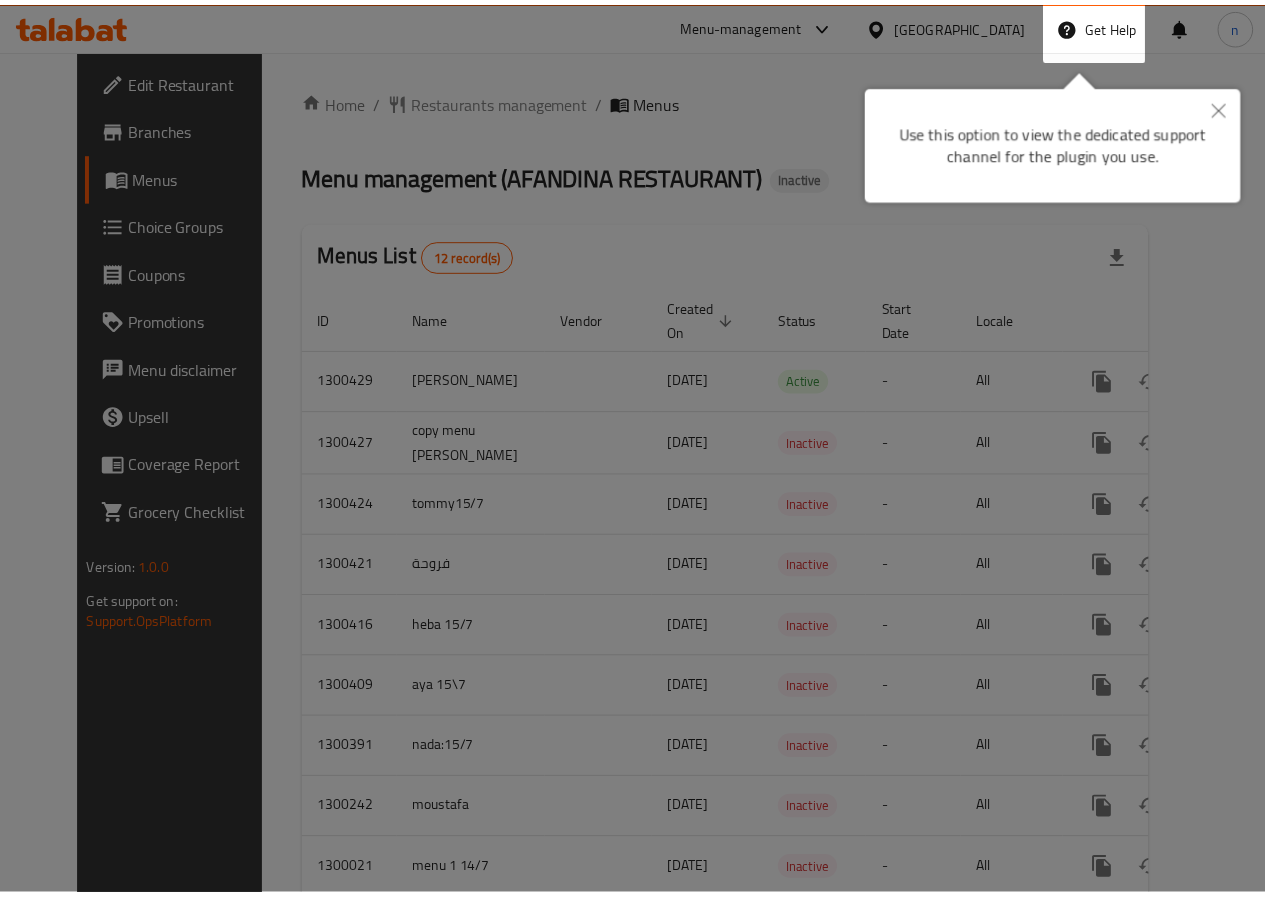 scroll, scrollTop: 0, scrollLeft: 0, axis: both 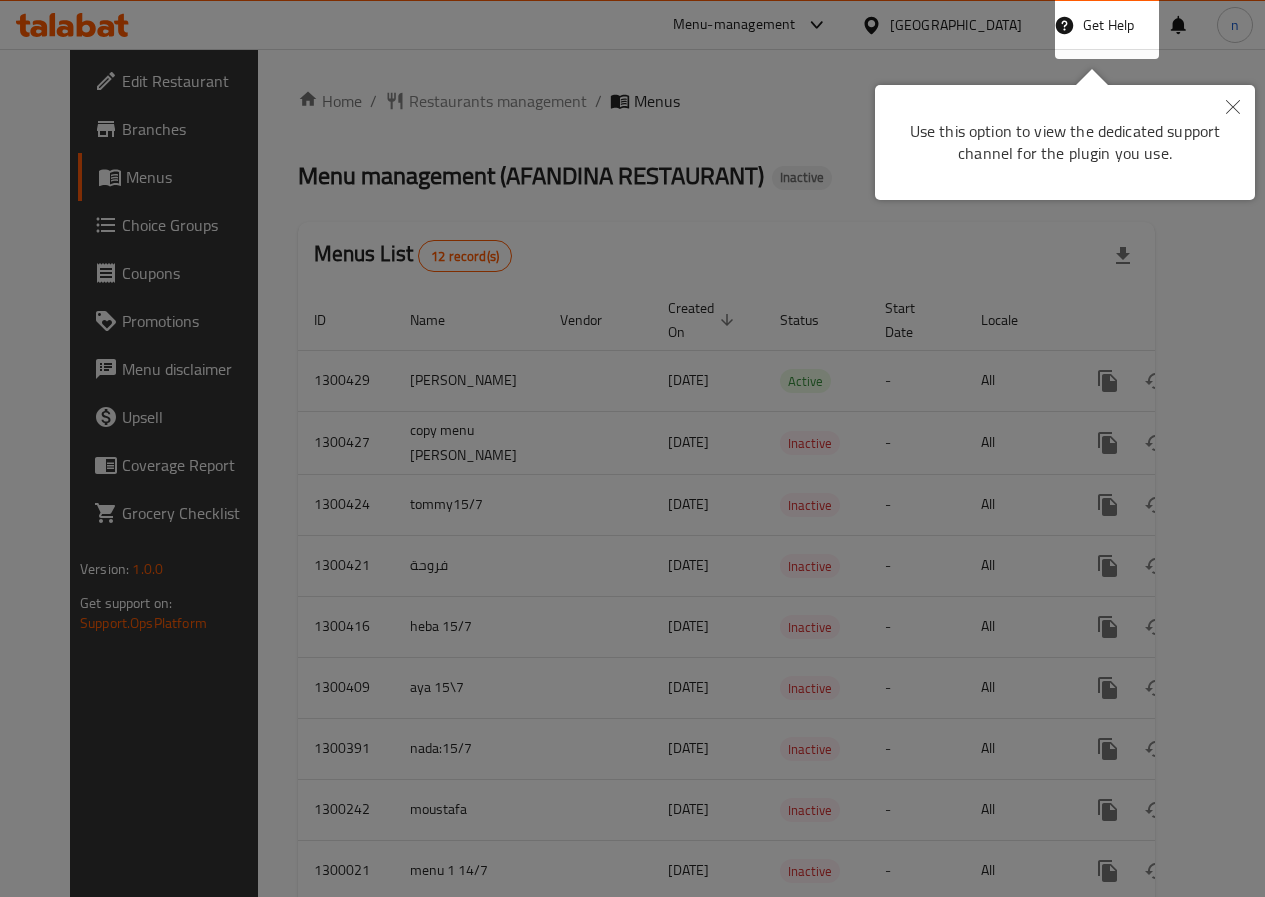 click at bounding box center (1233, 108) 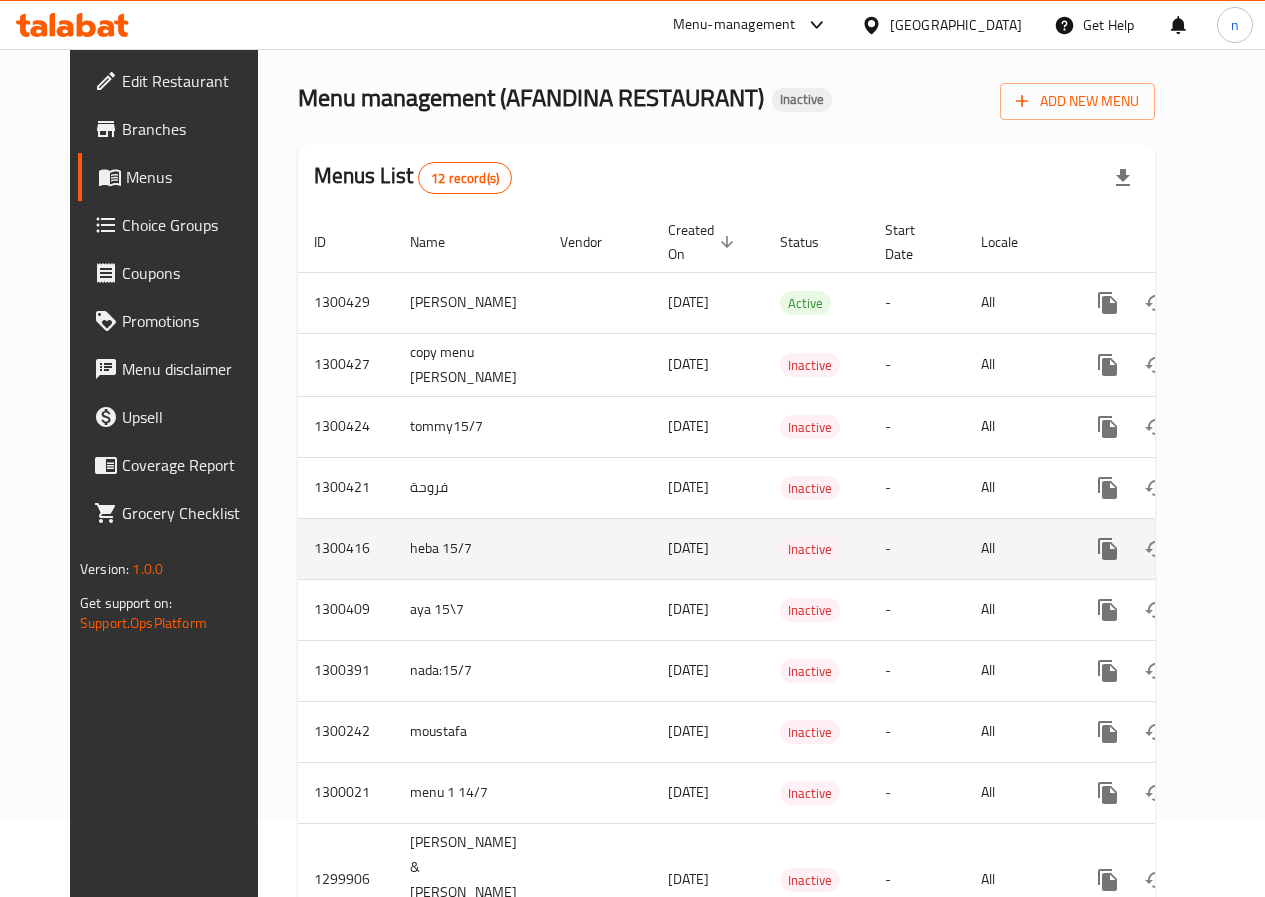 scroll, scrollTop: 0, scrollLeft: 0, axis: both 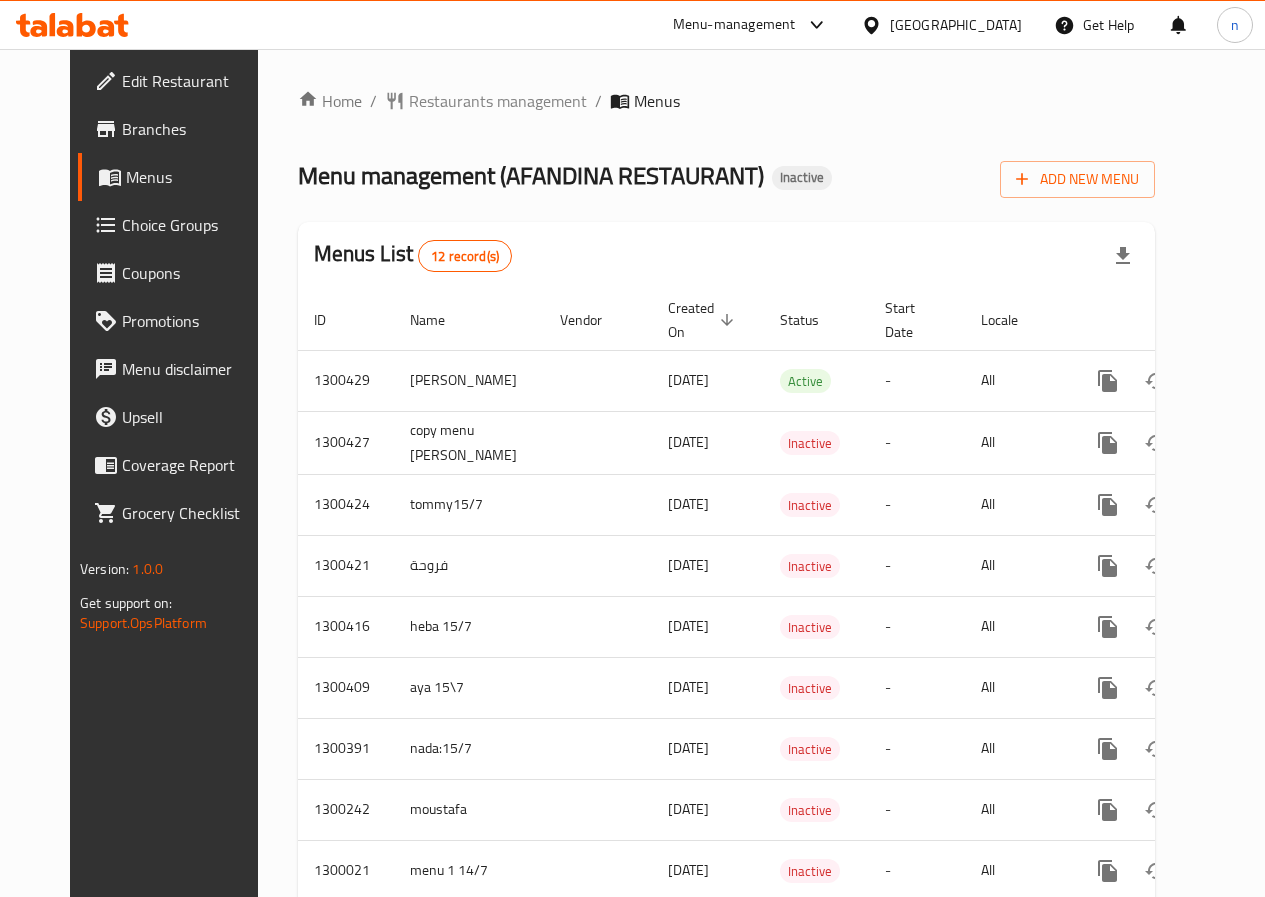 click on "Home / Restaurants management / Menus Menu management ( AFANDINA RESTAURANT )  Inactive Add New Menu Menus List   12 record(s) ID Name Vendor Created On sorted descending Status Start Date Locale Actions 1300429 thomas 15/07/2025 Active - All 1300427 copy menu abdullah 15/07/2025 Inactive - All 1300424 tommy15/7 15/07/2025 Inactive - All 1300421 فروحة 15/07/2025 Inactive - All 1300416 heba 15/7 15/07/2025 Inactive - All 1300409  aya 15\7 15/07/2025 Inactive - All 1300391 nada:15/7  15/07/2025 Inactive - All 1300242 moustafa 14/07/2025 Inactive - All 1300021 menu 1 14/7 14/07/2025 Inactive - All 1299906 abdallah & aya ( 13\7 ) 13/07/2025 Inactive - All 1299901 faroha 2 13/07/2025 Inactive - All 1299884 Thomas case 2 (13/7) 13/07/2025 Inactive - All" at bounding box center [726, 621] 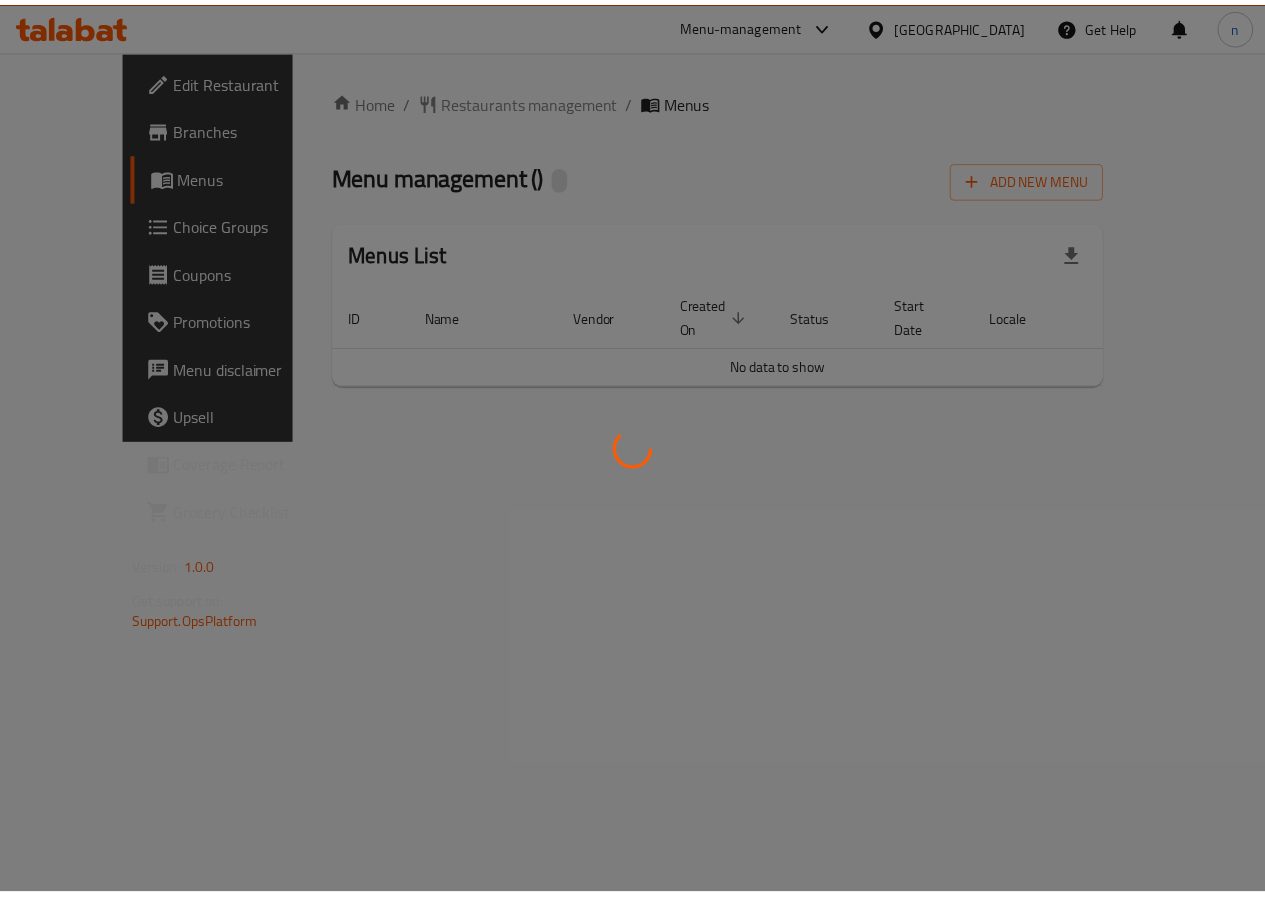 scroll, scrollTop: 0, scrollLeft: 0, axis: both 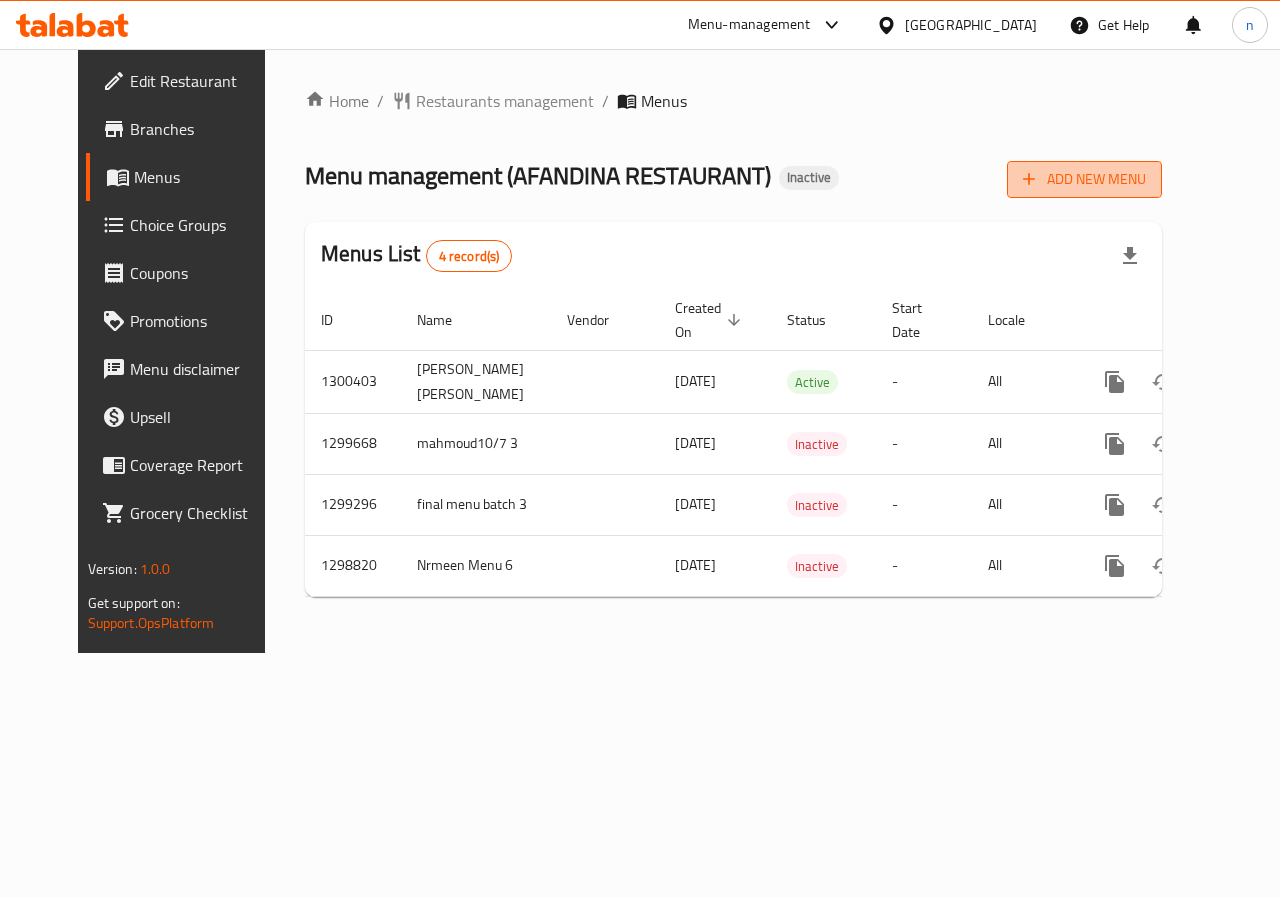 click 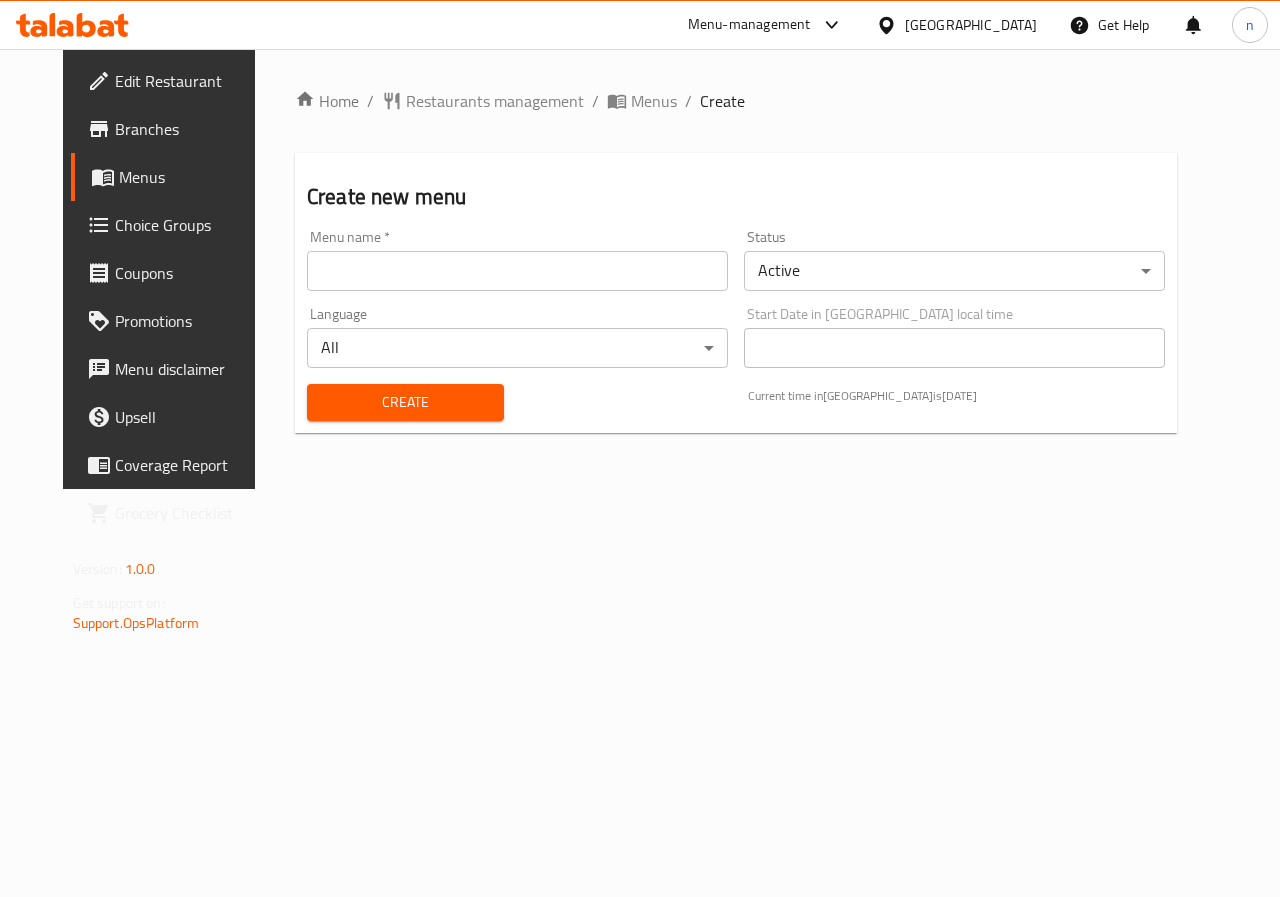 click at bounding box center [517, 271] 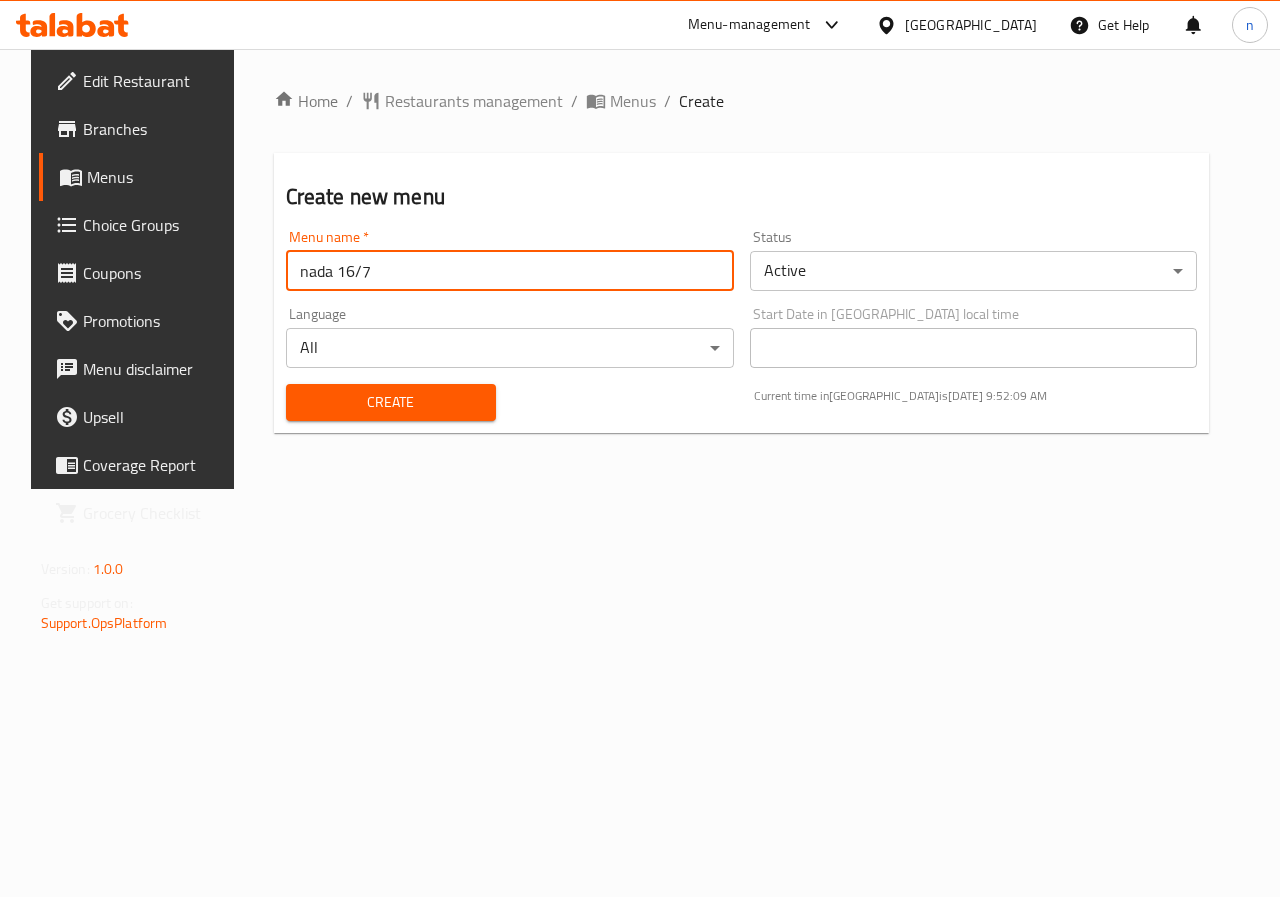 click on "nada 16/7" at bounding box center [510, 271] 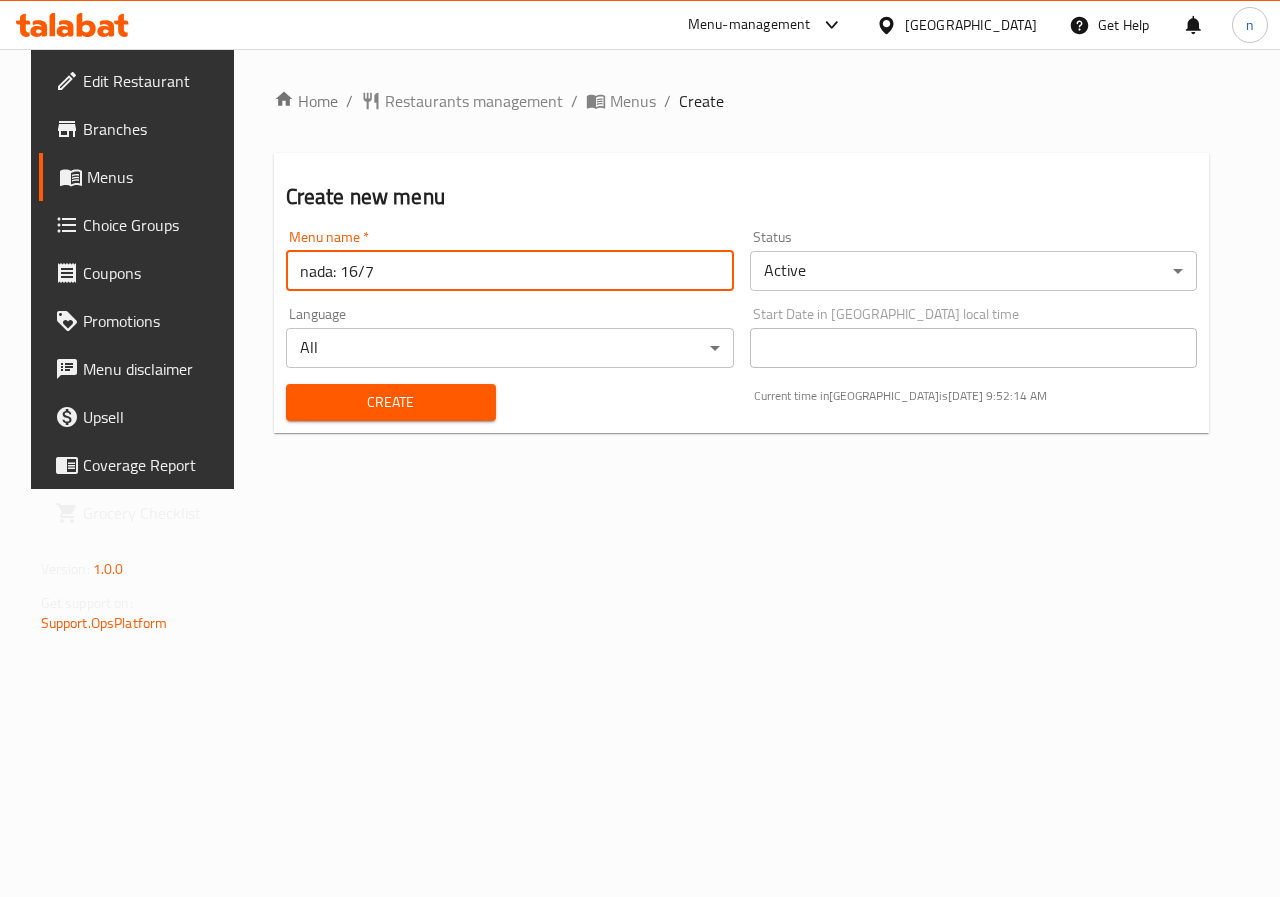 type on "nada: 16/7" 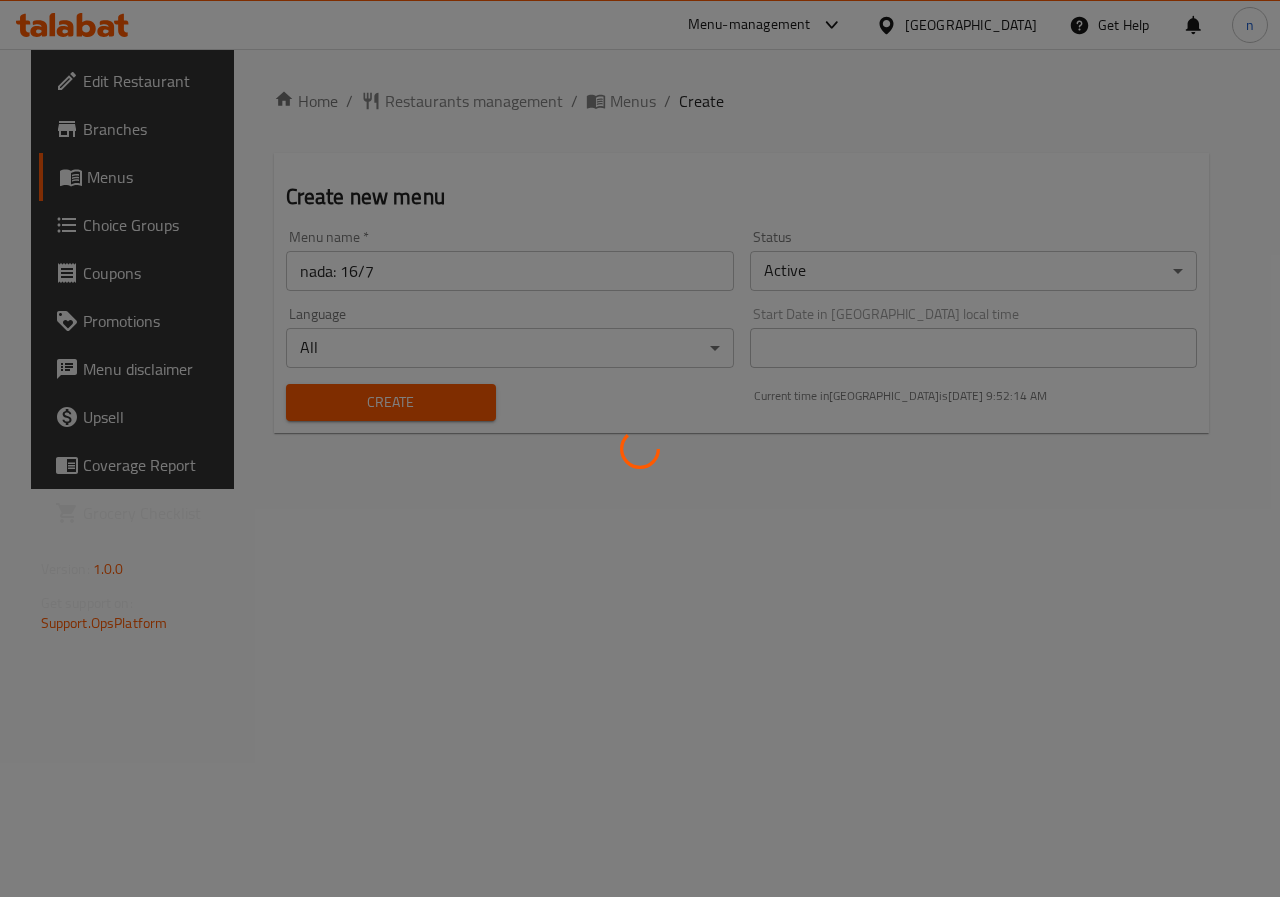 type 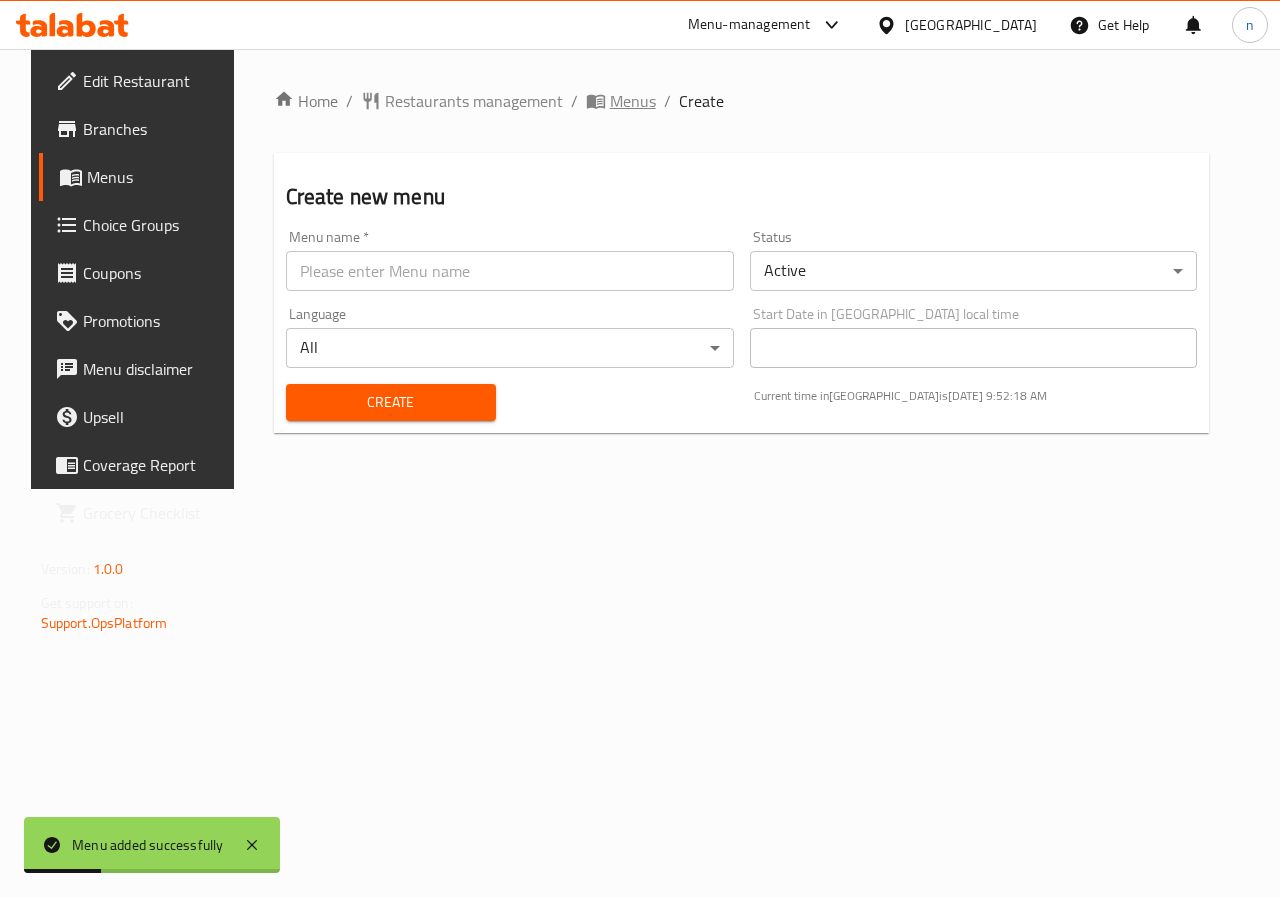 click on "Menus" at bounding box center [633, 101] 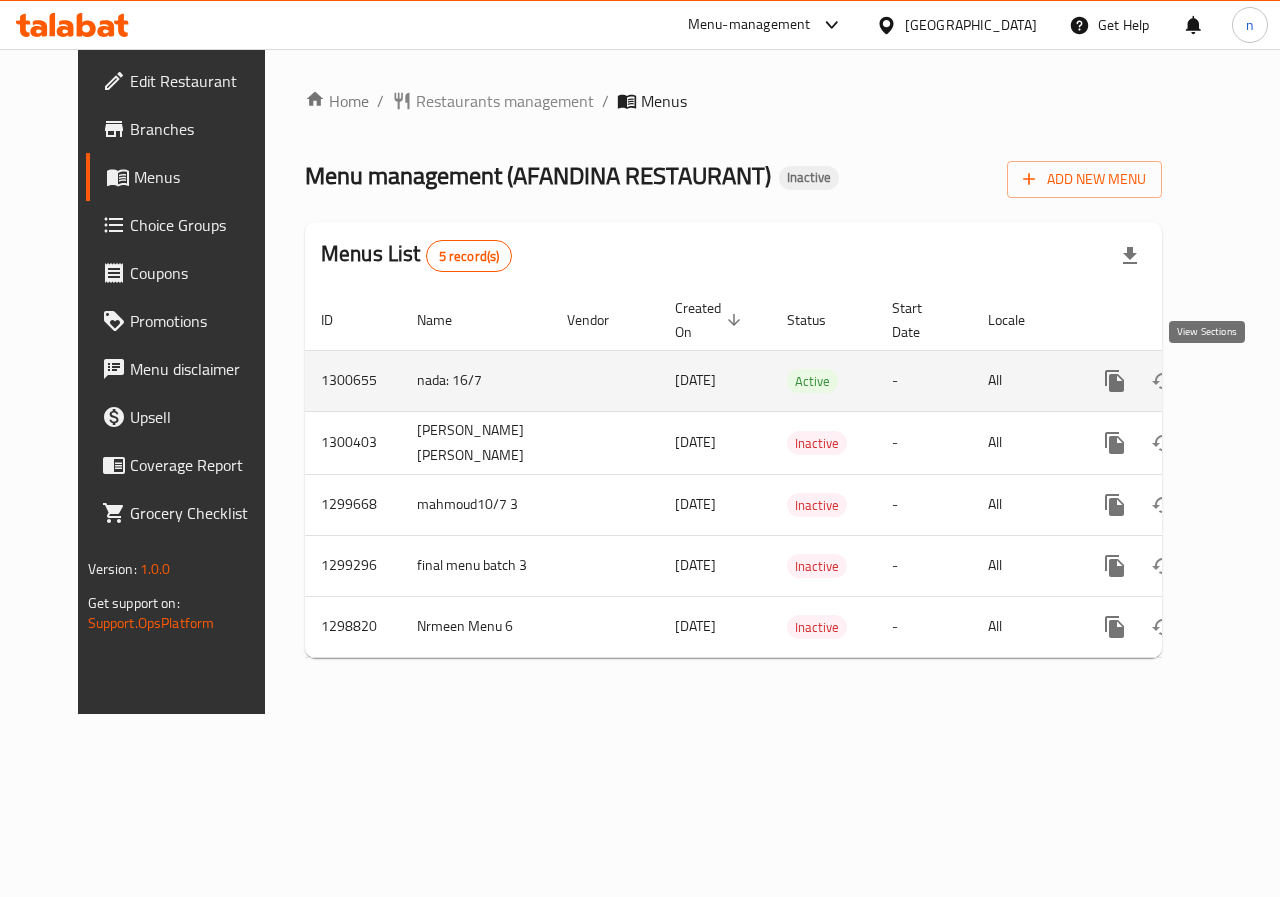 click at bounding box center (1259, 381) 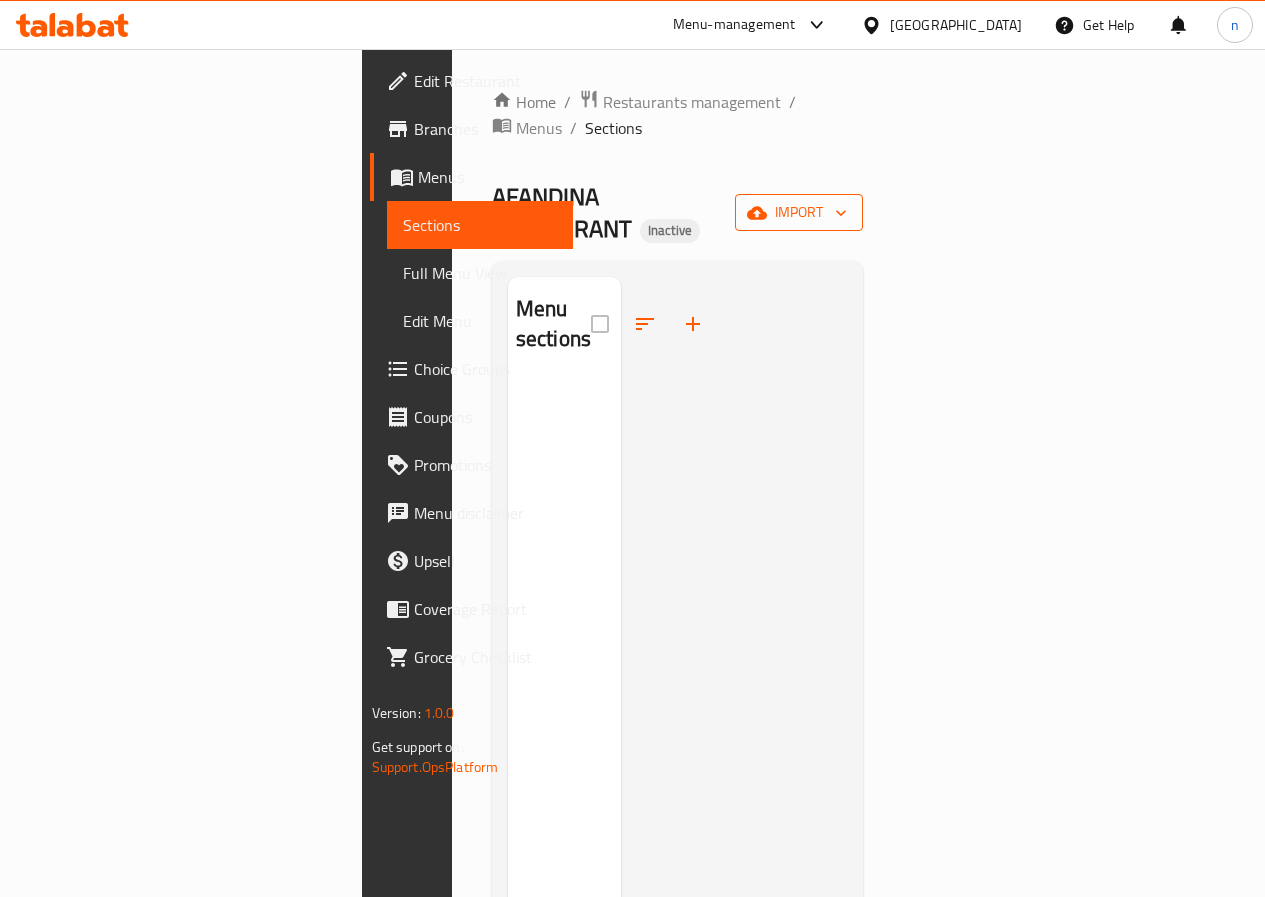 click on "import" at bounding box center (799, 212) 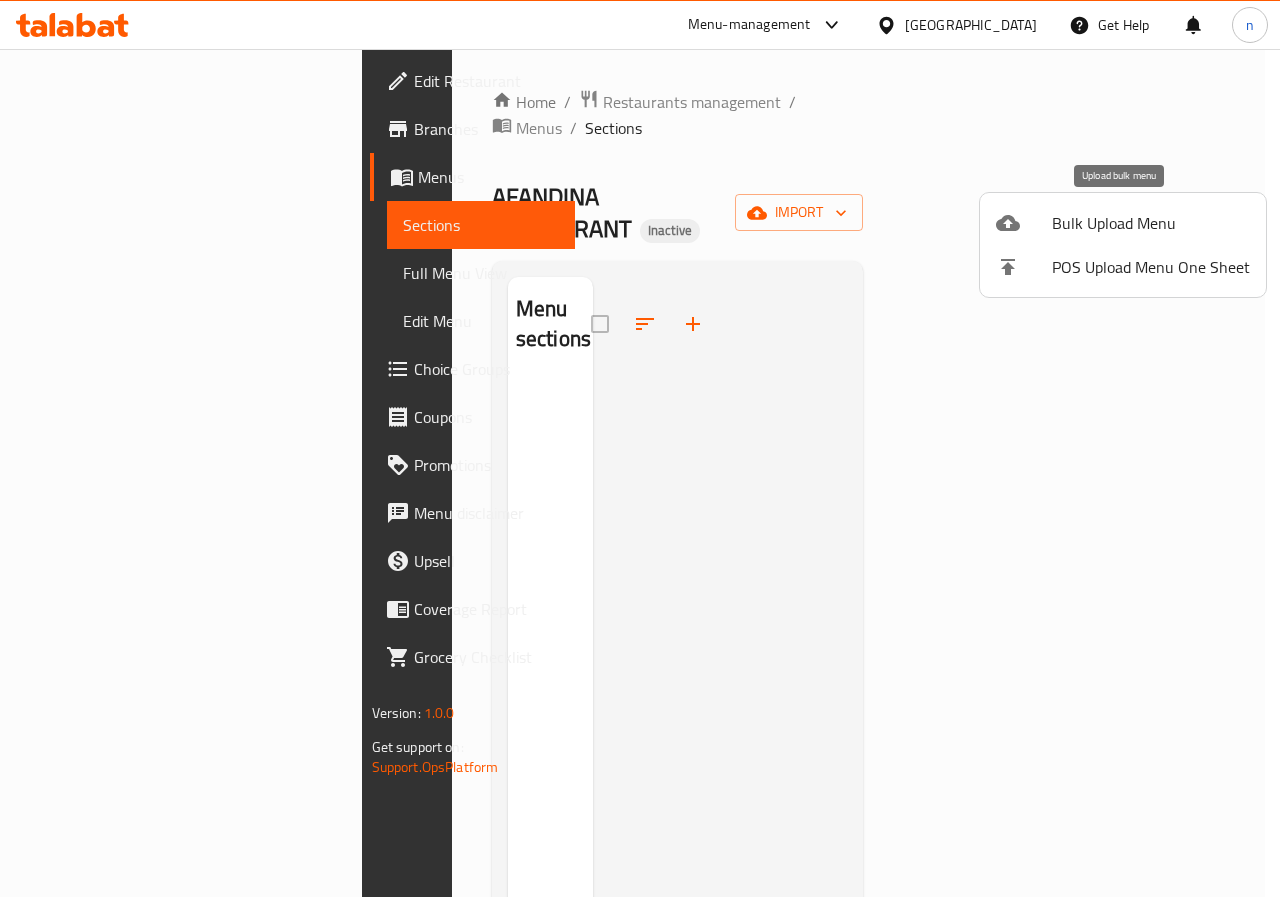 click on "Bulk Upload Menu" at bounding box center [1151, 223] 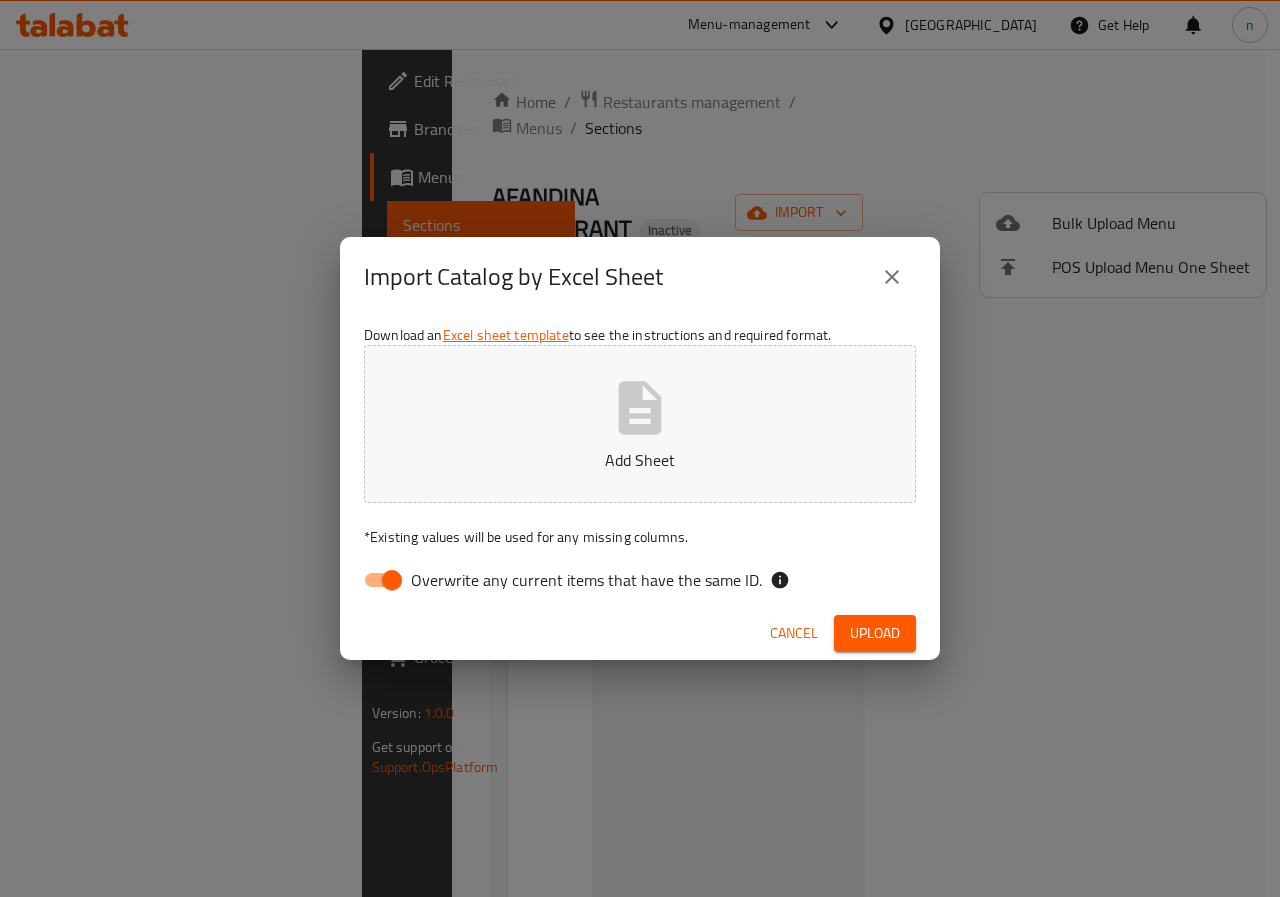 click on "Overwrite any current items that have the same ID." at bounding box center (392, 580) 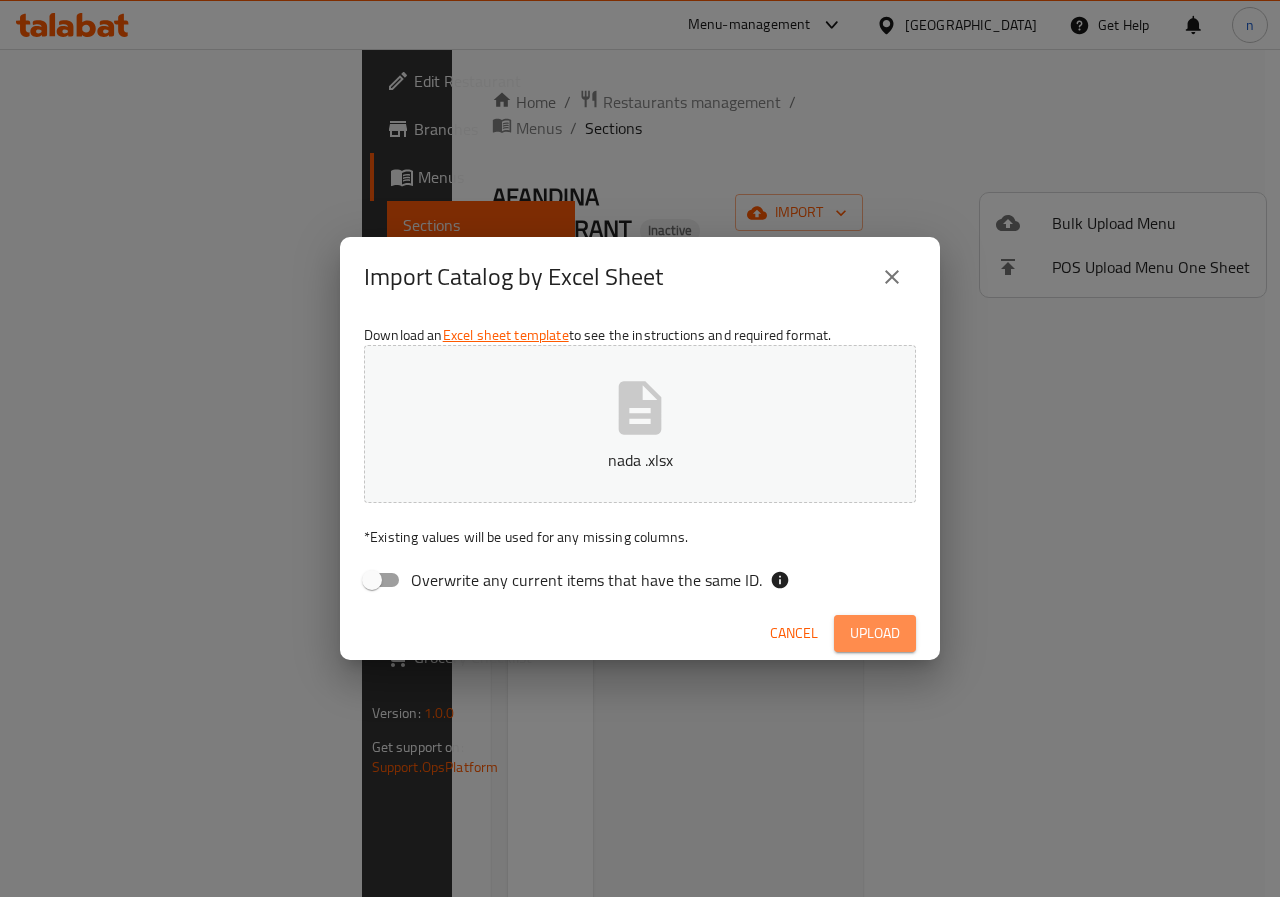 drag, startPoint x: 879, startPoint y: 625, endPoint x: 866, endPoint y: 632, distance: 14.764823 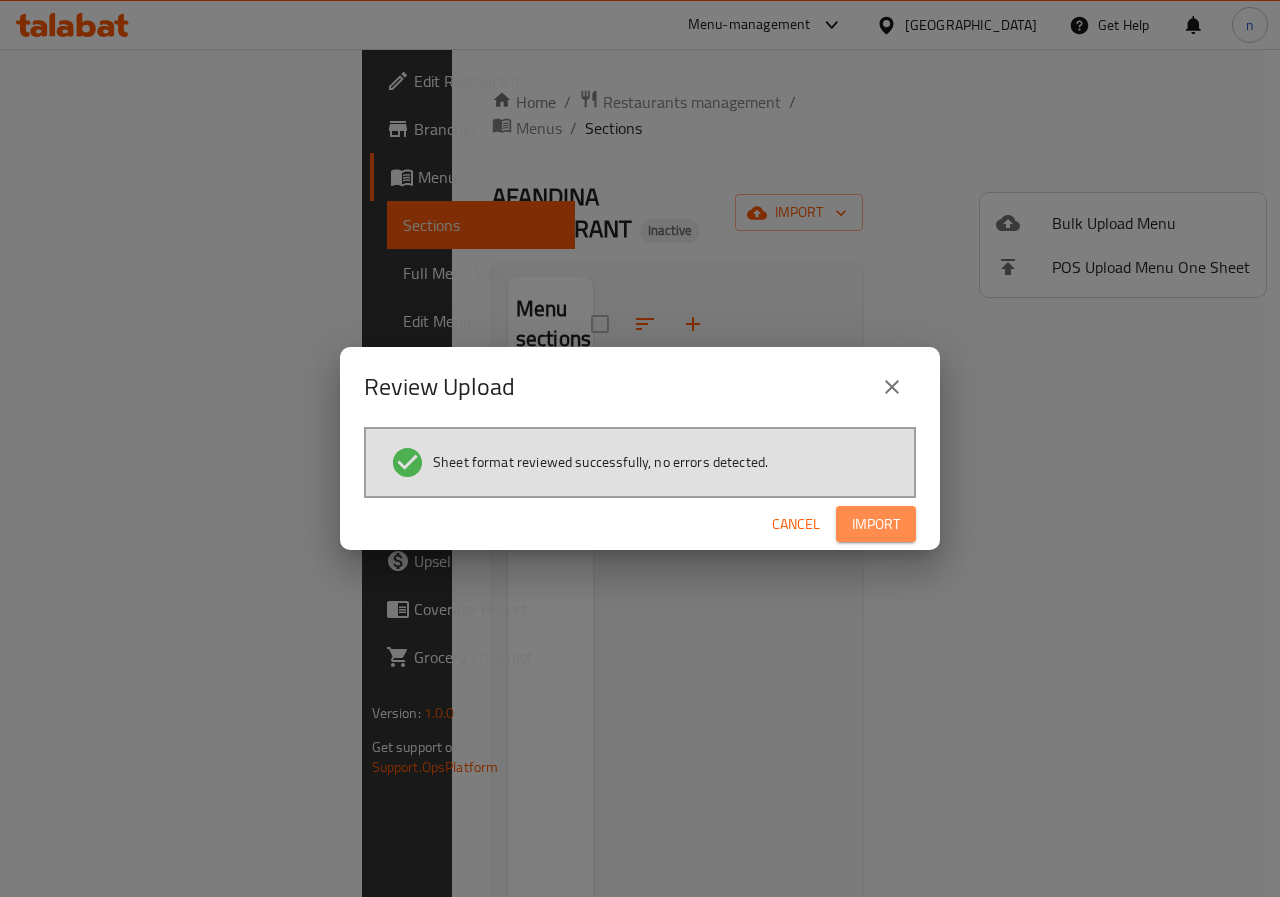 click on "Import" at bounding box center [876, 524] 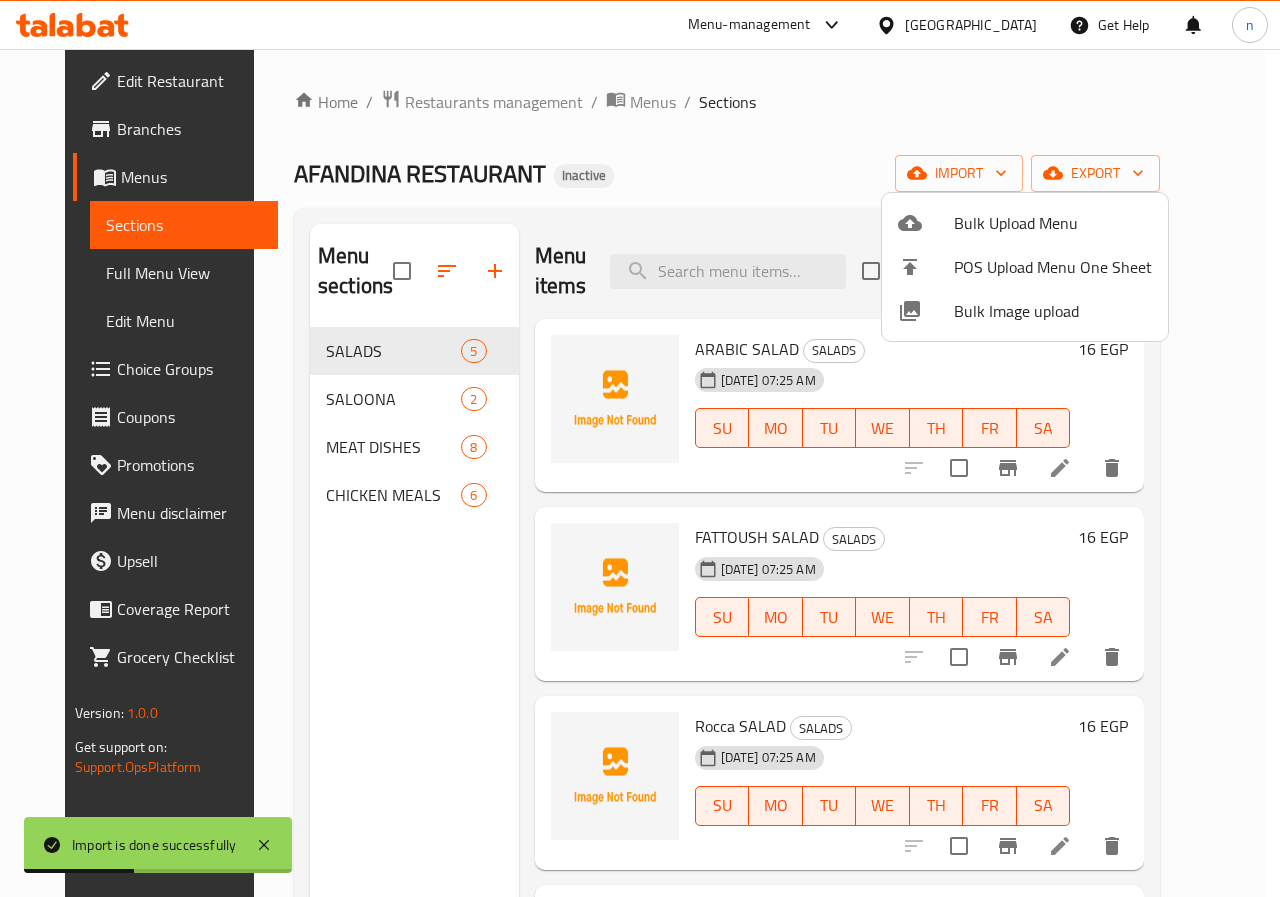 click at bounding box center [640, 448] 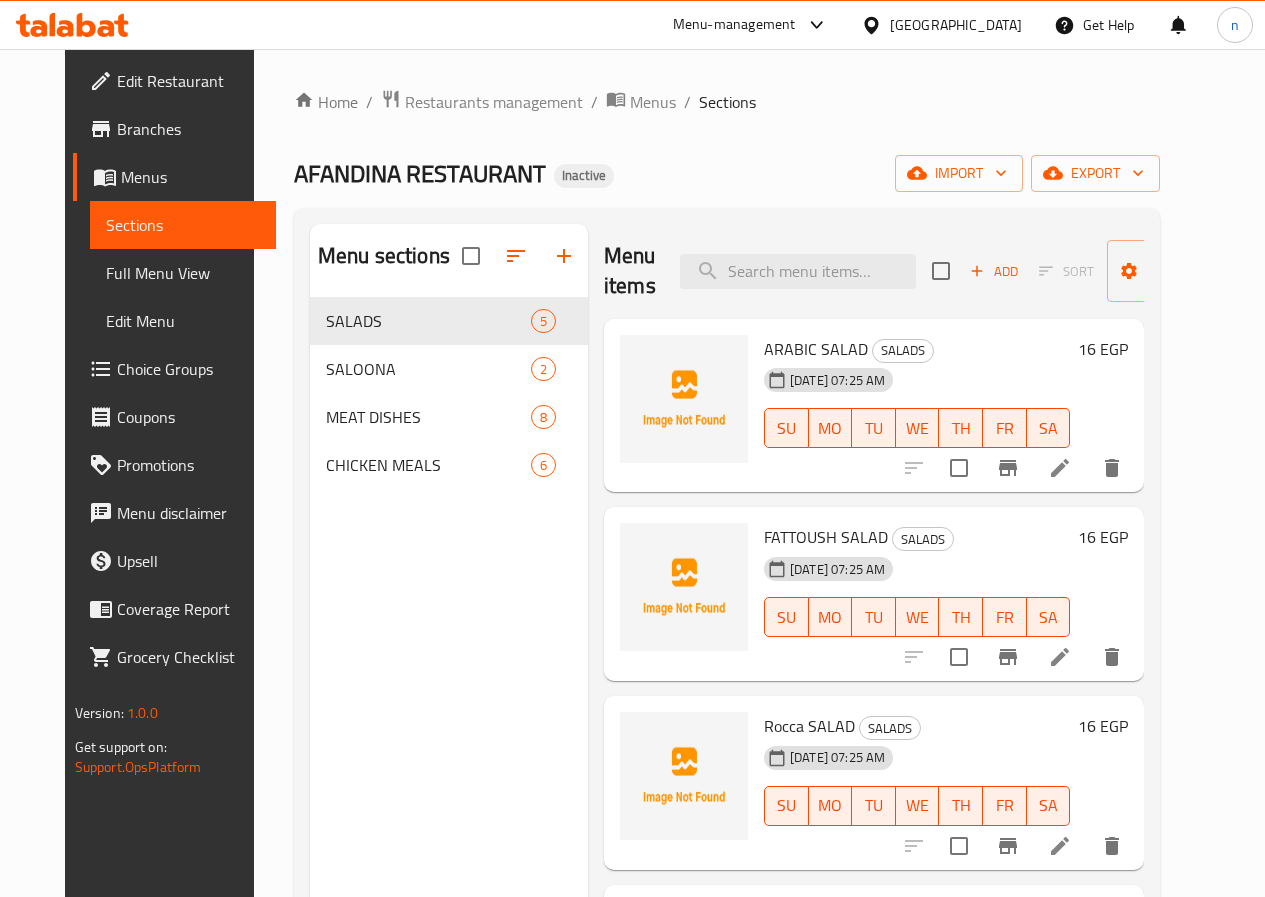 click 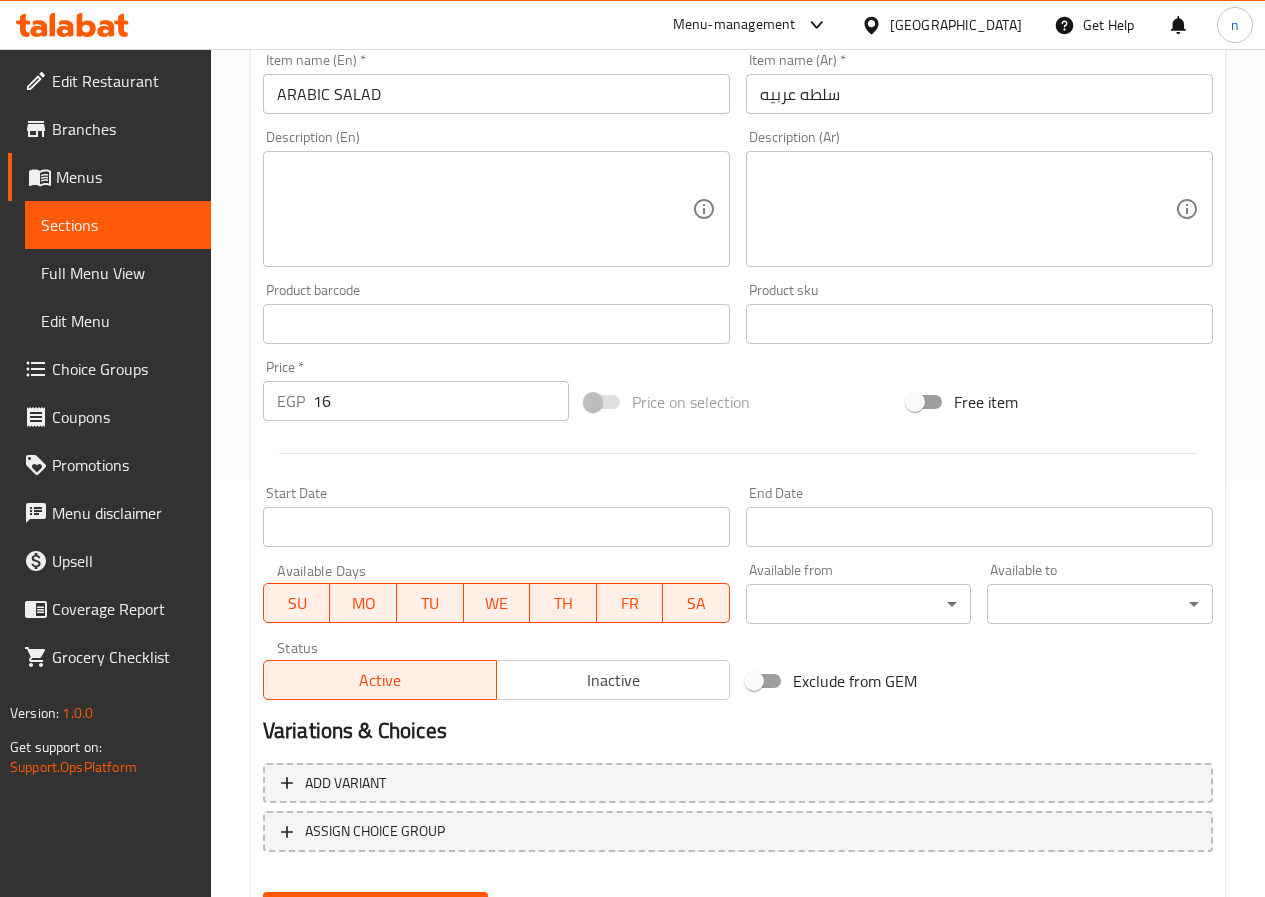 scroll, scrollTop: 516, scrollLeft: 0, axis: vertical 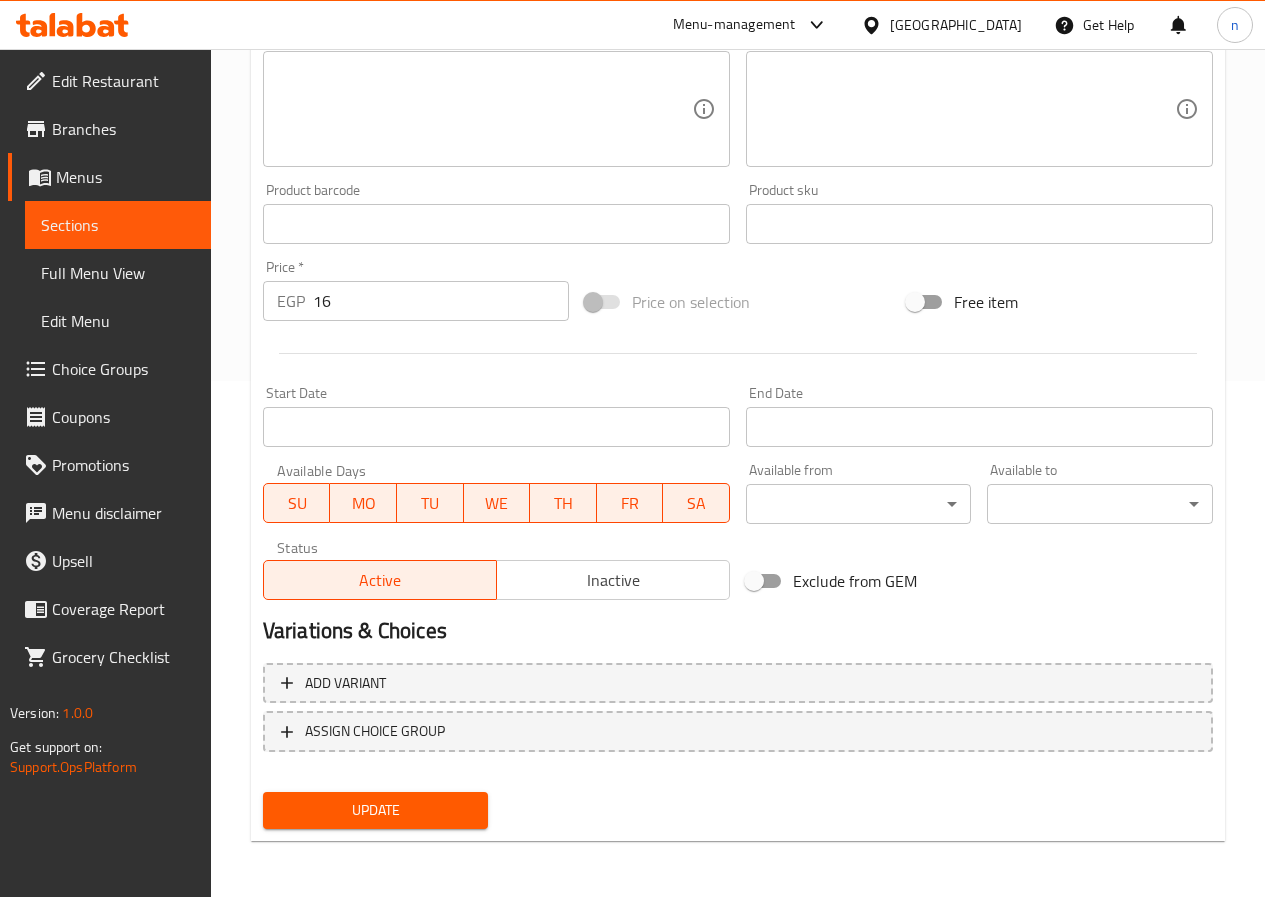 click on "Update" at bounding box center (376, 810) 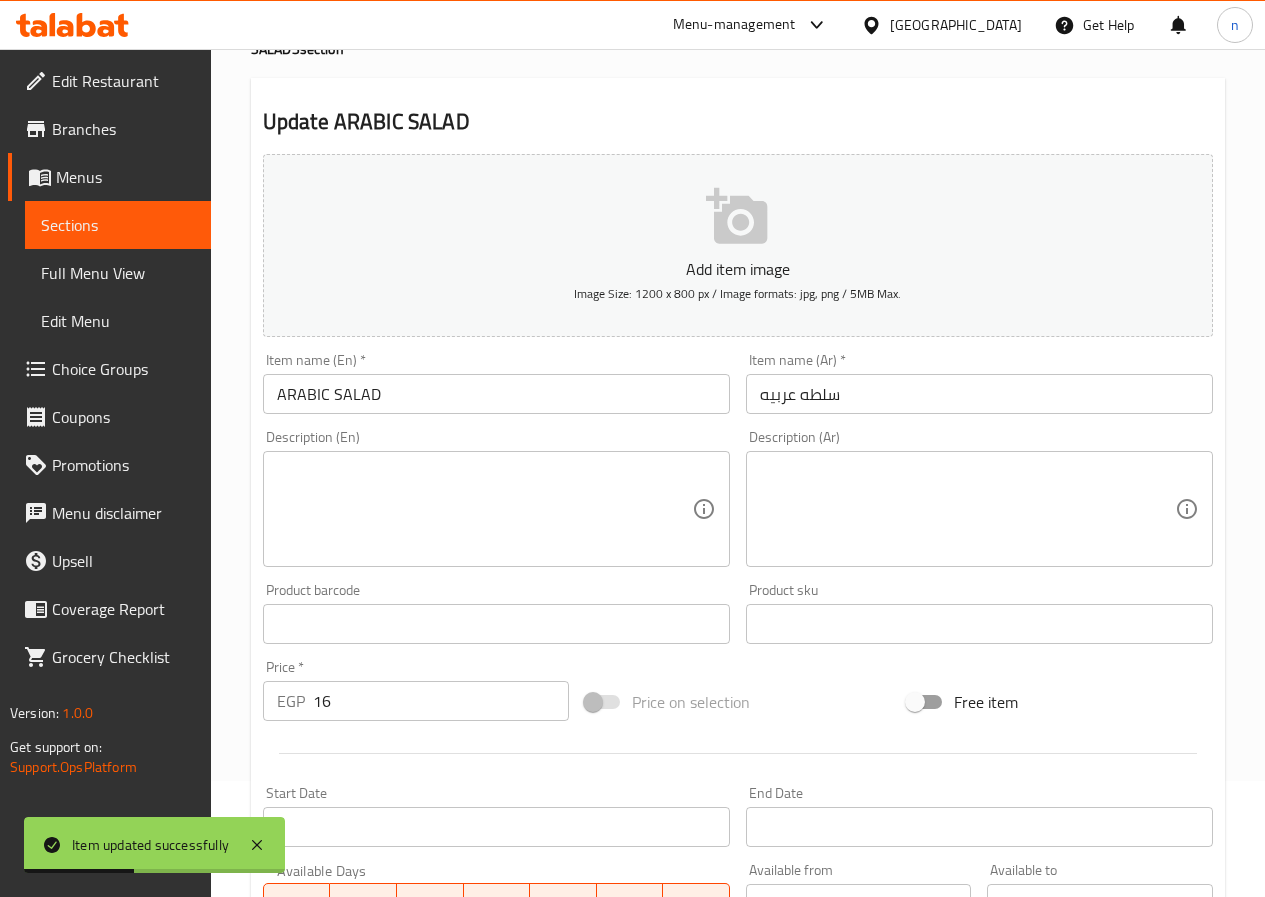 scroll, scrollTop: 0, scrollLeft: 0, axis: both 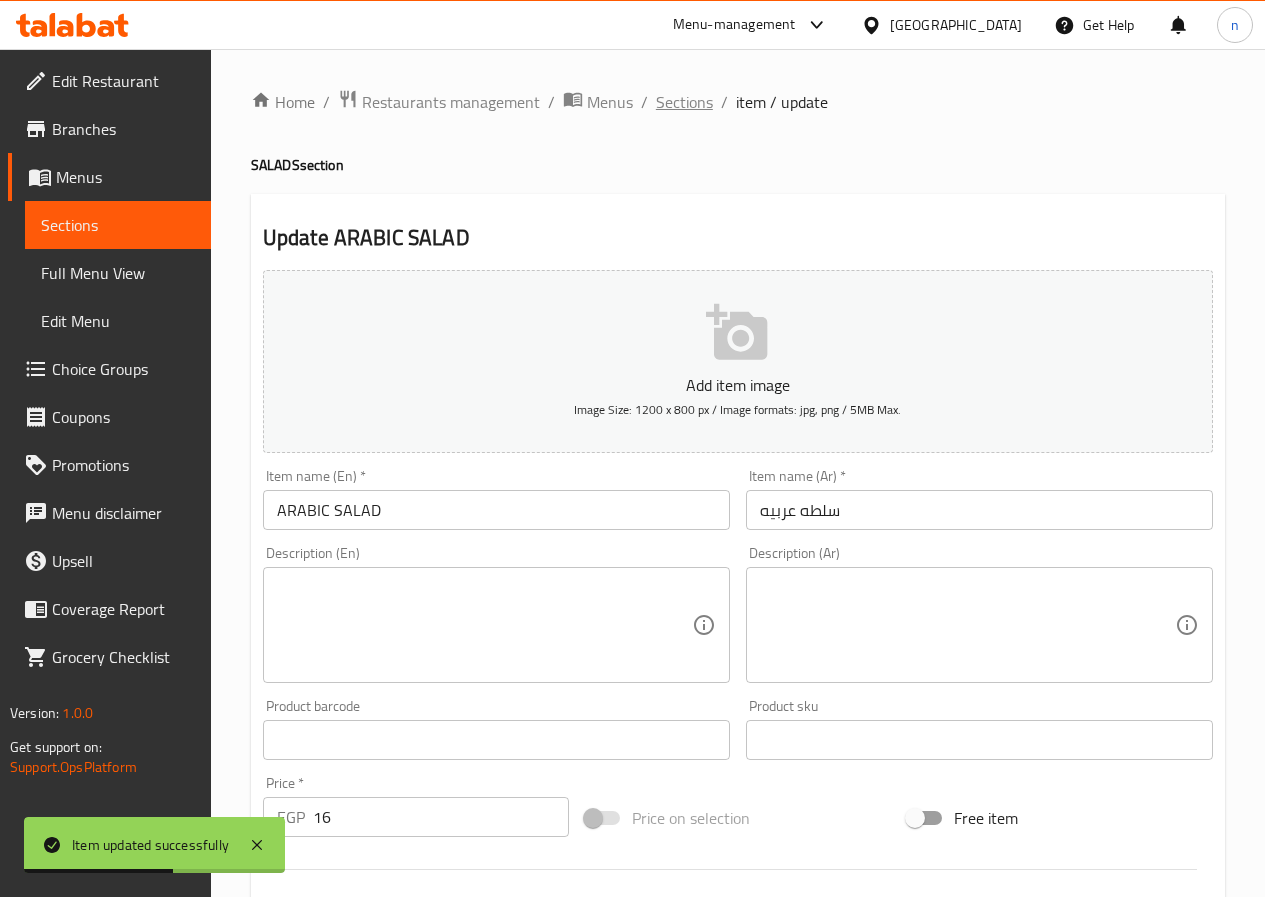 click on "Sections" at bounding box center [684, 102] 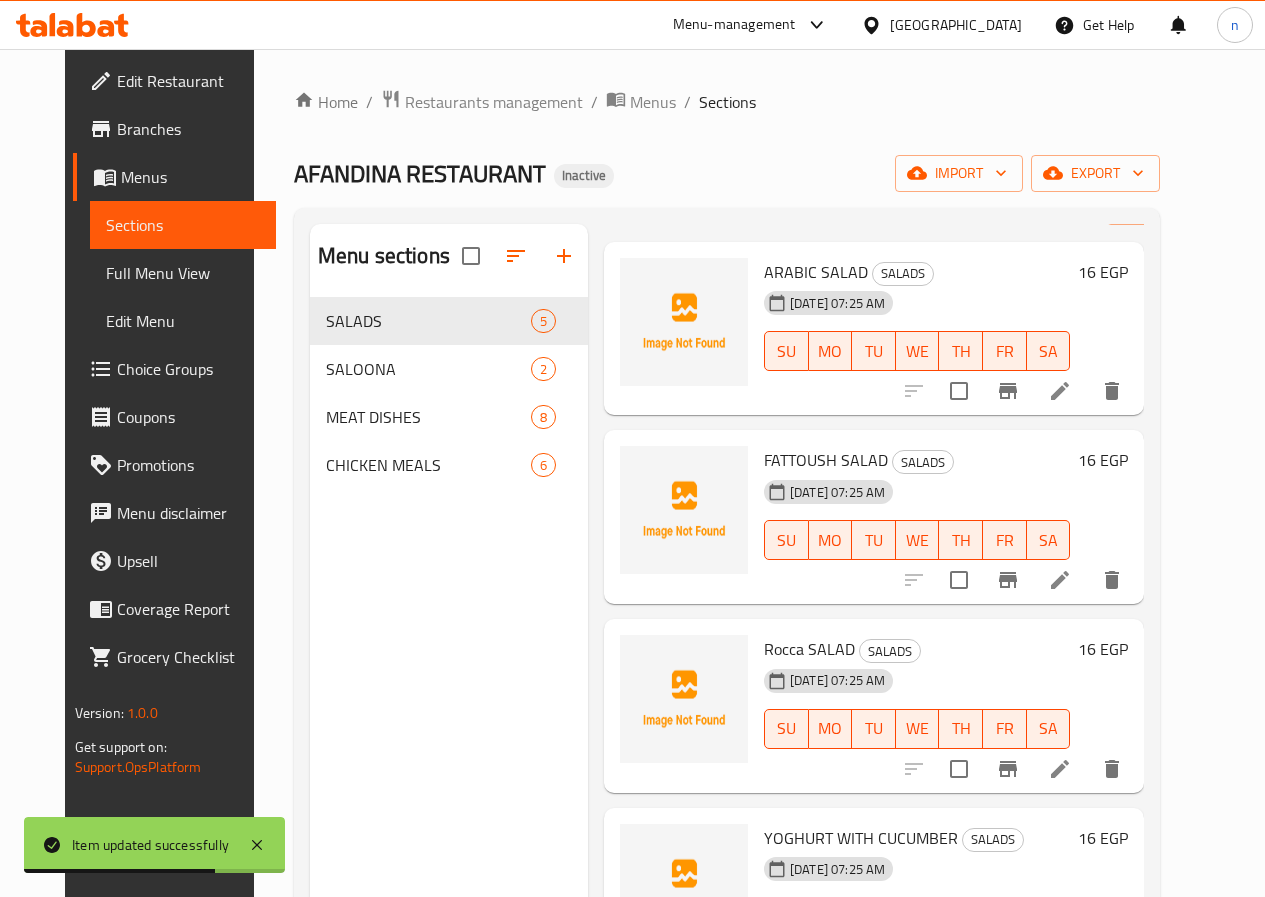 scroll, scrollTop: 100, scrollLeft: 0, axis: vertical 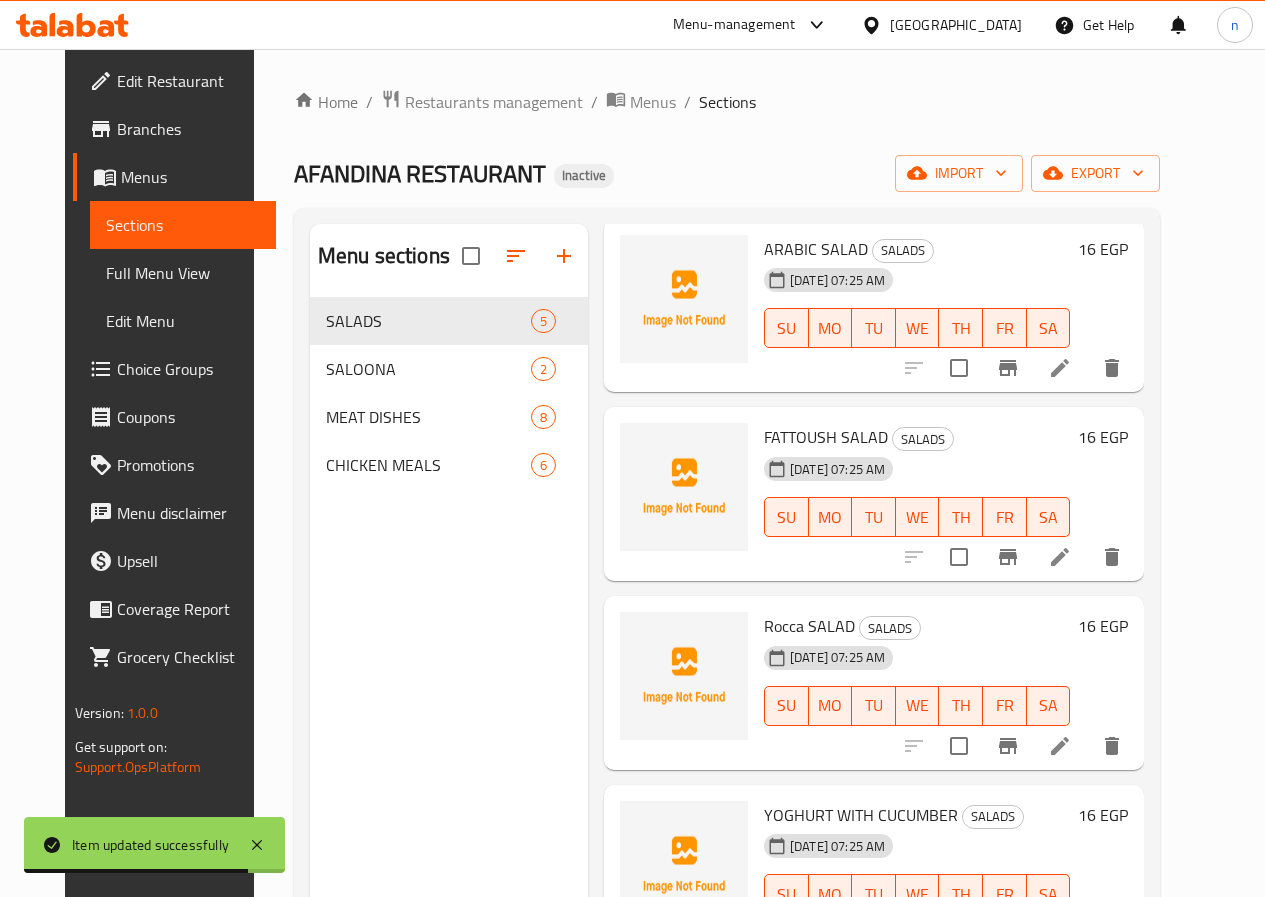 click 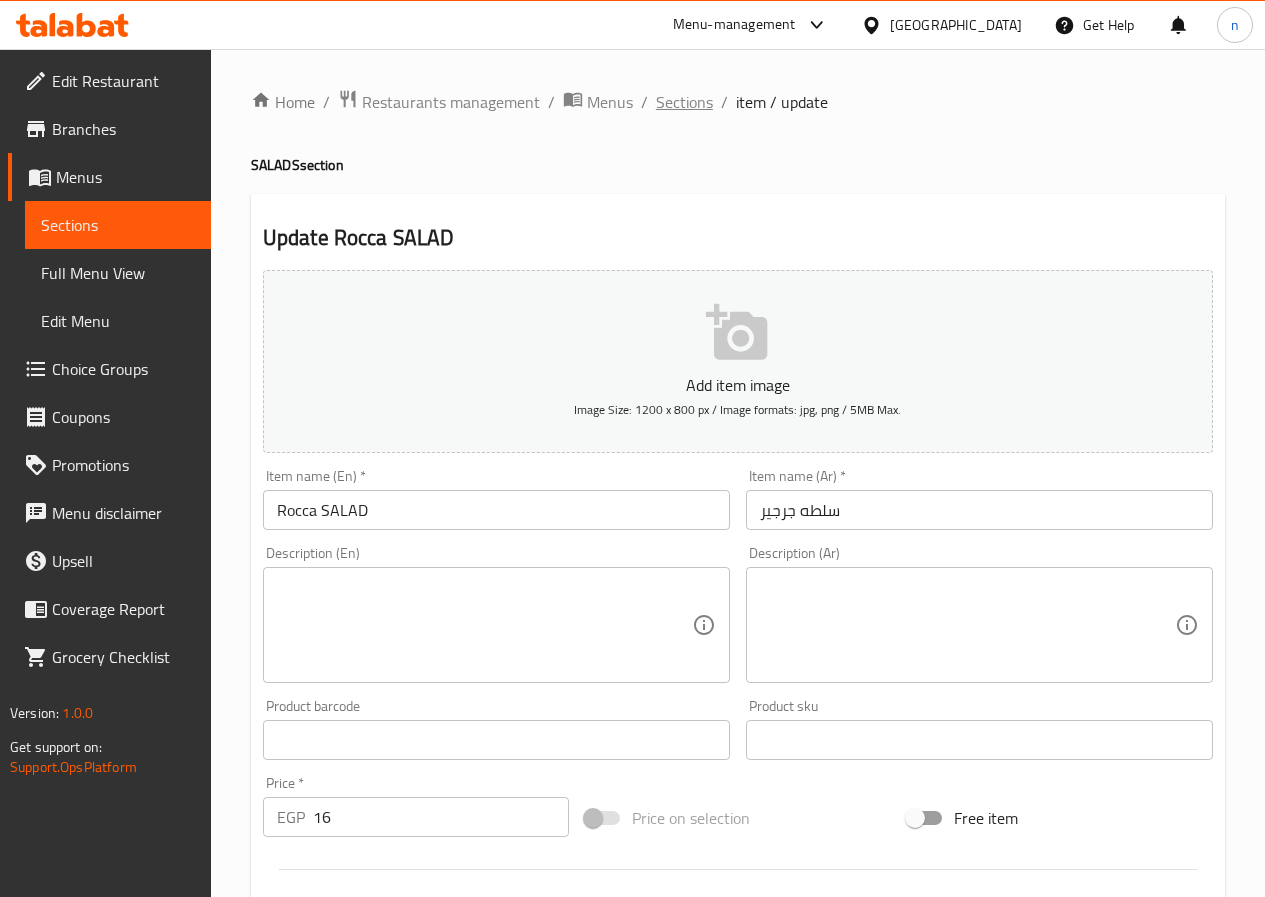 click on "Sections" at bounding box center (684, 102) 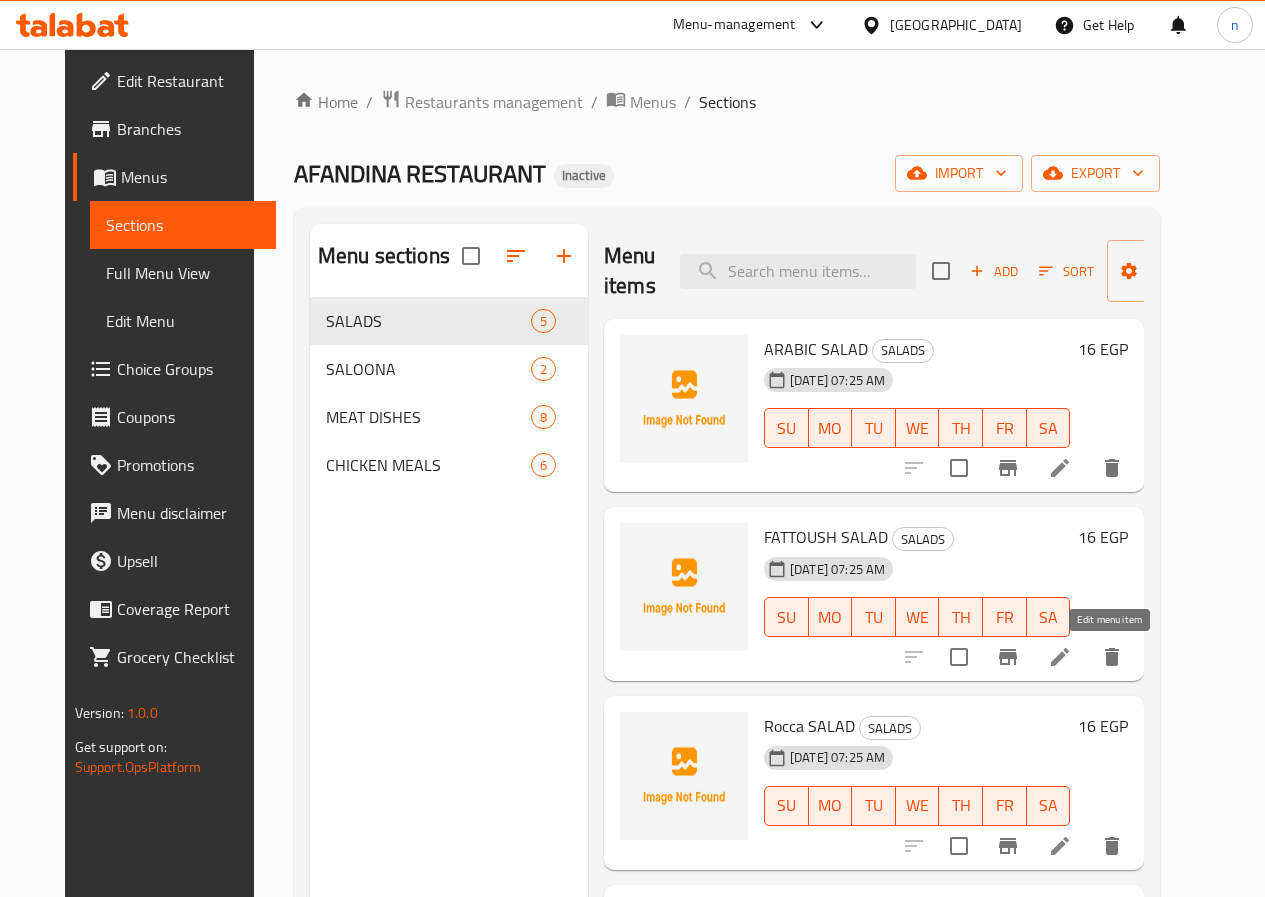 click 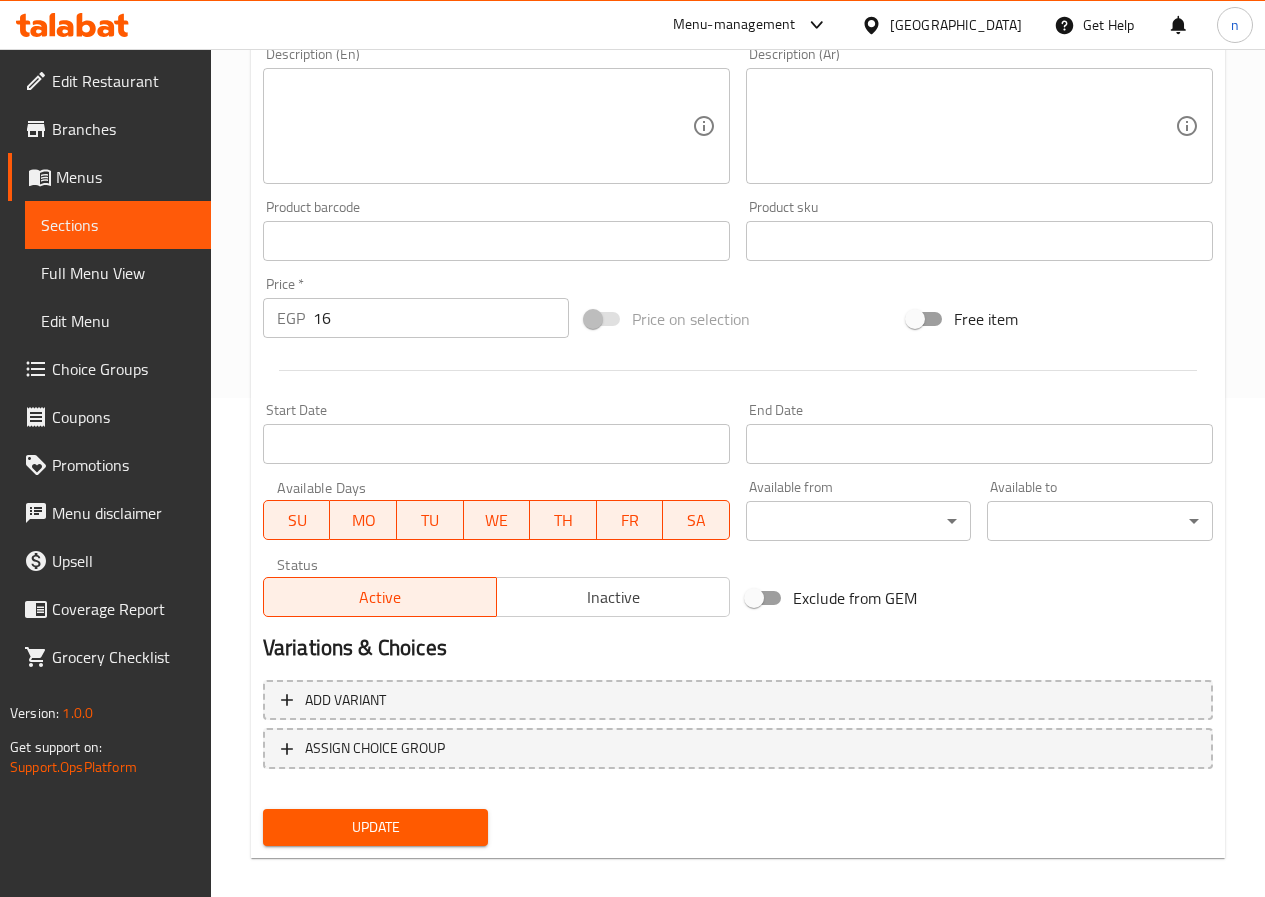 scroll, scrollTop: 500, scrollLeft: 0, axis: vertical 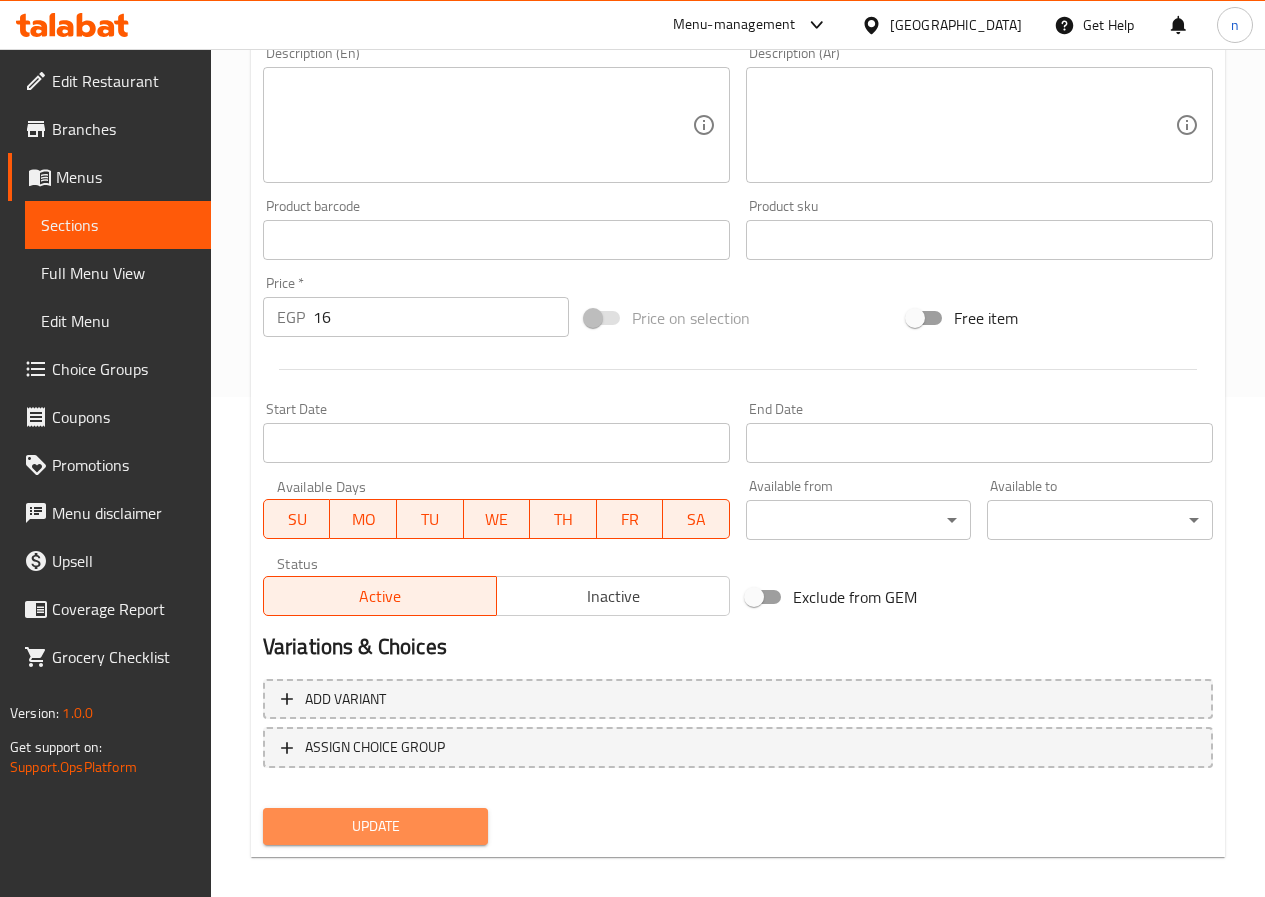 click on "Update" at bounding box center (376, 826) 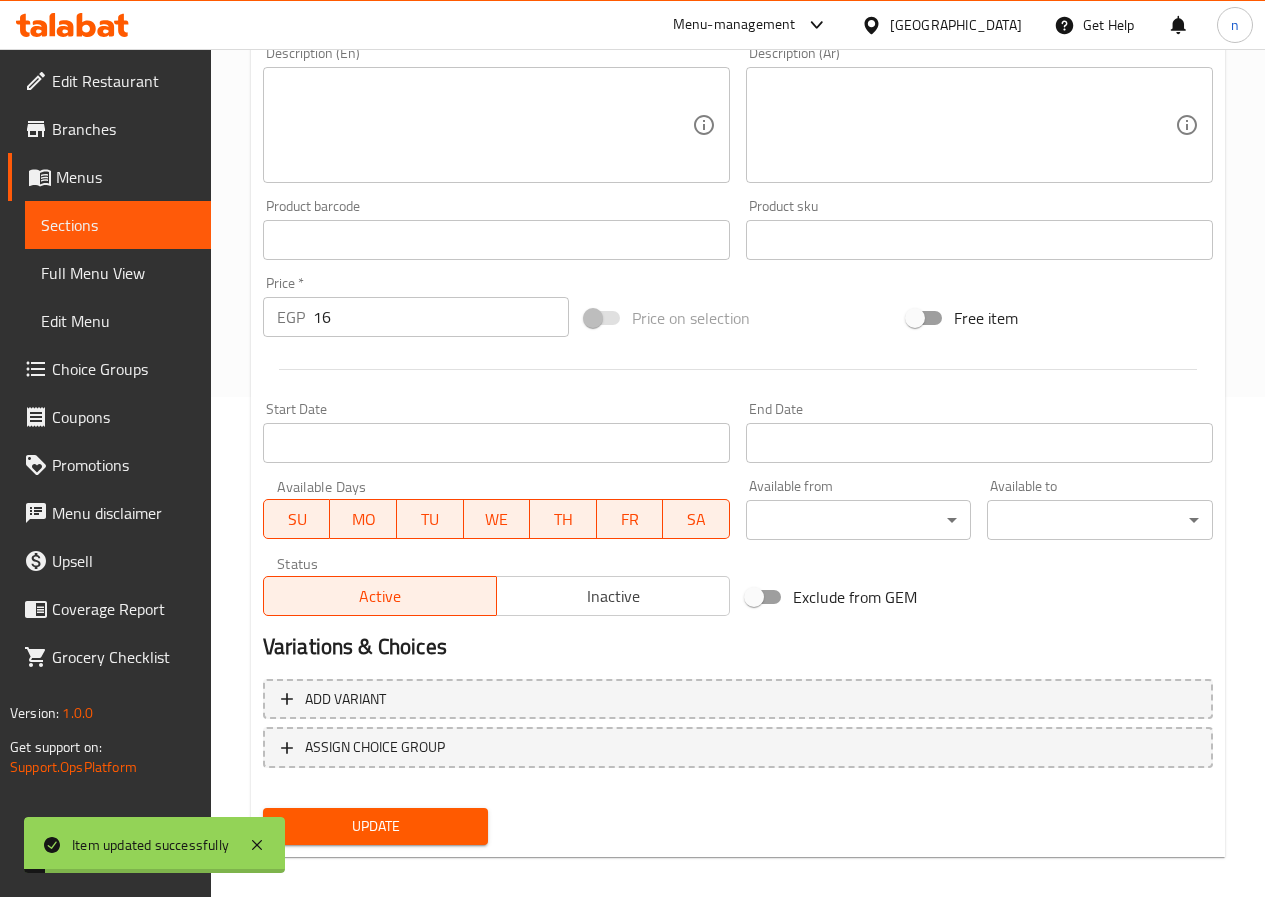 scroll, scrollTop: 0, scrollLeft: 0, axis: both 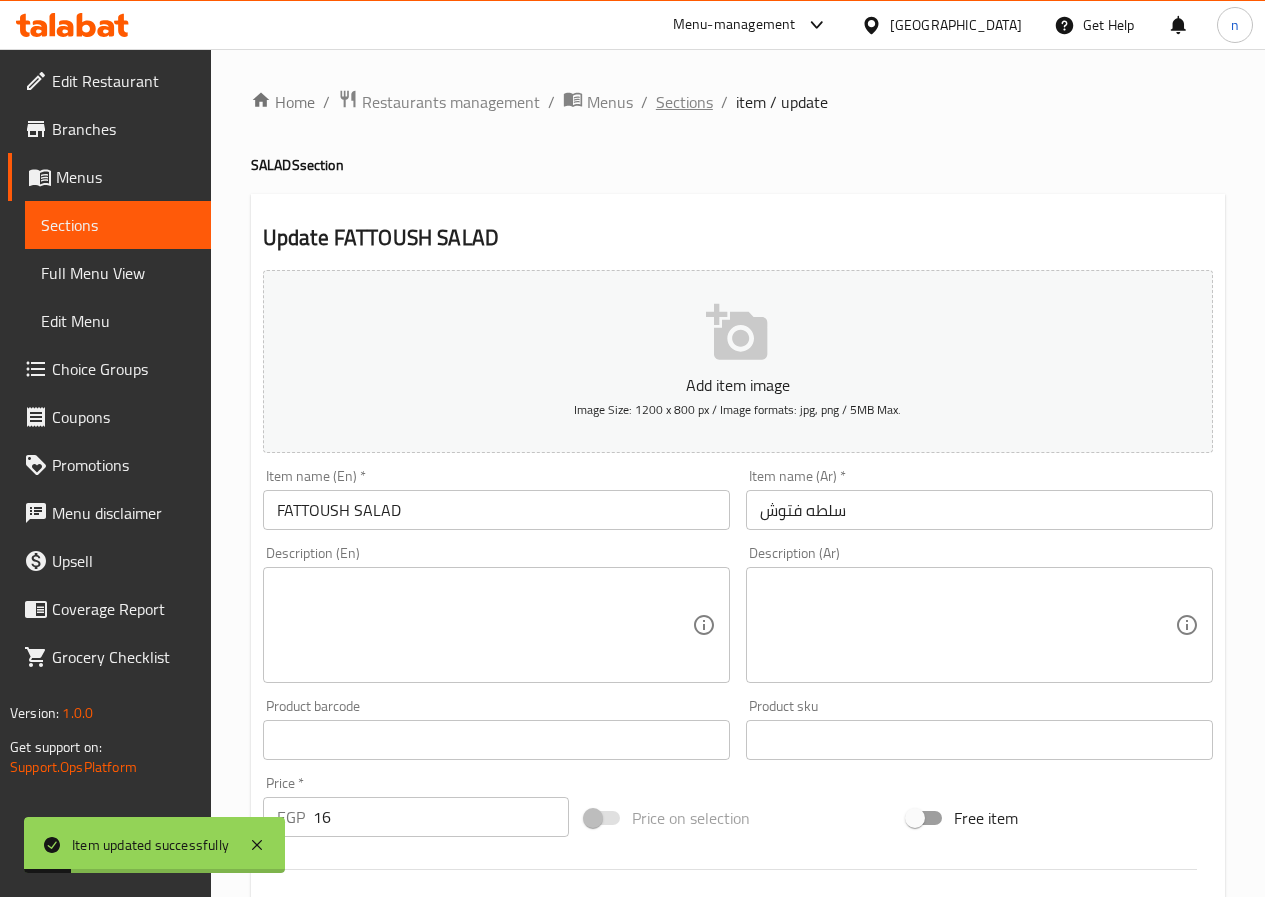 click on "Sections" at bounding box center [684, 102] 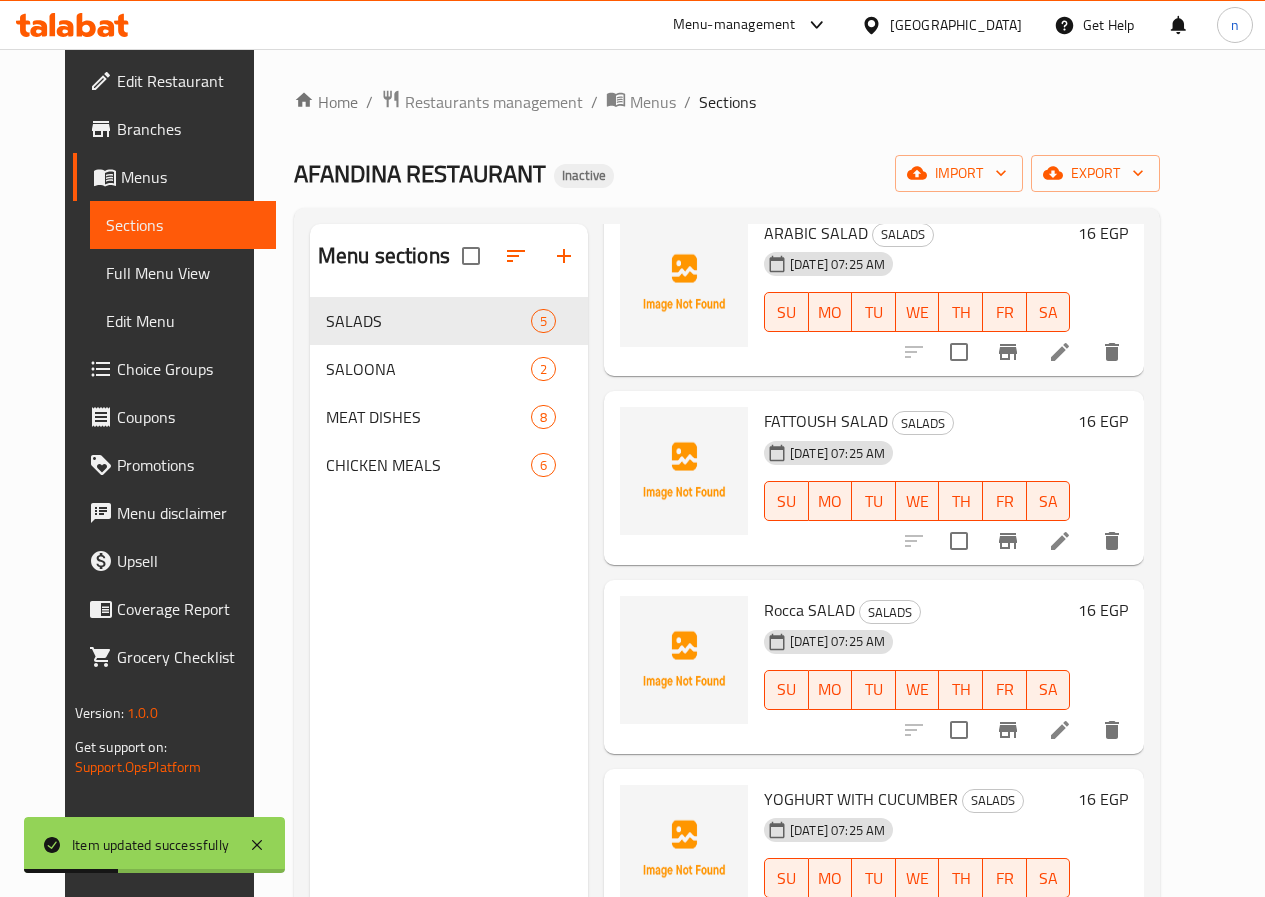 scroll, scrollTop: 126, scrollLeft: 0, axis: vertical 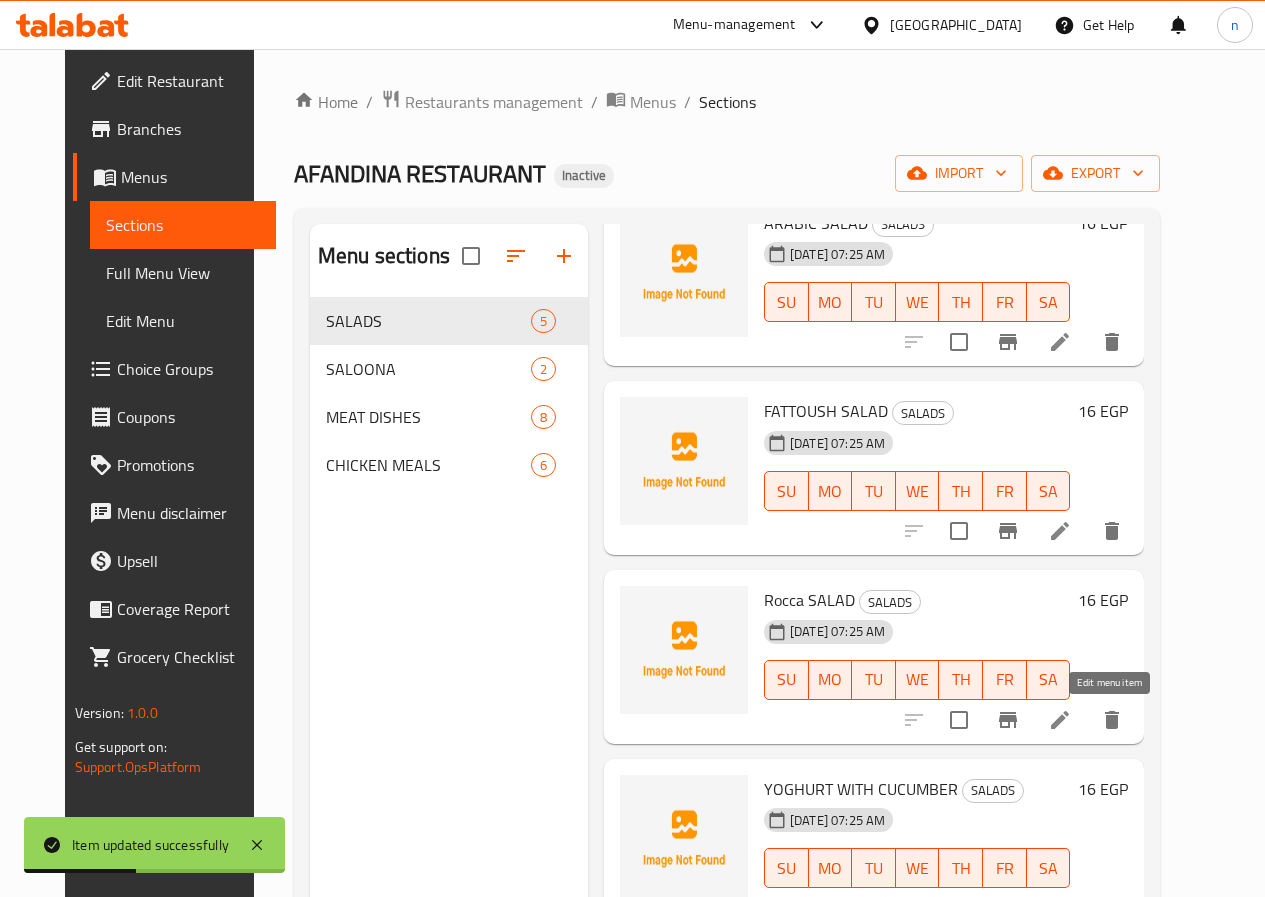 click 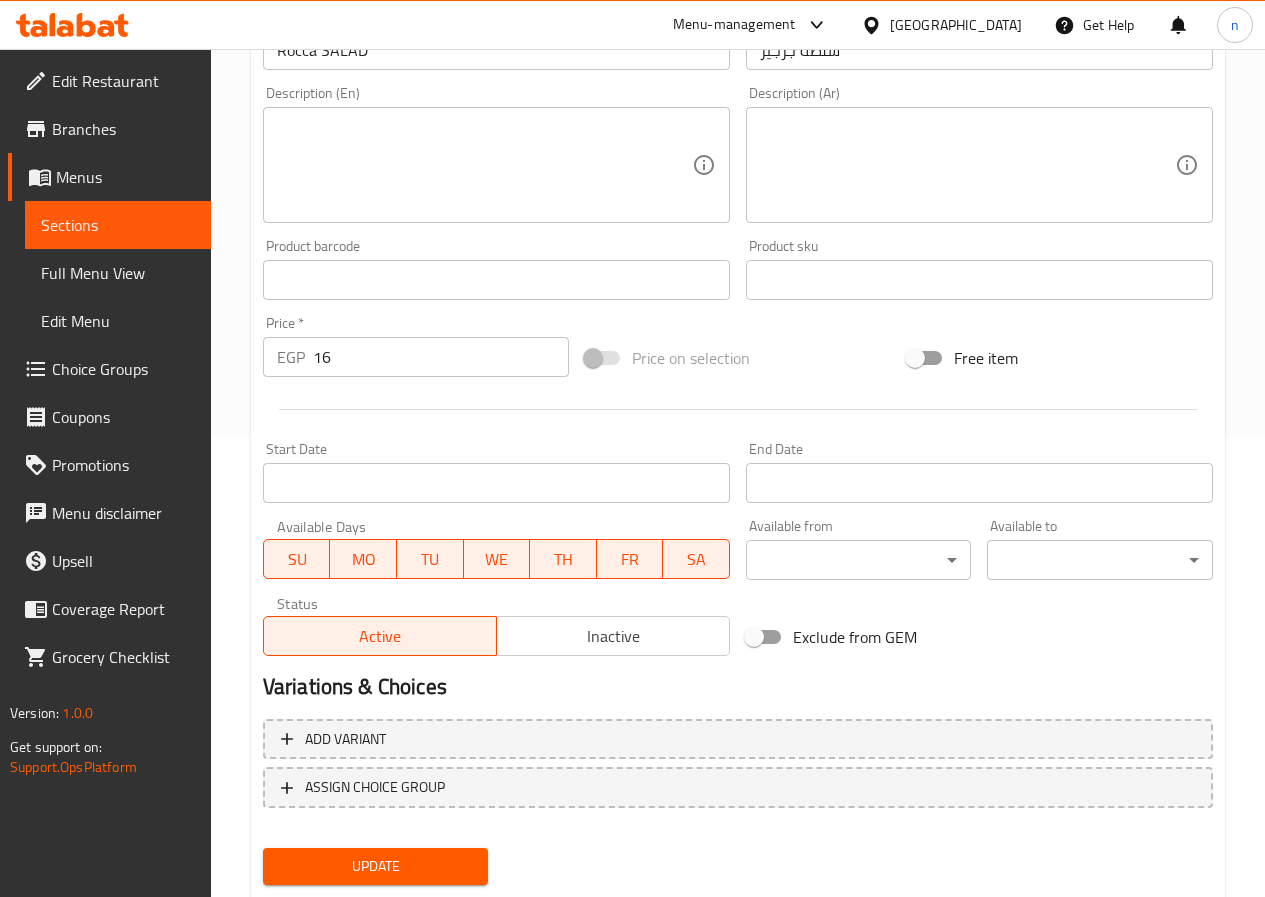 scroll, scrollTop: 516, scrollLeft: 0, axis: vertical 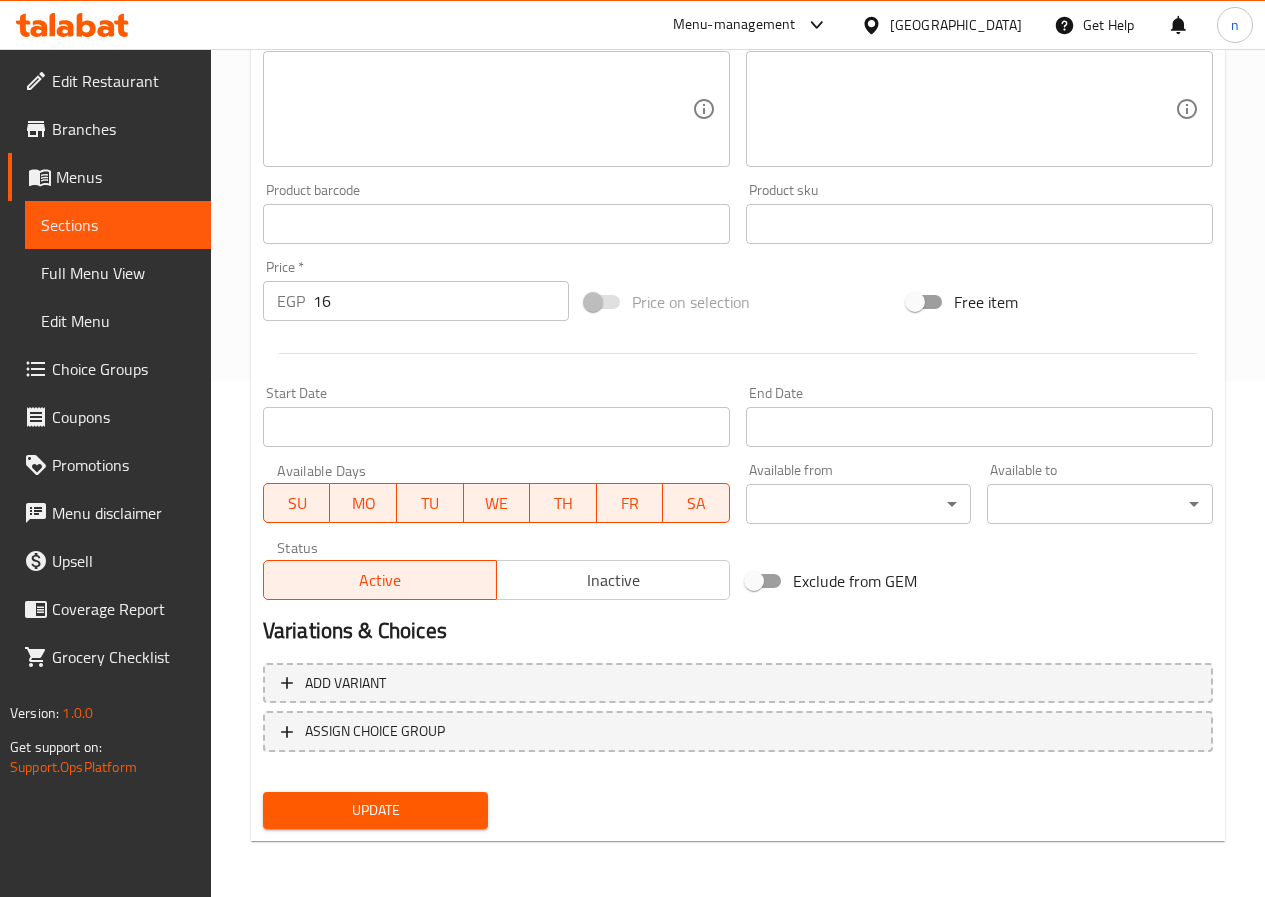 click on "Update" at bounding box center [376, 810] 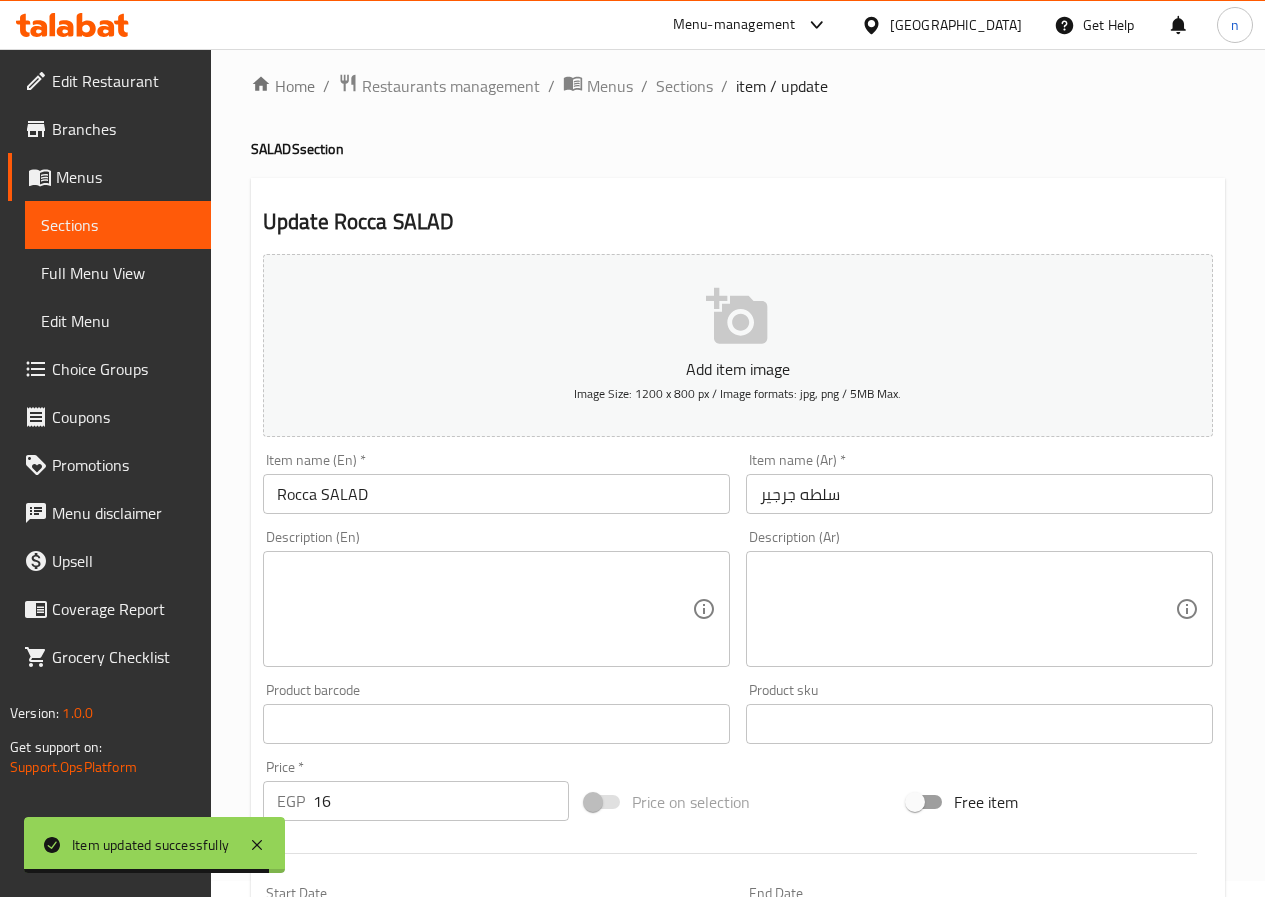 scroll, scrollTop: 0, scrollLeft: 0, axis: both 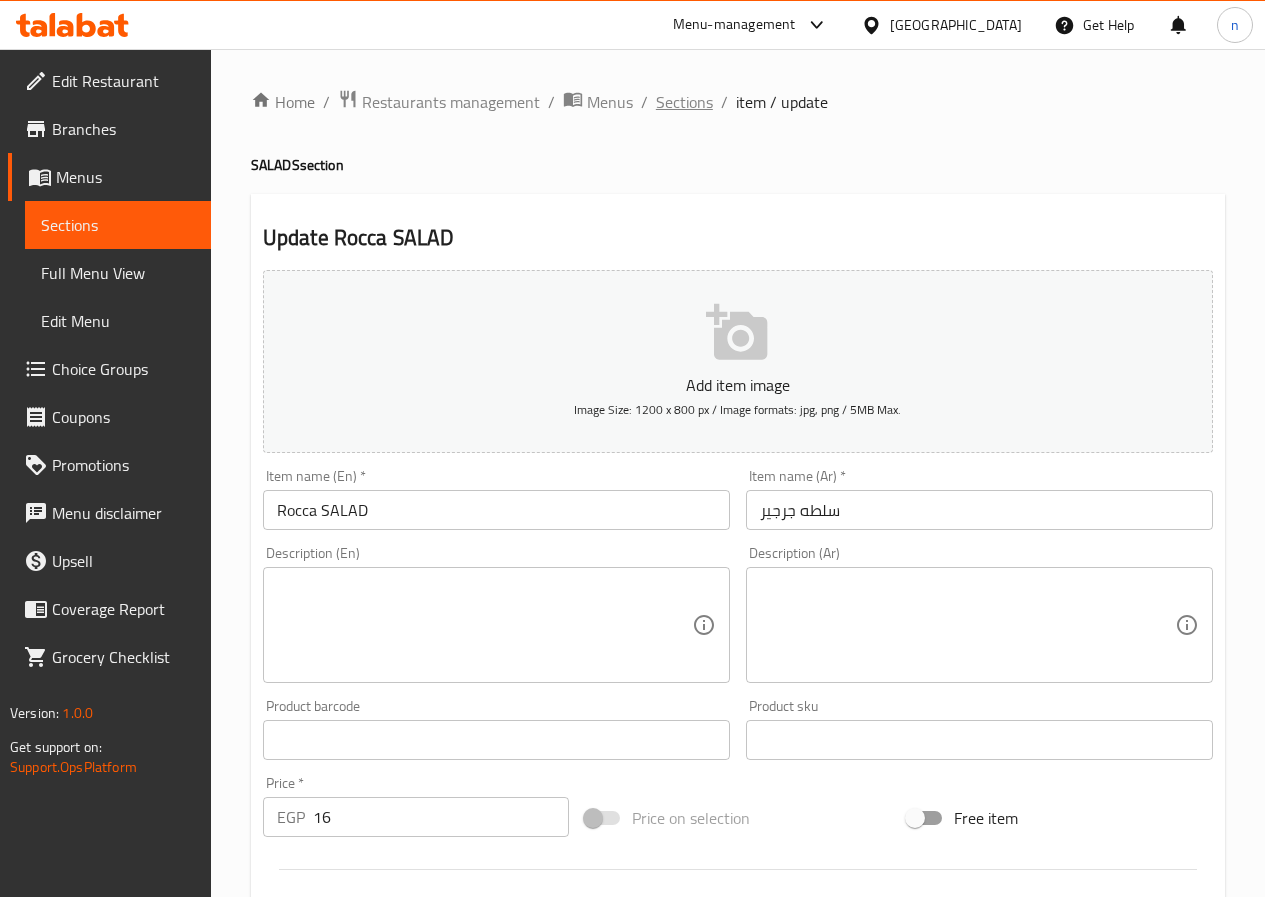 click on "Sections" at bounding box center (684, 102) 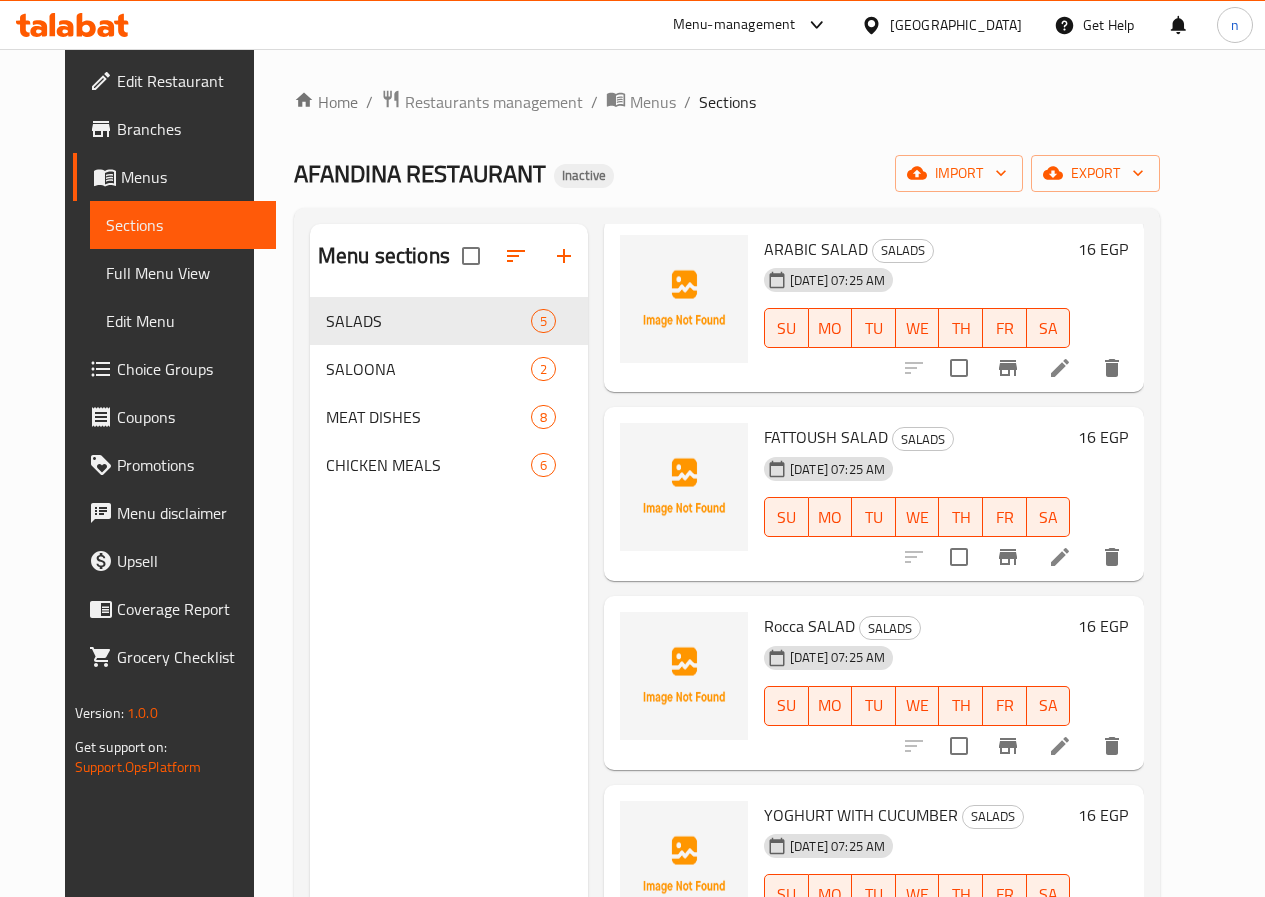scroll, scrollTop: 126, scrollLeft: 0, axis: vertical 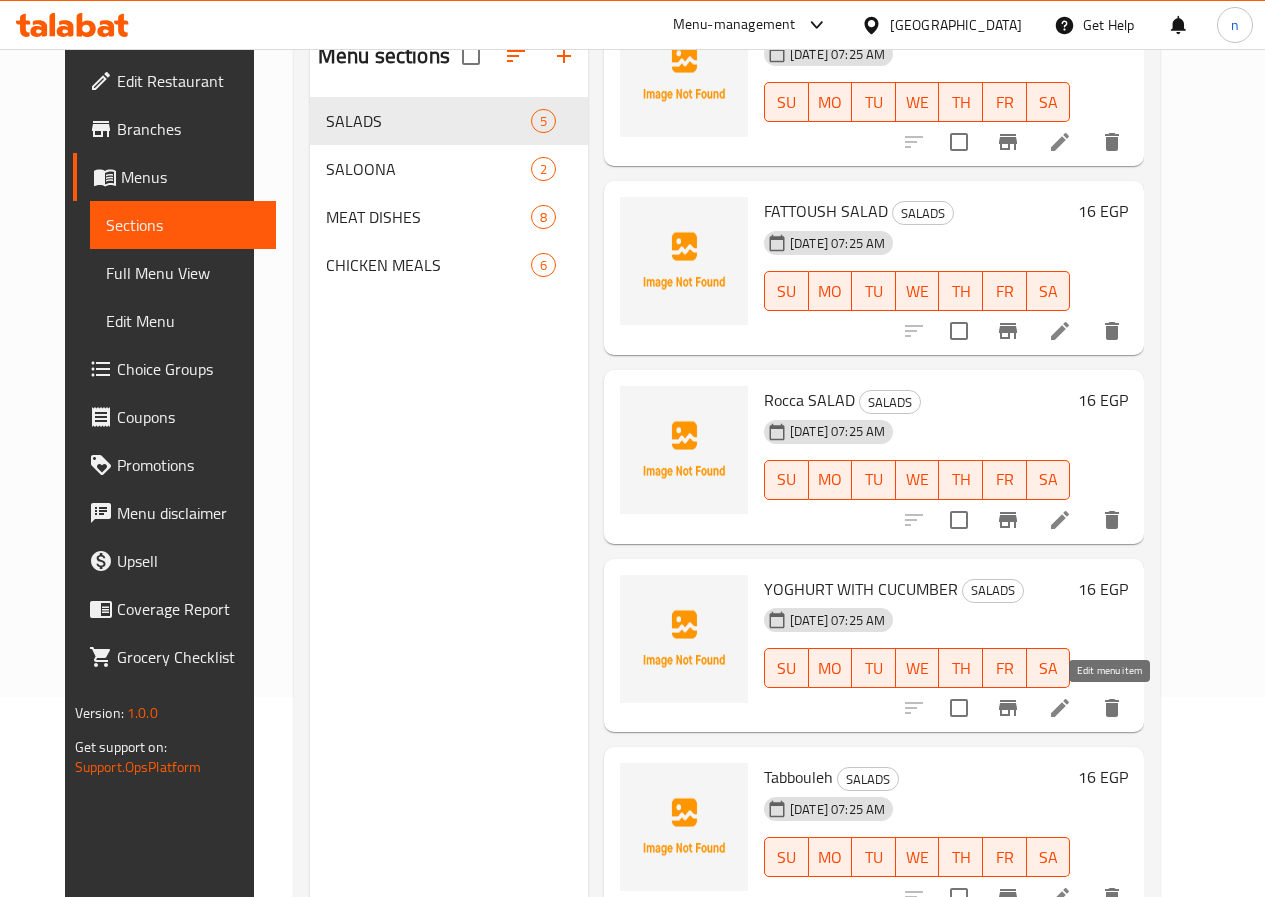 click 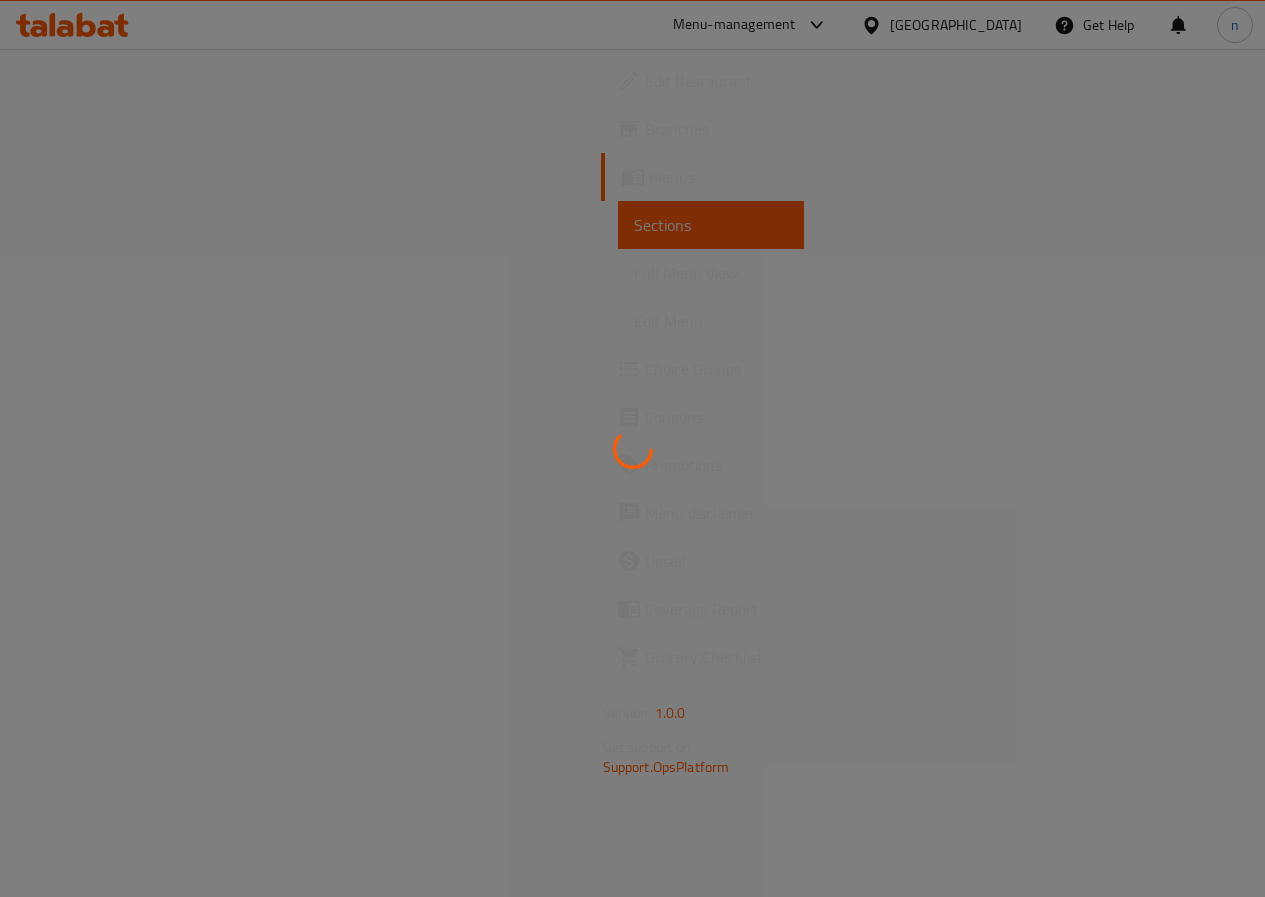 scroll, scrollTop: 0, scrollLeft: 0, axis: both 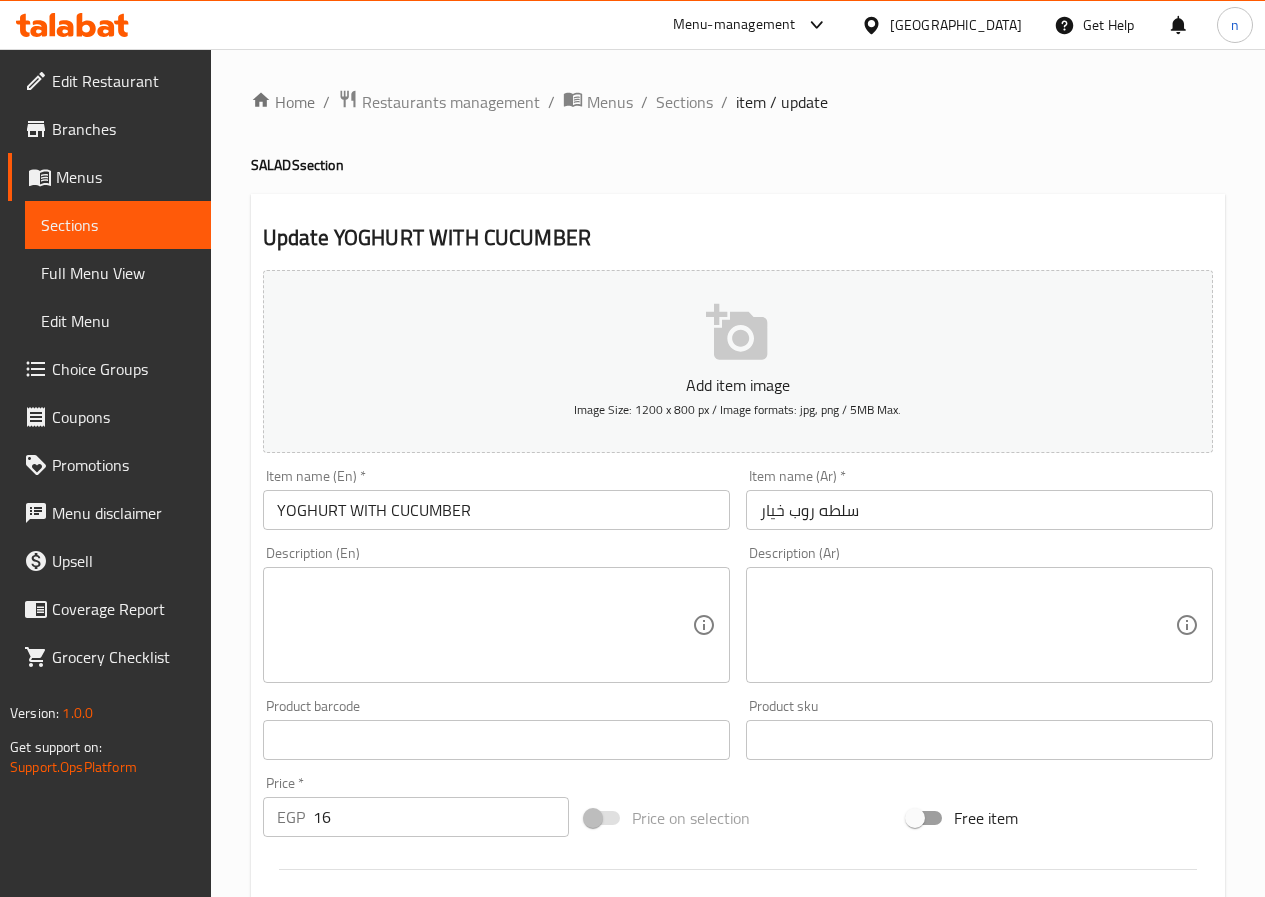 click on "YOGHURT WITH CUCUMBER" at bounding box center (496, 510) 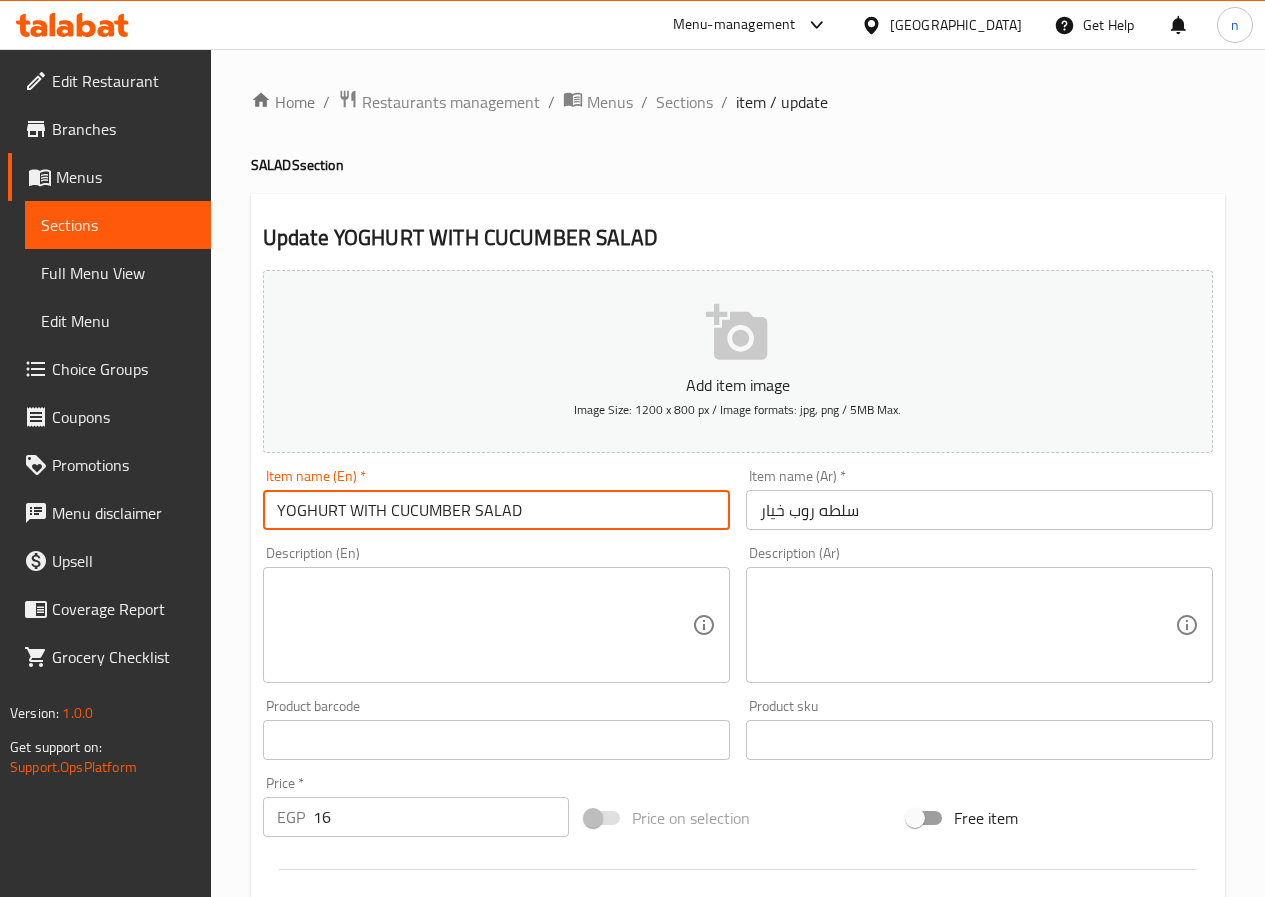 drag, startPoint x: 274, startPoint y: 508, endPoint x: 343, endPoint y: 502, distance: 69.260376 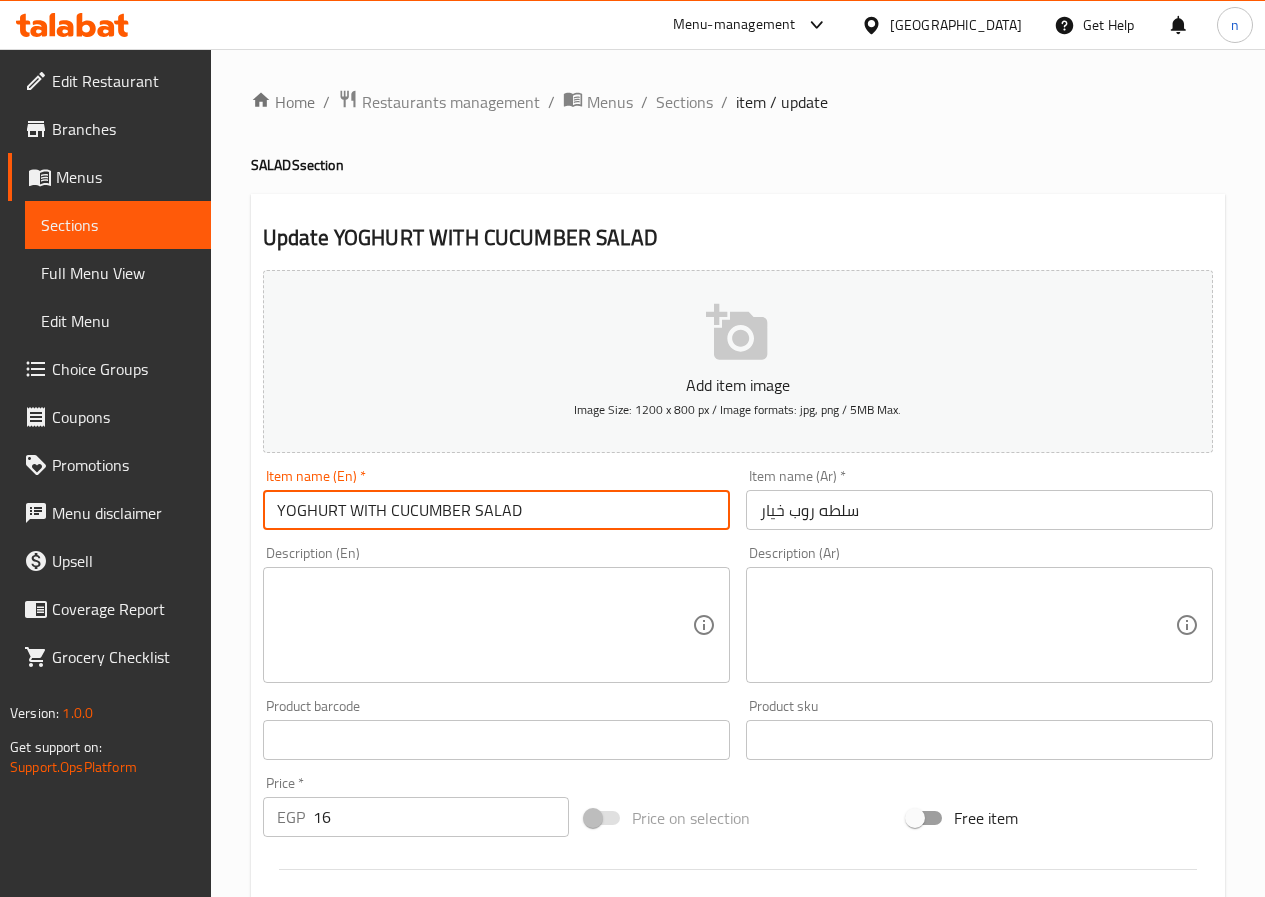 click on "YOGHURT WITH CUCUMBER SALAD" at bounding box center [496, 510] 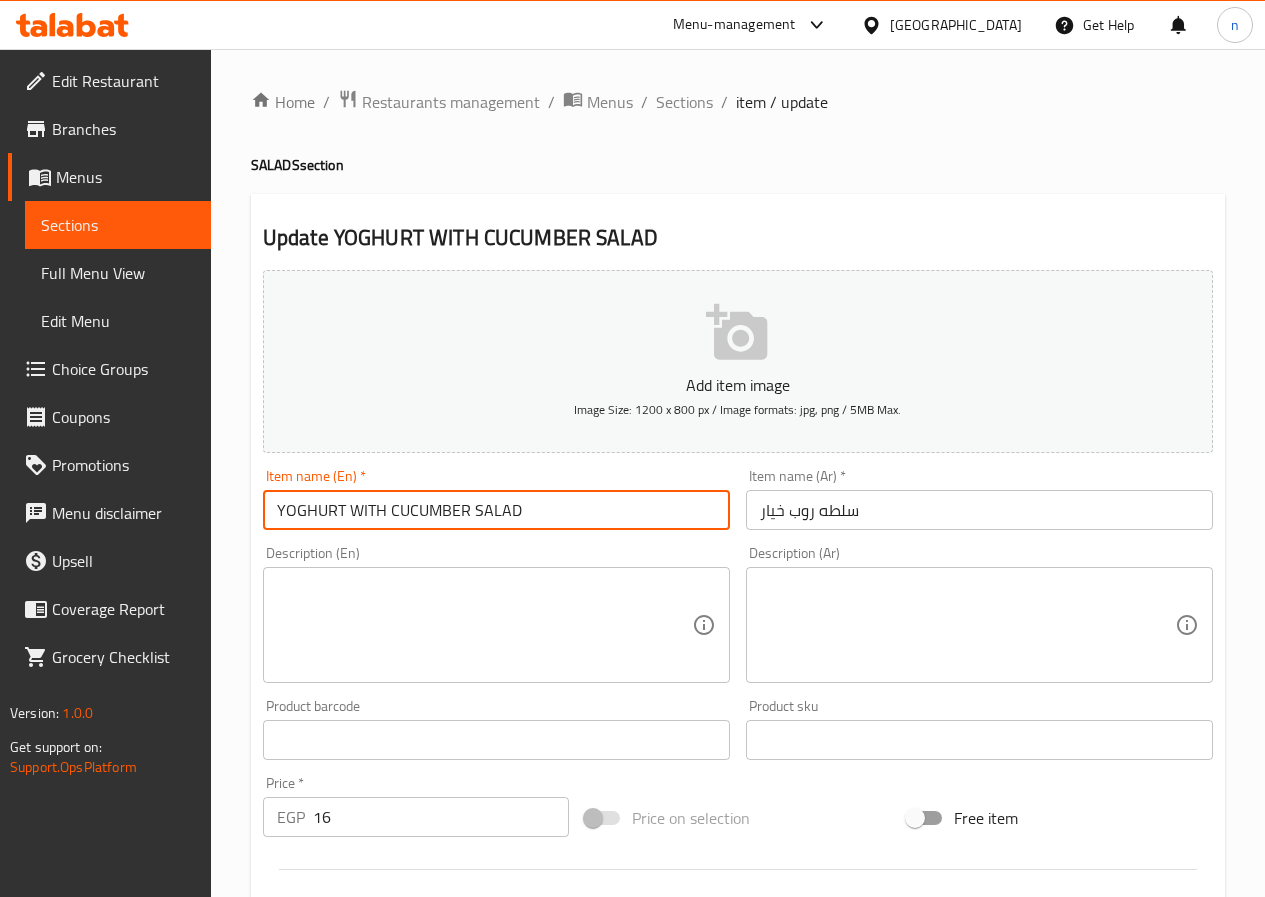 click on "YOGHURT WITH CUCUMBER SALAD" at bounding box center [496, 510] 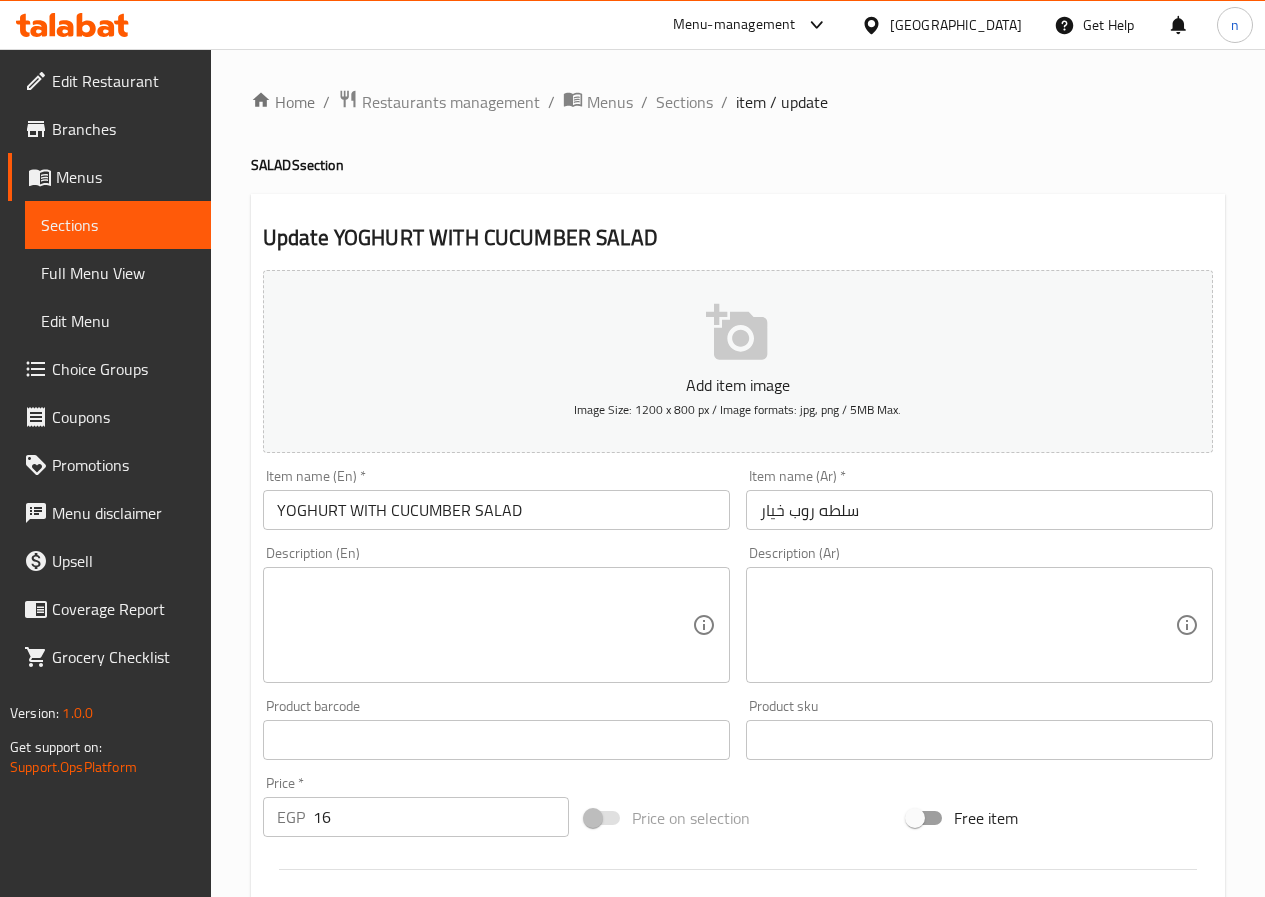 click on "YOGHURT WITH CUCUMBER SALAD" at bounding box center (496, 510) 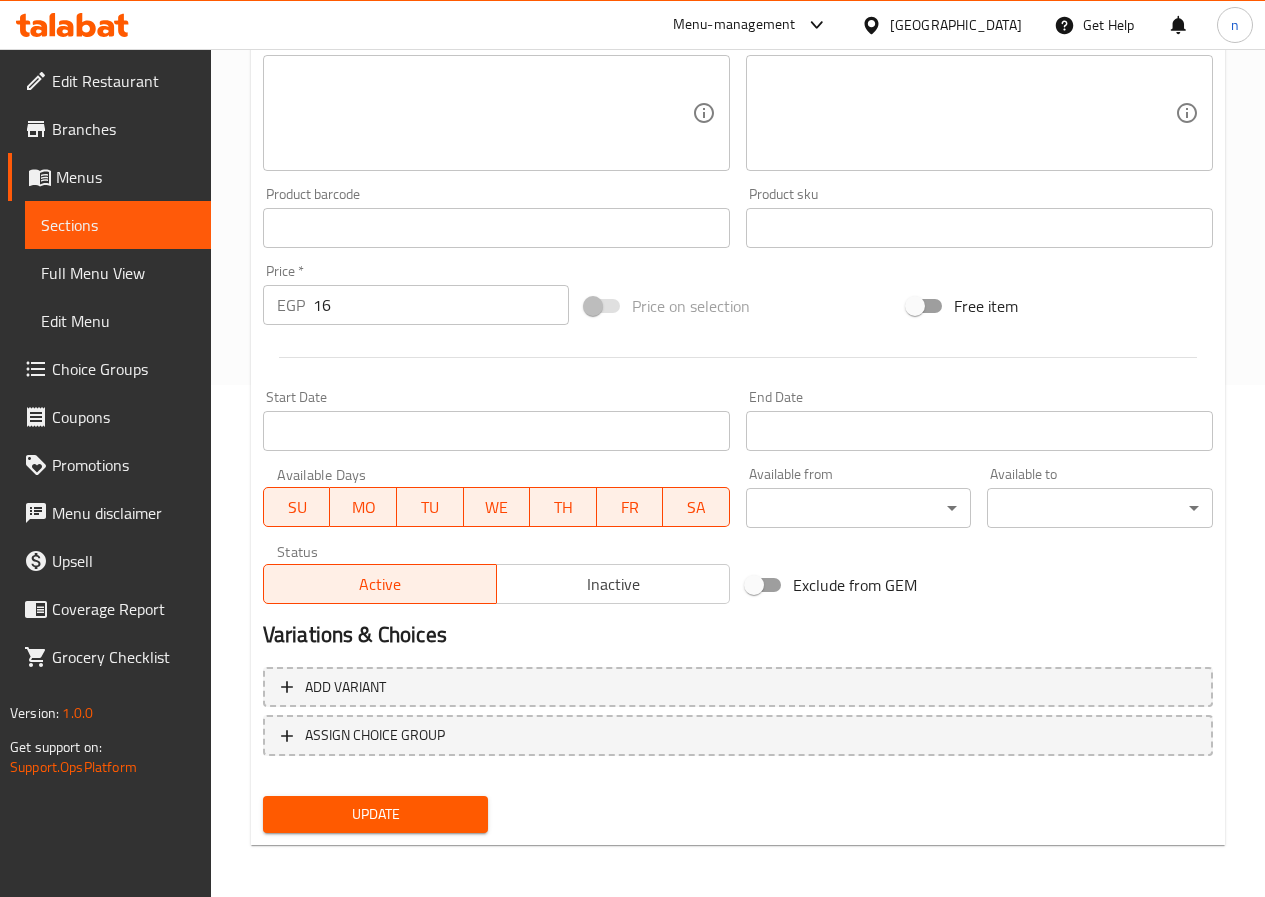scroll, scrollTop: 516, scrollLeft: 0, axis: vertical 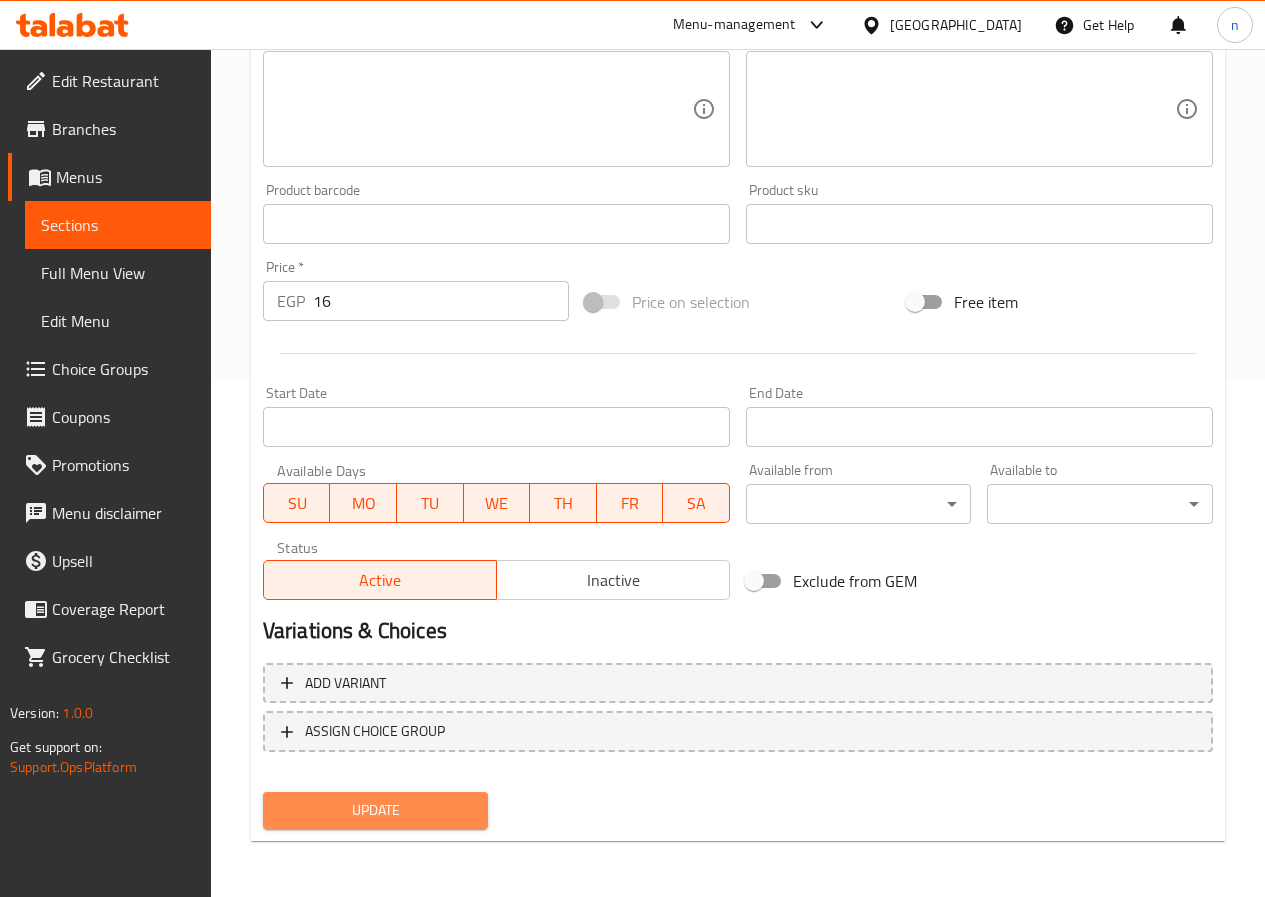 click on "Update" at bounding box center (376, 810) 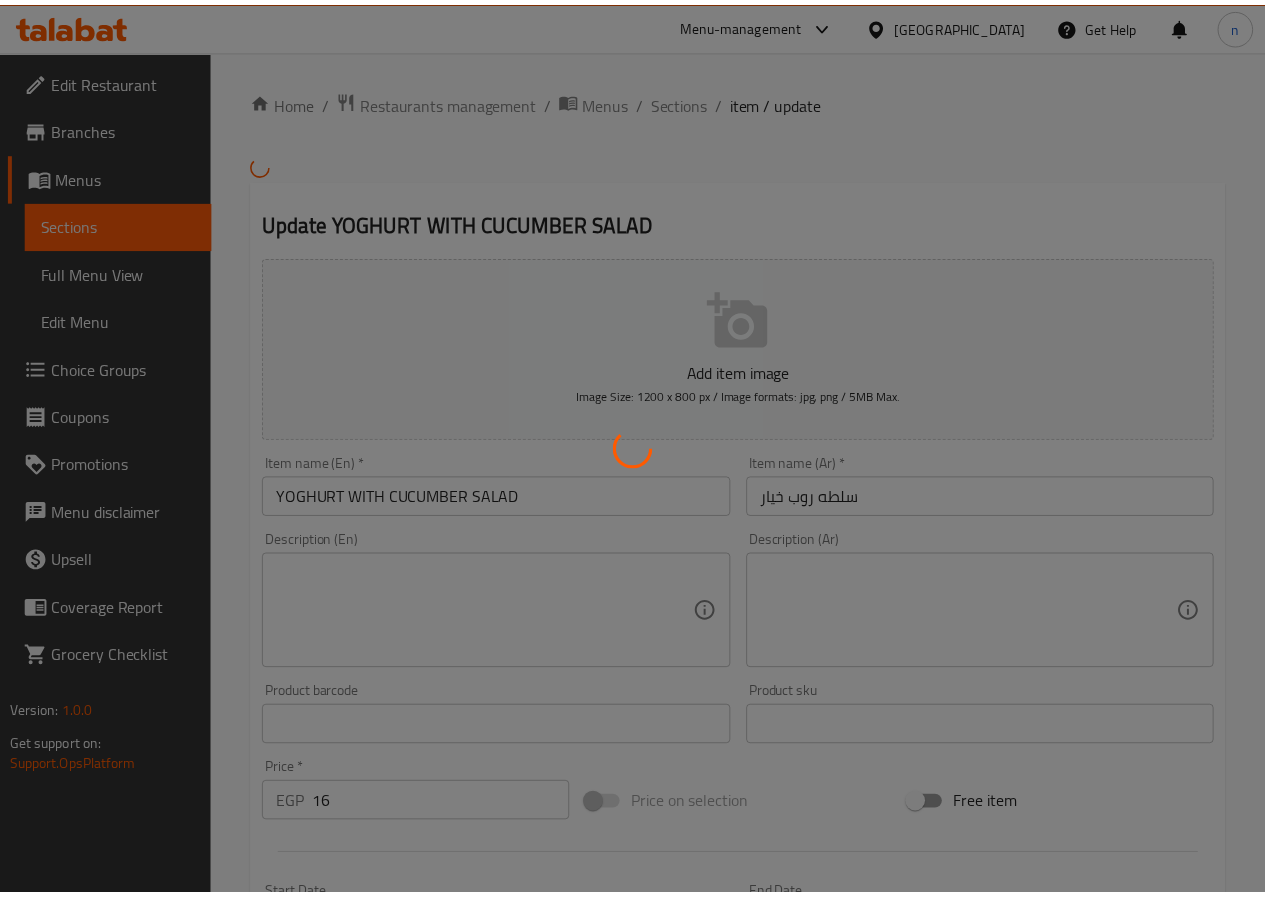scroll, scrollTop: 0, scrollLeft: 0, axis: both 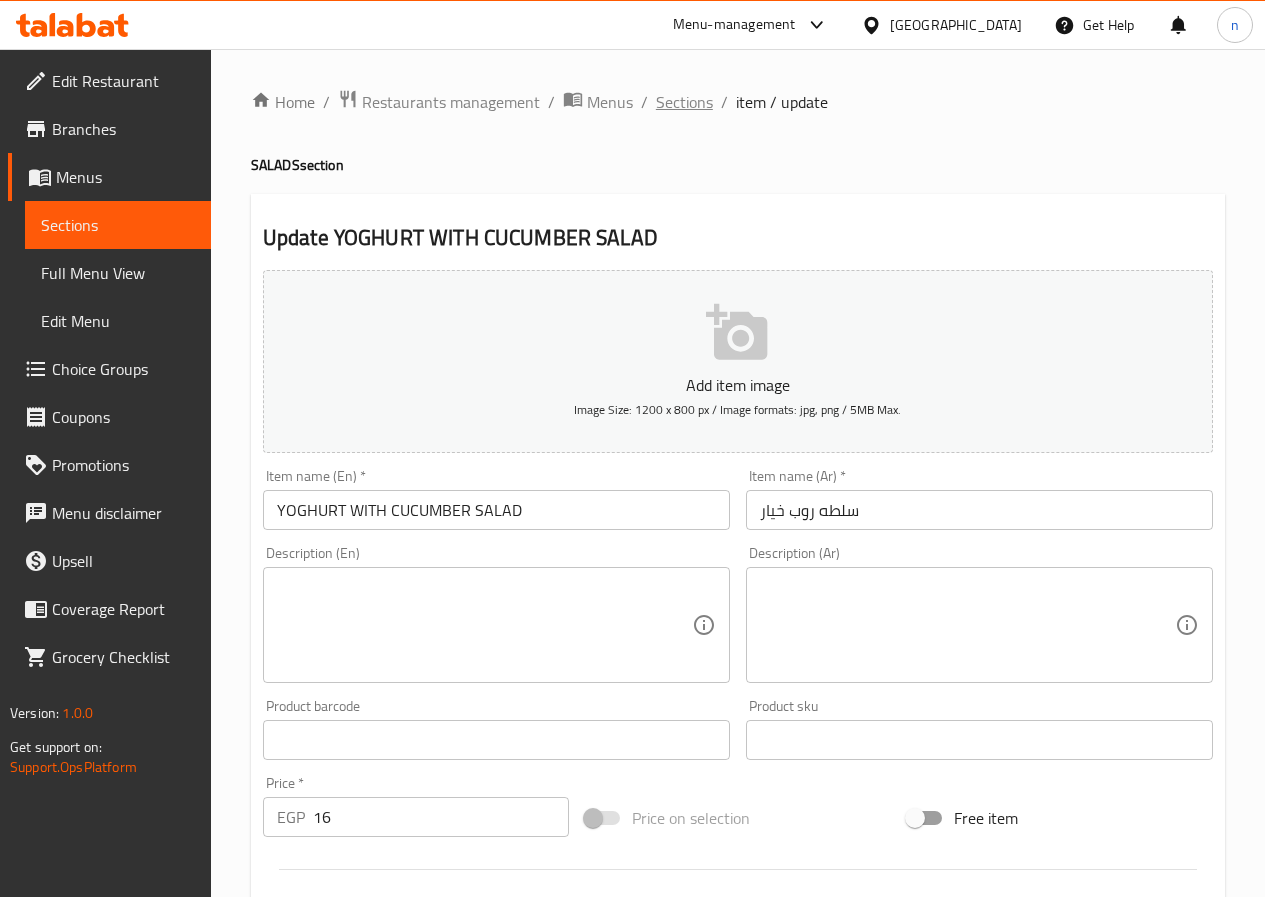 click on "Sections" at bounding box center (684, 102) 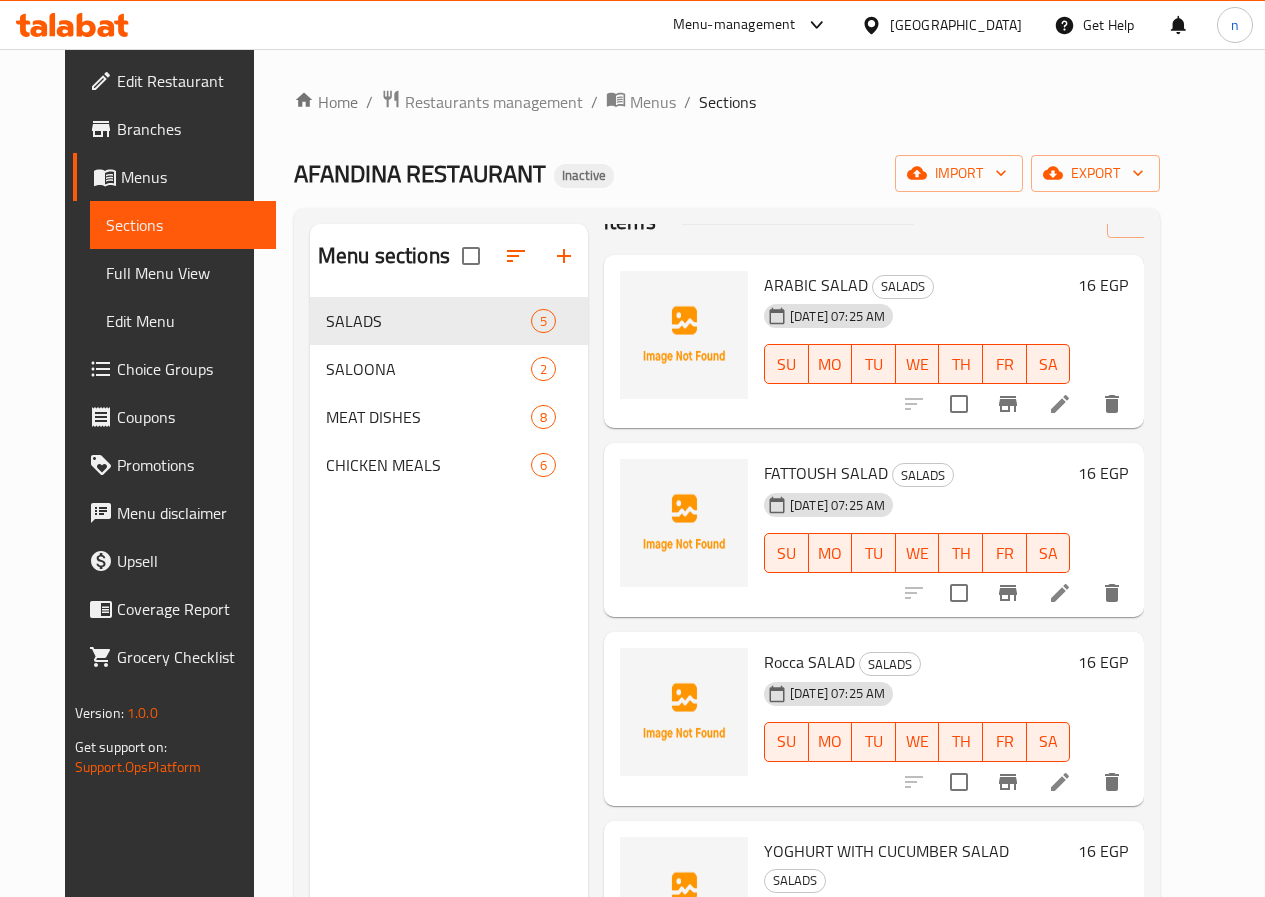 scroll, scrollTop: 126, scrollLeft: 0, axis: vertical 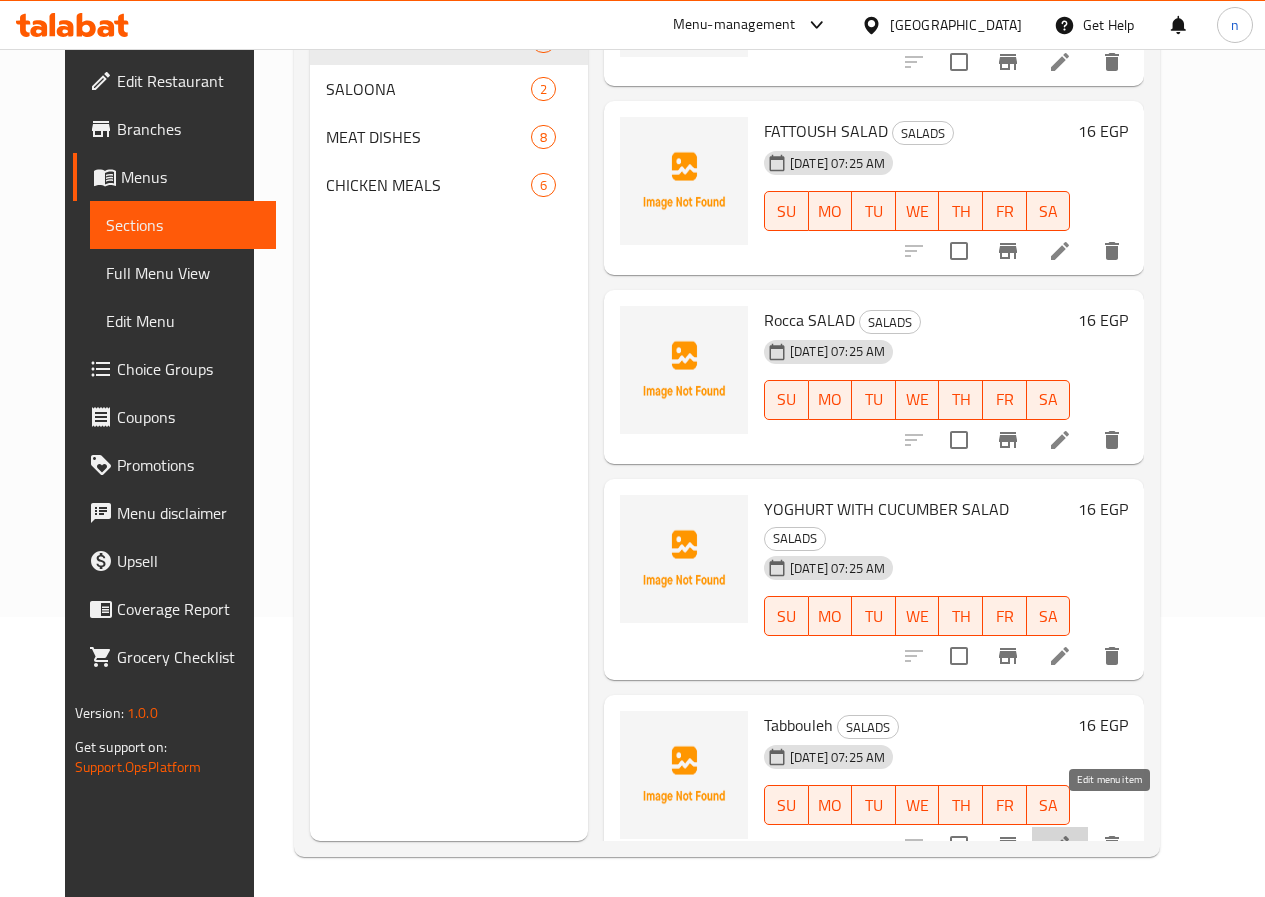 click 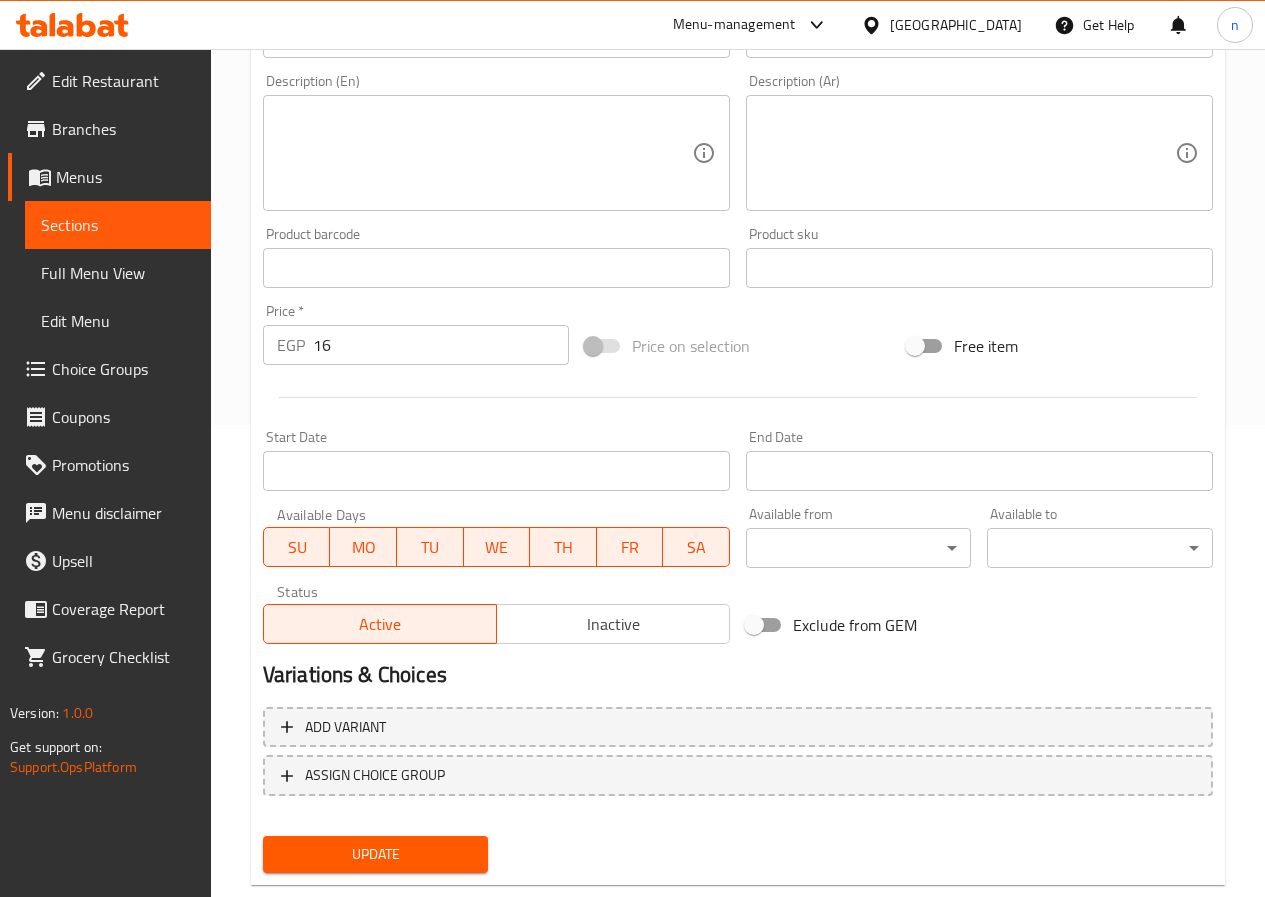 scroll, scrollTop: 516, scrollLeft: 0, axis: vertical 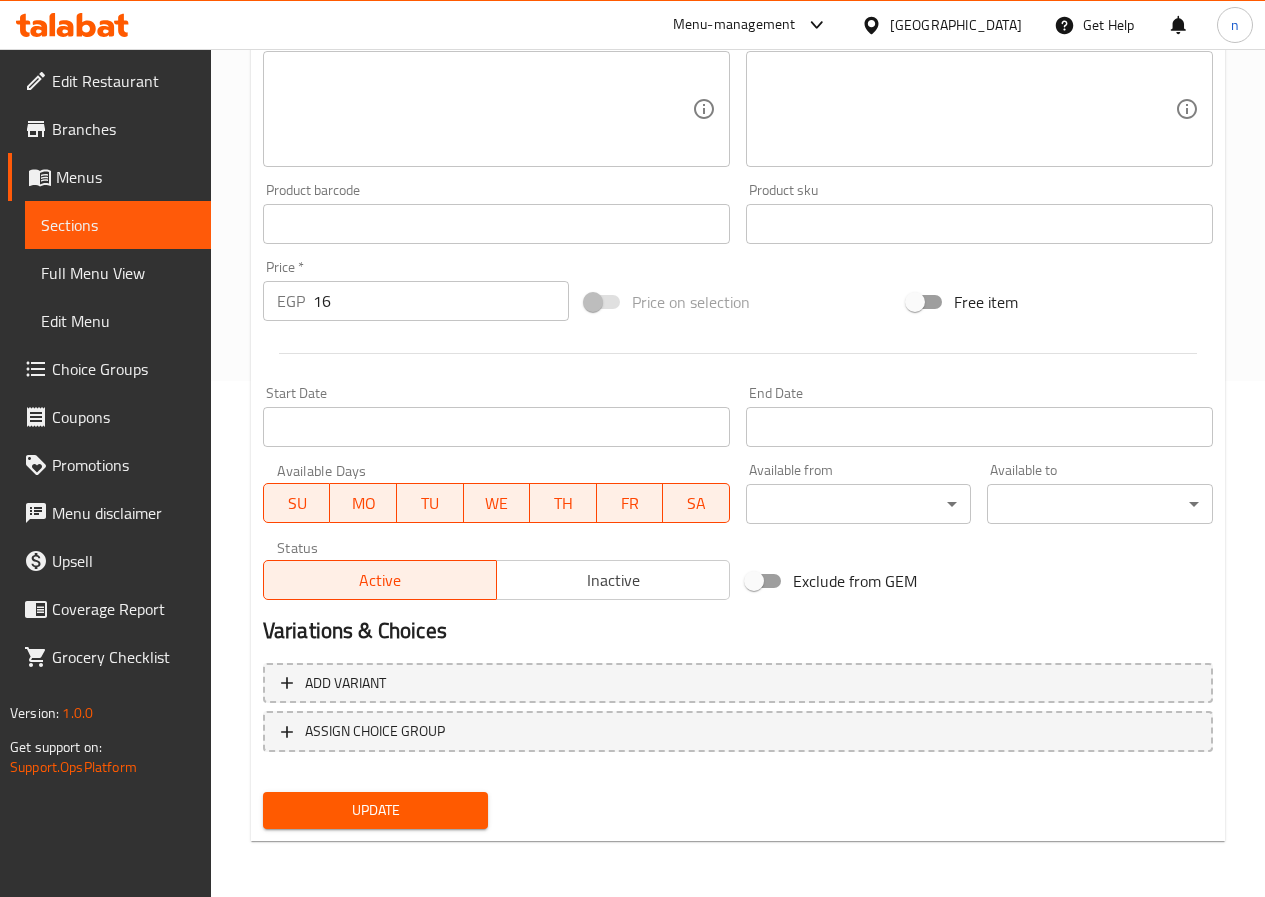 click on "Update" at bounding box center [376, 810] 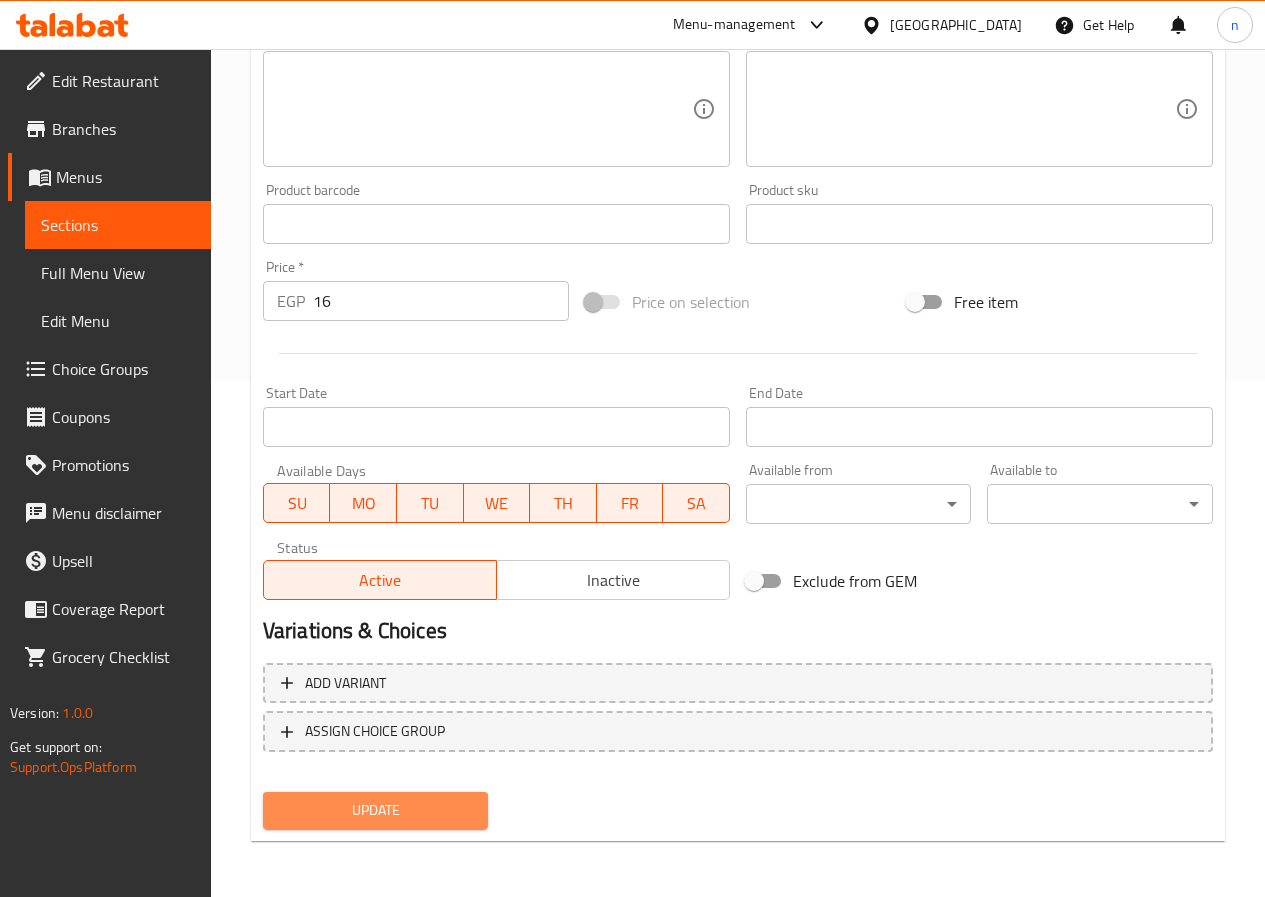 click on "Update" at bounding box center [376, 810] 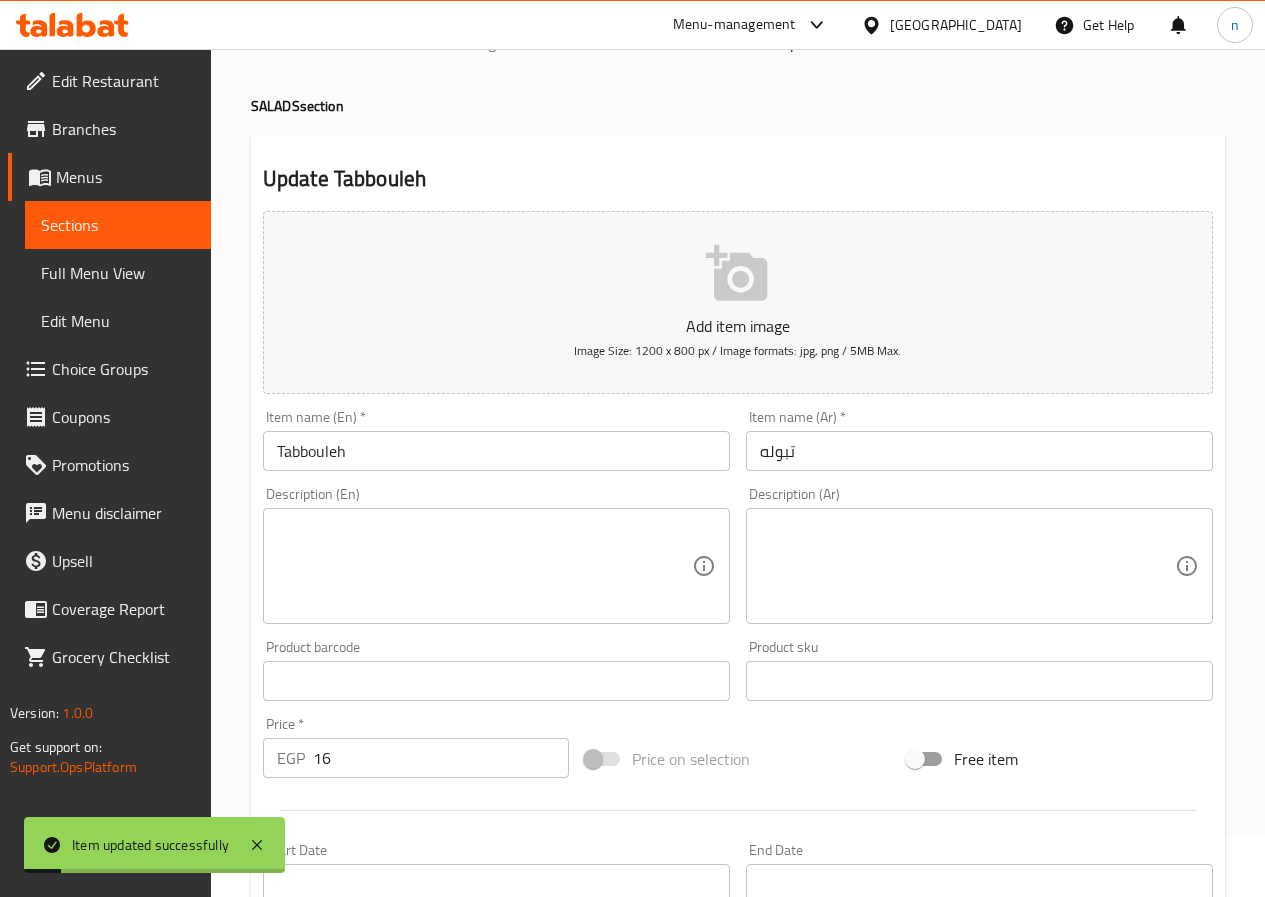scroll, scrollTop: 0, scrollLeft: 0, axis: both 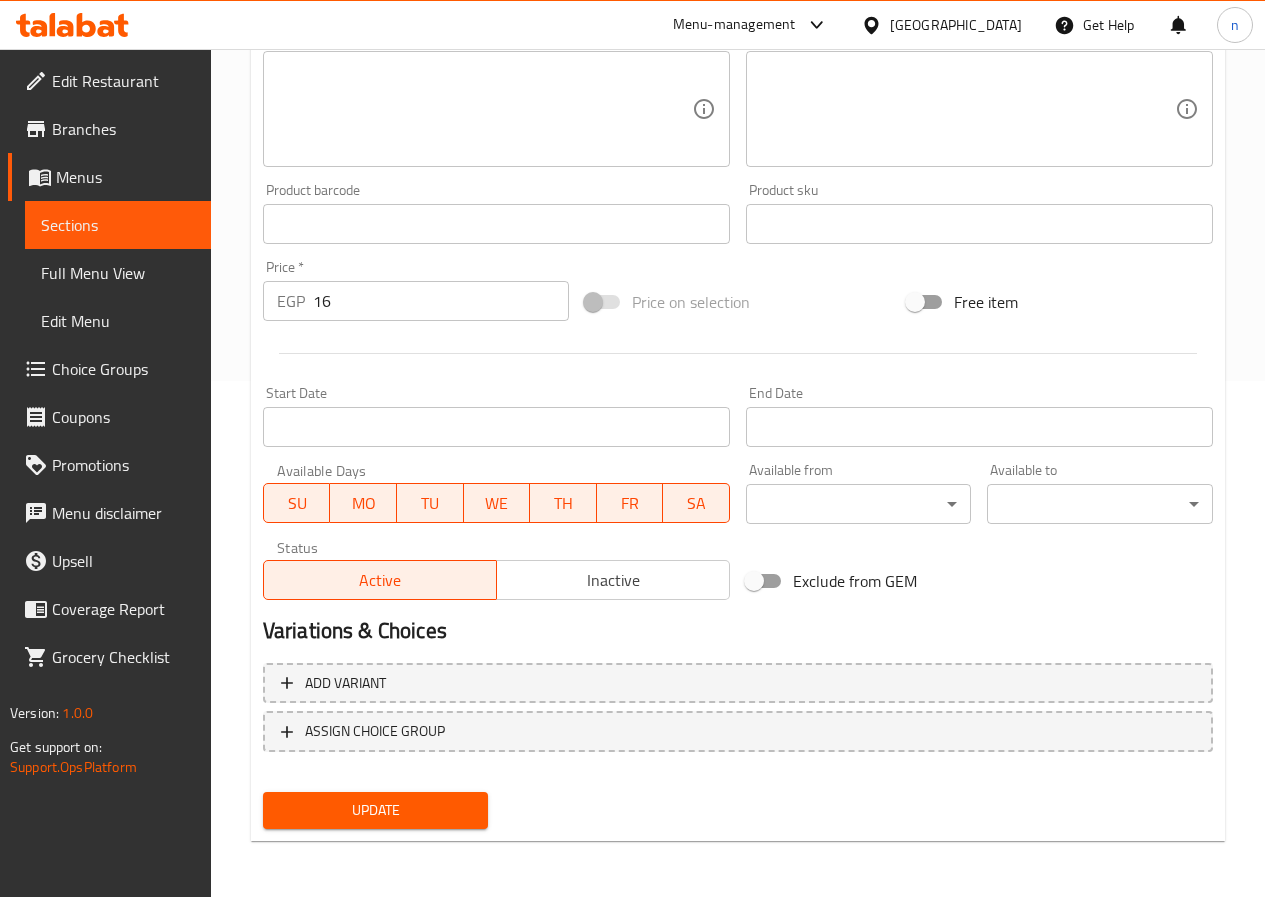 click on "Update" at bounding box center [376, 810] 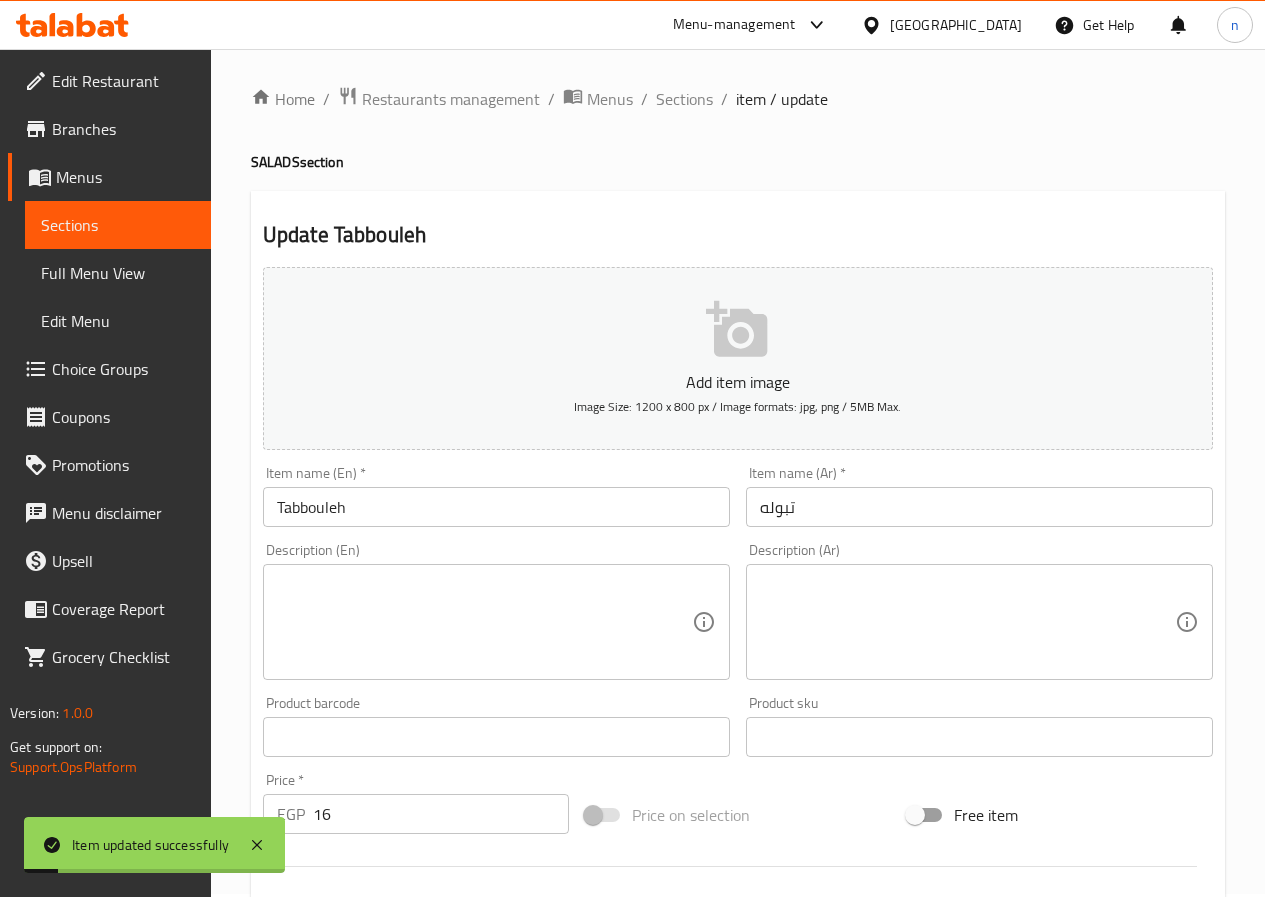 scroll, scrollTop: 0, scrollLeft: 0, axis: both 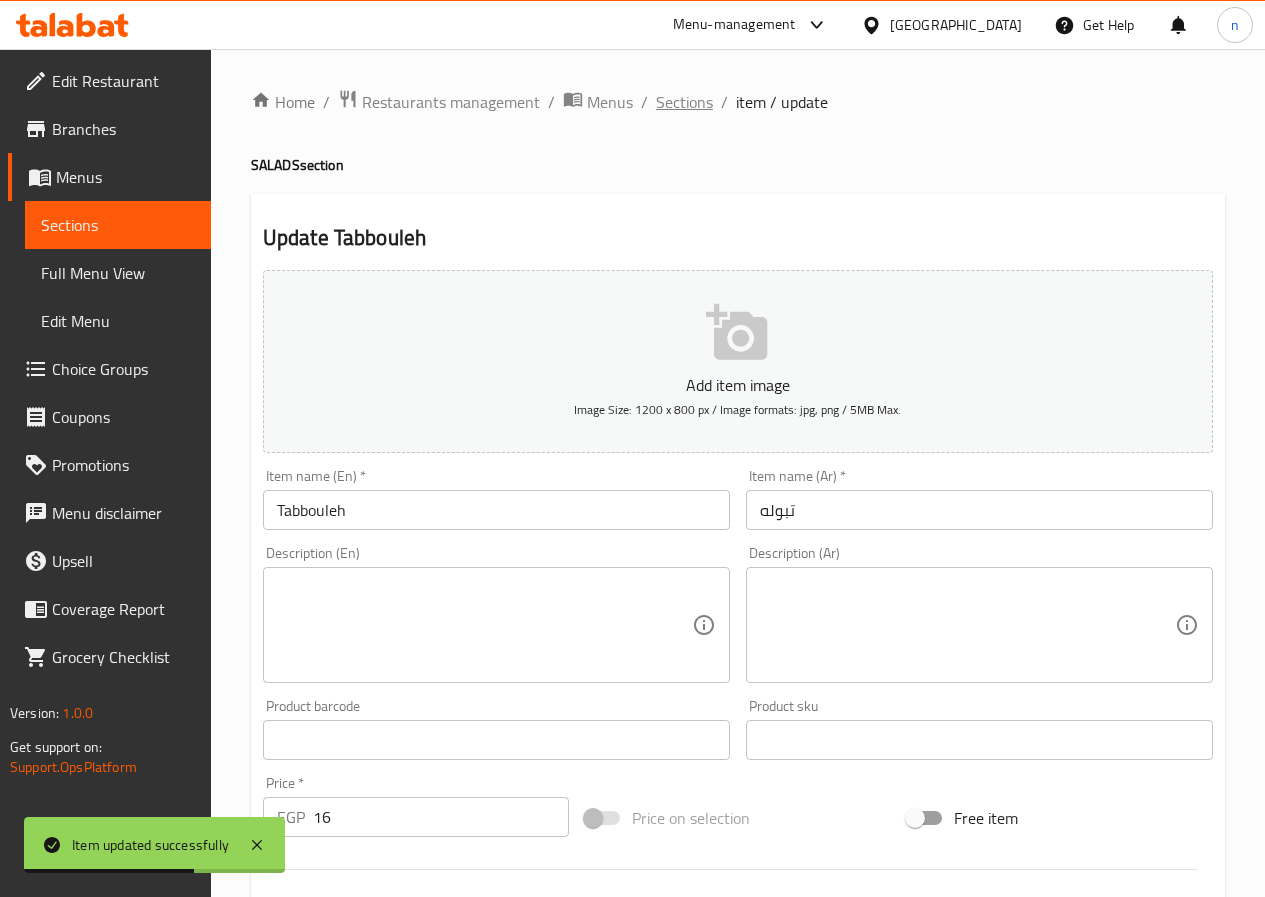 click on "Sections" at bounding box center [684, 102] 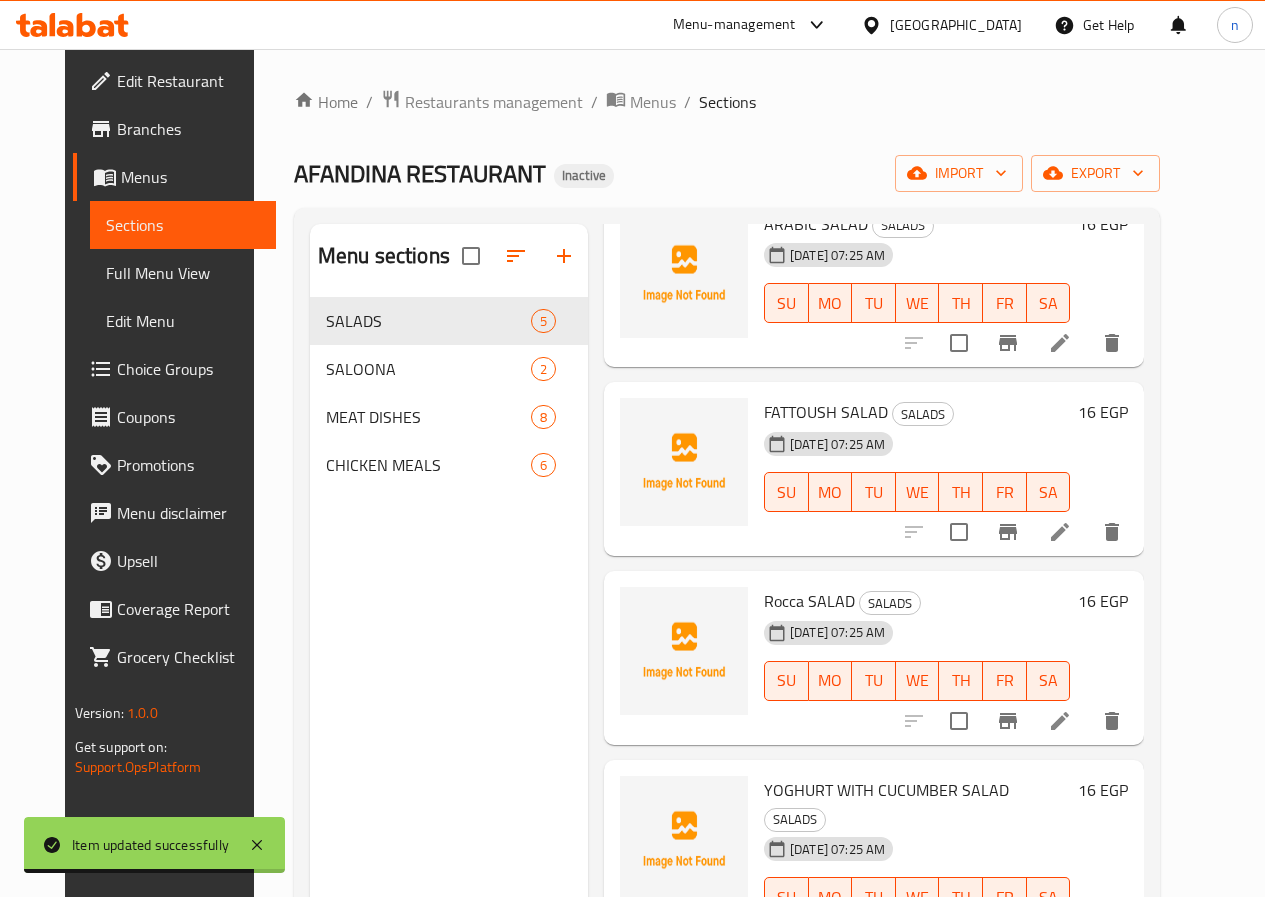 scroll, scrollTop: 126, scrollLeft: 0, axis: vertical 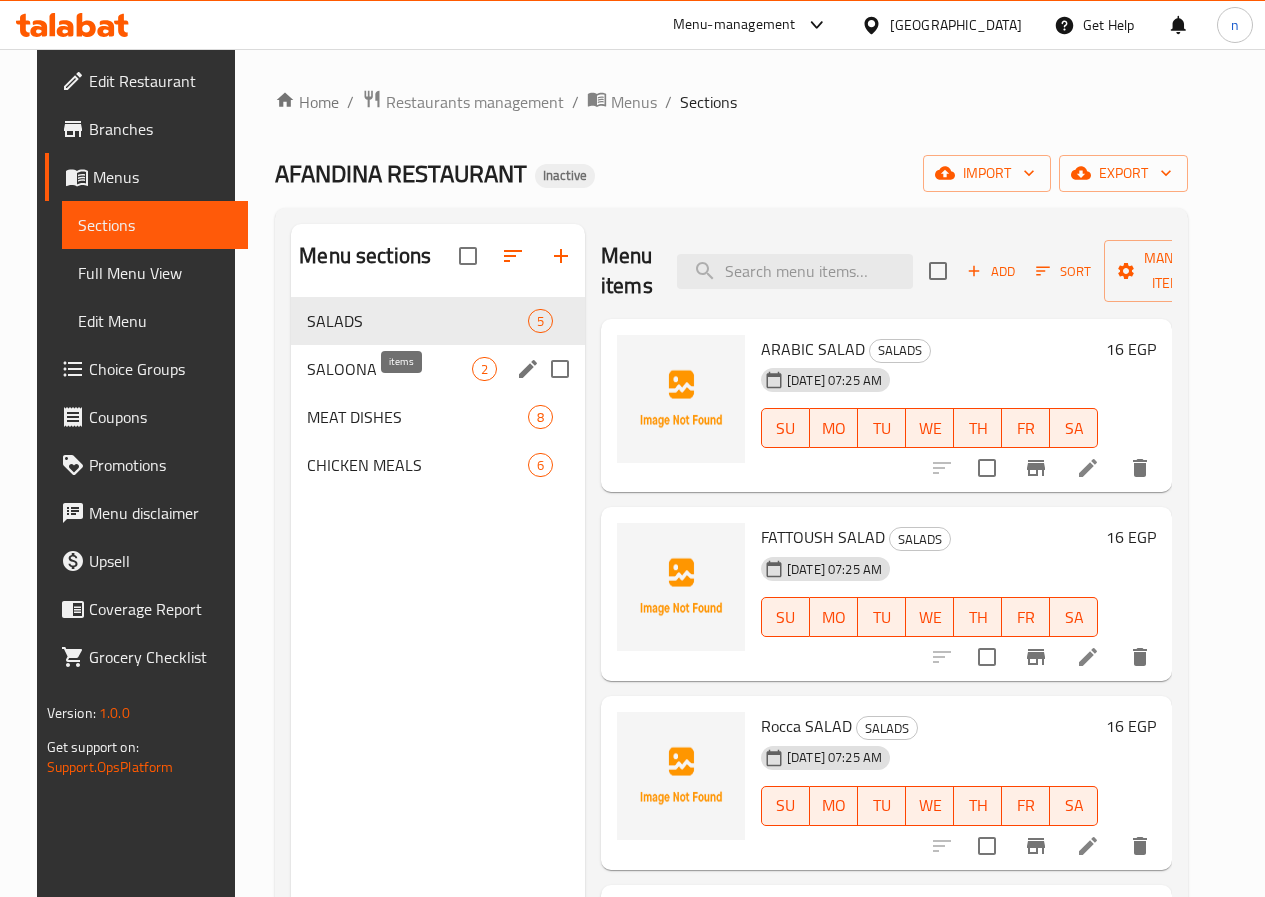 click on "2" at bounding box center (484, 369) 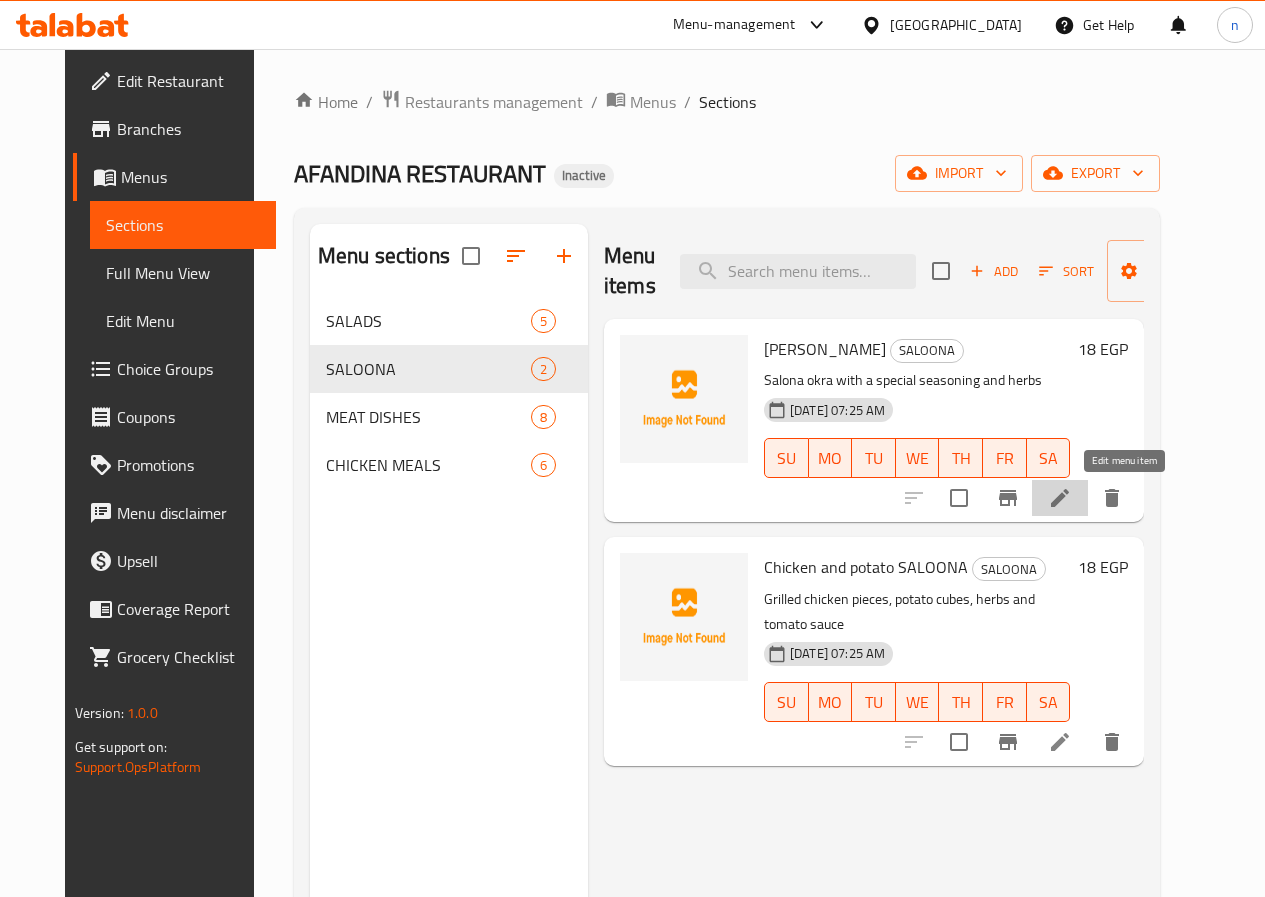 click 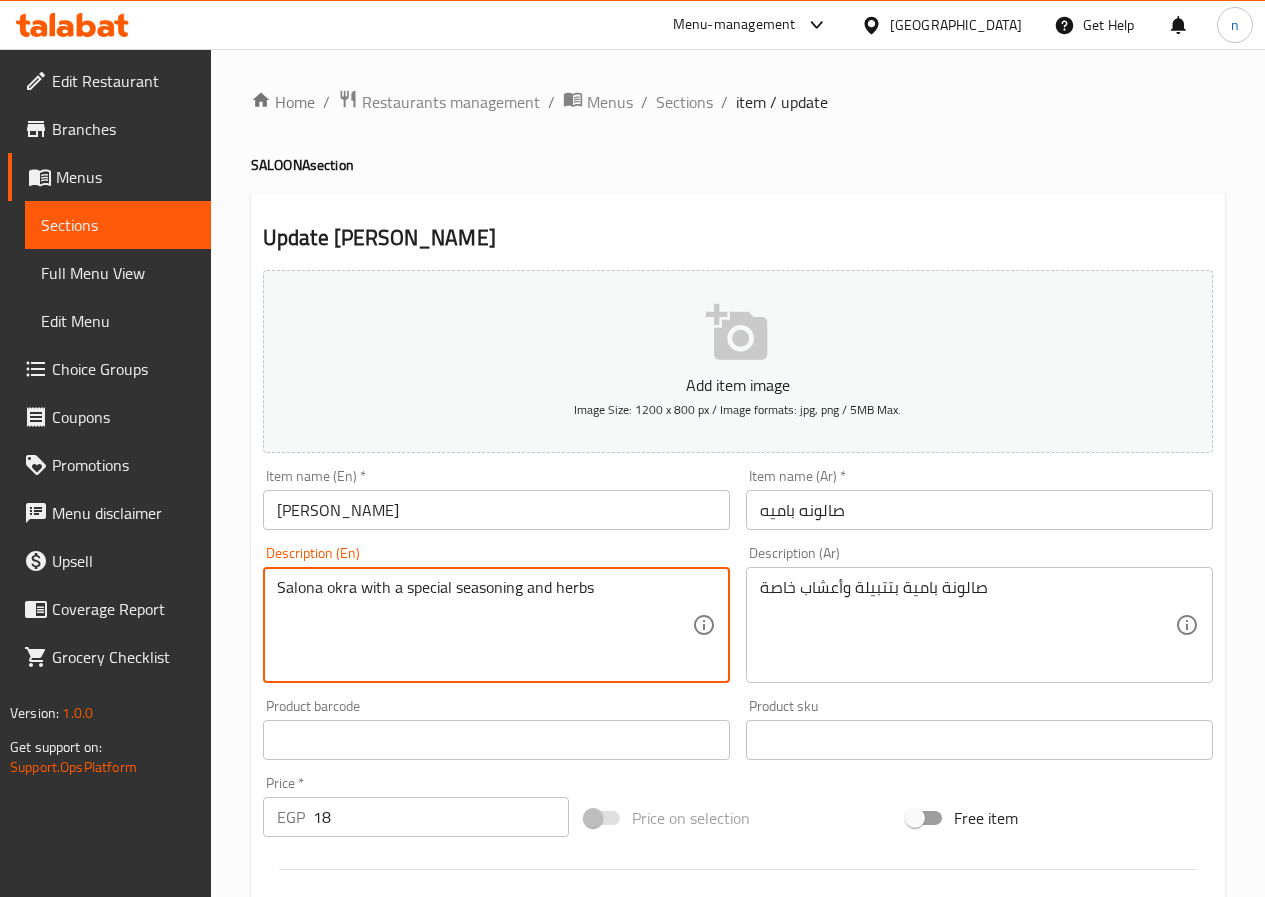 drag, startPoint x: 455, startPoint y: 586, endPoint x: 592, endPoint y: 586, distance: 137 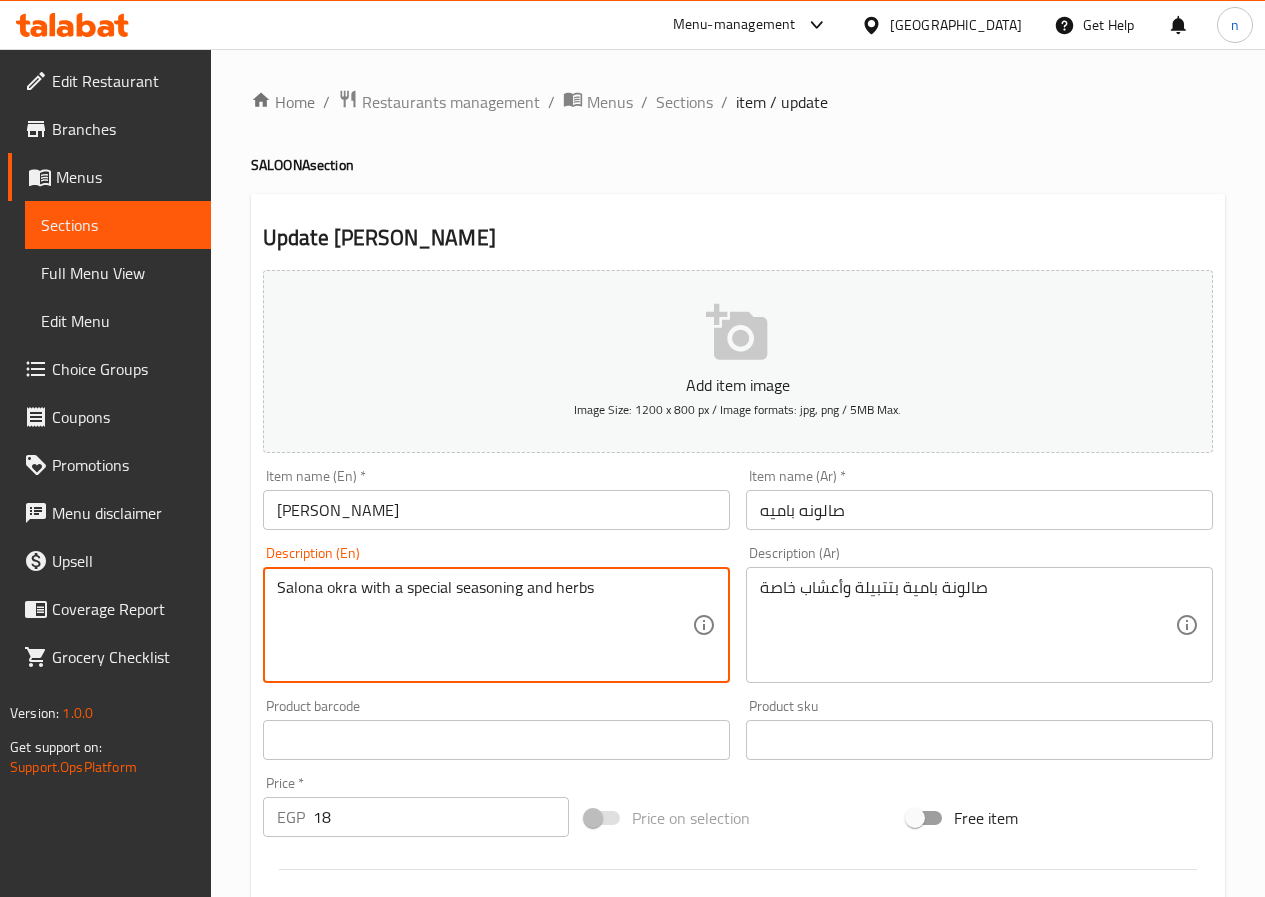 click on "Salona okra with a special seasoning and herbs" at bounding box center (484, 625) 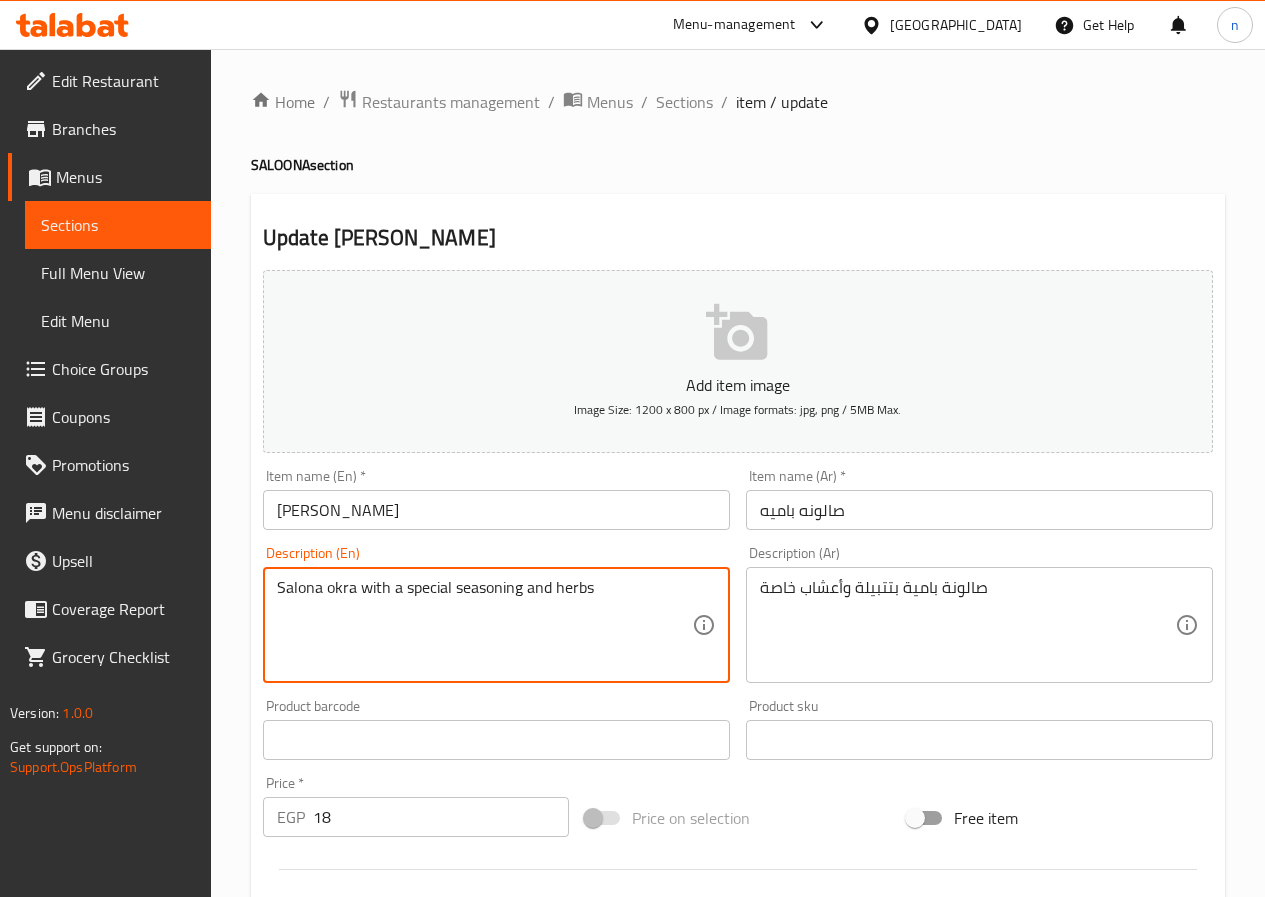 drag, startPoint x: 454, startPoint y: 590, endPoint x: 518, endPoint y: 595, distance: 64.195015 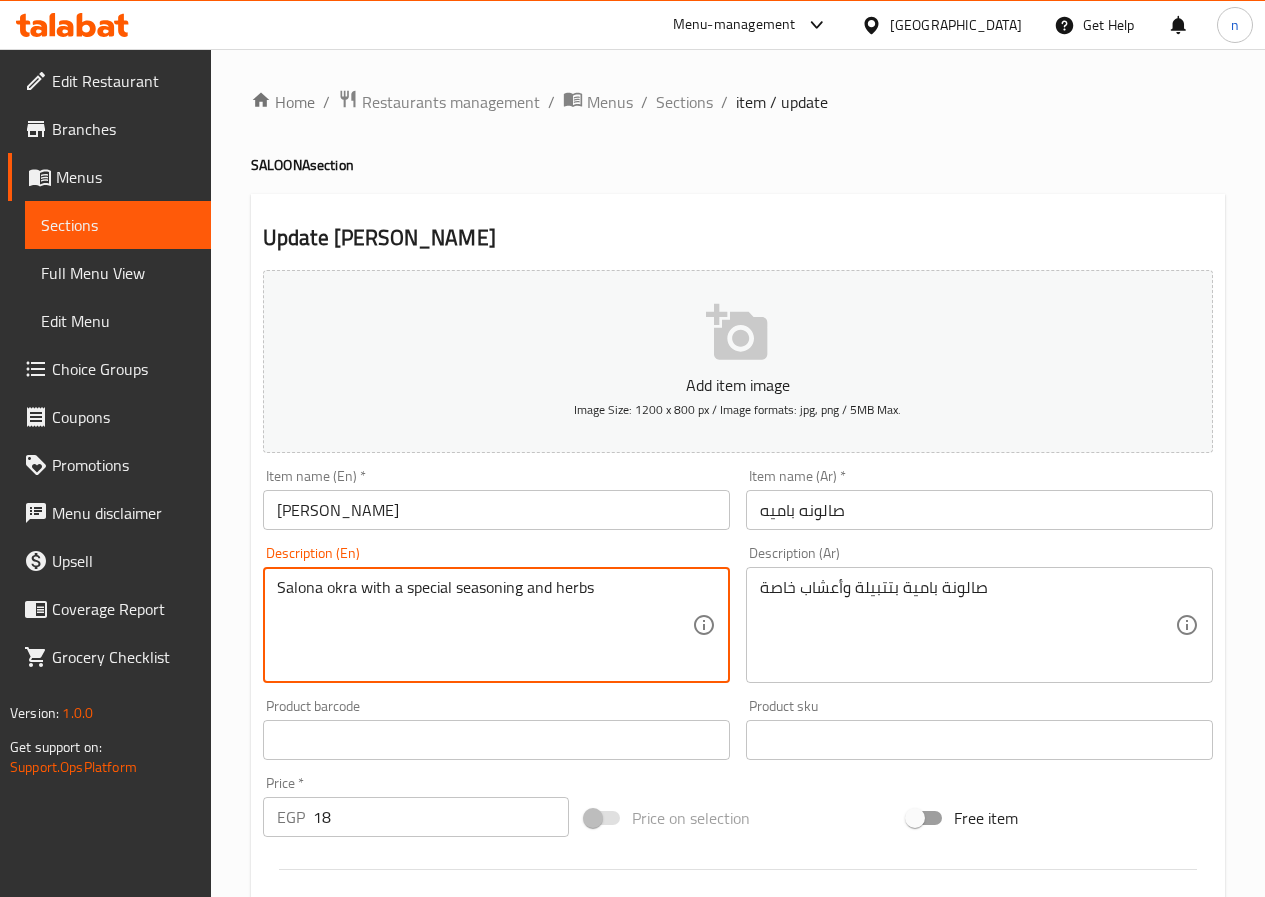 click on "Salona okra with a special seasoning and herbs" at bounding box center [484, 625] 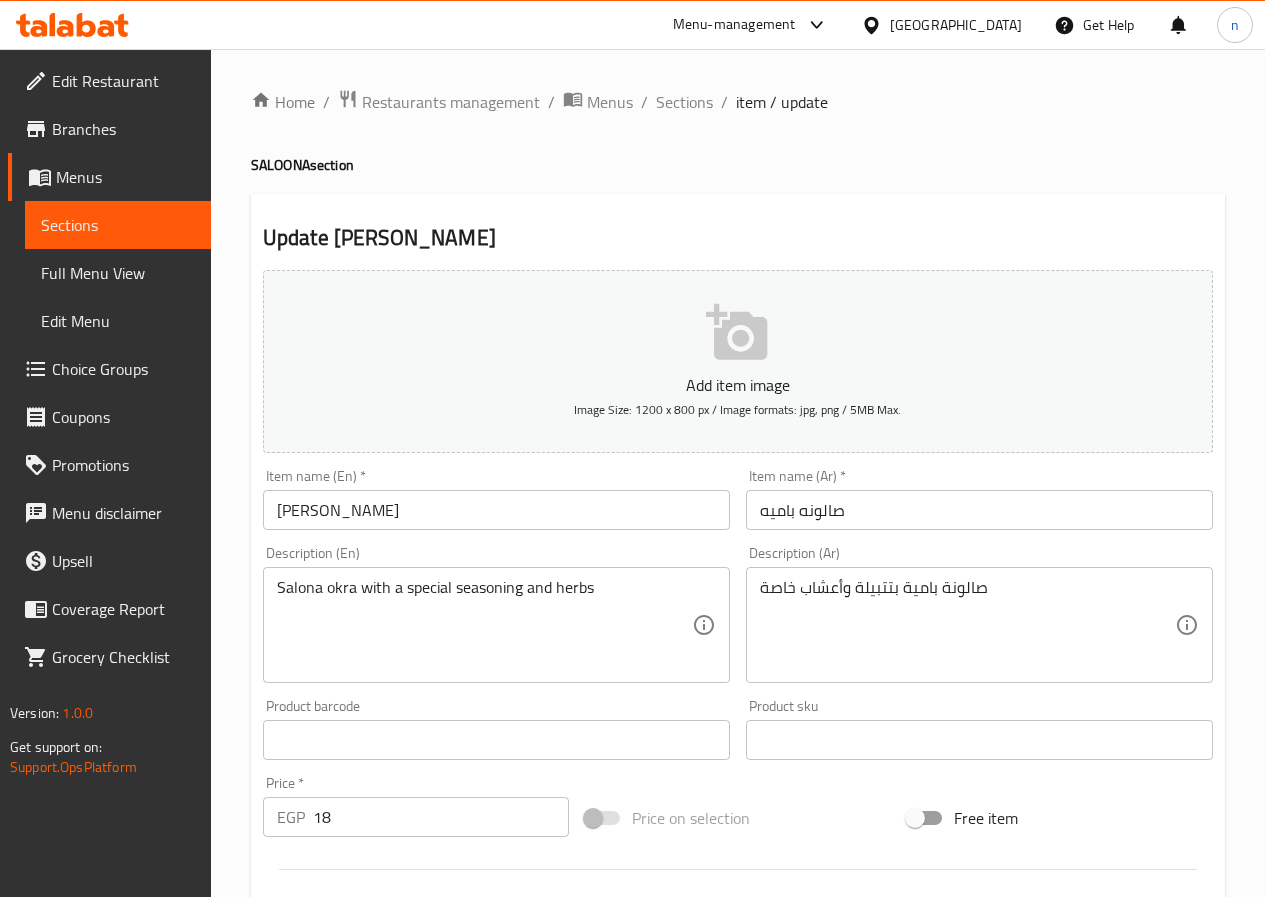 click on "Salona okra with a special seasoning and herbs" at bounding box center (484, 625) 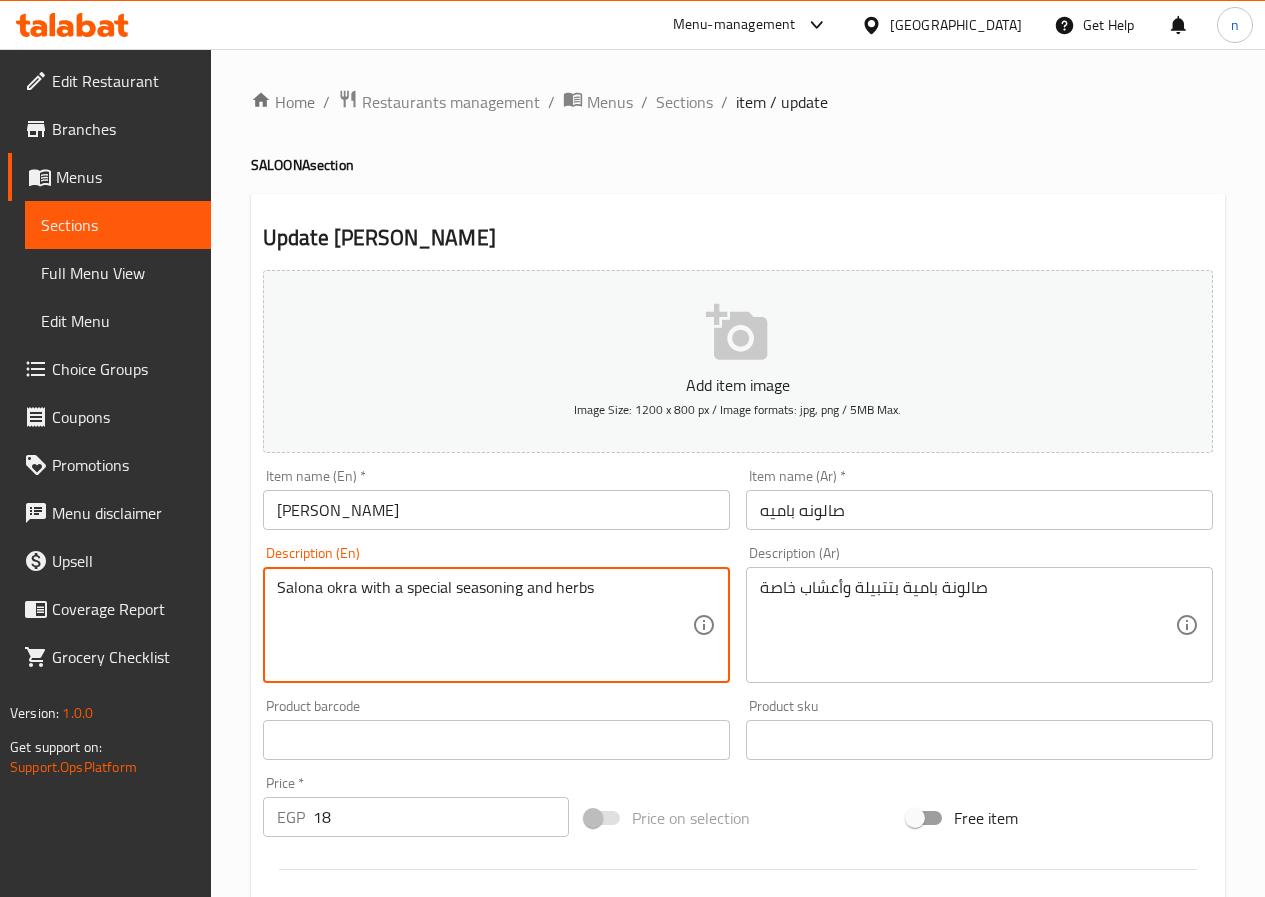 click on "Salona okra with a special seasoning and herbs" at bounding box center (484, 625) 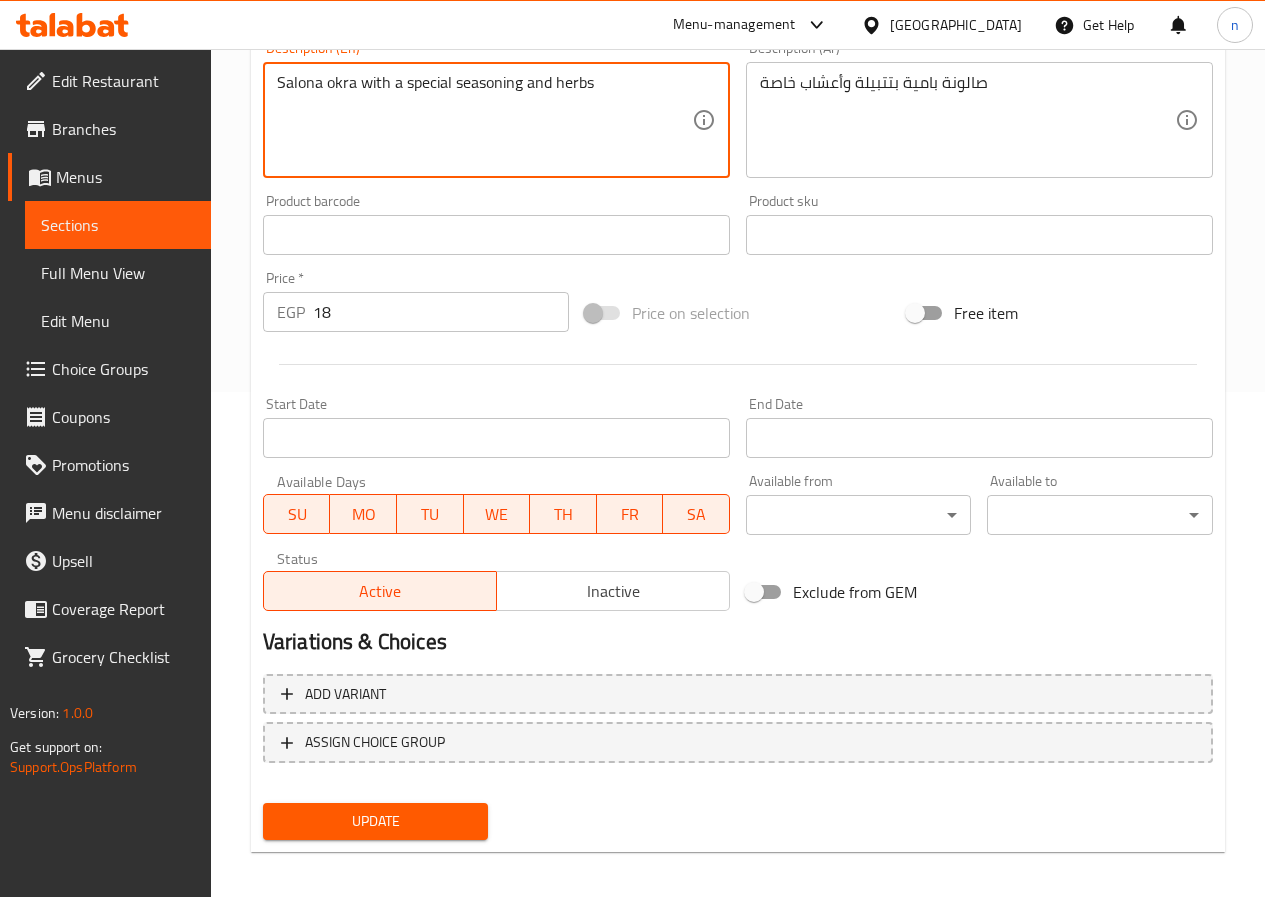 scroll, scrollTop: 516, scrollLeft: 0, axis: vertical 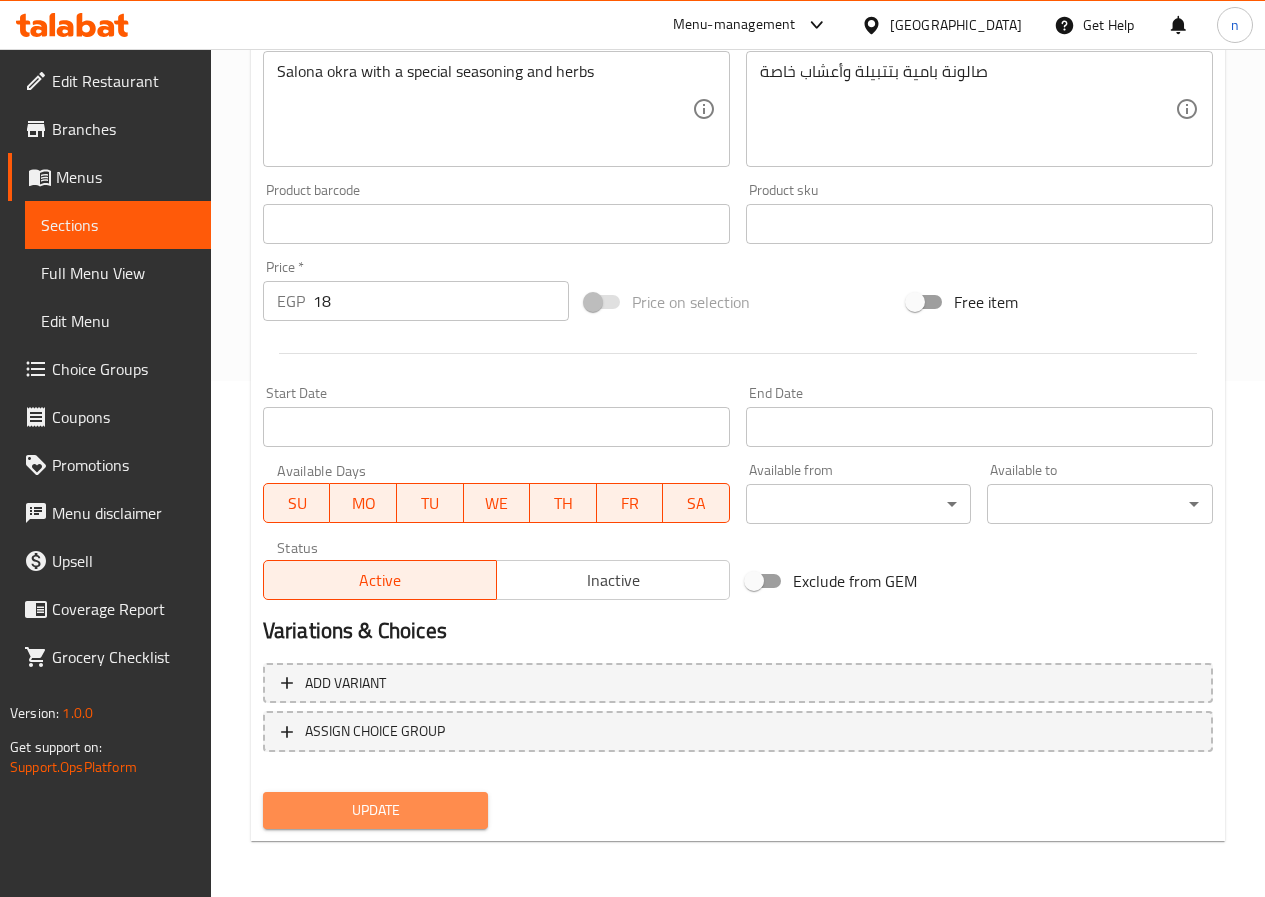 click on "Update" at bounding box center (376, 810) 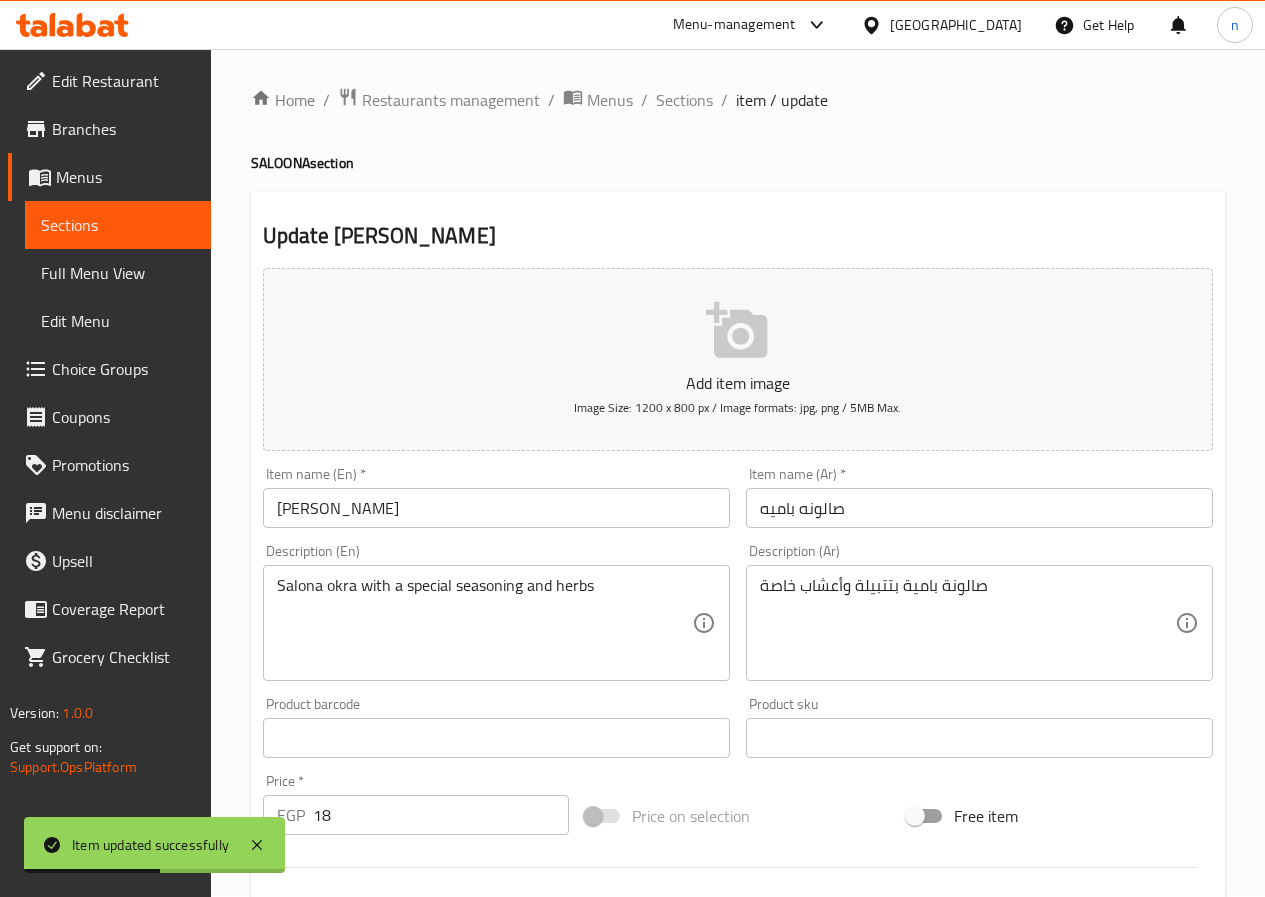 scroll, scrollTop: 0, scrollLeft: 0, axis: both 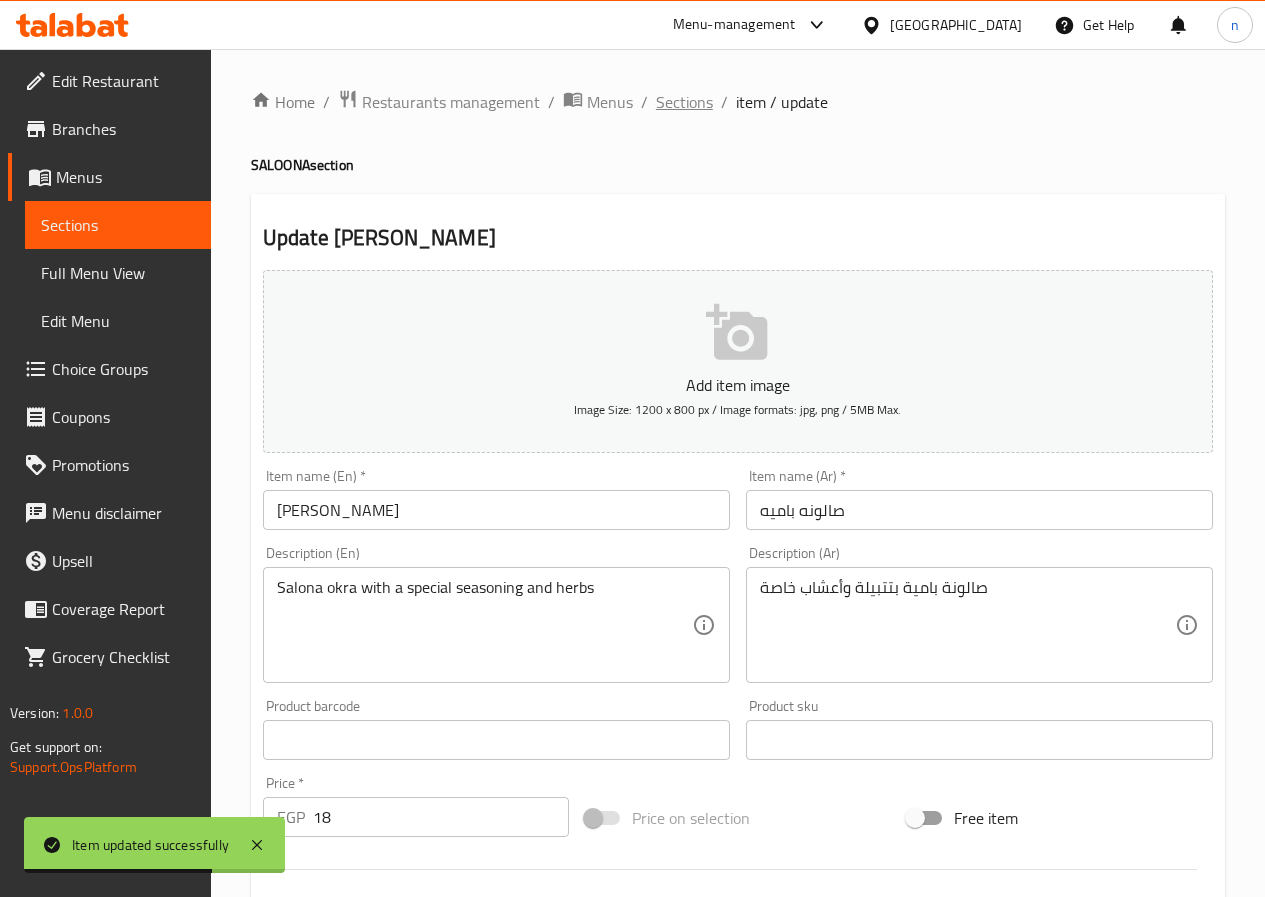 click on "Sections" at bounding box center [684, 102] 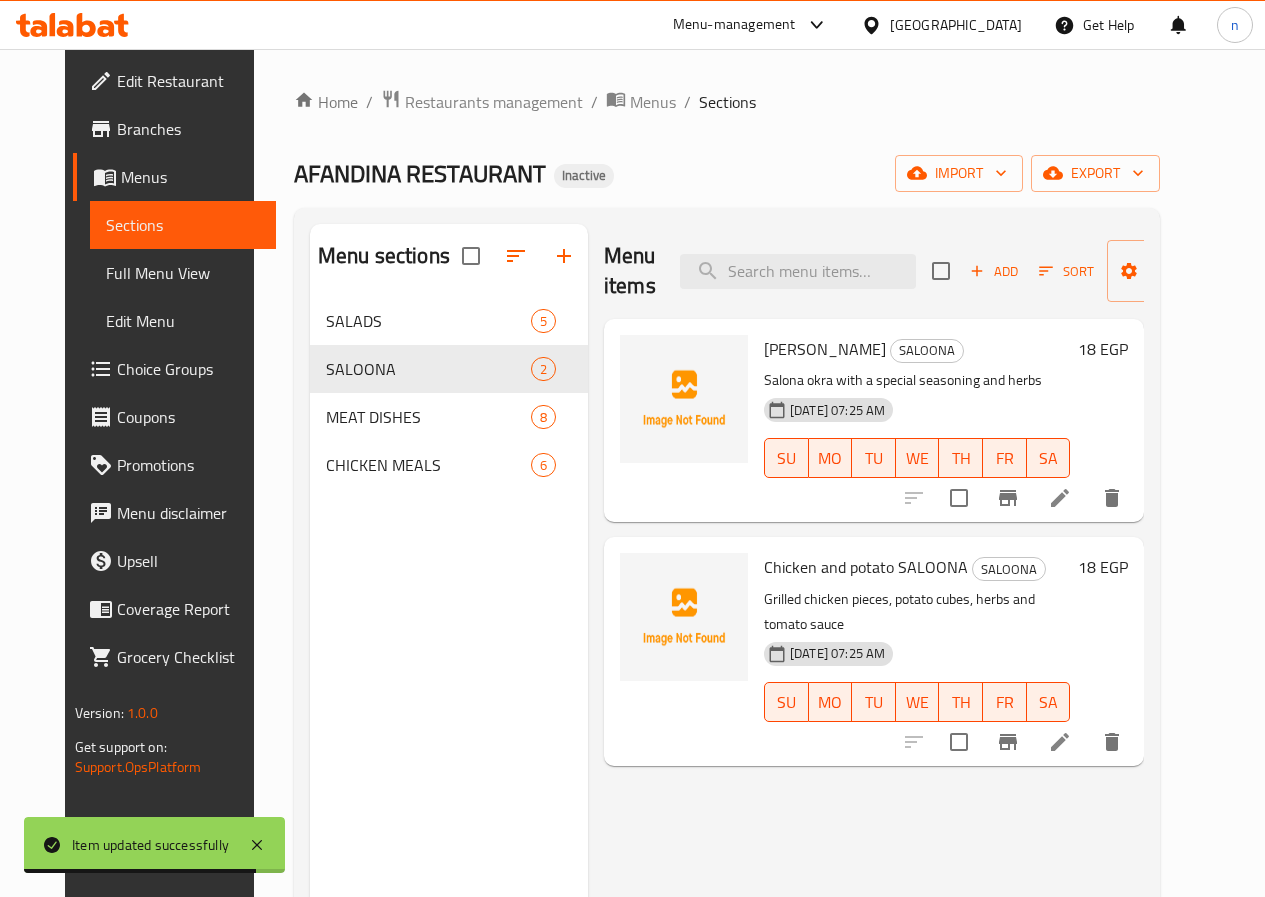 click at bounding box center (1060, 742) 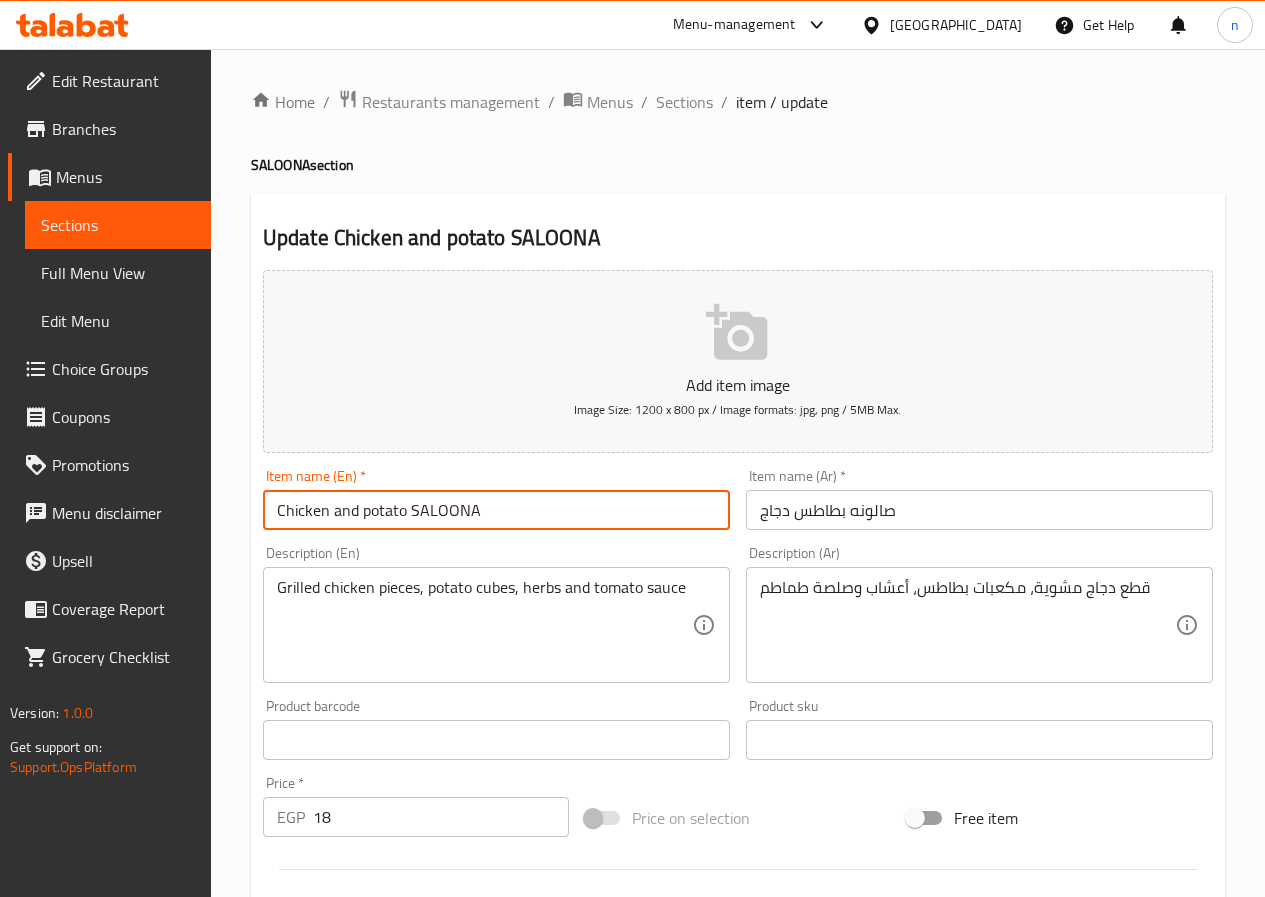 click on "Chicken and potato SALOONA" at bounding box center [496, 510] 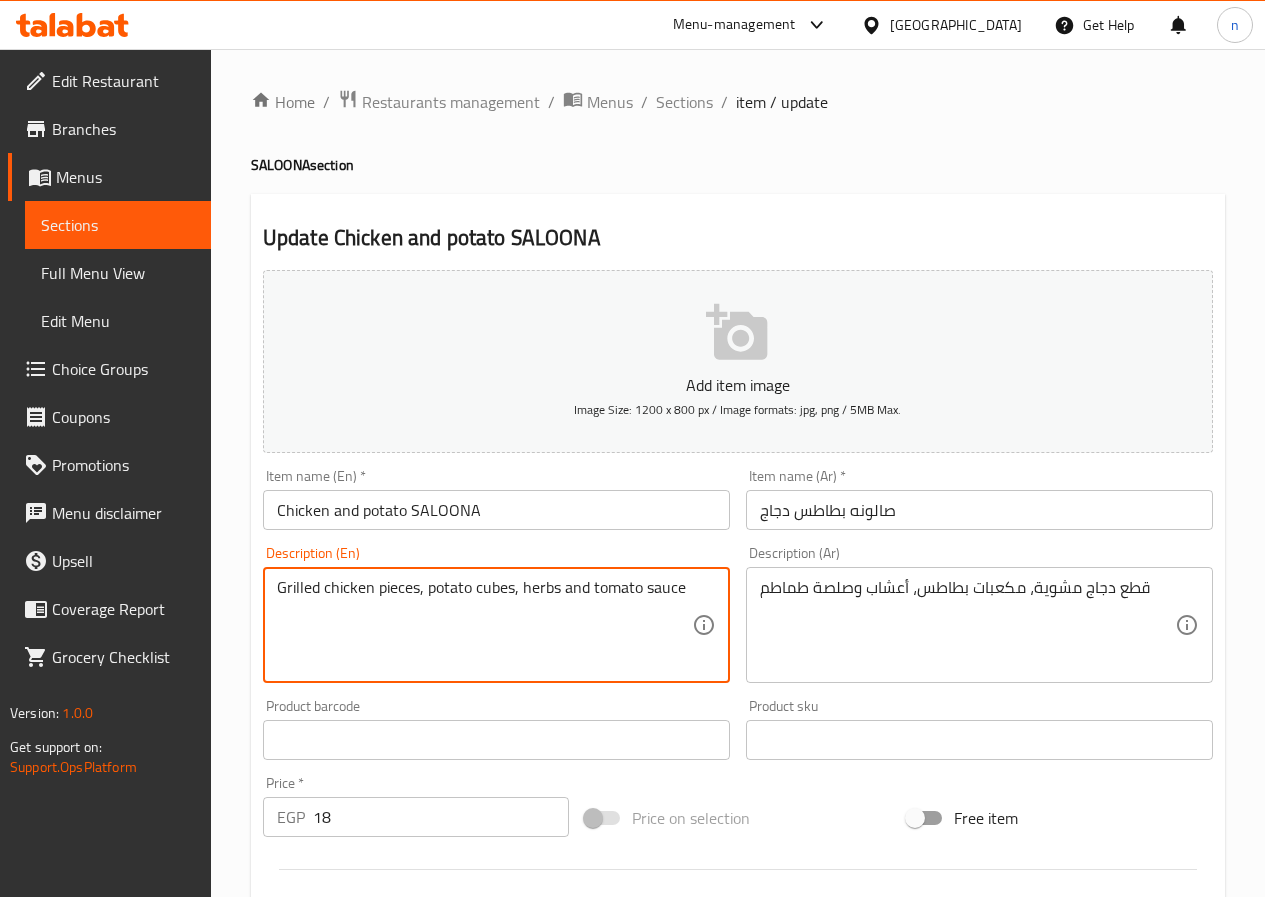 click on "Grilled chicken pieces, potato cubes, herbs and tomato sauce" at bounding box center [484, 625] 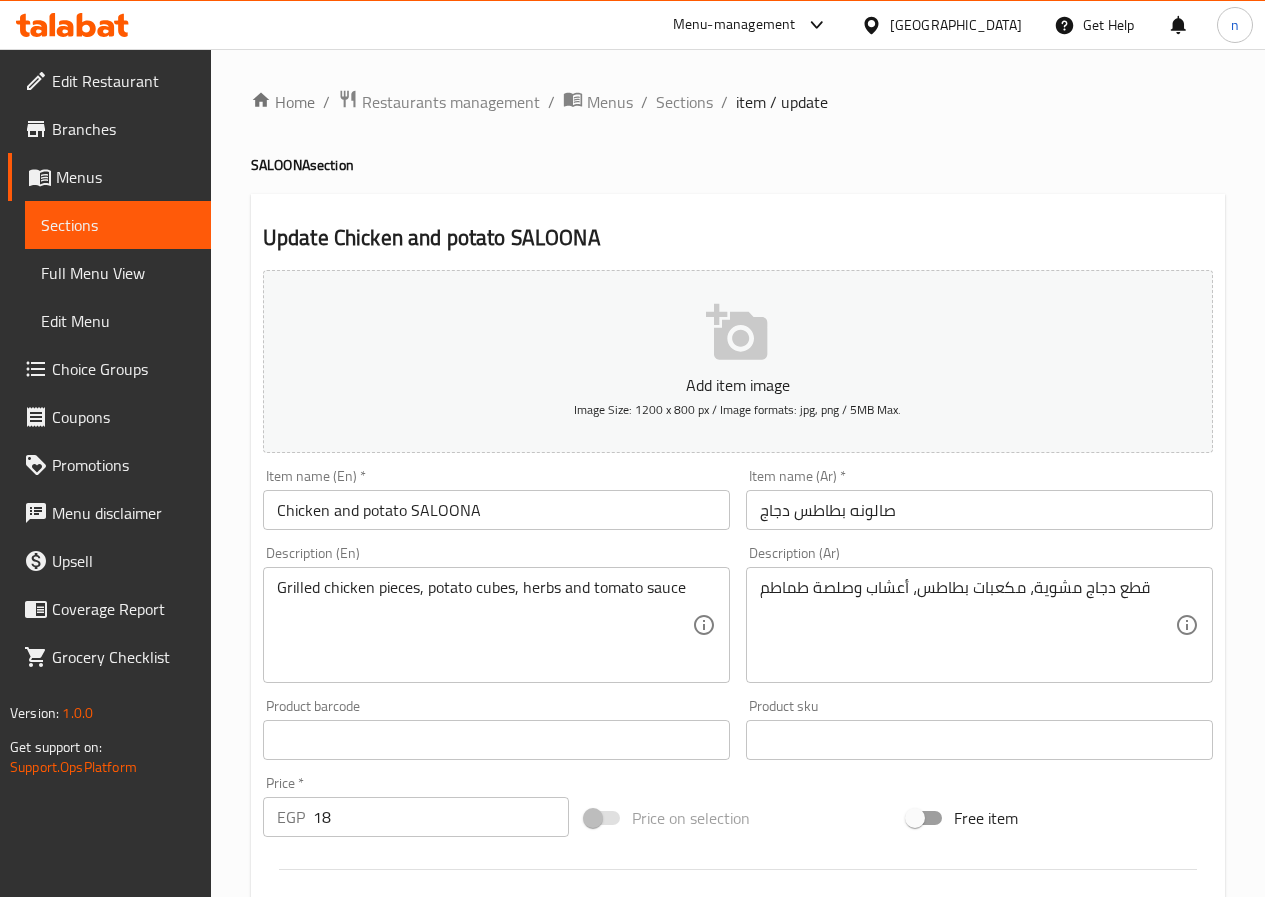 click on "Grilled chicken pieces, potato cubes, herbs and tomato sauce  Description (En)" at bounding box center (496, 625) 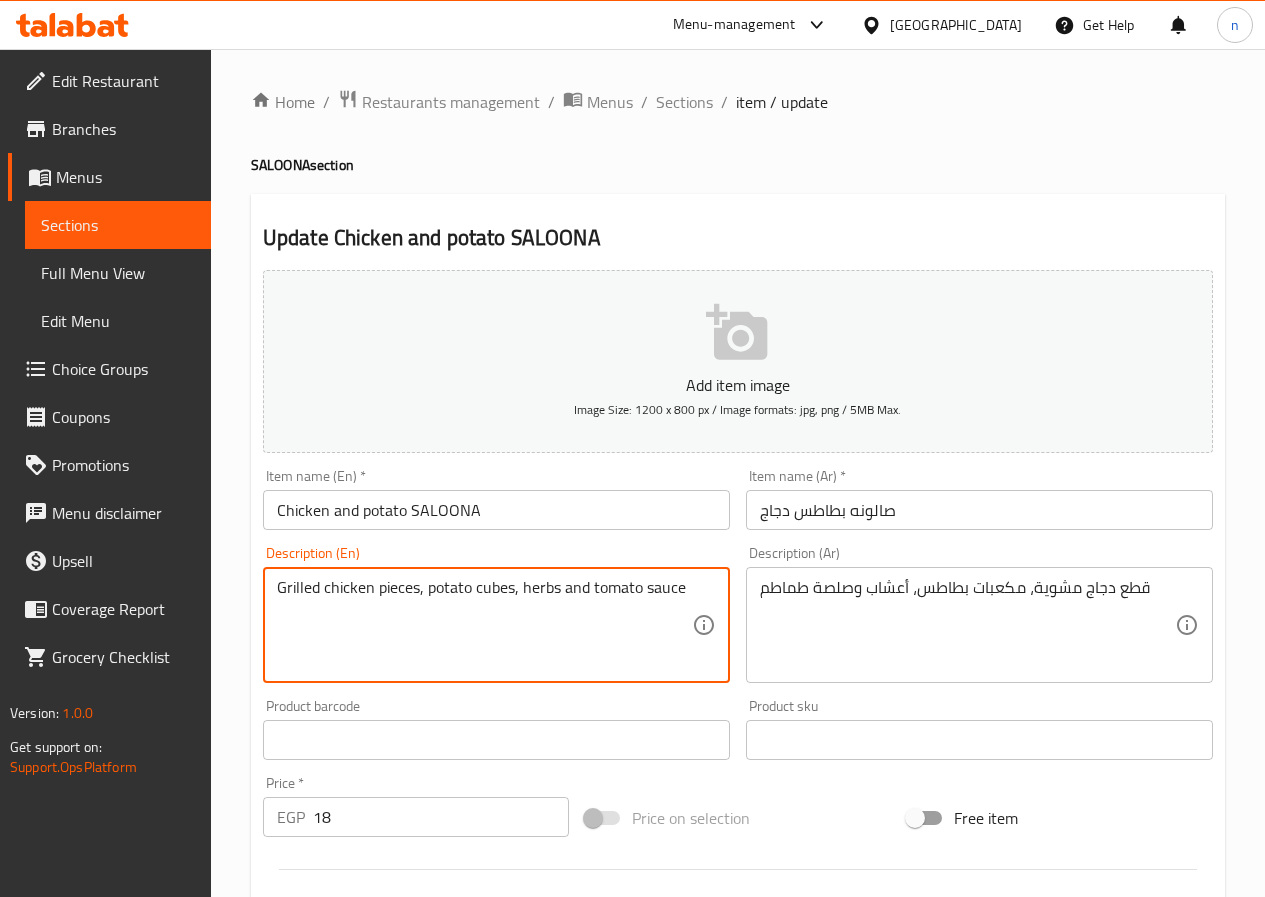 drag, startPoint x: 471, startPoint y: 587, endPoint x: 518, endPoint y: 587, distance: 47 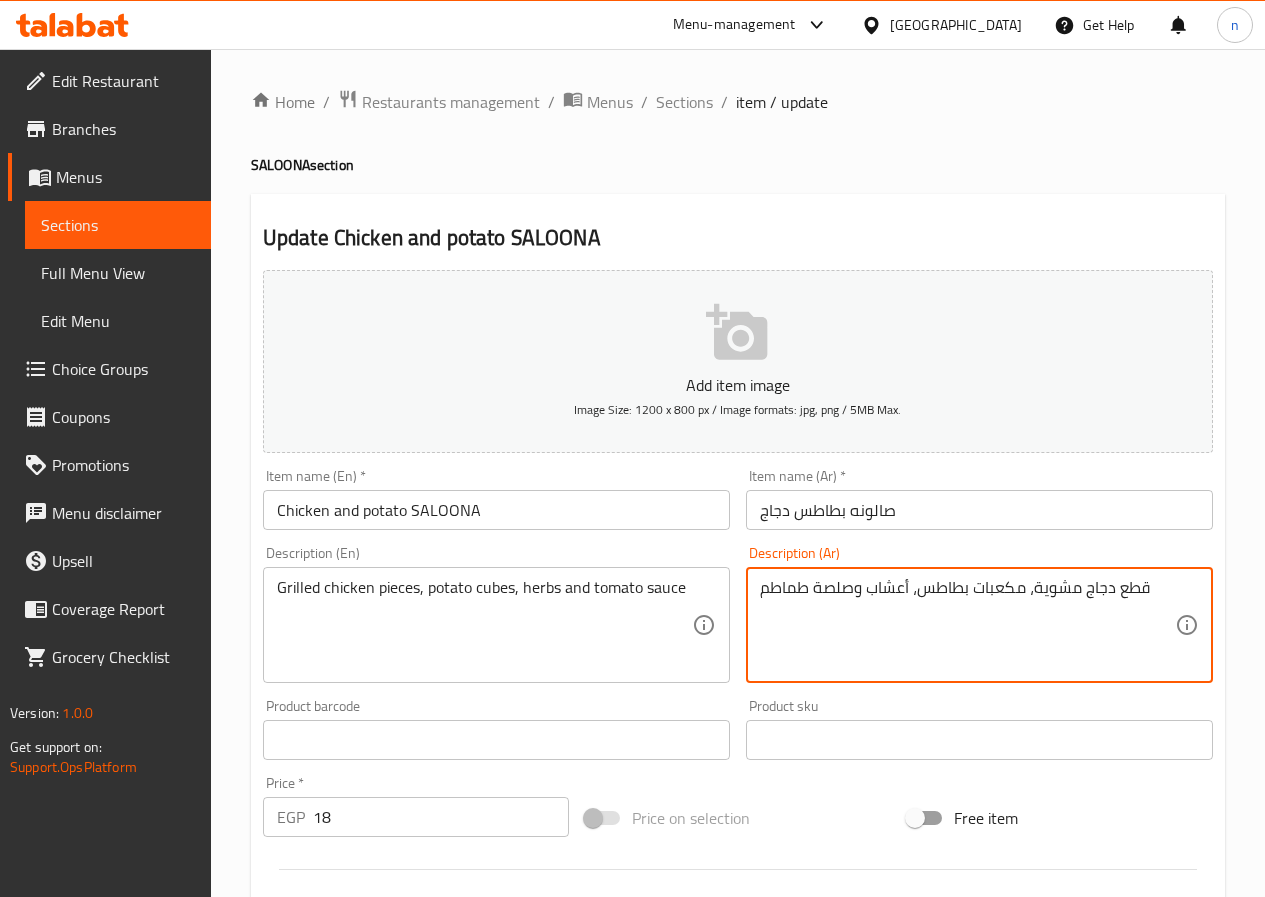 click on "قطع دجاج مشوية، مكعبات بطاطس، أعشاب وصلصة طماطم" at bounding box center [967, 625] 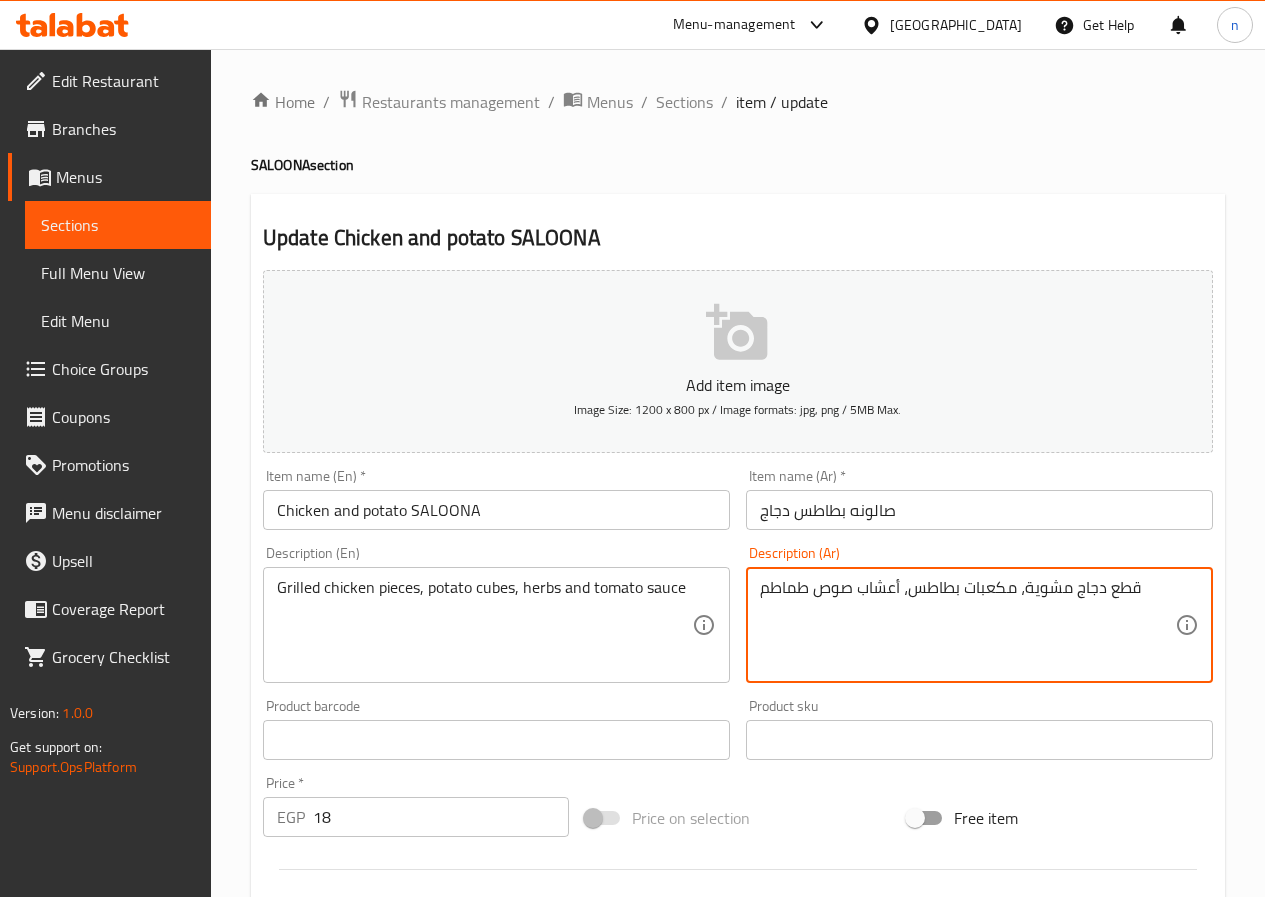 click on "قطع دجاج مشوية، مكعبات بطاطس، أعشاب صوص طماطم" at bounding box center (967, 625) 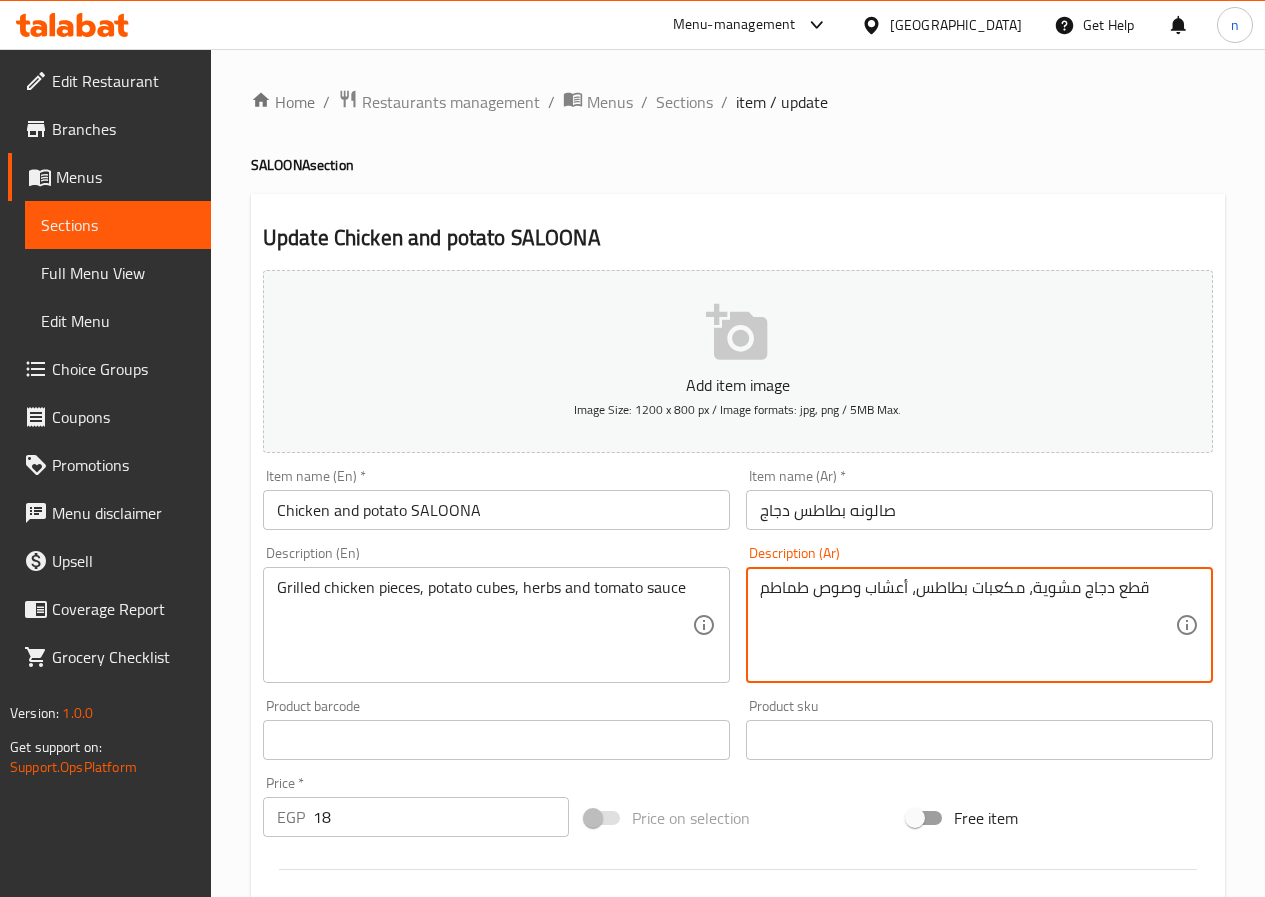 type on "قطع دجاج مشوية، مكعبات بطاطس، أعشاب وصوص طماطم" 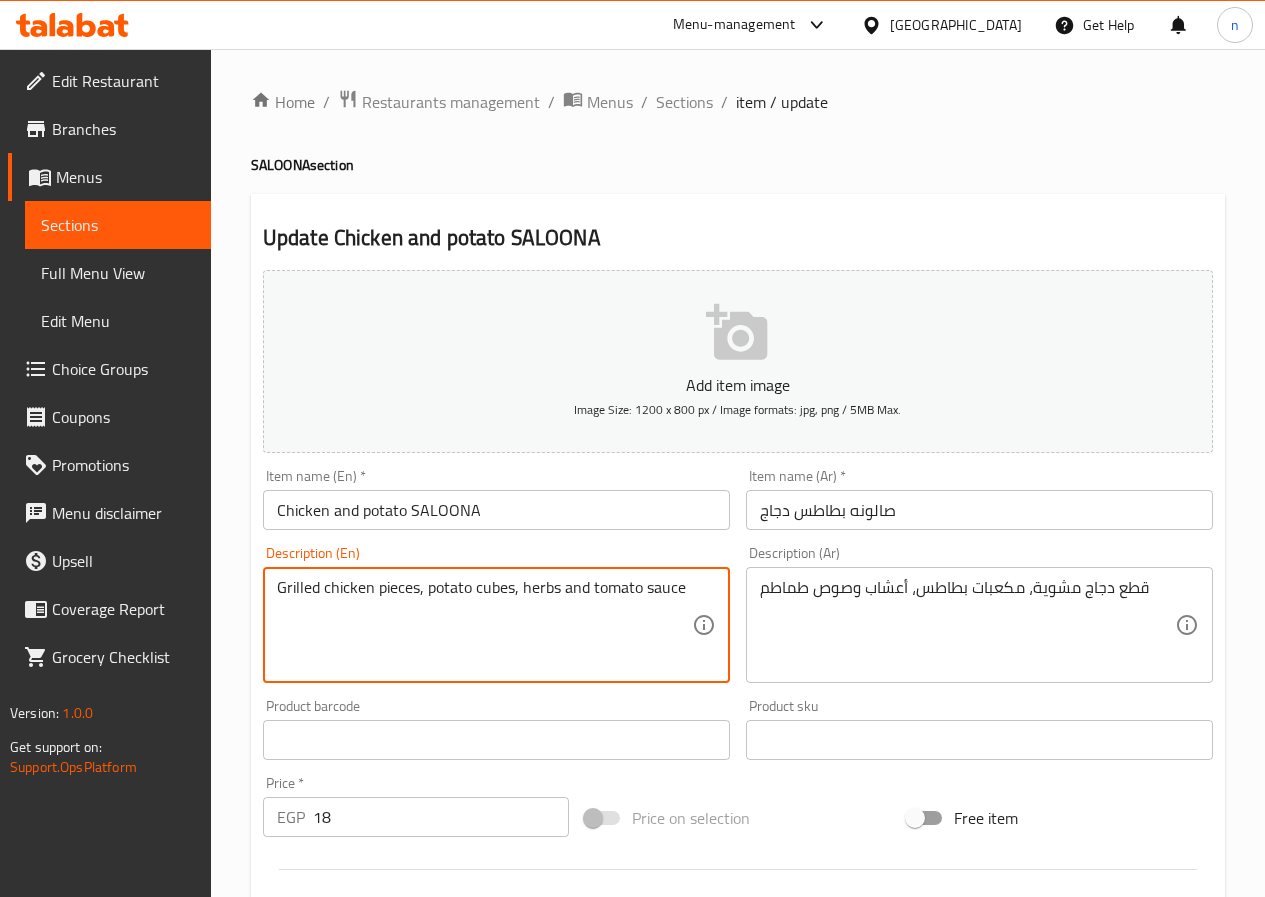 click on "Grilled chicken pieces, potato cubes, herbs and tomato sauce" at bounding box center (484, 625) 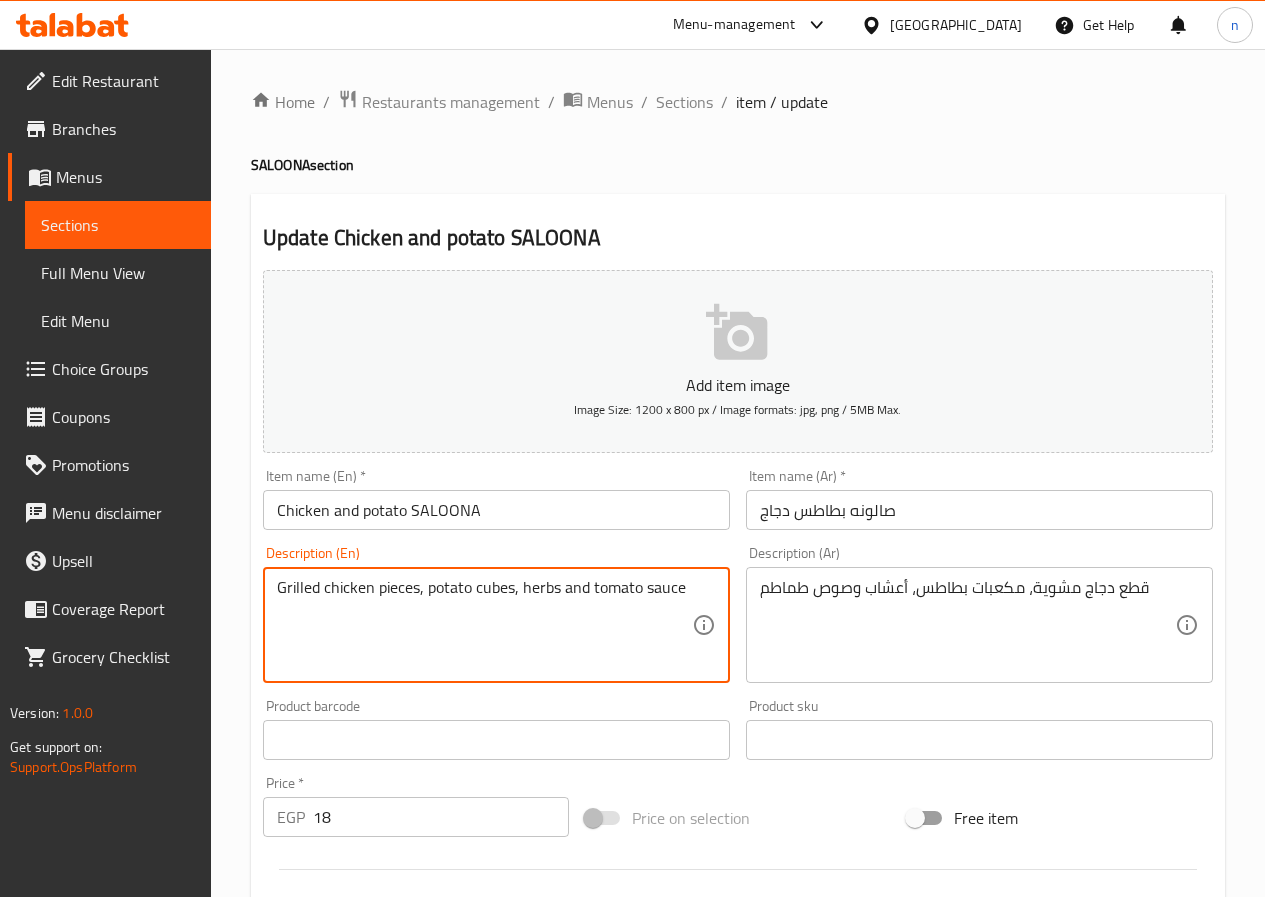 click on "Grilled chicken pieces, potato cubes, herbs and tomato sauce" at bounding box center [484, 625] 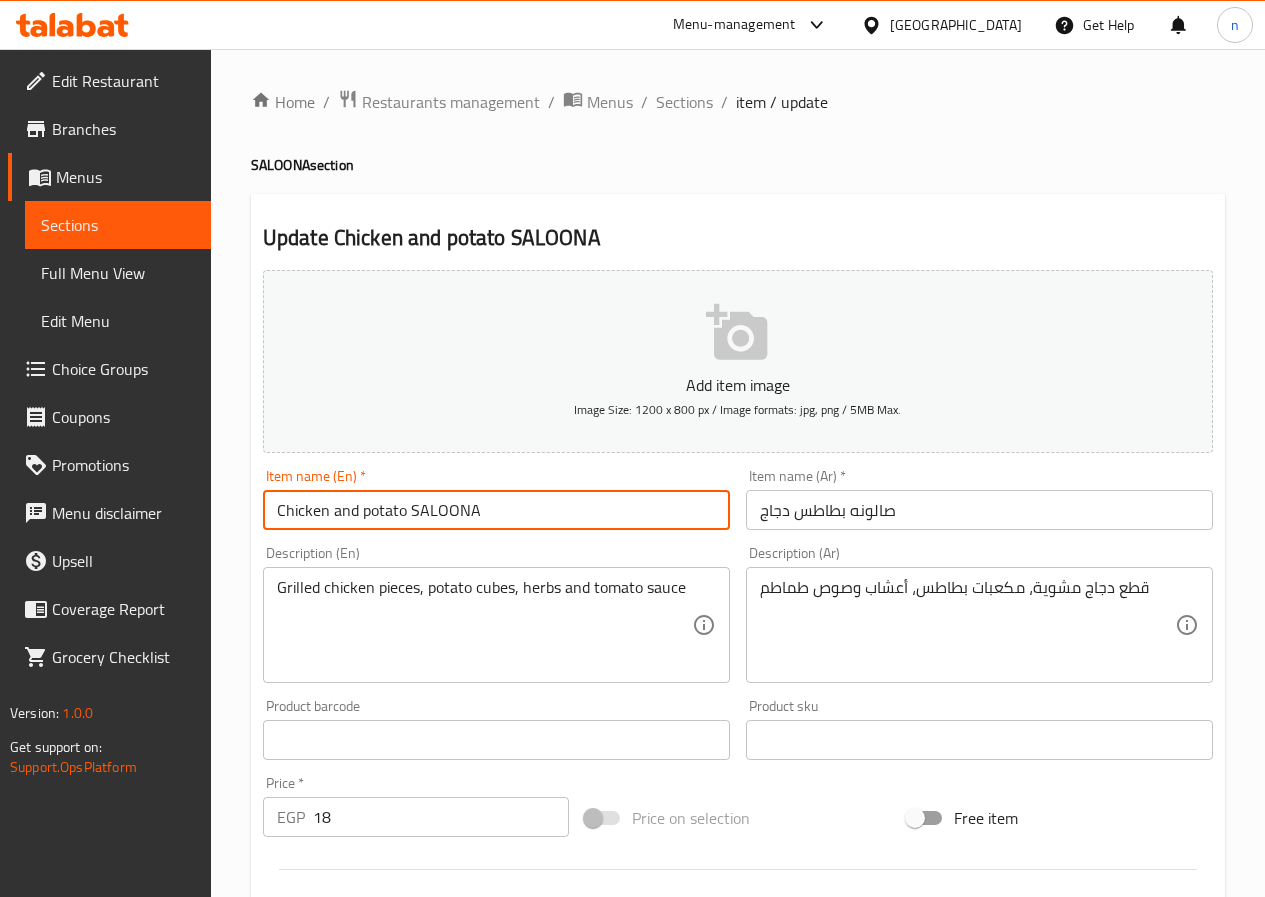 click on "Chicken and potato SALOONA" at bounding box center (496, 510) 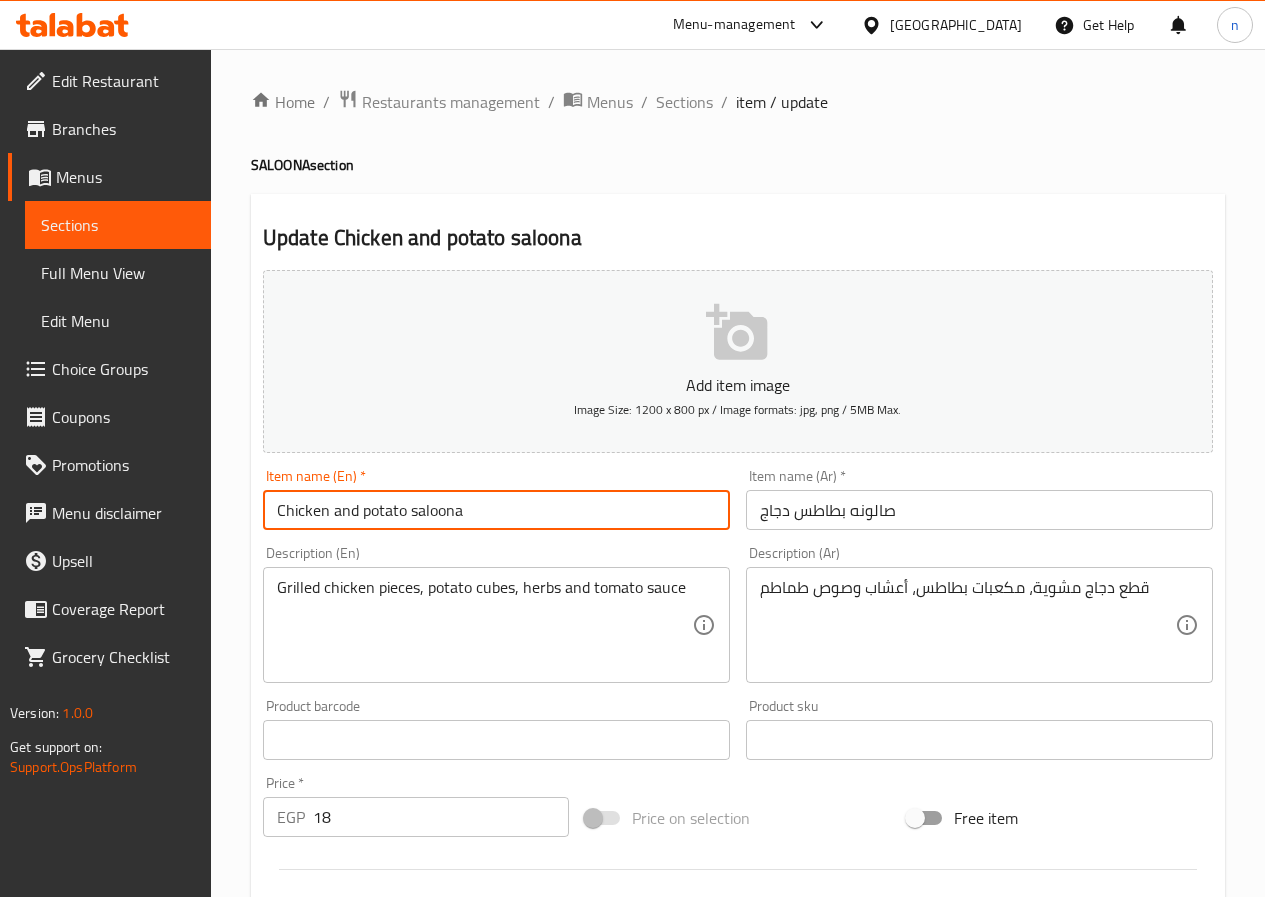type on "Chicken and potato saloona" 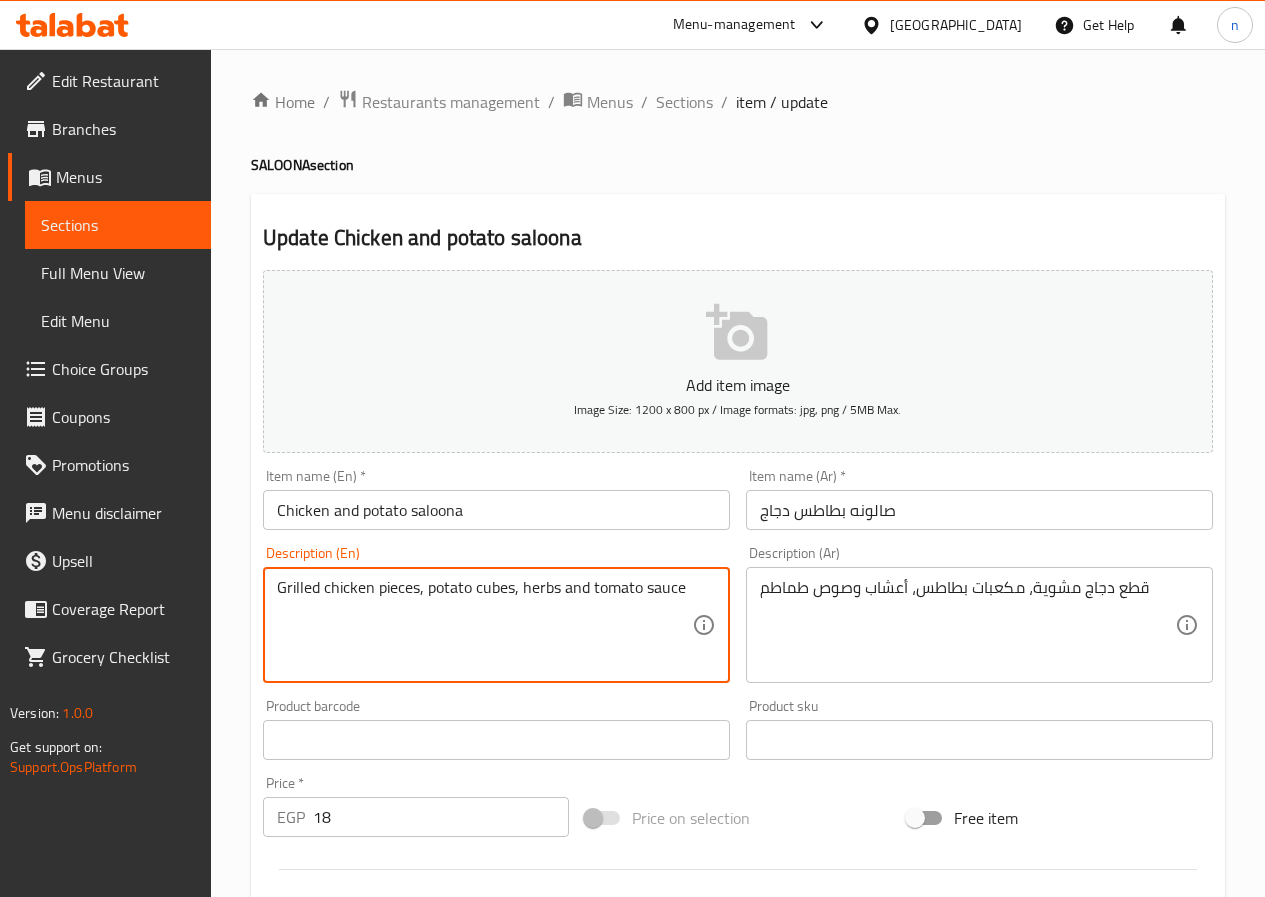 click on "Grilled chicken pieces, potato cubes, herbs and tomato sauce  Description (En)" at bounding box center (496, 625) 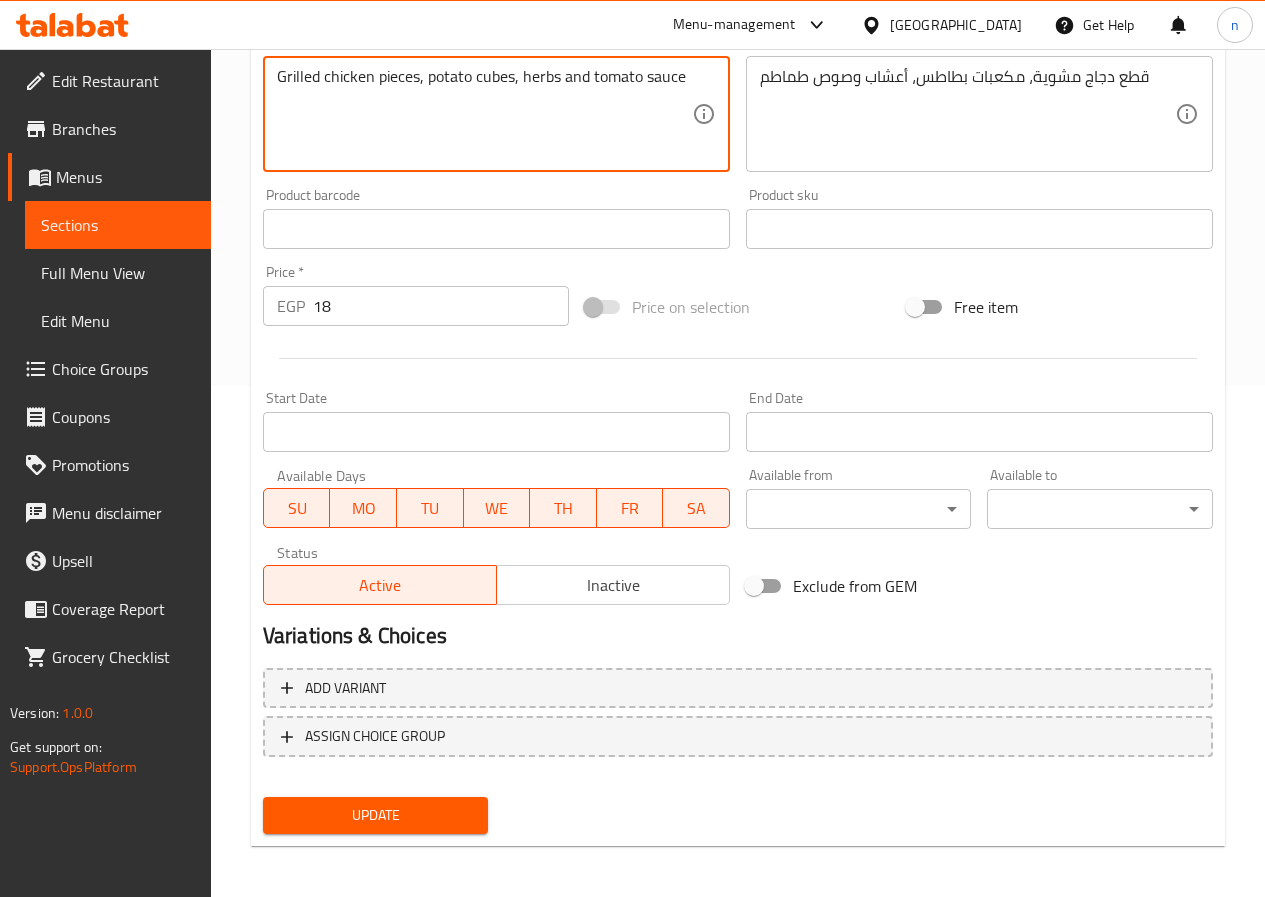 scroll, scrollTop: 516, scrollLeft: 0, axis: vertical 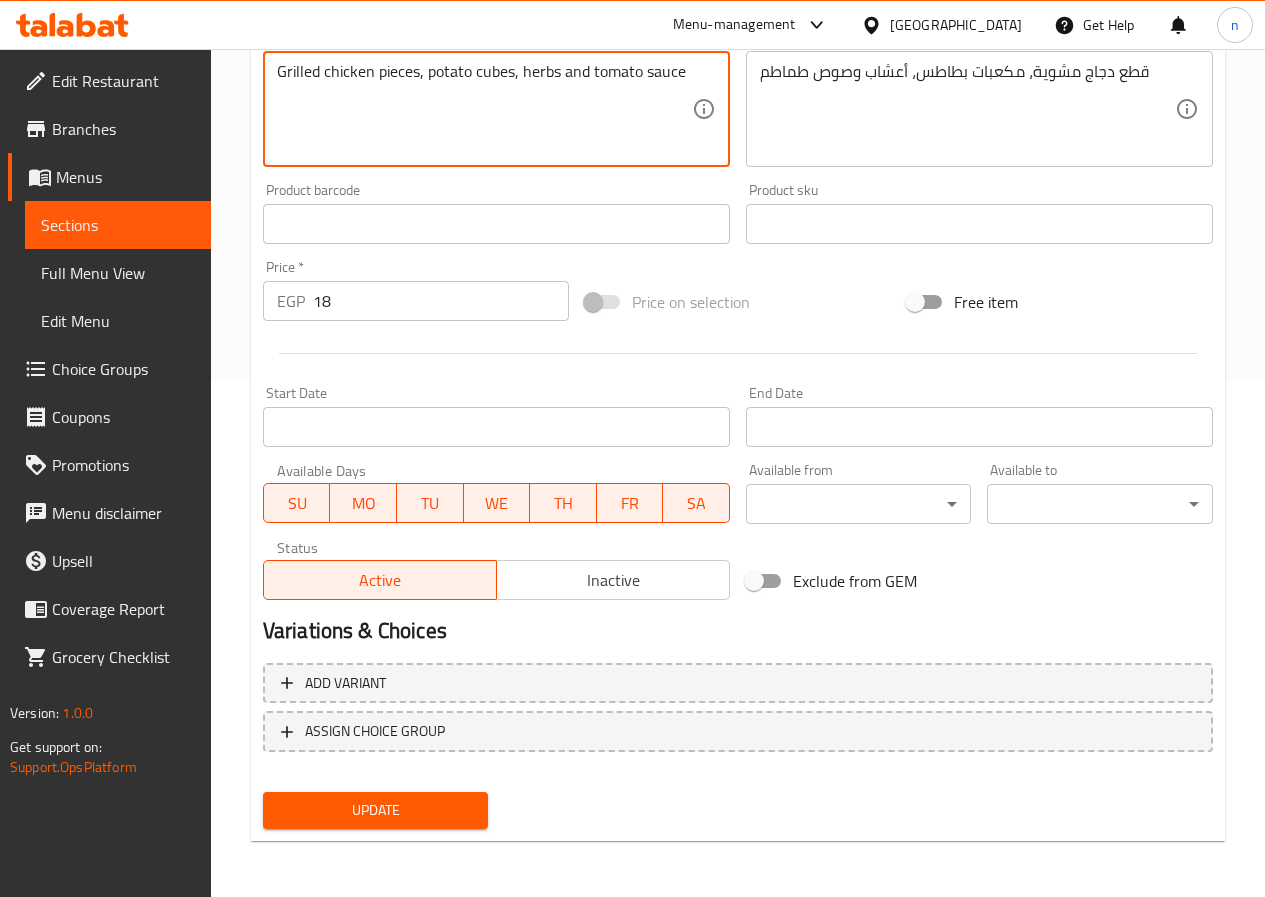 click on "Update" at bounding box center [376, 810] 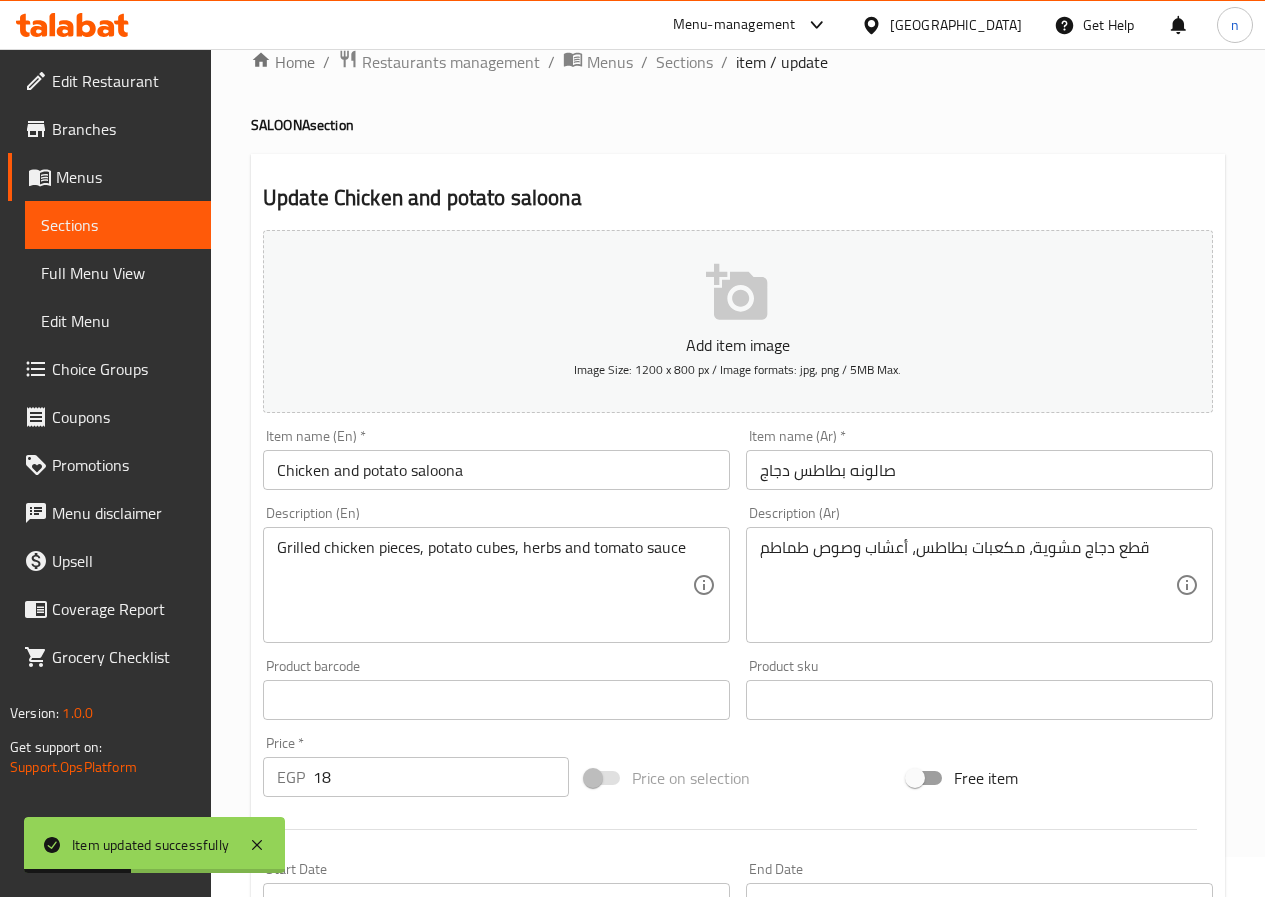 scroll, scrollTop: 0, scrollLeft: 0, axis: both 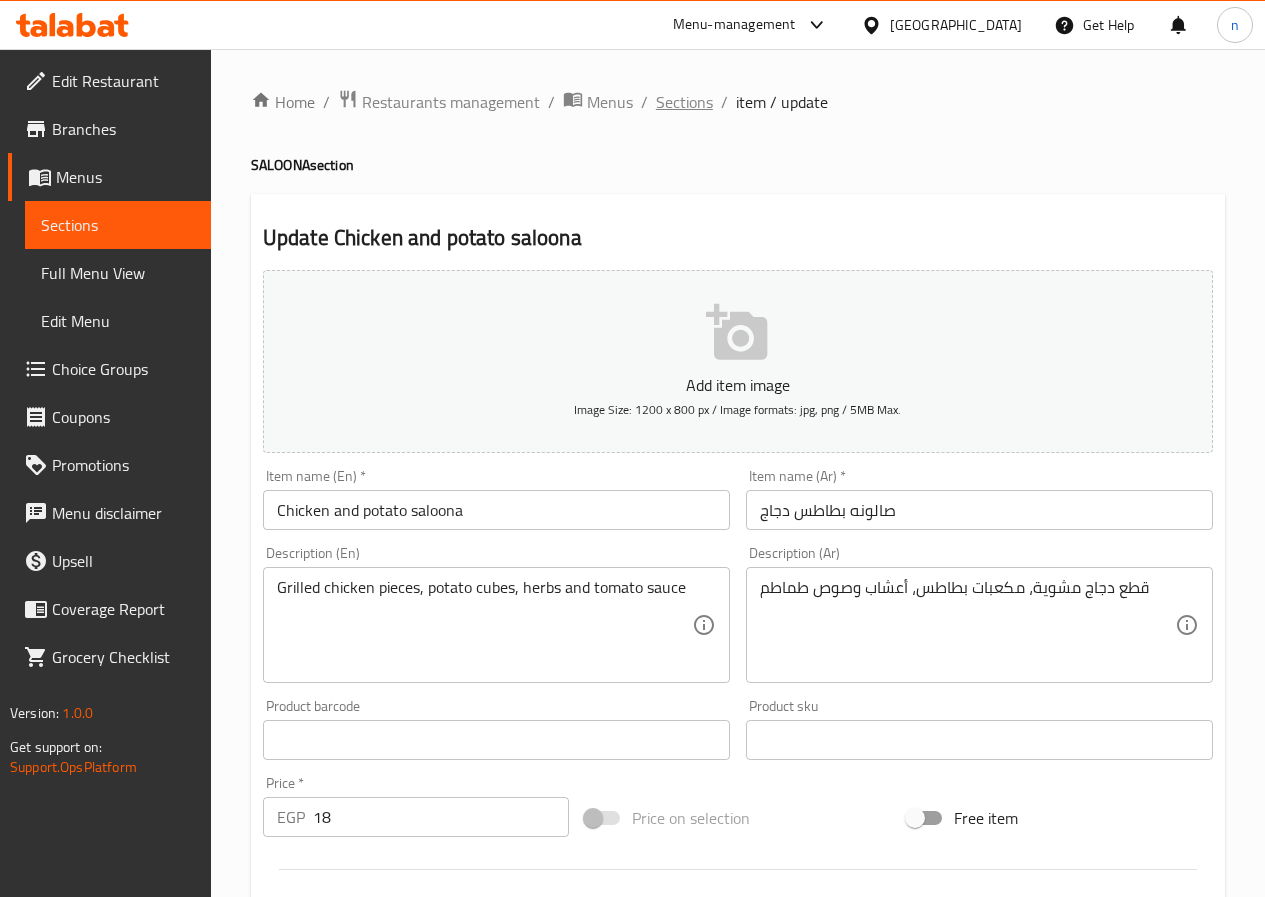 click on "Sections" at bounding box center (684, 102) 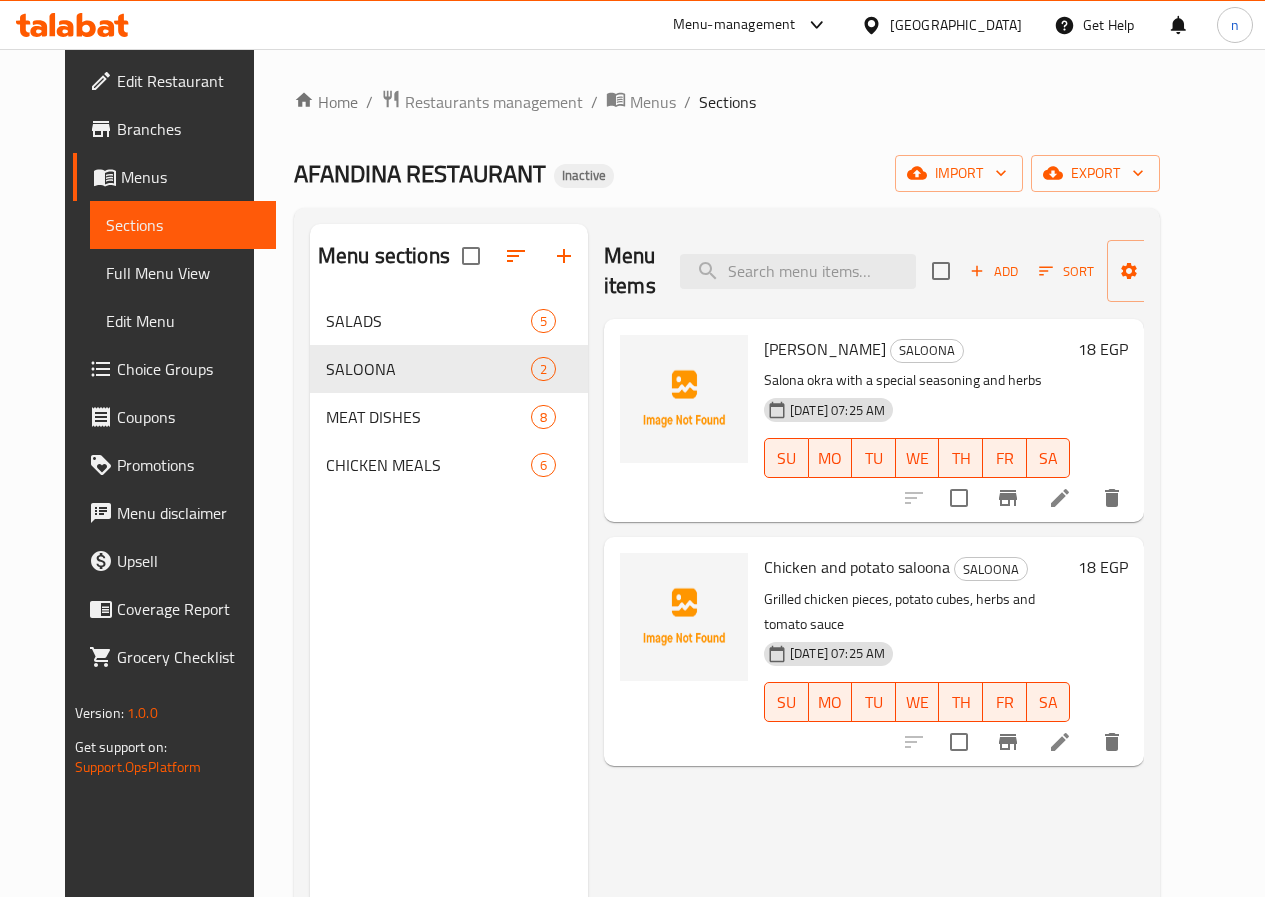 click at bounding box center (1060, 498) 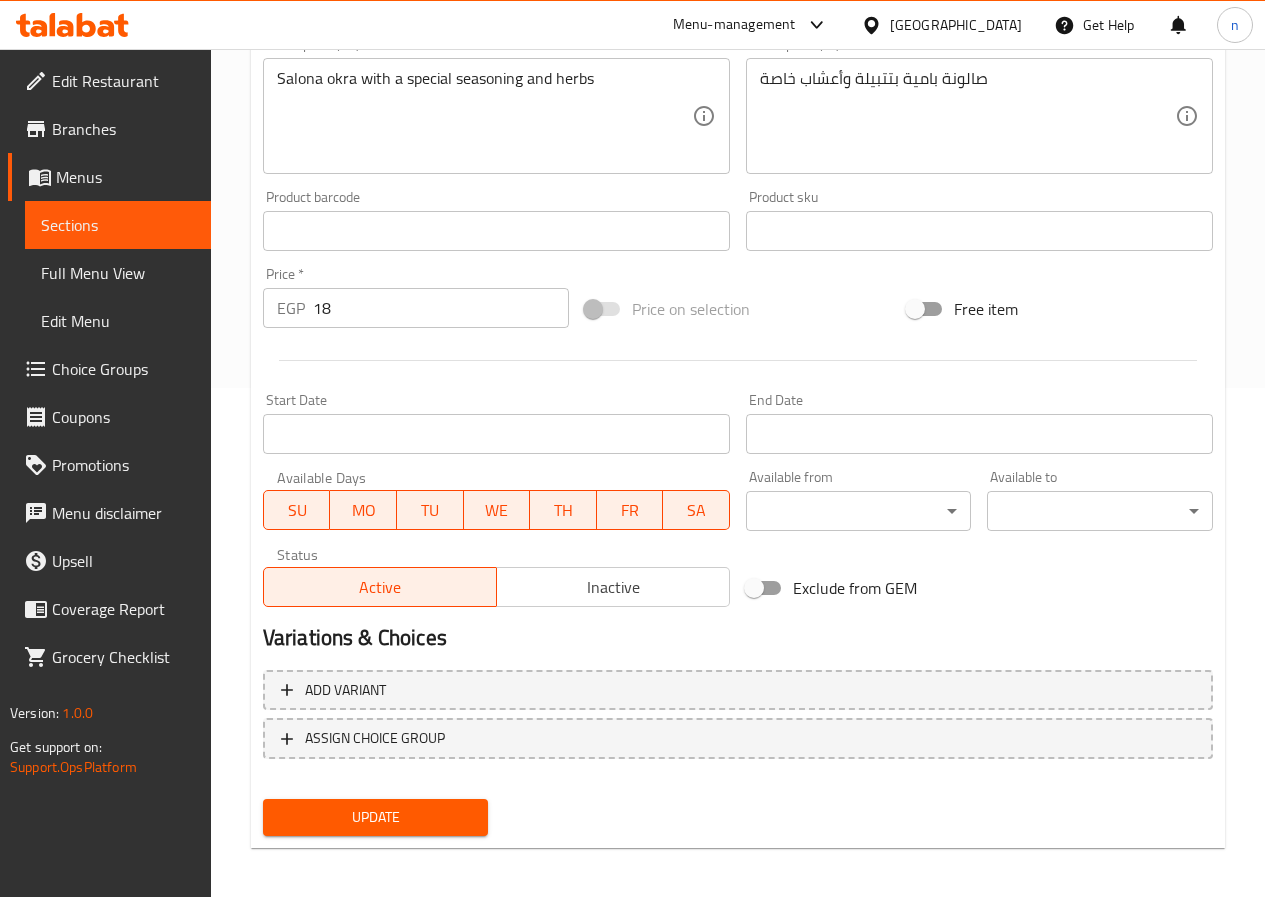 scroll, scrollTop: 516, scrollLeft: 0, axis: vertical 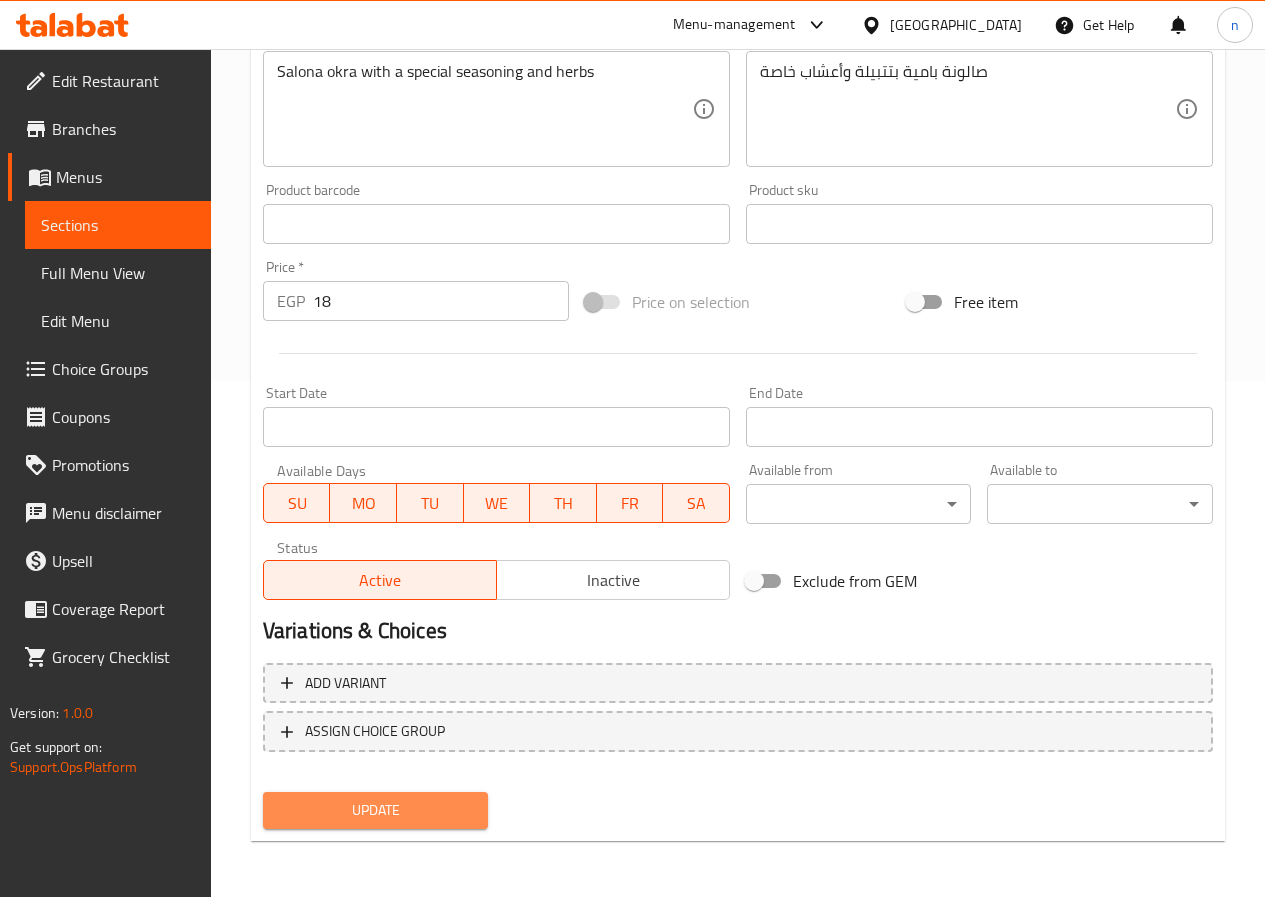 click on "Update" at bounding box center (376, 810) 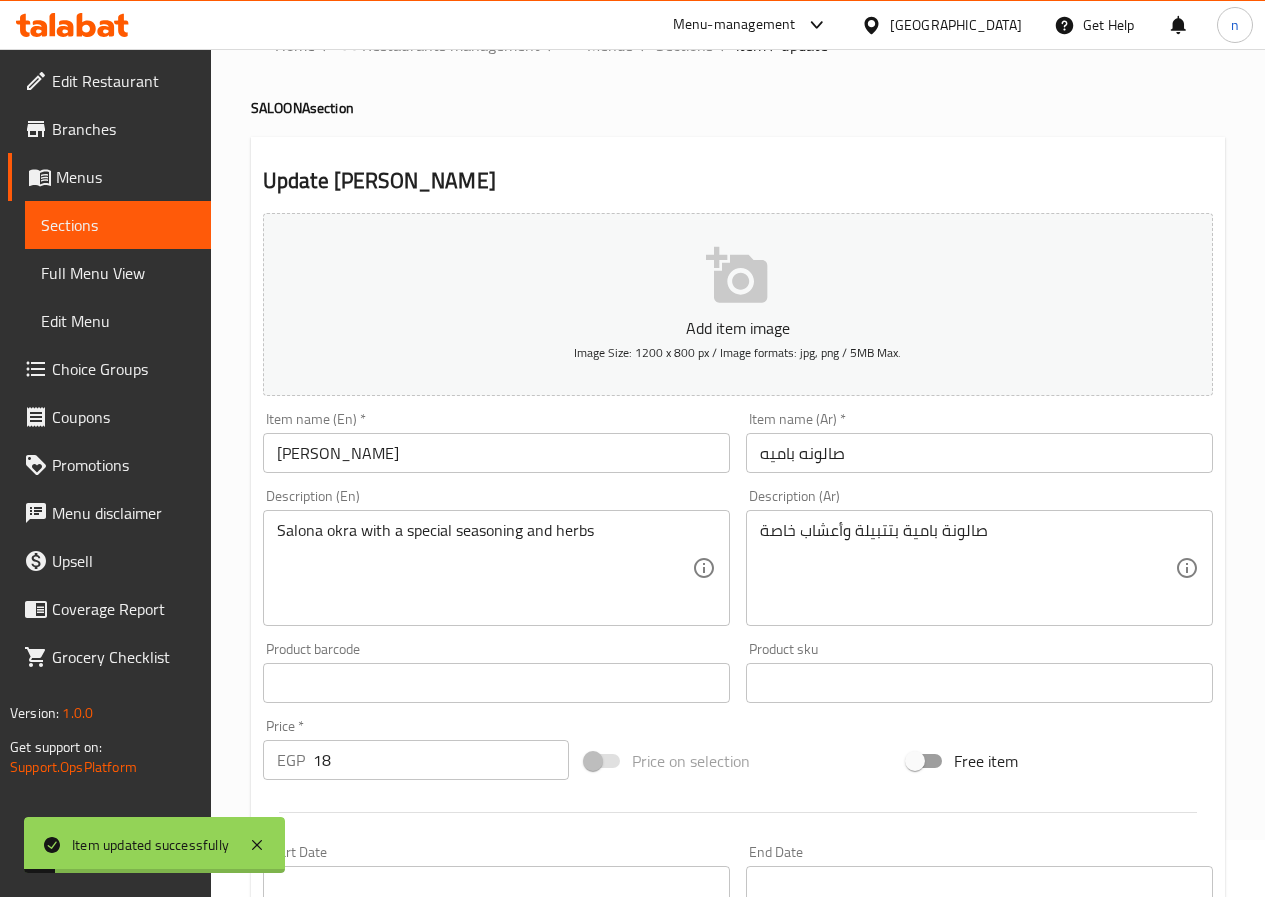 scroll, scrollTop: 0, scrollLeft: 0, axis: both 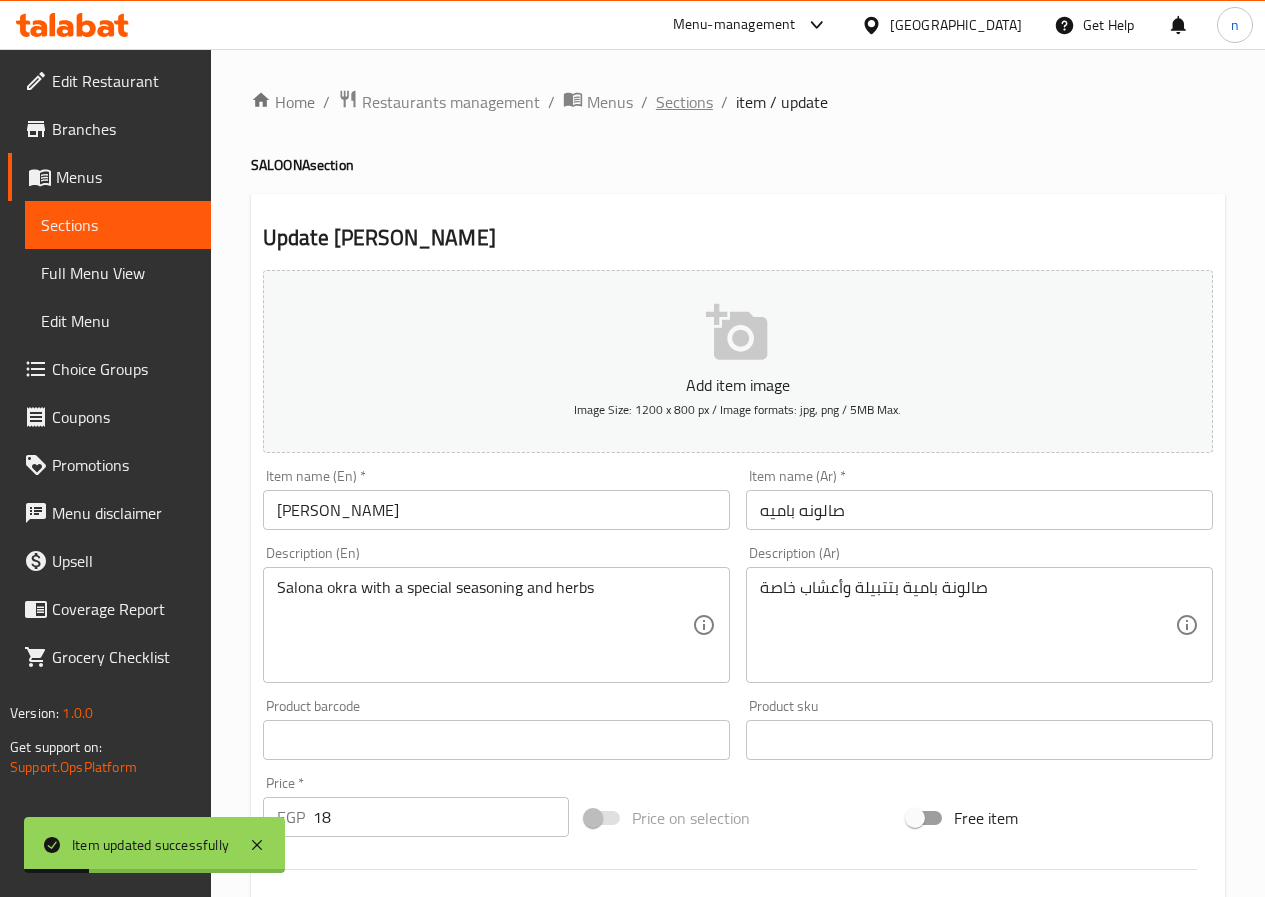 click on "Sections" at bounding box center (684, 102) 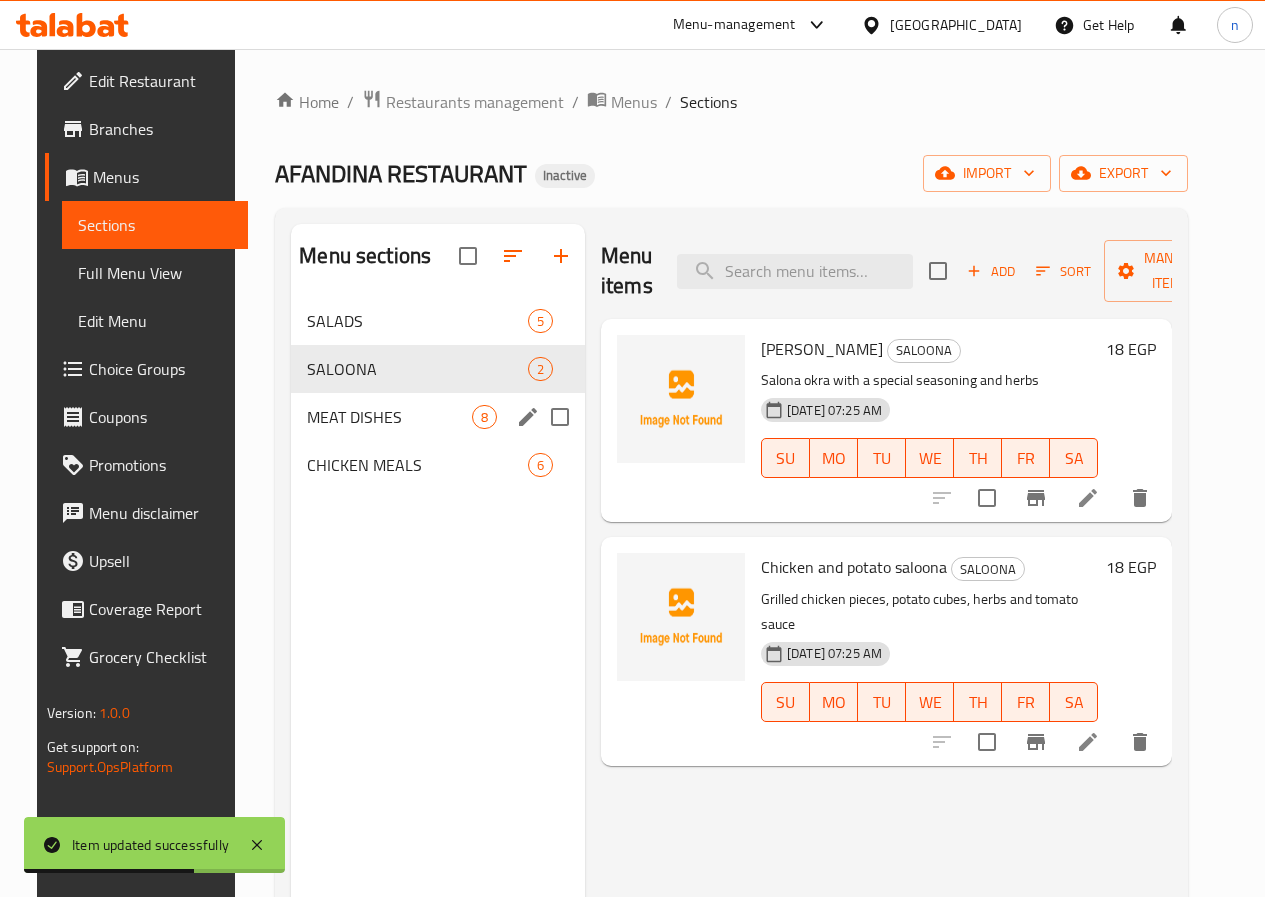 click on "MEAT DISHES 8" at bounding box center [438, 417] 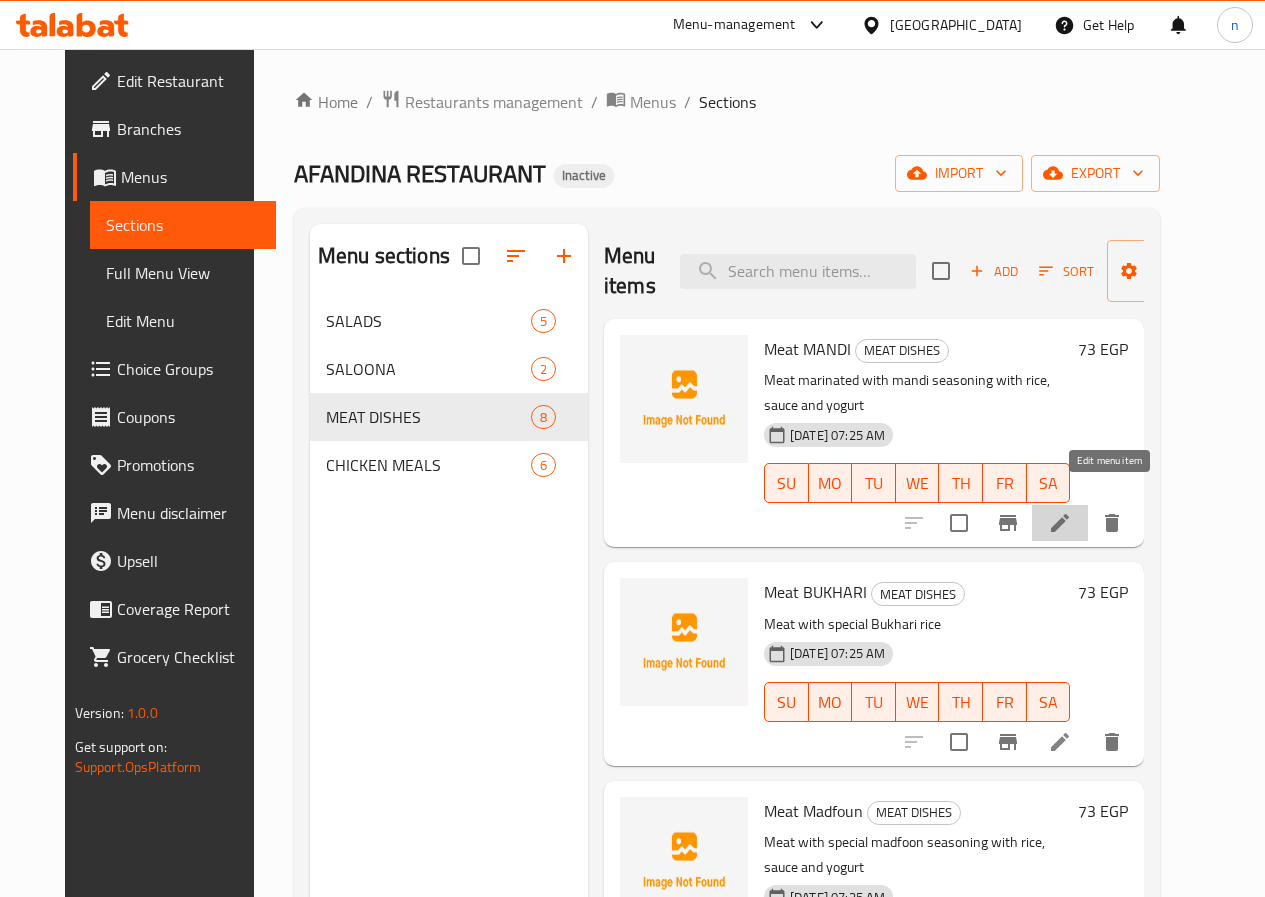 click 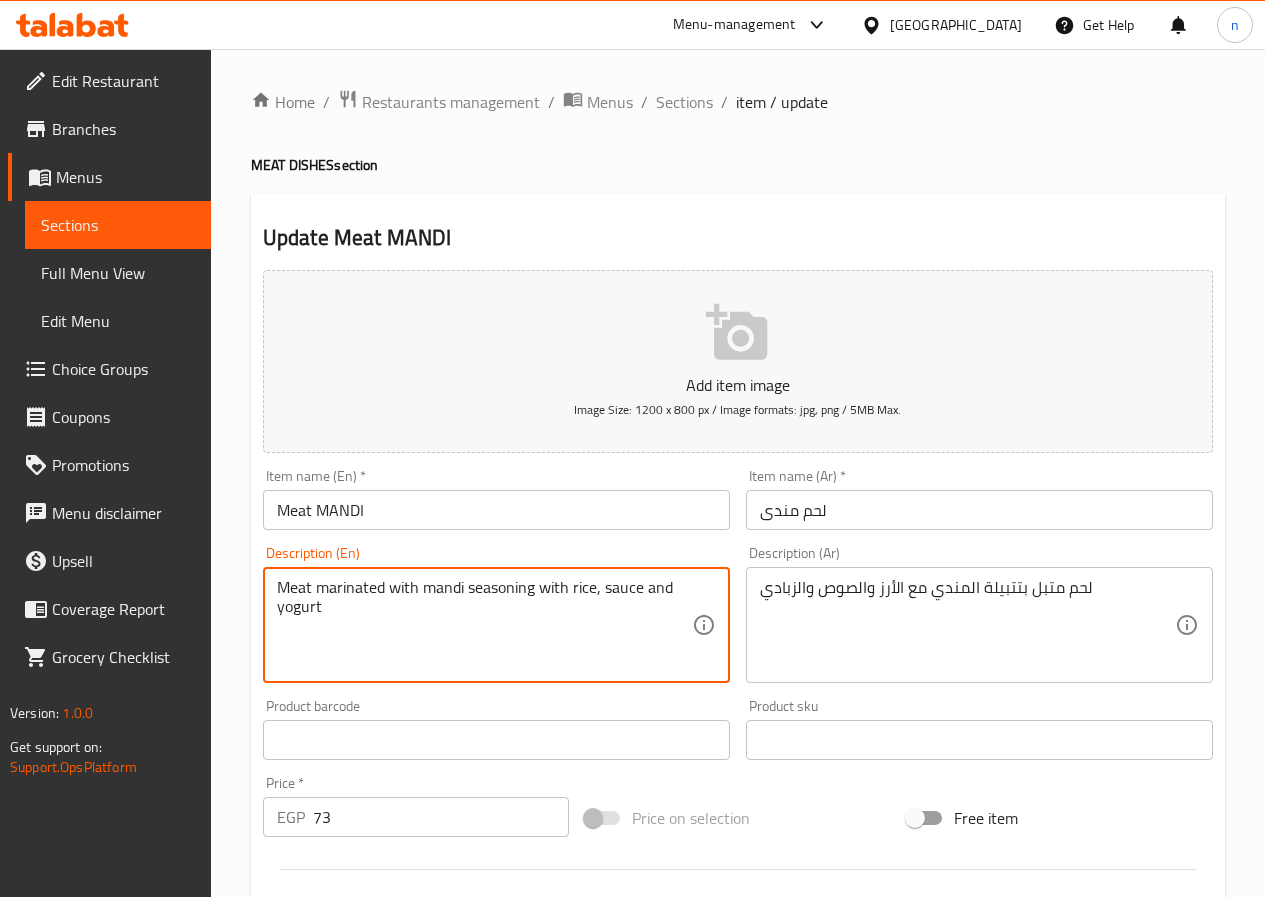 click on "Meat marinated with mandi seasoning with rice, sauce and yogurt" at bounding box center [484, 625] 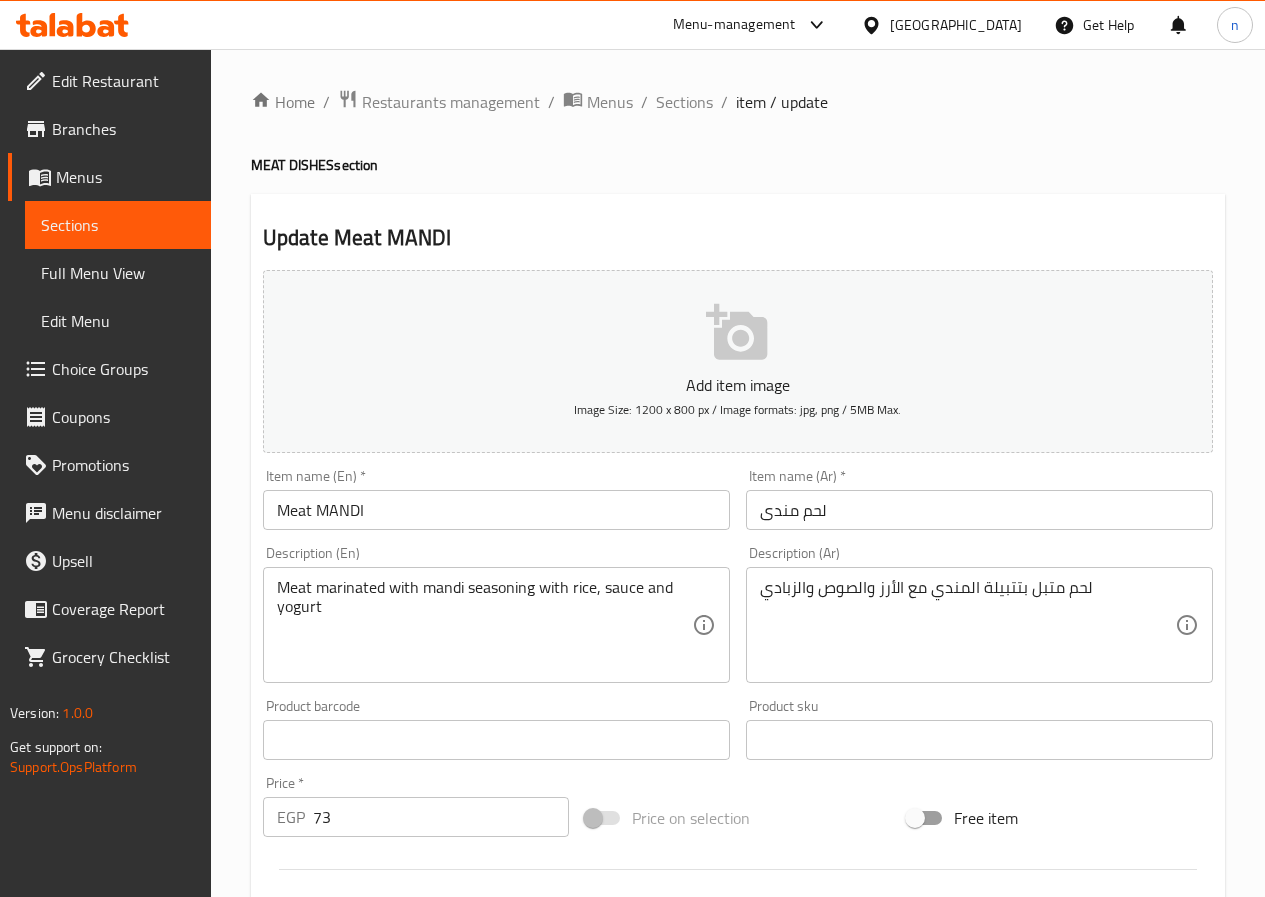 click on "Meat marinated with mandi seasoning with rice, sauce and yogurt" at bounding box center [484, 625] 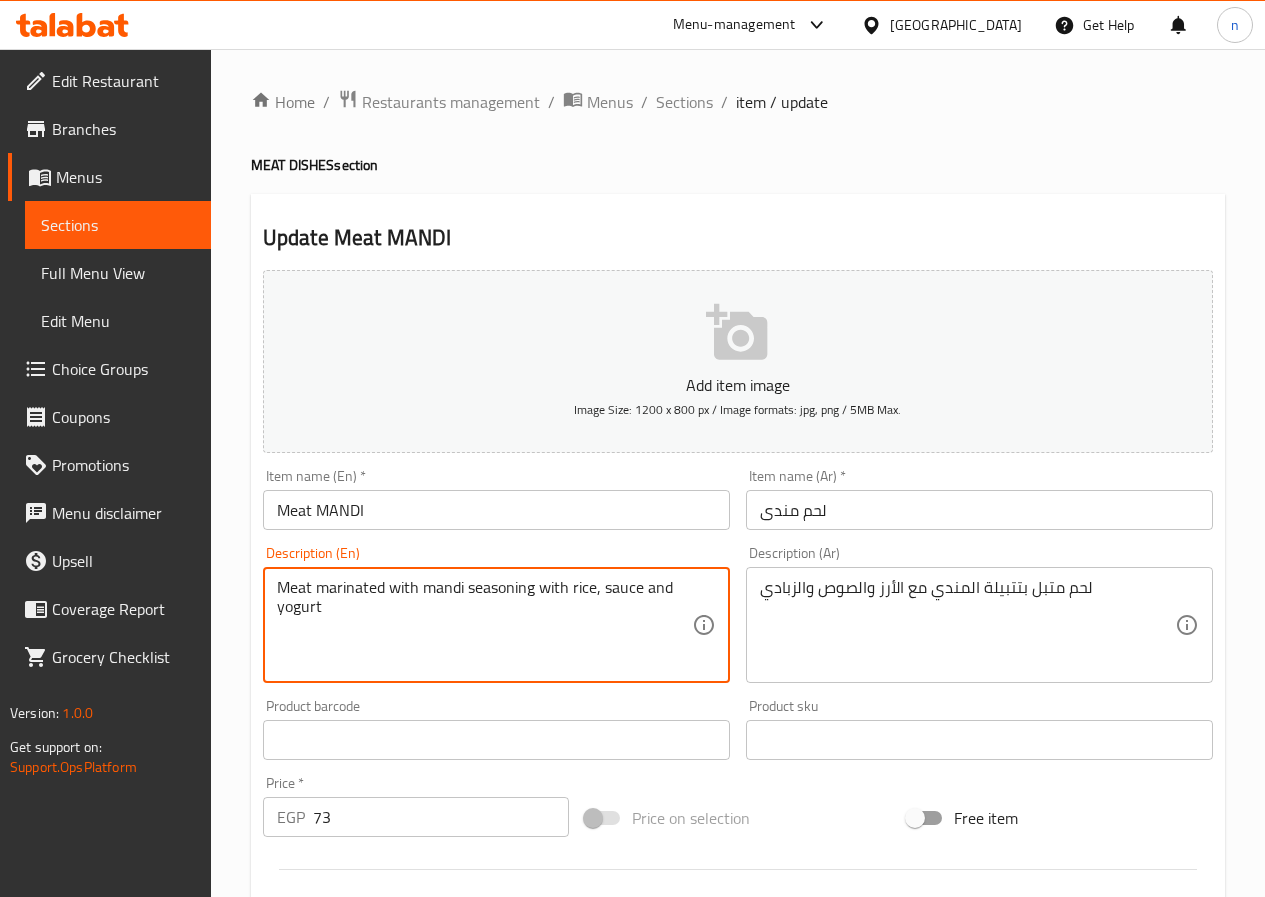 click on "Meat marinated with mandi seasoning with rice, sauce and yogurt" at bounding box center (484, 625) 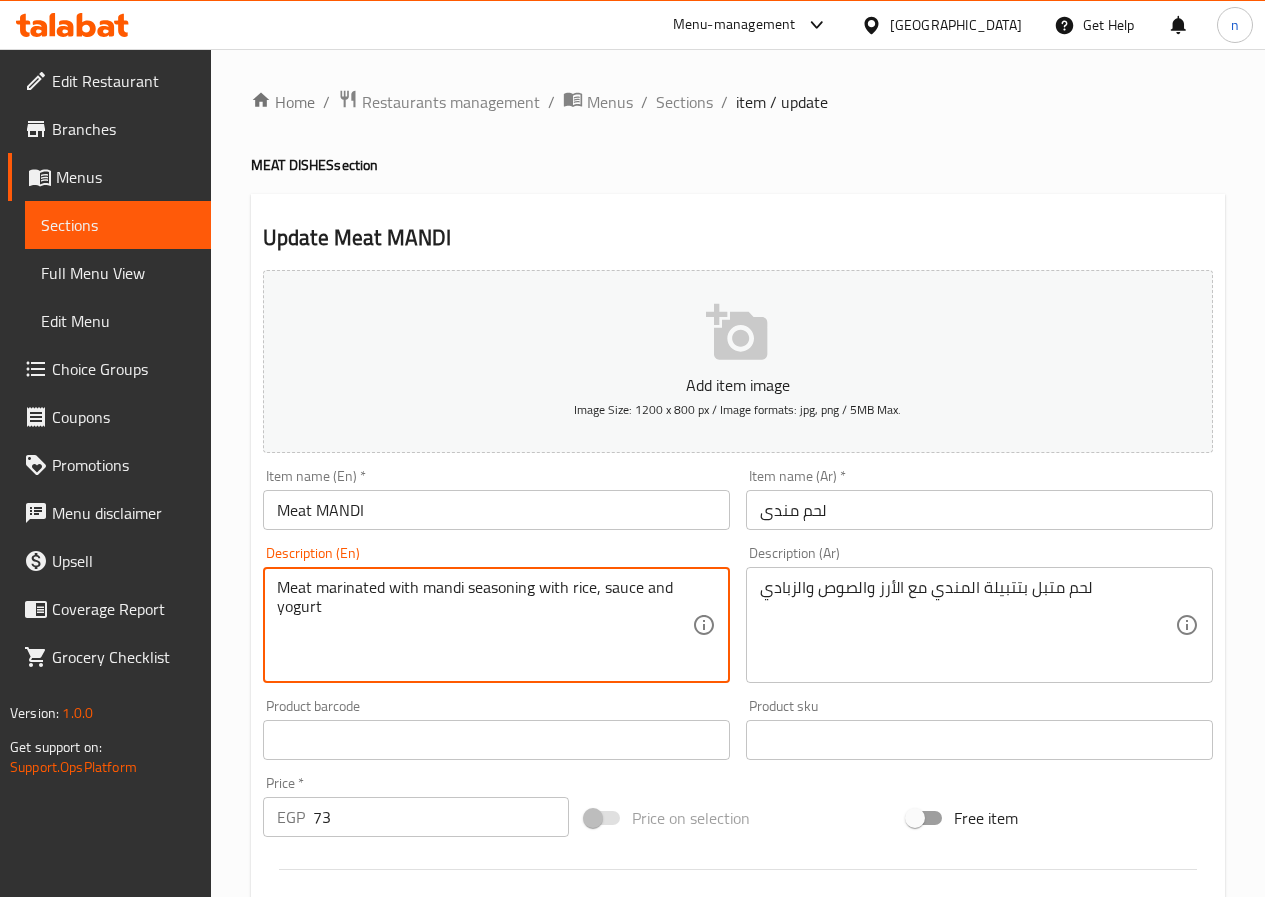 click on "Meat marinated with mandi seasoning with rice, sauce and yogurt" at bounding box center [484, 625] 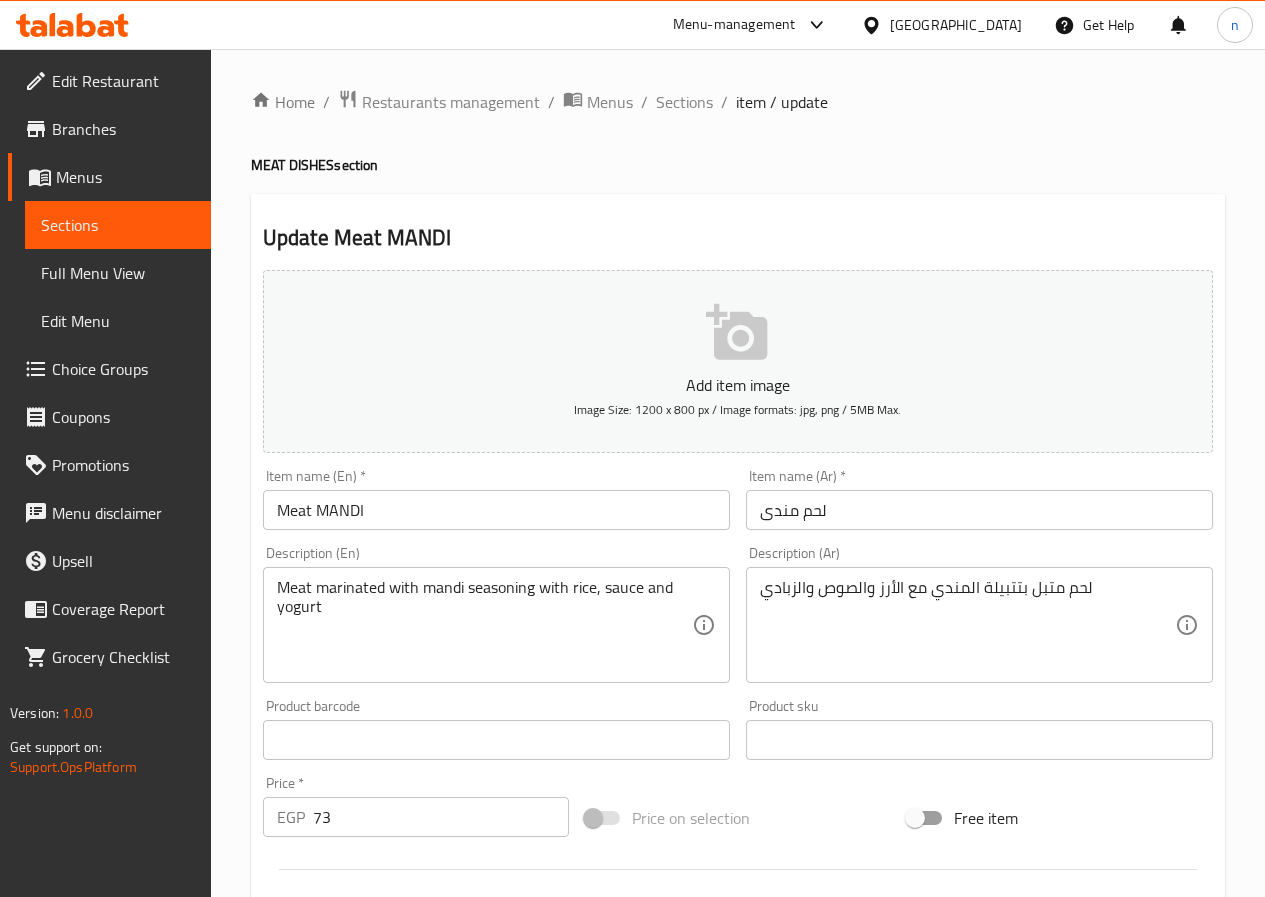 click on "Meat marinated with mandi seasoning with rice, sauce and yogurt" at bounding box center (484, 625) 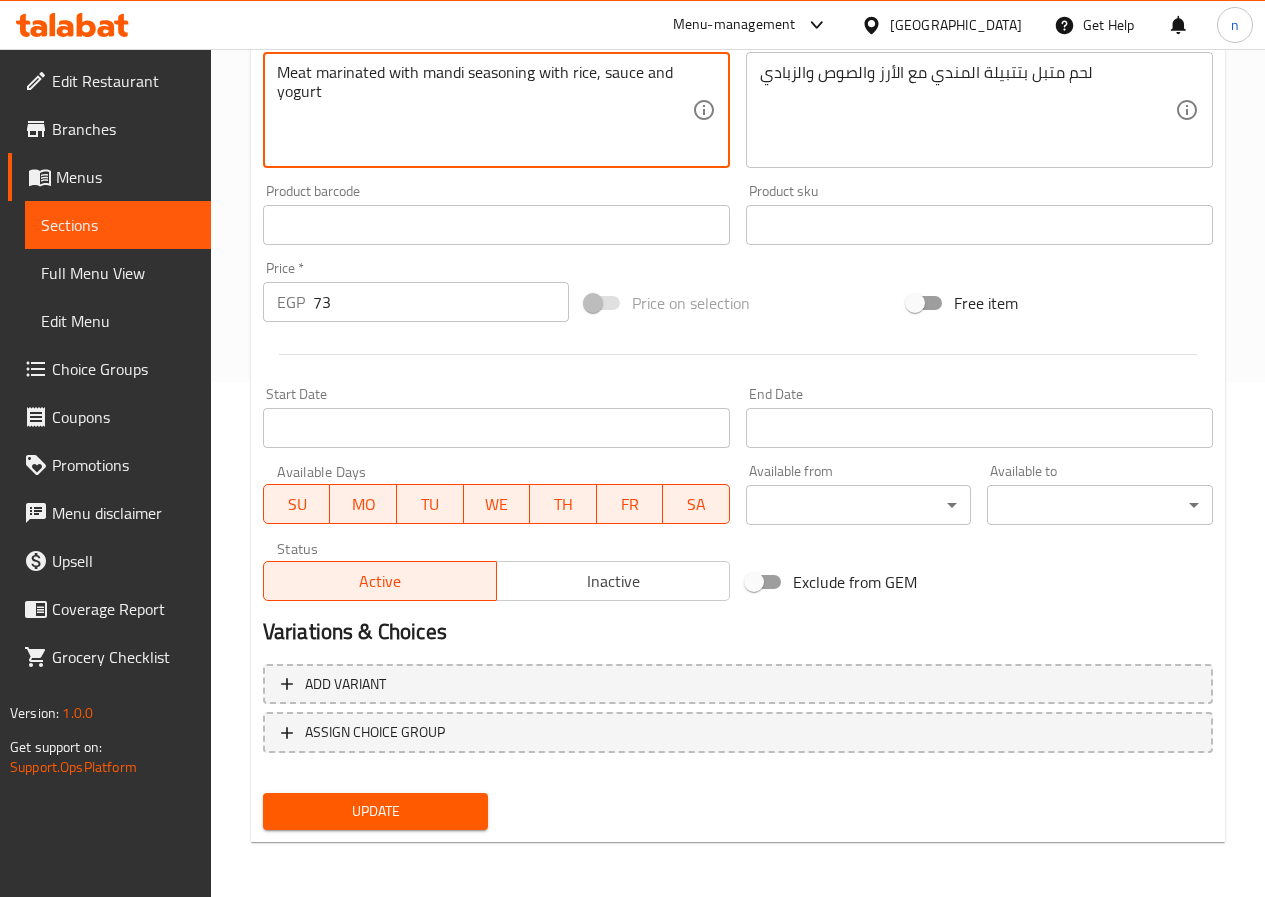 scroll, scrollTop: 516, scrollLeft: 0, axis: vertical 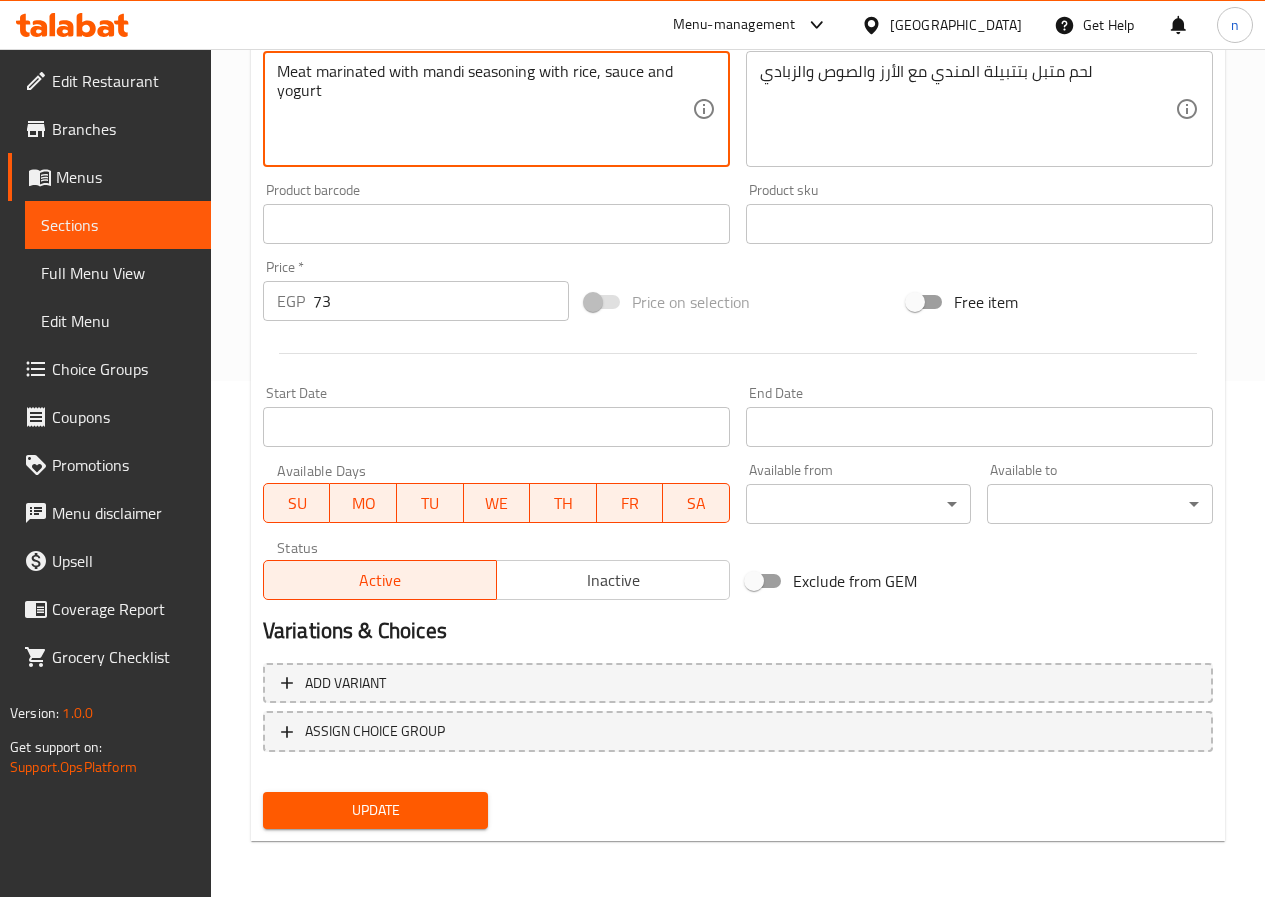 click on "Update" at bounding box center (376, 810) 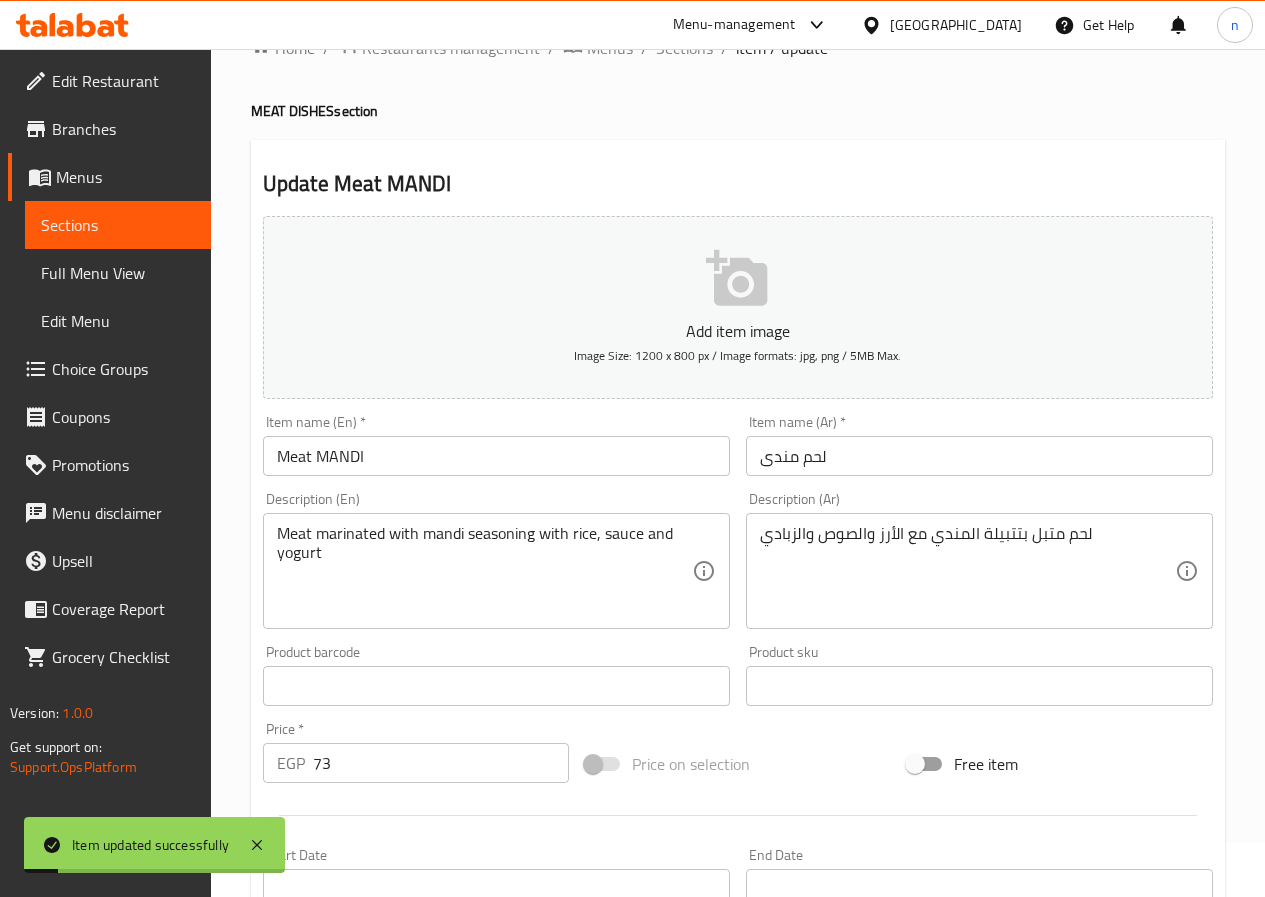scroll, scrollTop: 0, scrollLeft: 0, axis: both 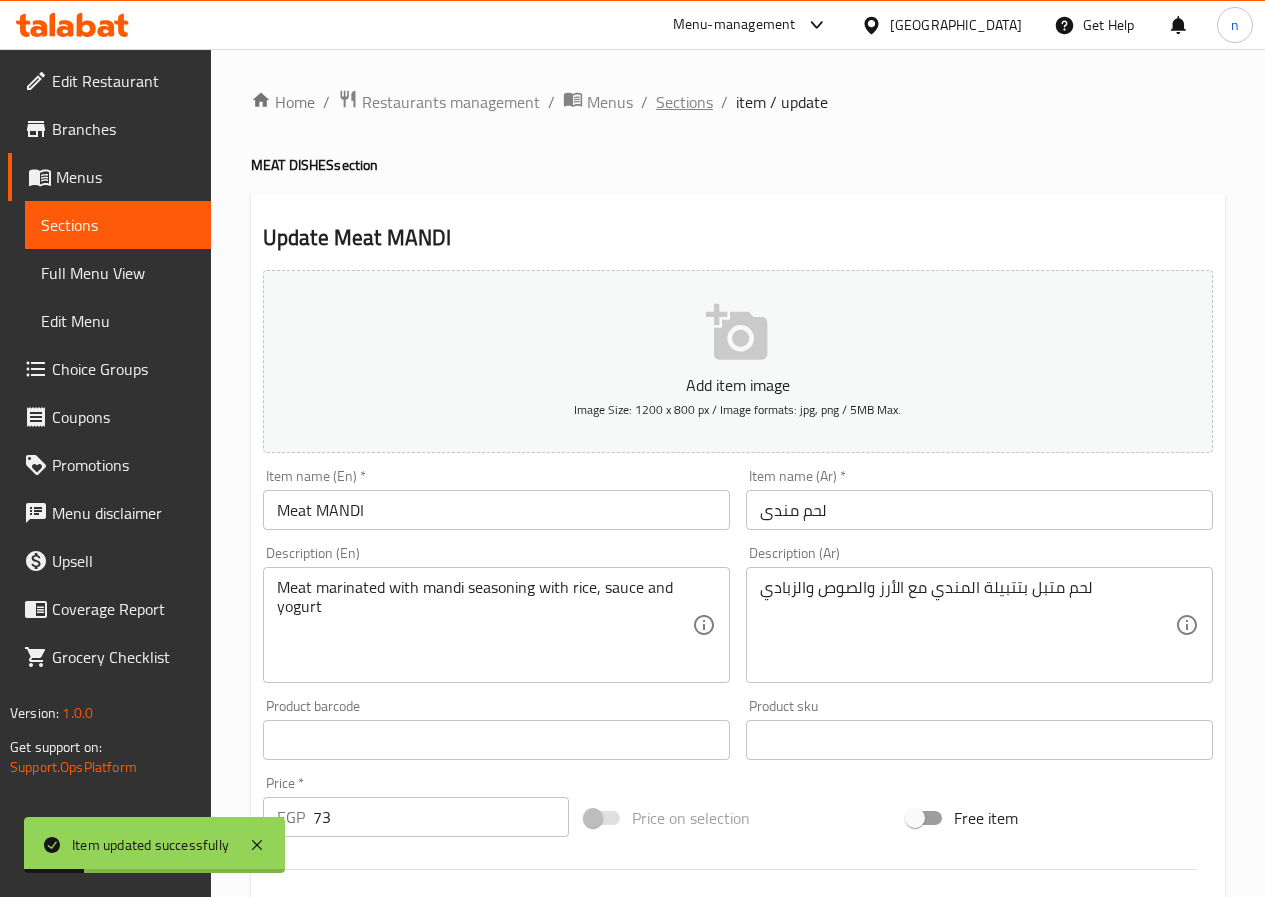 click on "Sections" at bounding box center (684, 102) 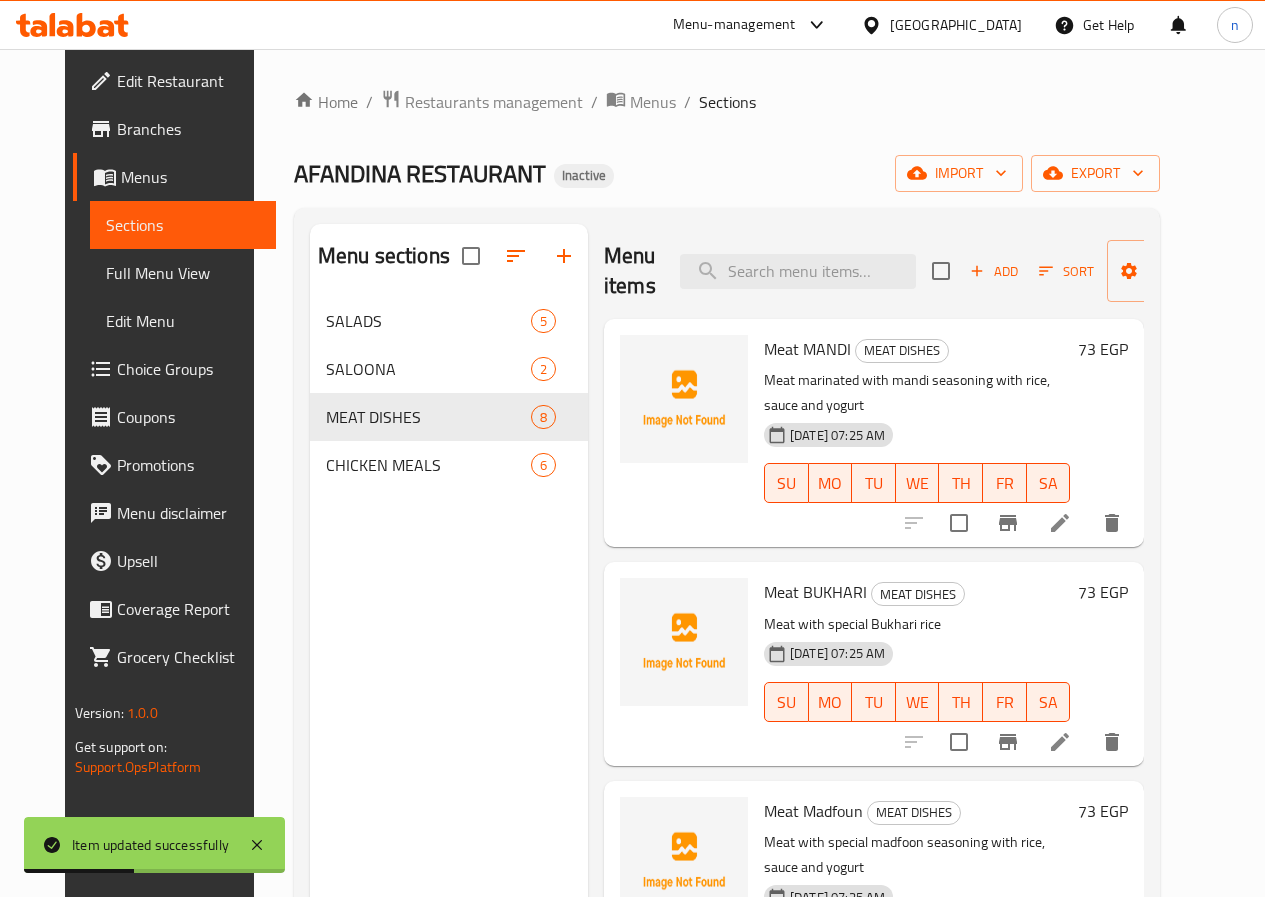 click 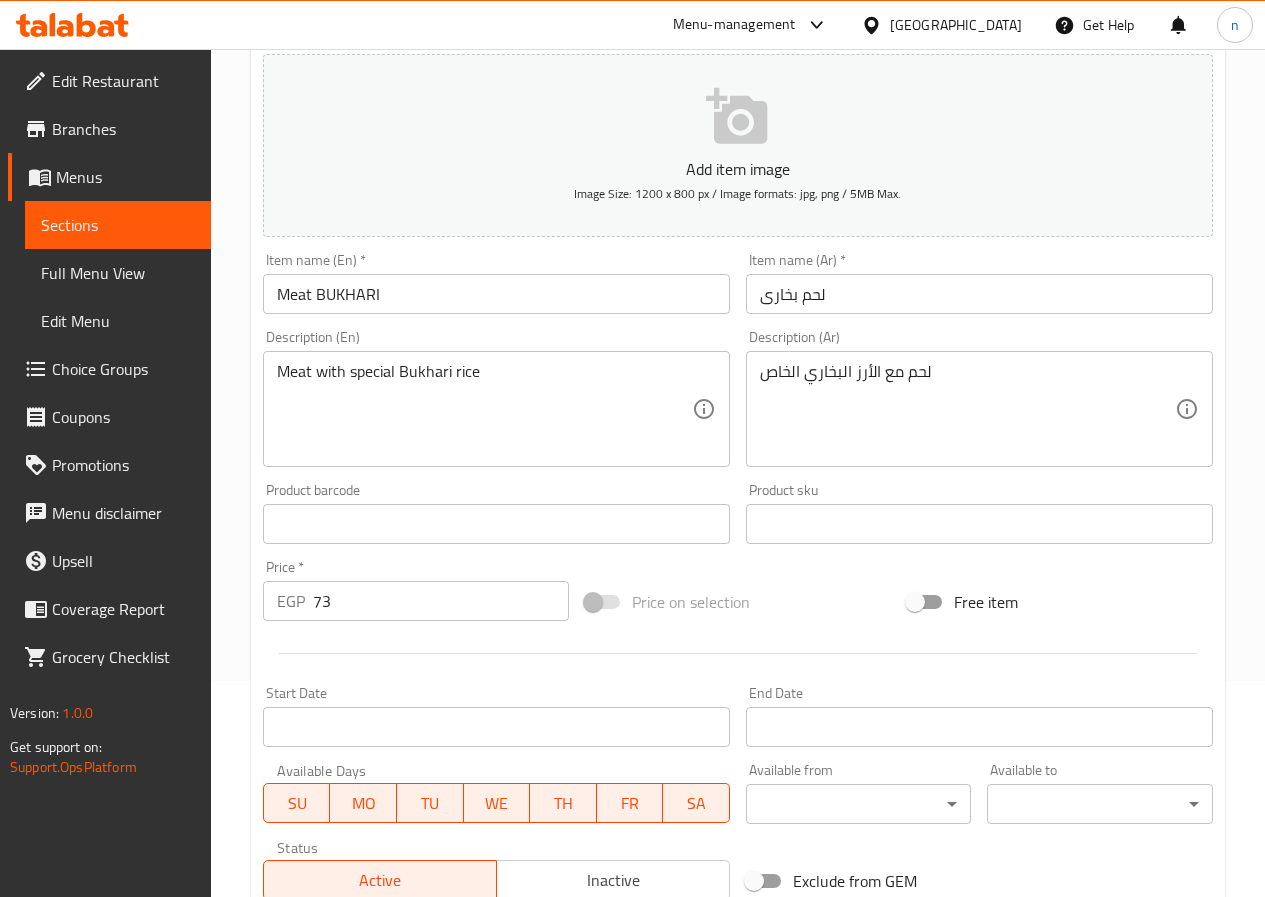 scroll, scrollTop: 516, scrollLeft: 0, axis: vertical 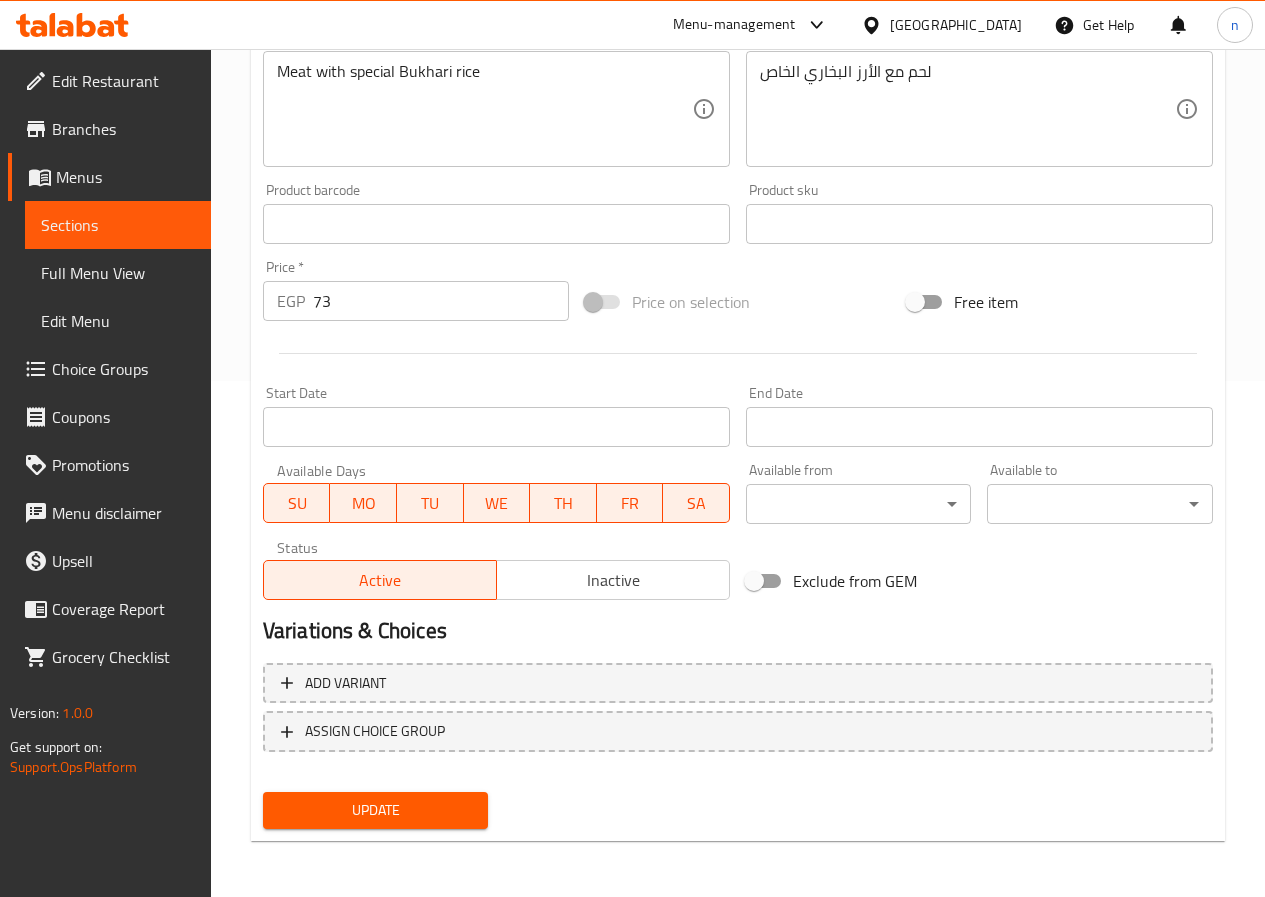 click on "Update" at bounding box center [376, 810] 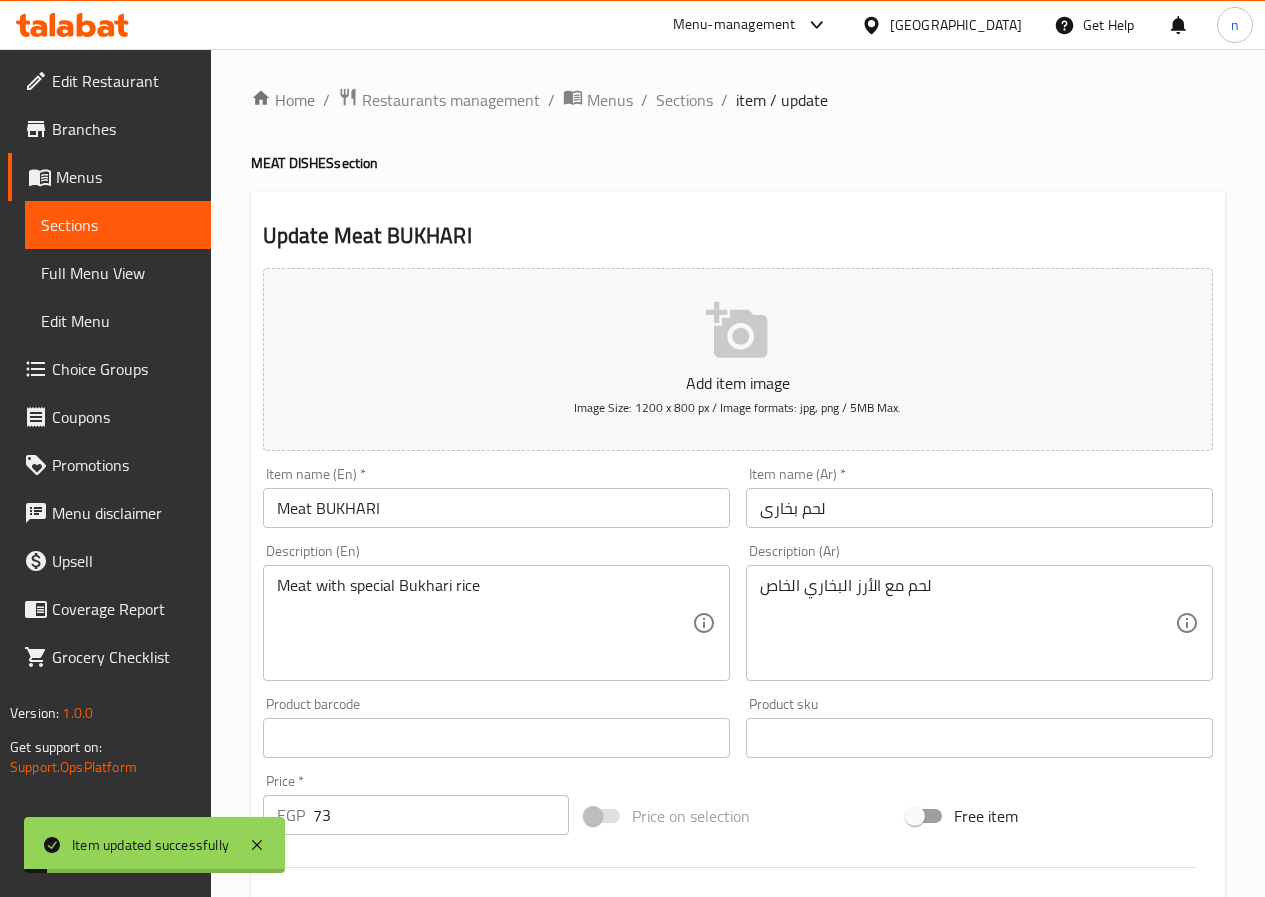 scroll, scrollTop: 0, scrollLeft: 0, axis: both 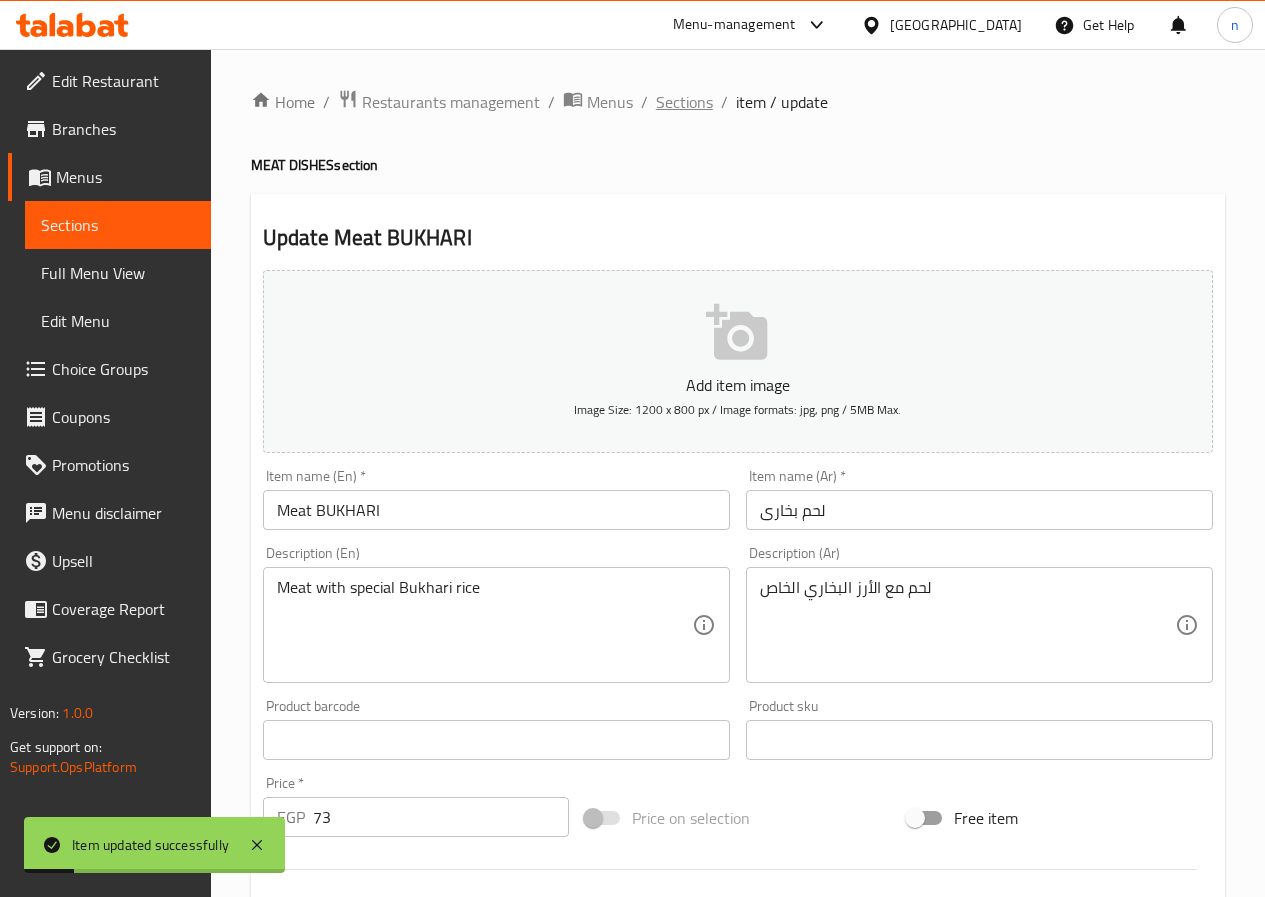 click on "Sections" at bounding box center [684, 102] 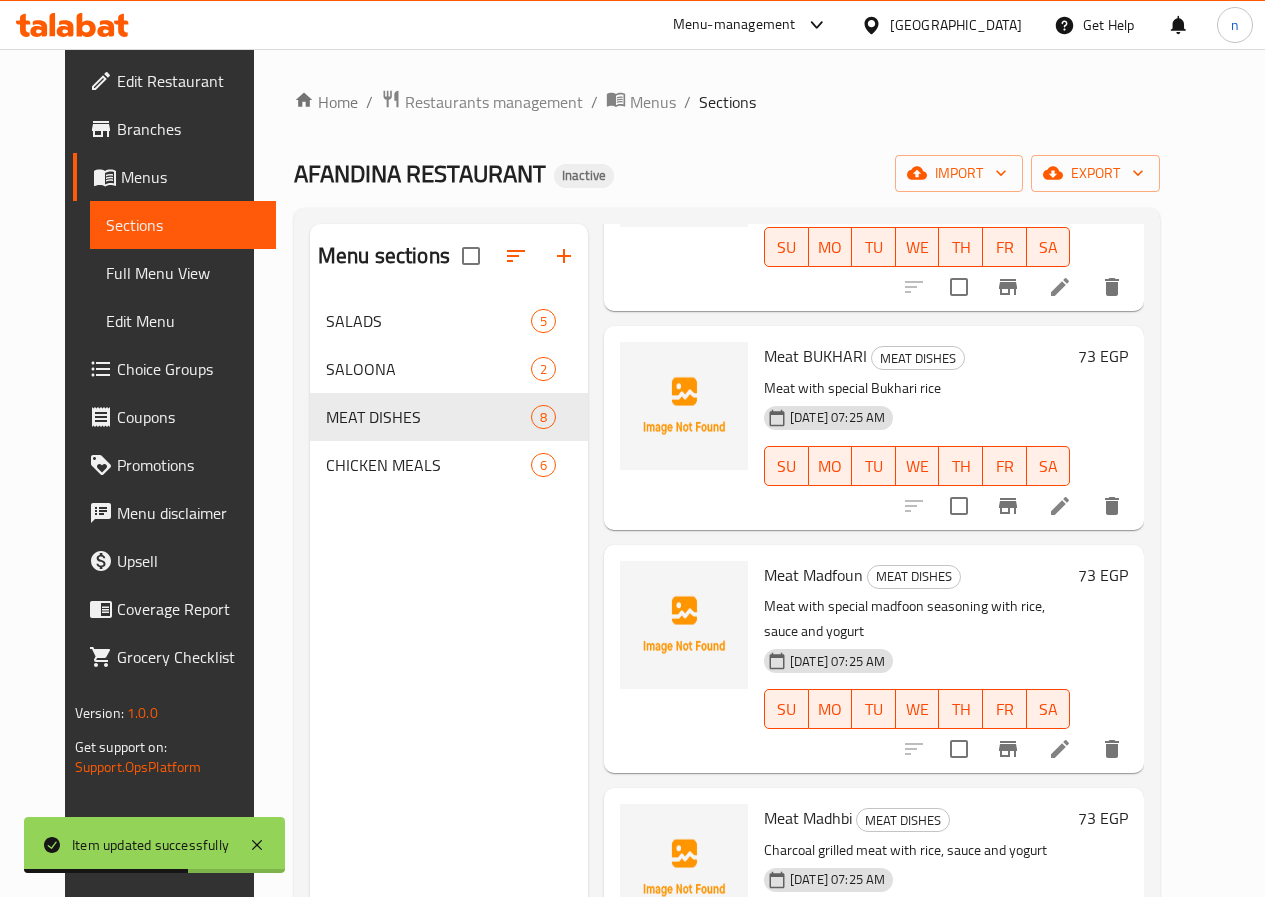 scroll, scrollTop: 300, scrollLeft: 0, axis: vertical 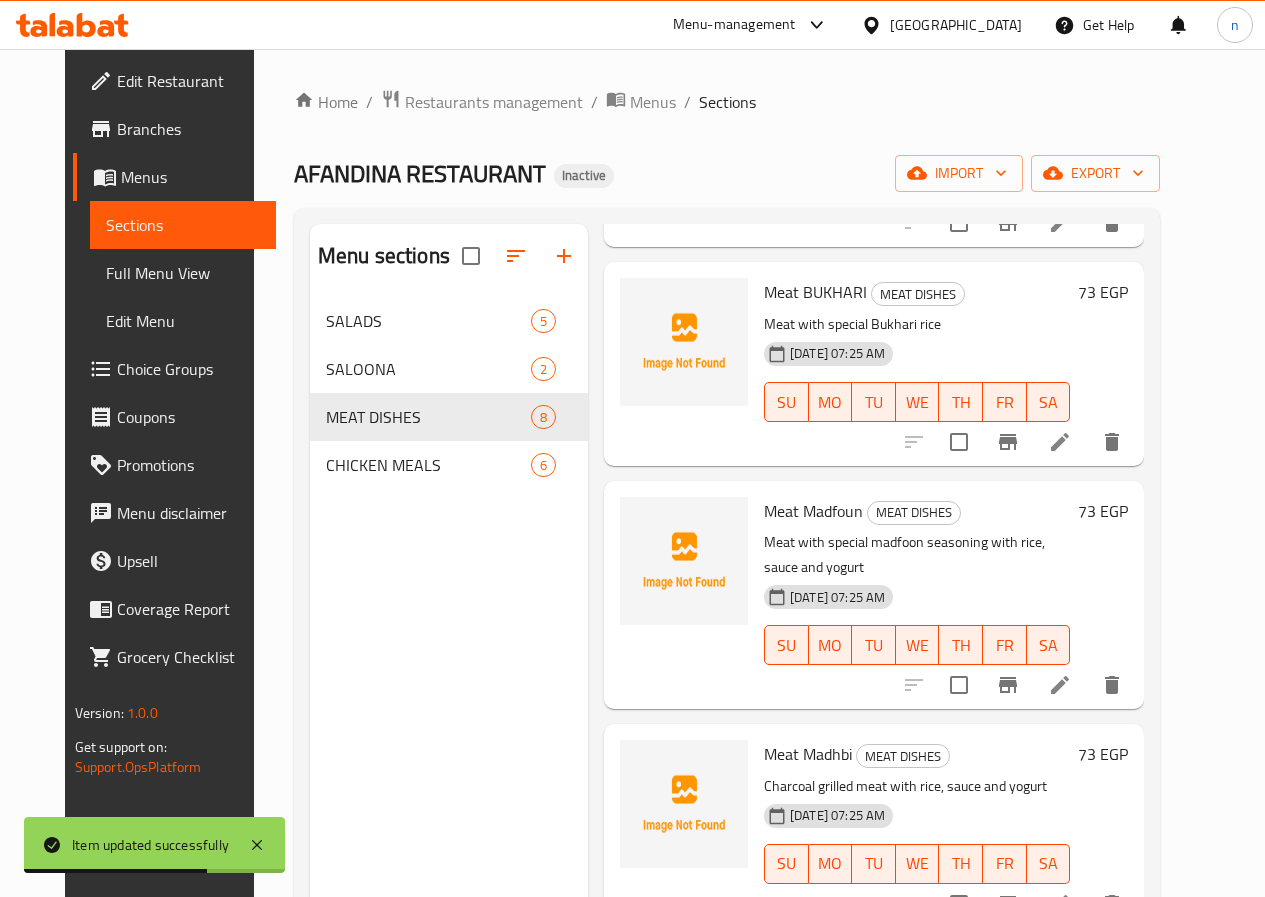 click at bounding box center (1060, 685) 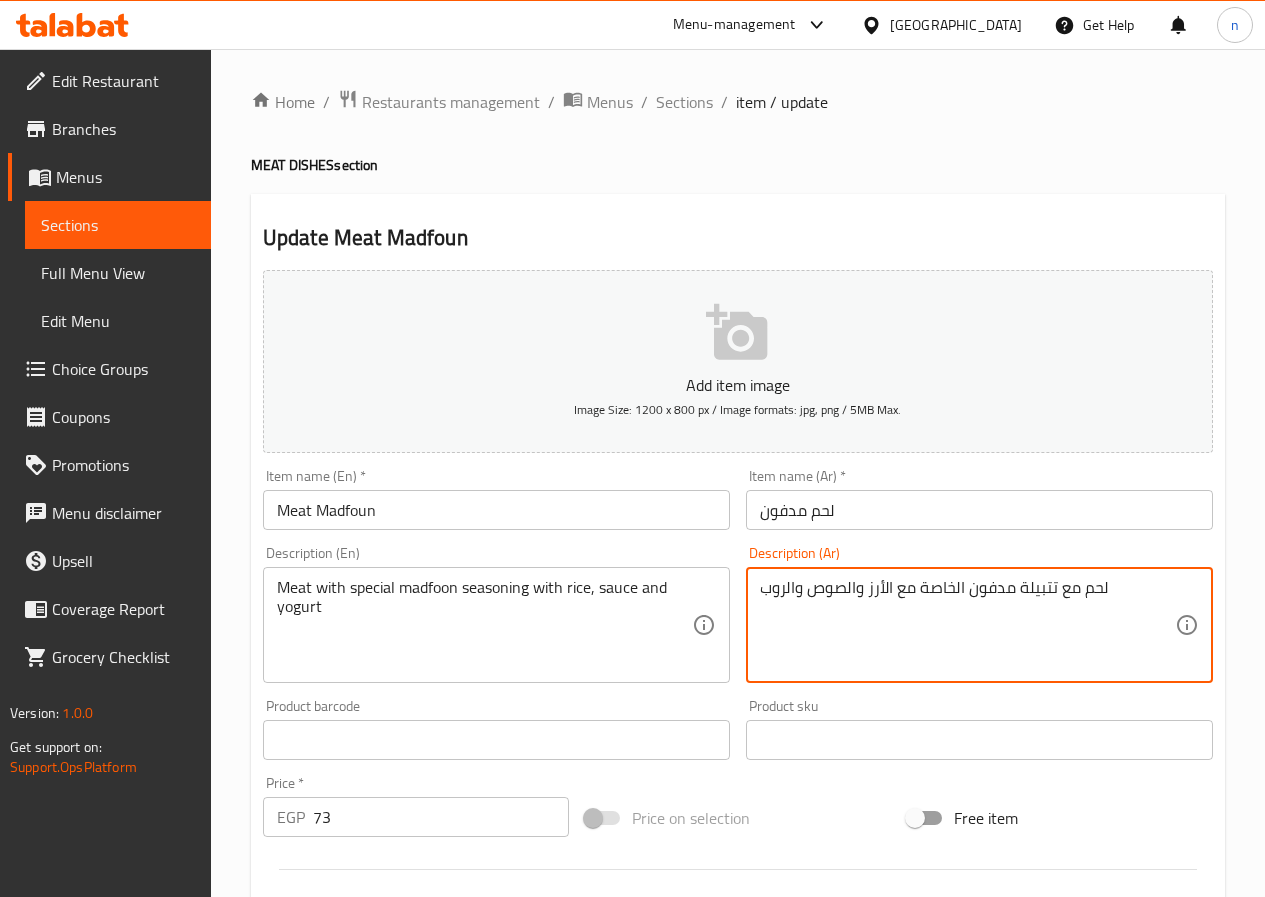 click on "لحم مع تتبيلة مدفون الخاصة مع الأرز والصوص والروب" at bounding box center [967, 625] 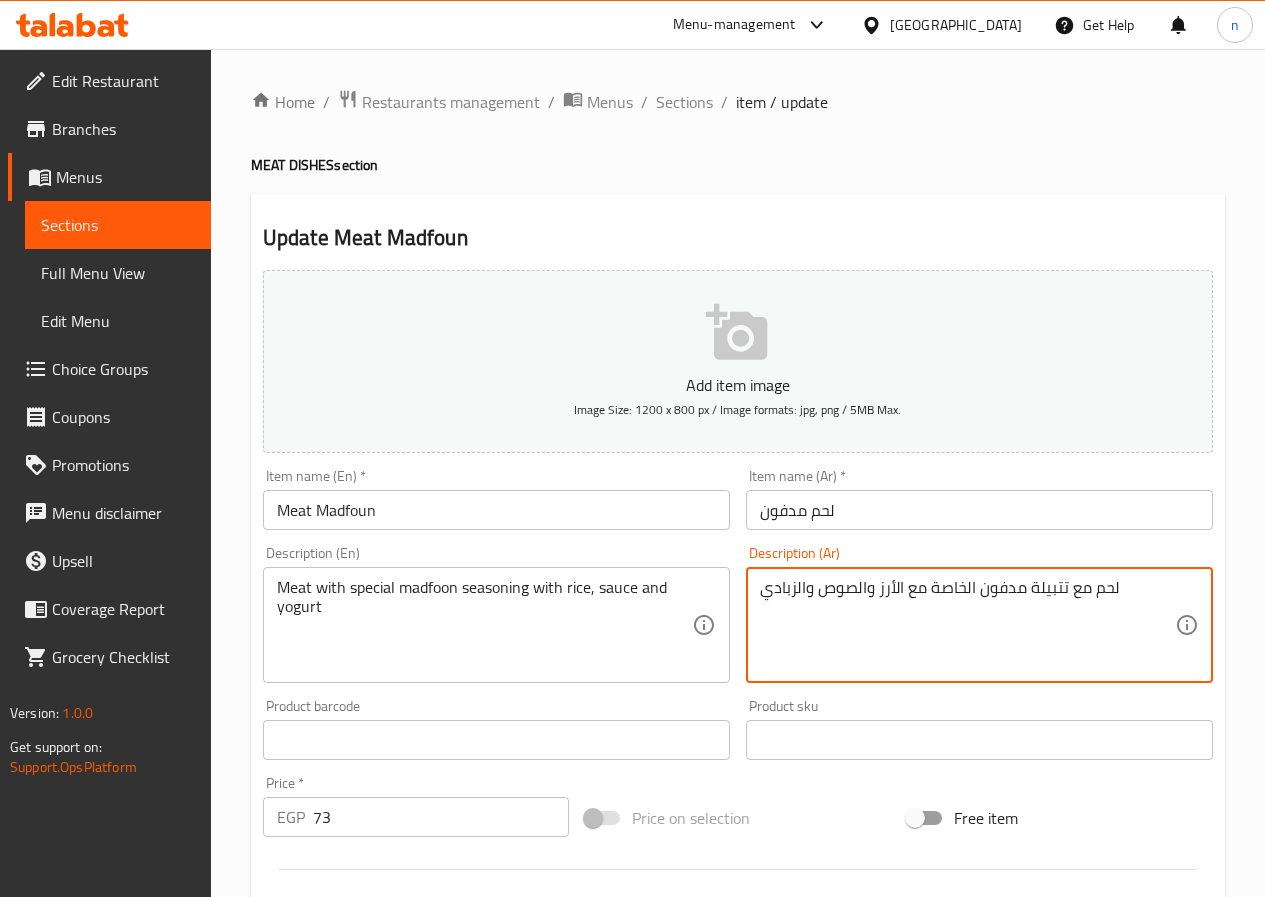 type on "لحم مع تتبيلة مدفون الخاصة مع الأرز والصوص والزبادي" 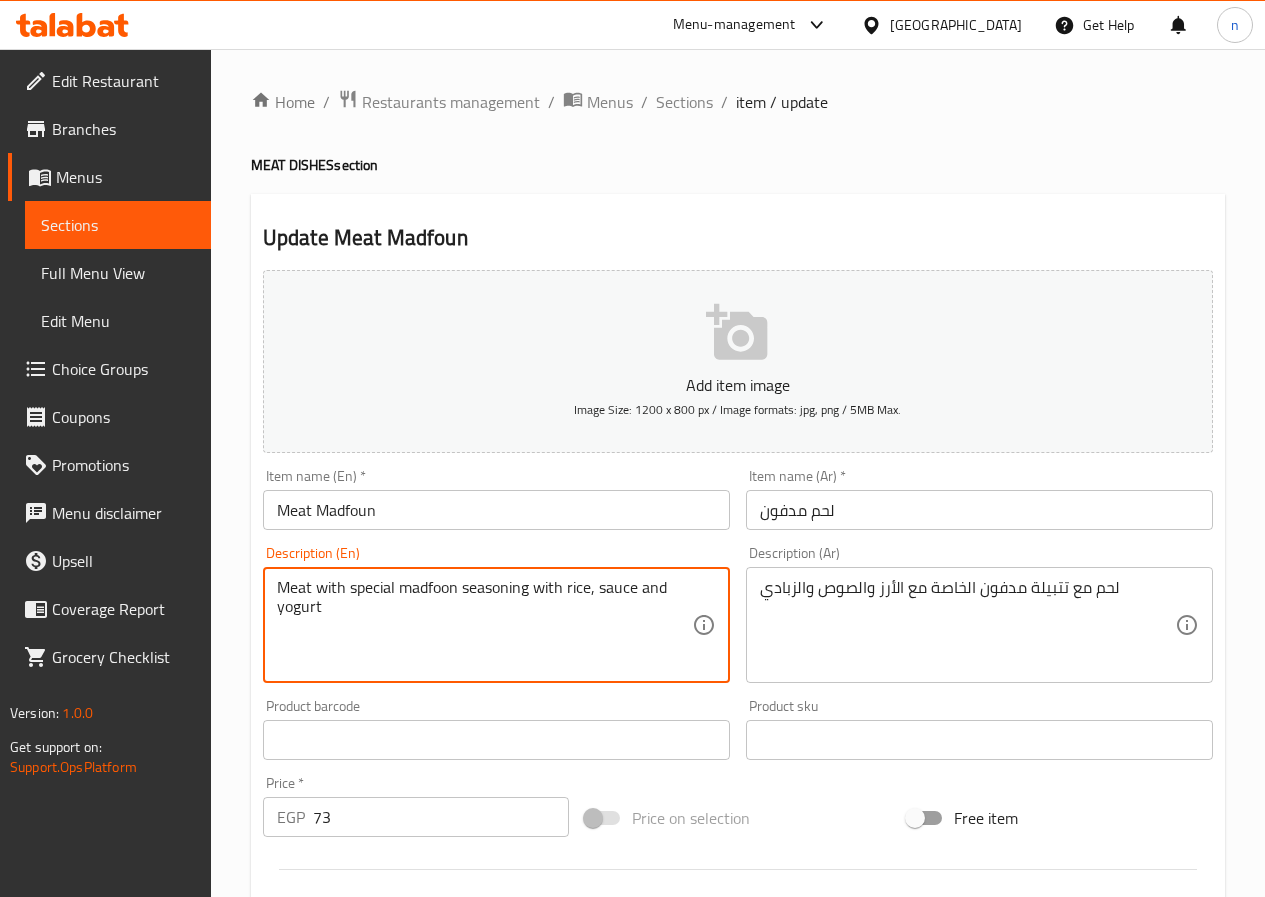 click on "Meat with special madfoon seasoning with rice, sauce and yogurt" at bounding box center (484, 625) 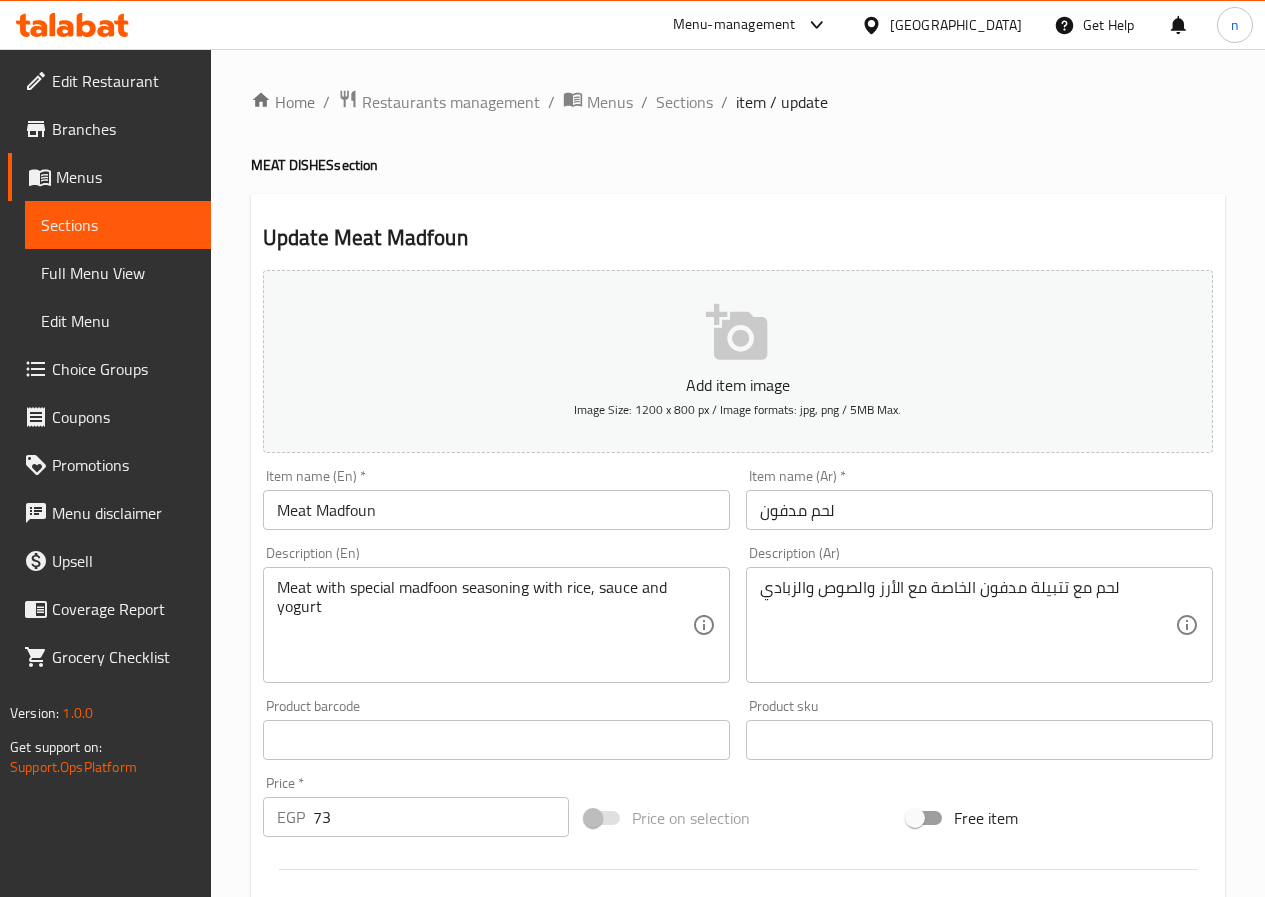 click on "Meat with special madfoon seasoning with rice, sauce and yogurt Description (En)" at bounding box center [496, 625] 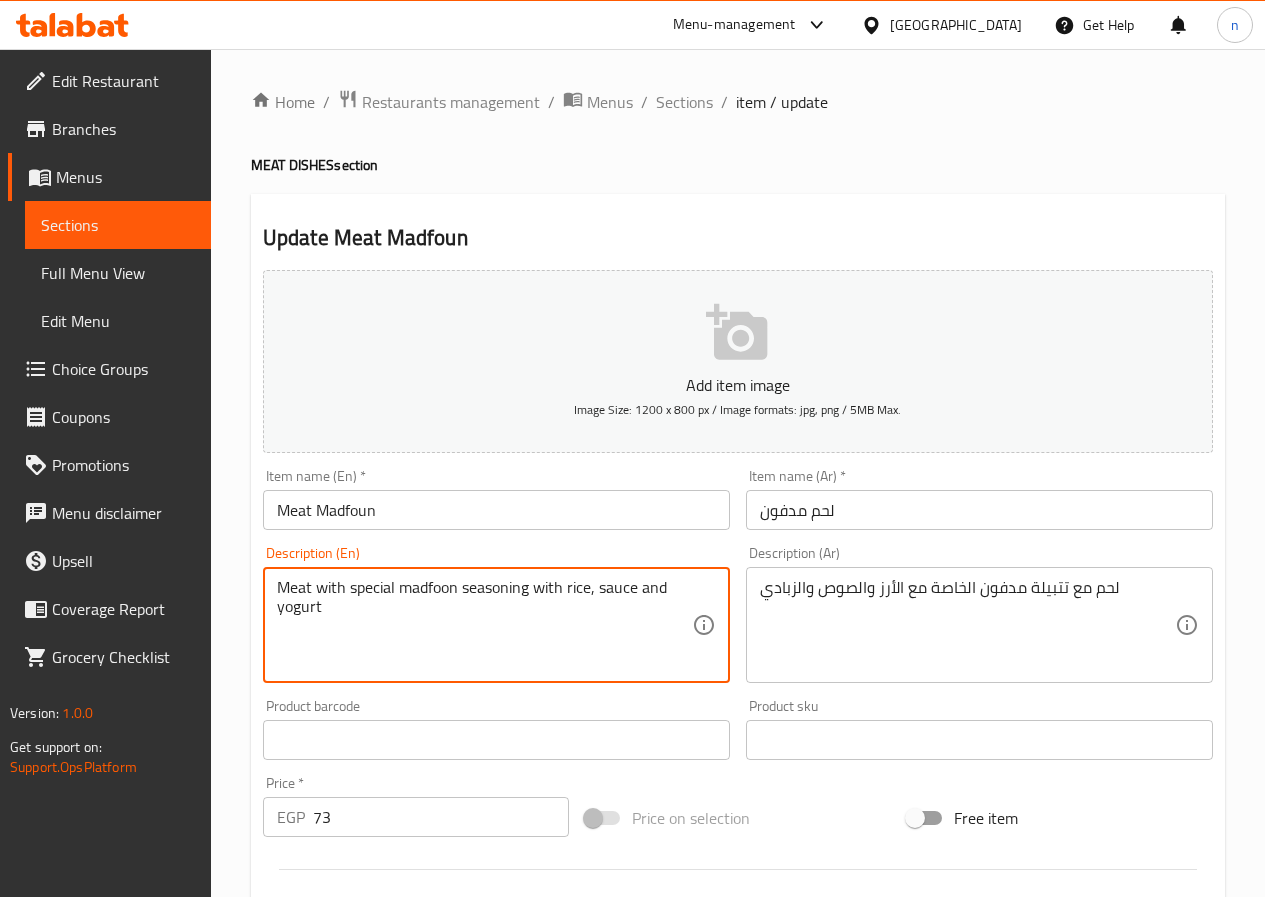 click on "Meat with special madfoon seasoning with rice, sauce and yogurt" at bounding box center (484, 625) 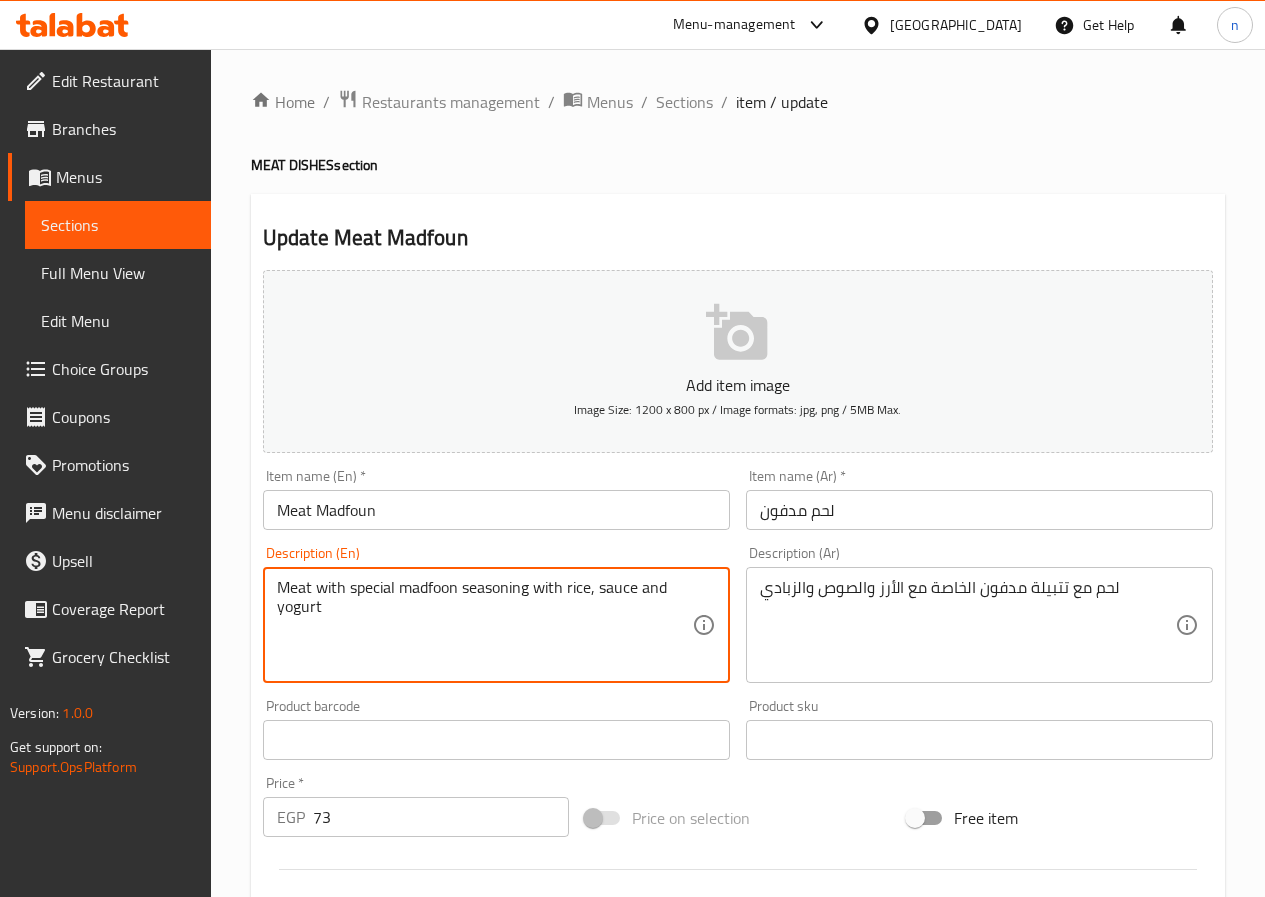 click on "Meat with special madfoon seasoning with rice, sauce and yogurt" at bounding box center (484, 625) 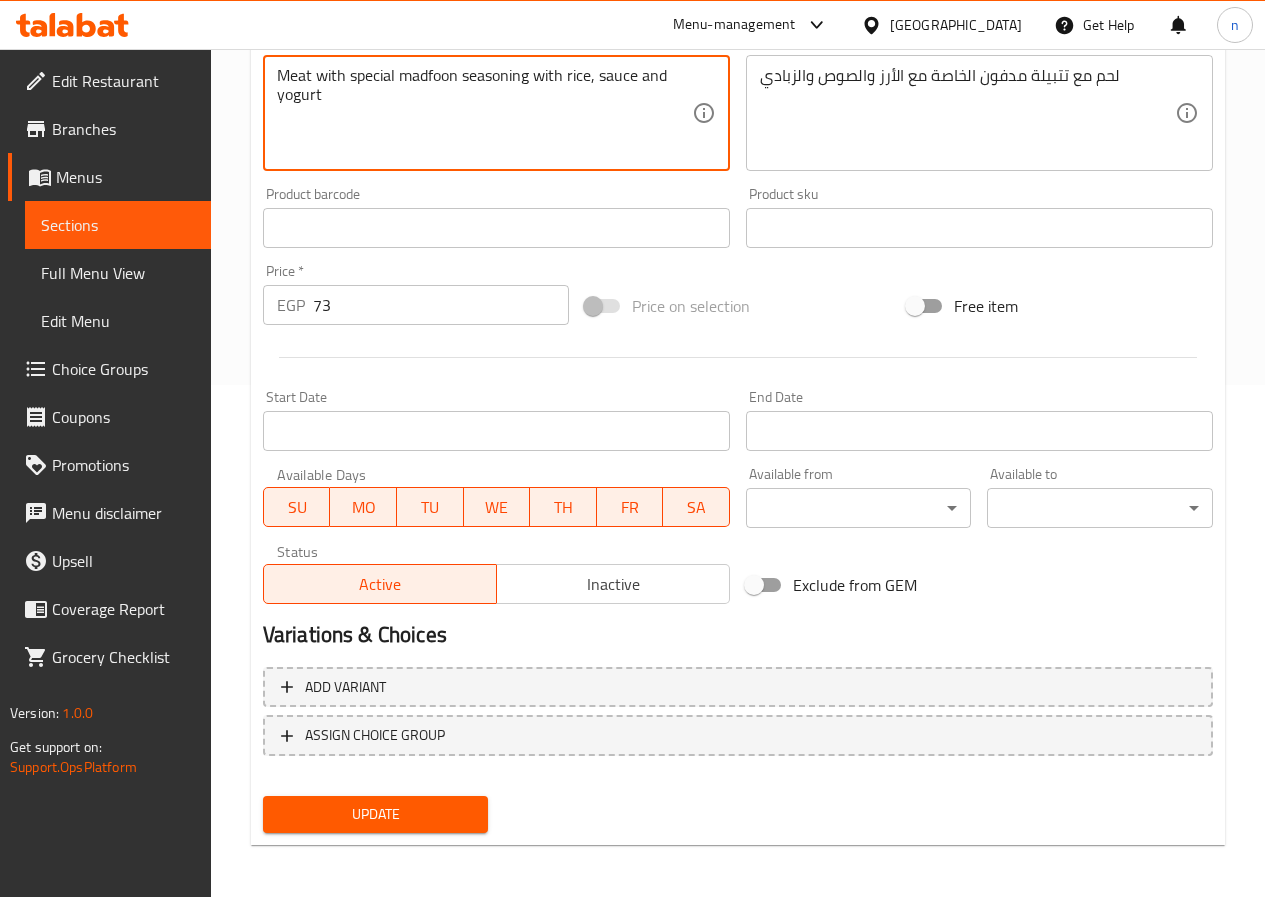 scroll, scrollTop: 516, scrollLeft: 0, axis: vertical 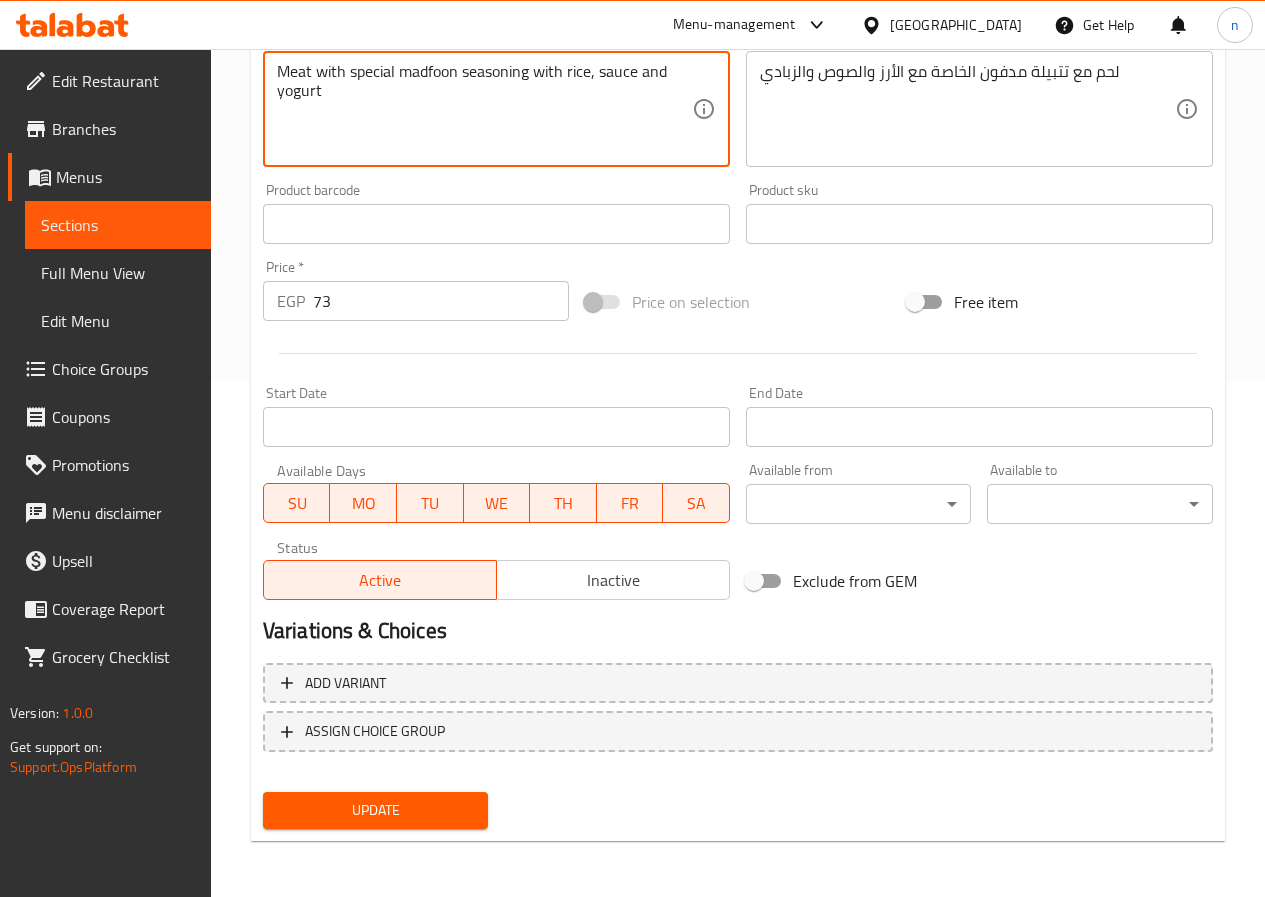 click on "Update" at bounding box center (376, 810) 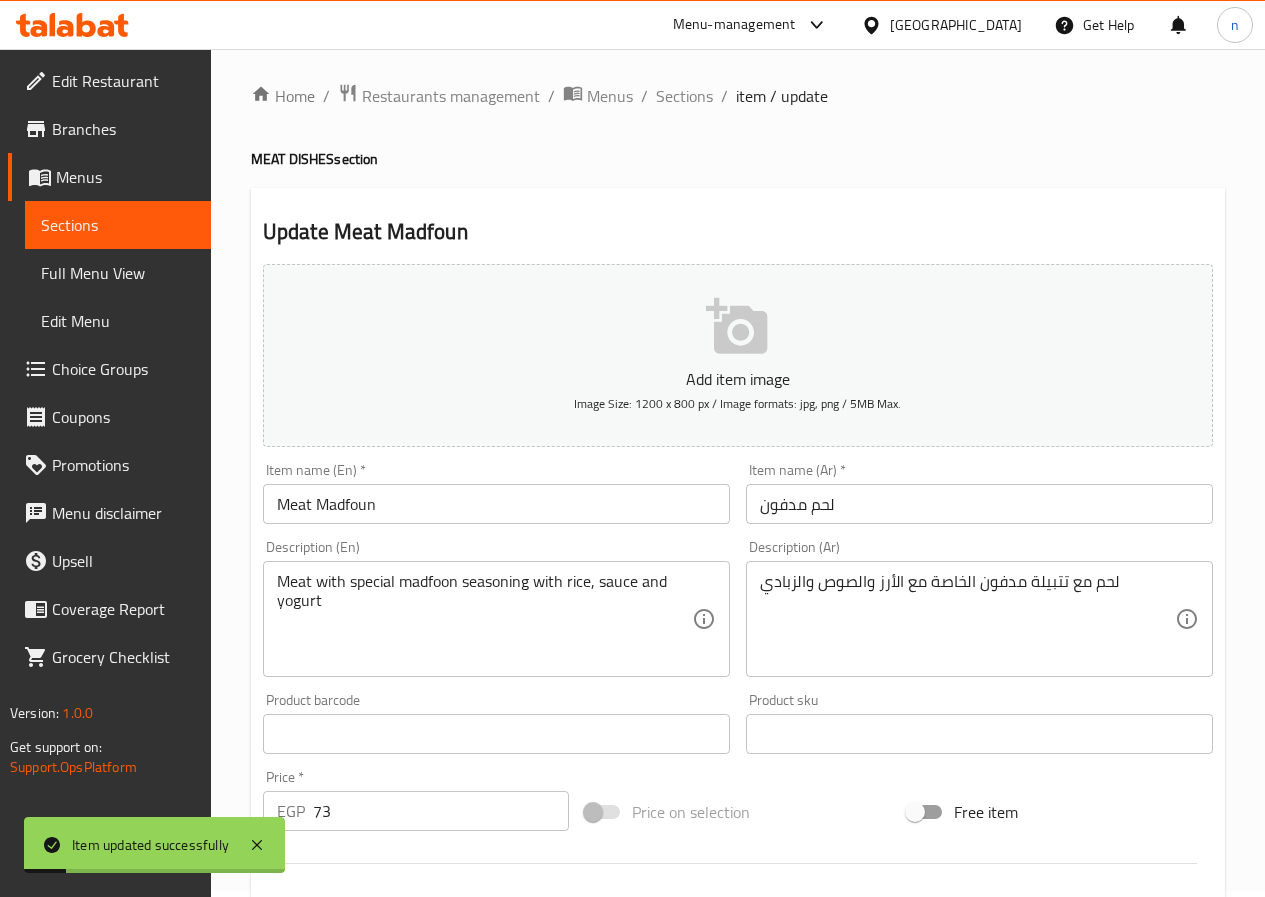 scroll, scrollTop: 0, scrollLeft: 0, axis: both 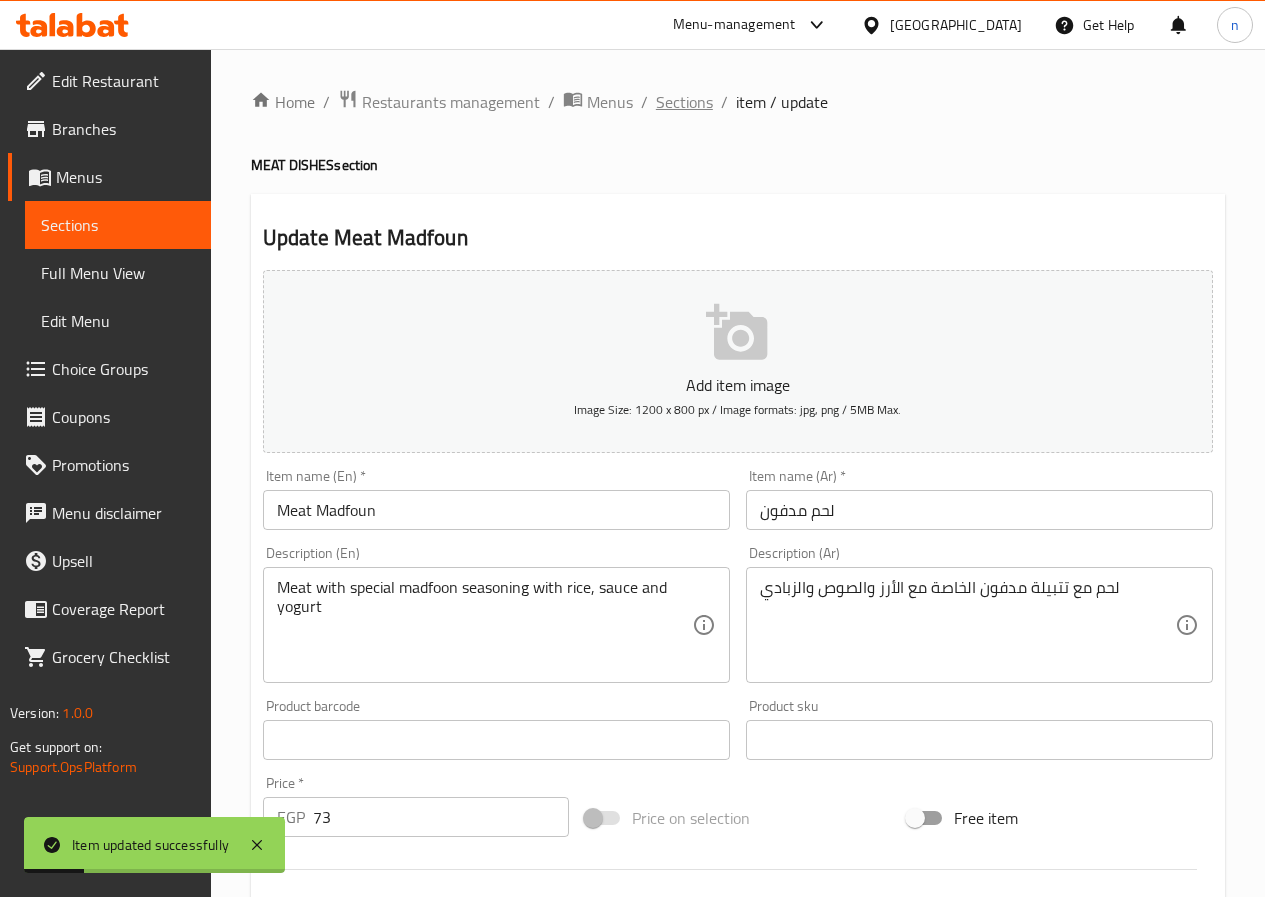 click on "Sections" at bounding box center [684, 102] 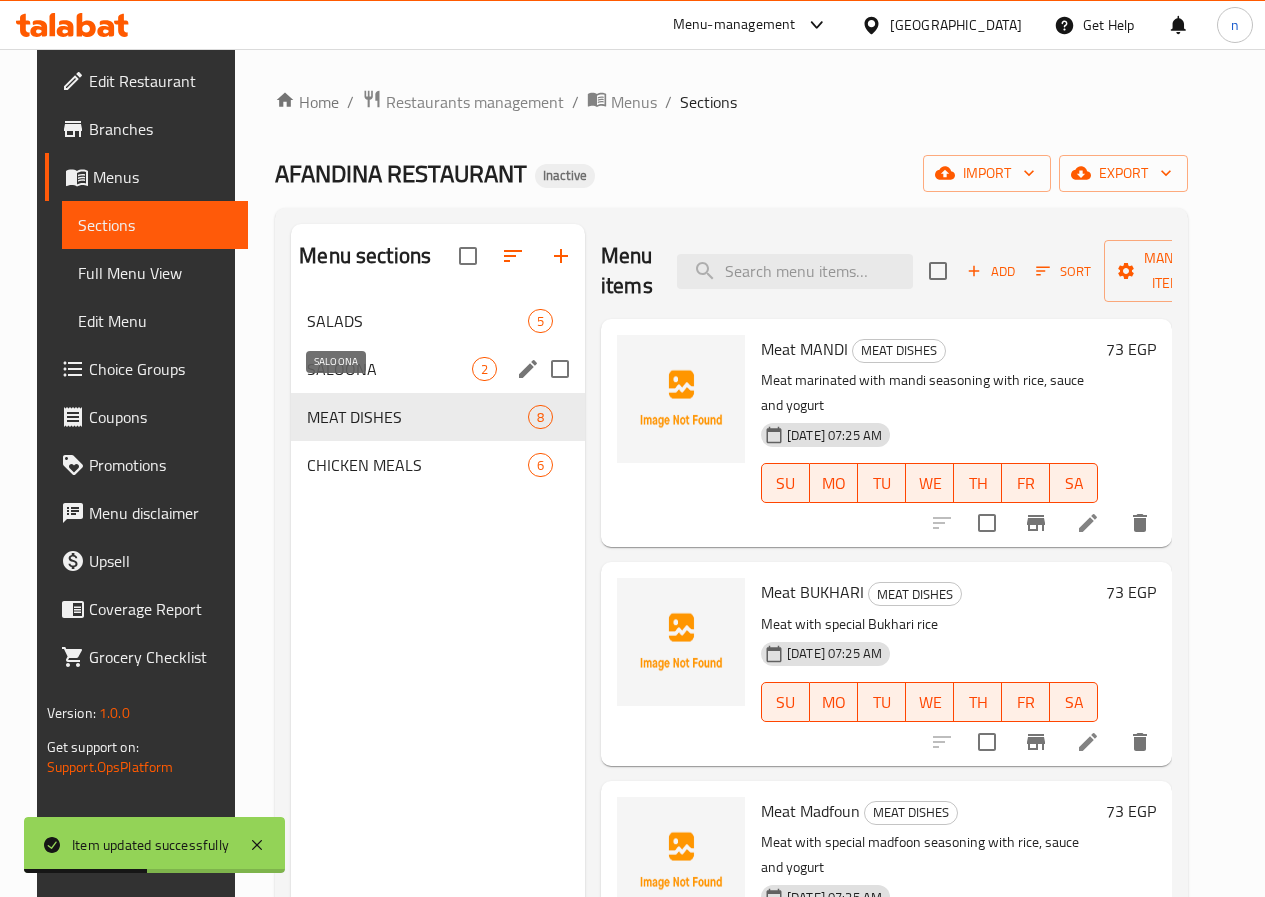 click on "SALOONA" at bounding box center [389, 369] 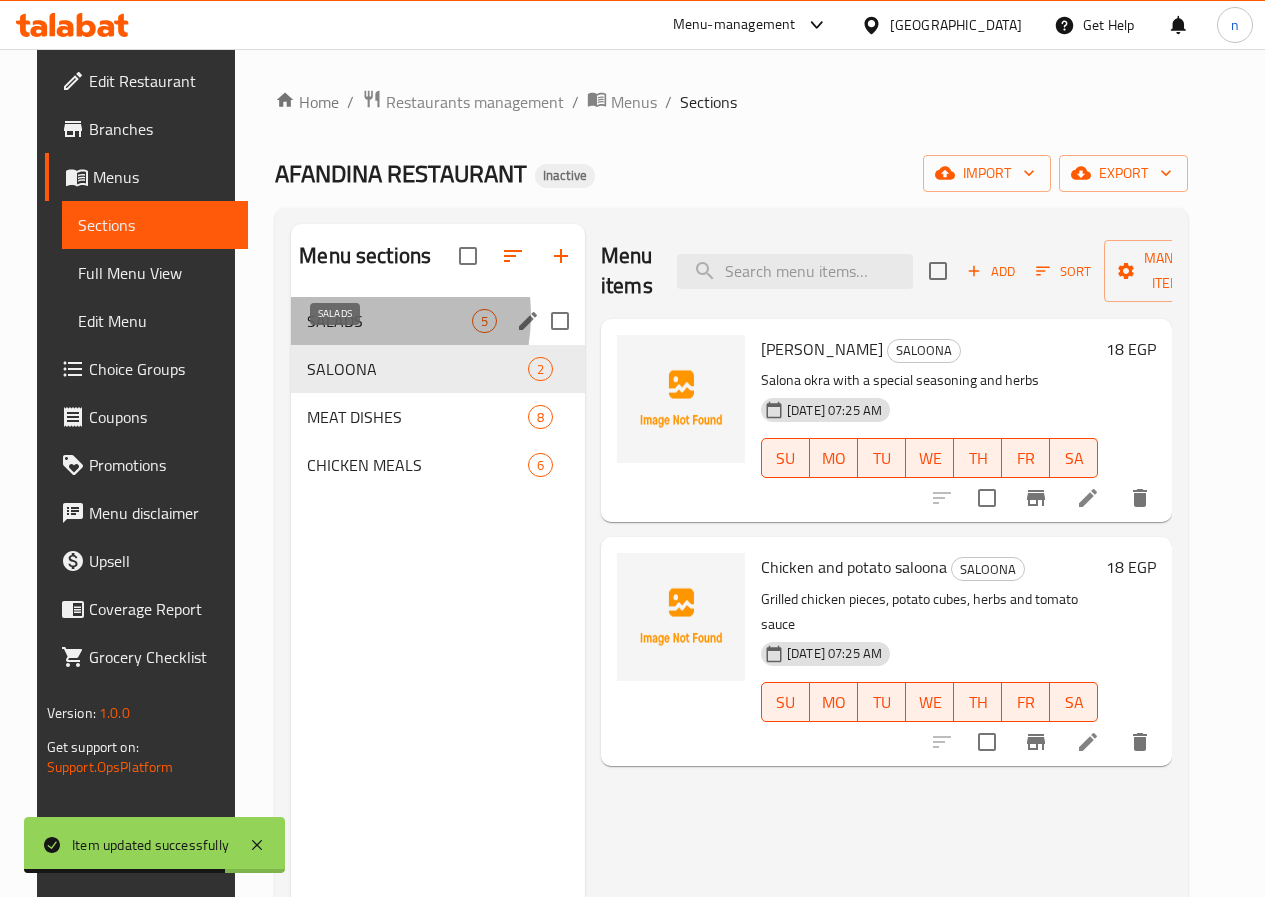 click on "SALADS" at bounding box center [389, 321] 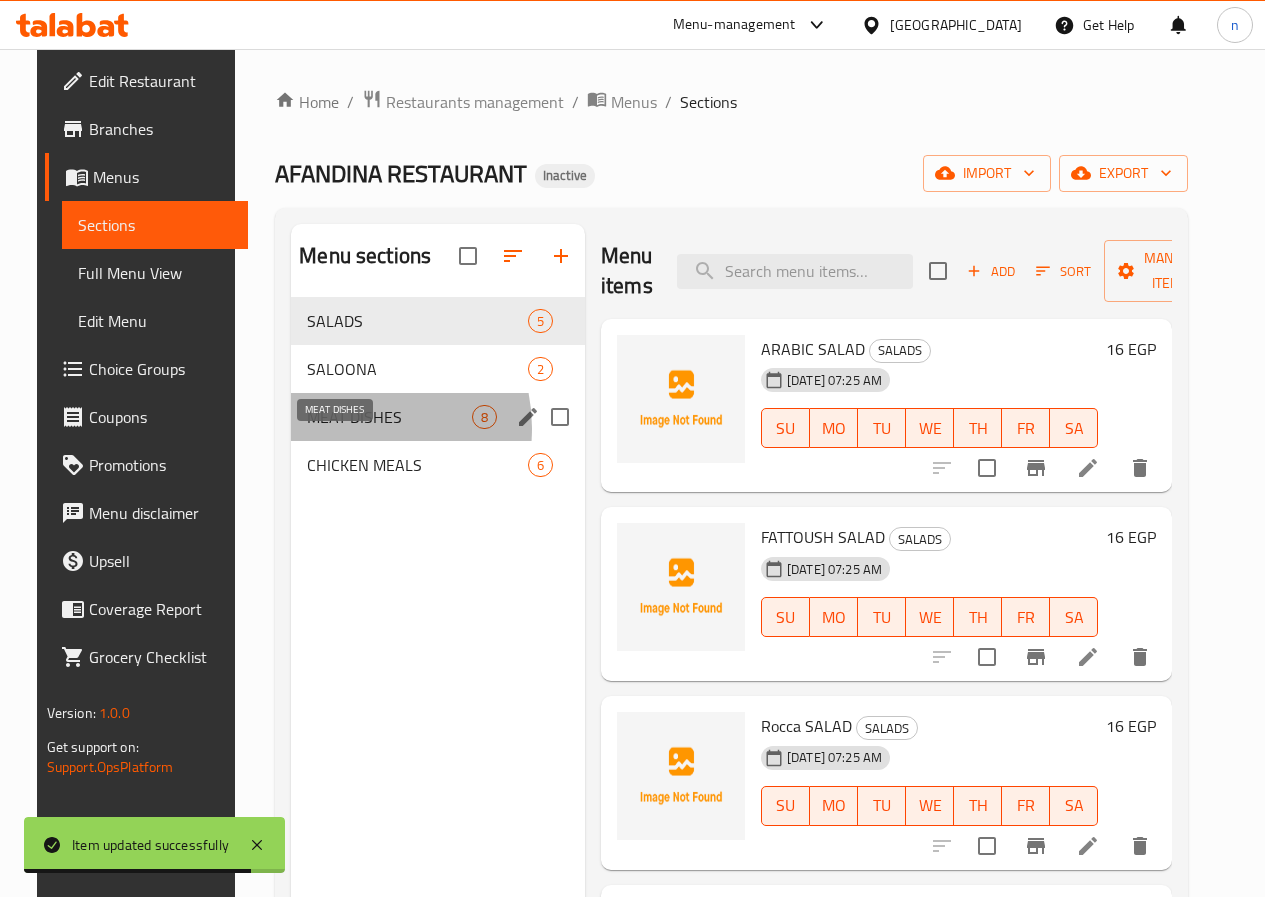 click on "MEAT DISHES" at bounding box center [389, 417] 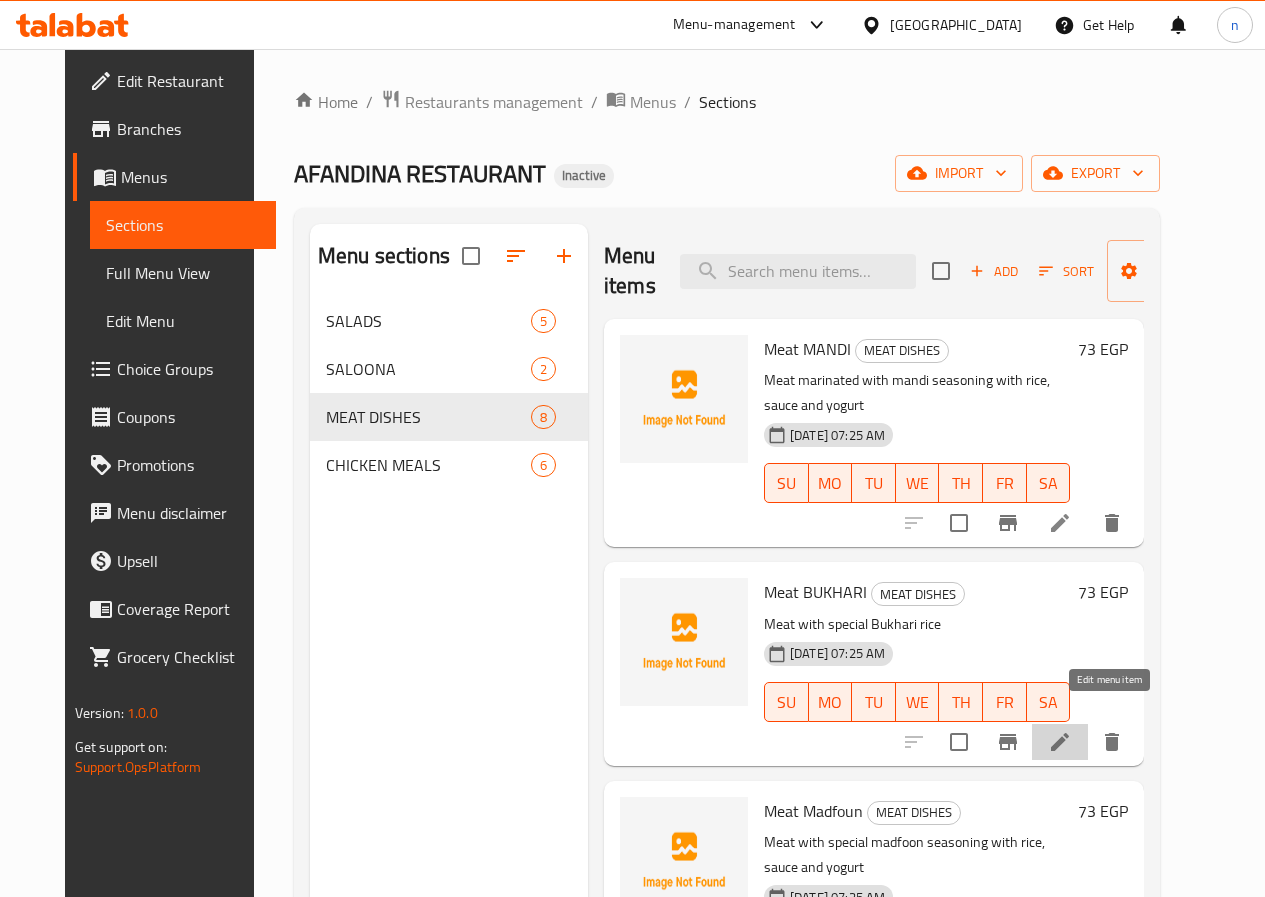 click 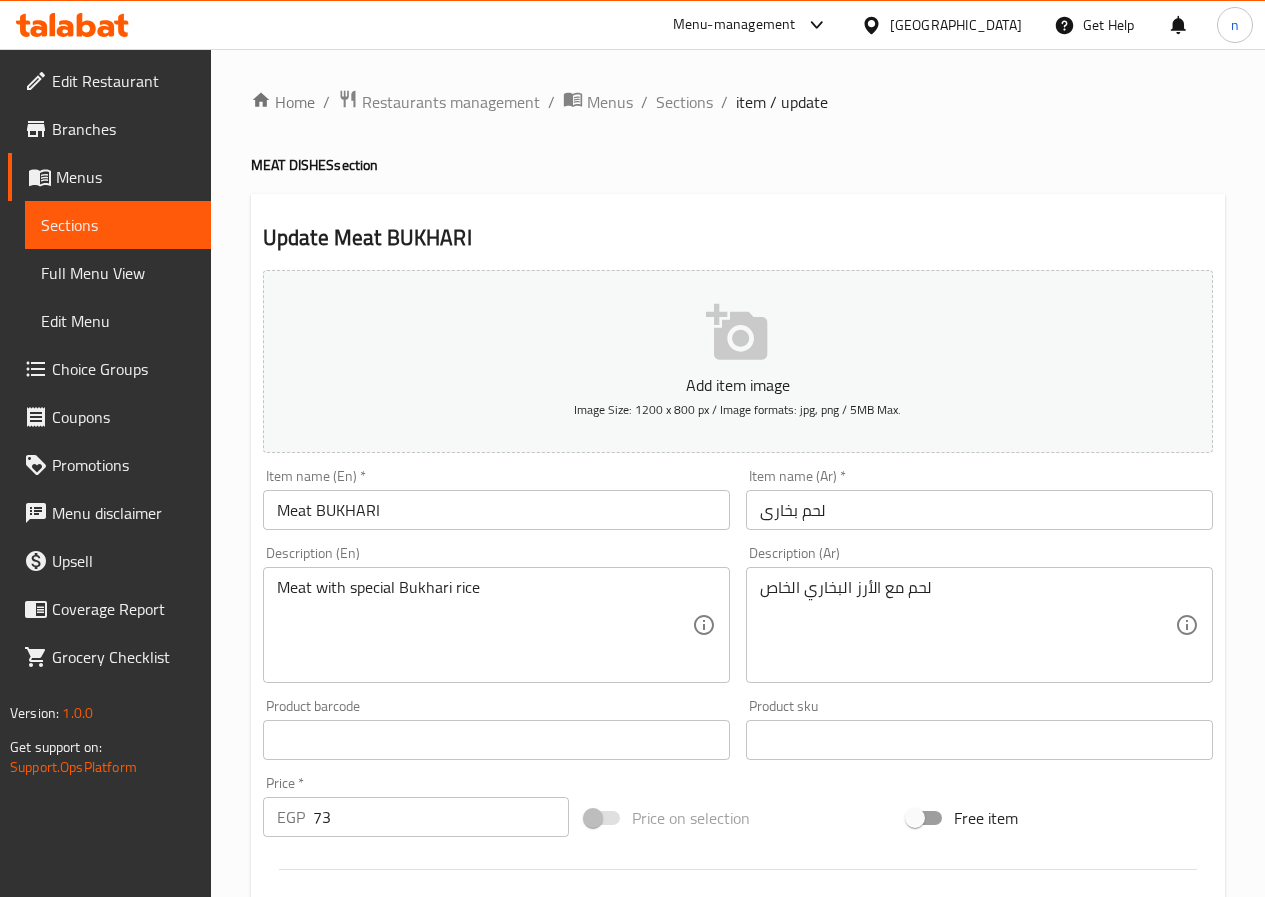 click on "Sections" at bounding box center [684, 102] 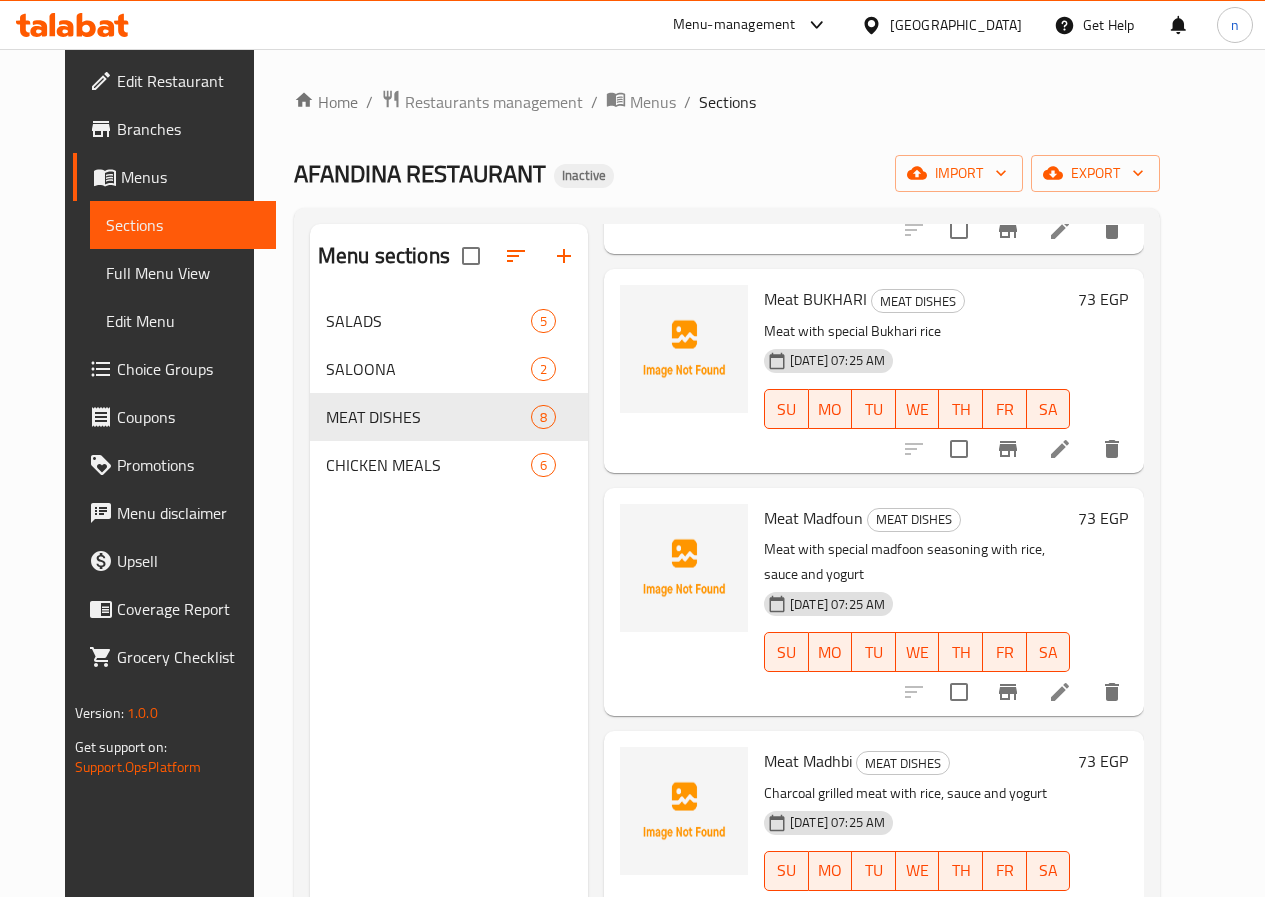 scroll, scrollTop: 300, scrollLeft: 0, axis: vertical 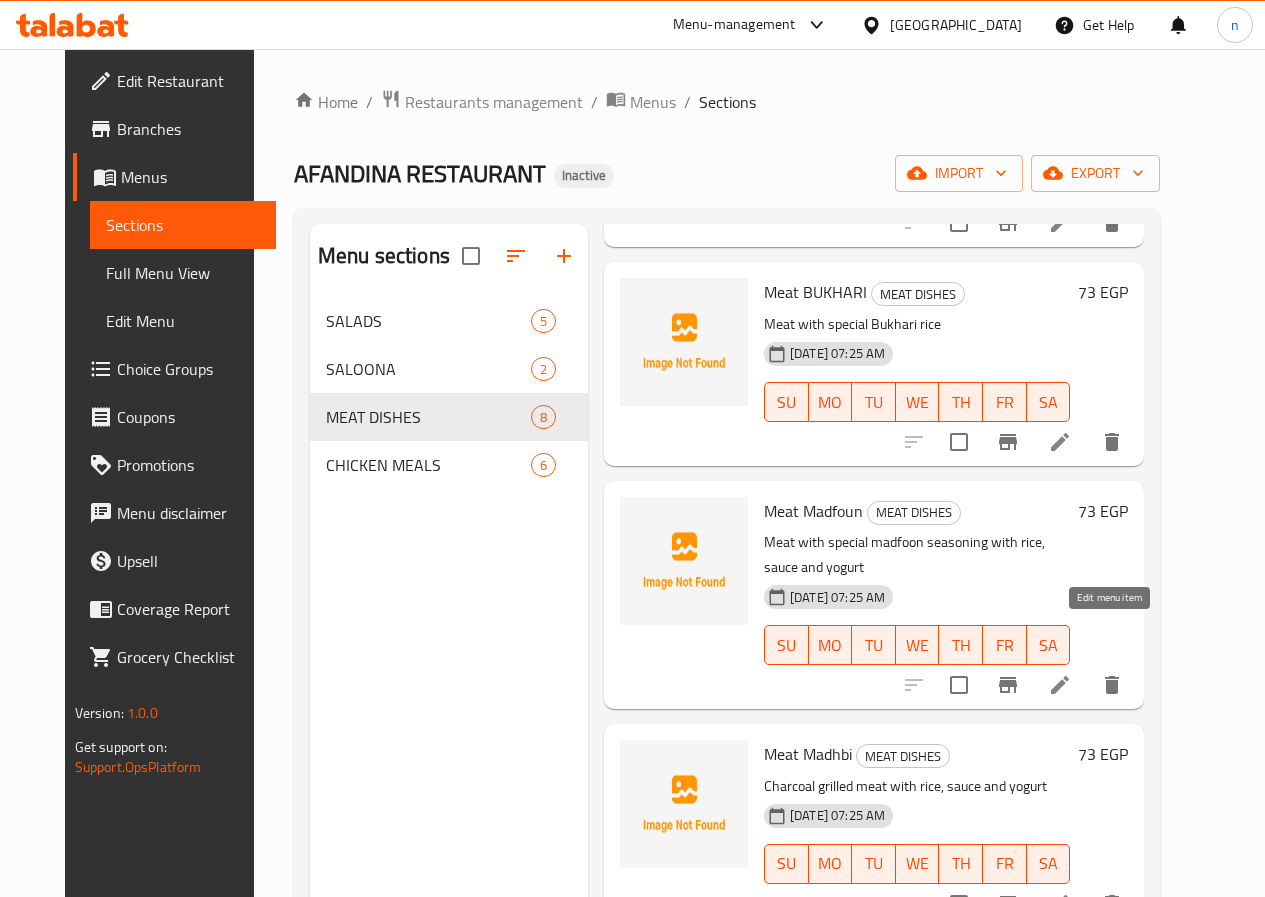 click 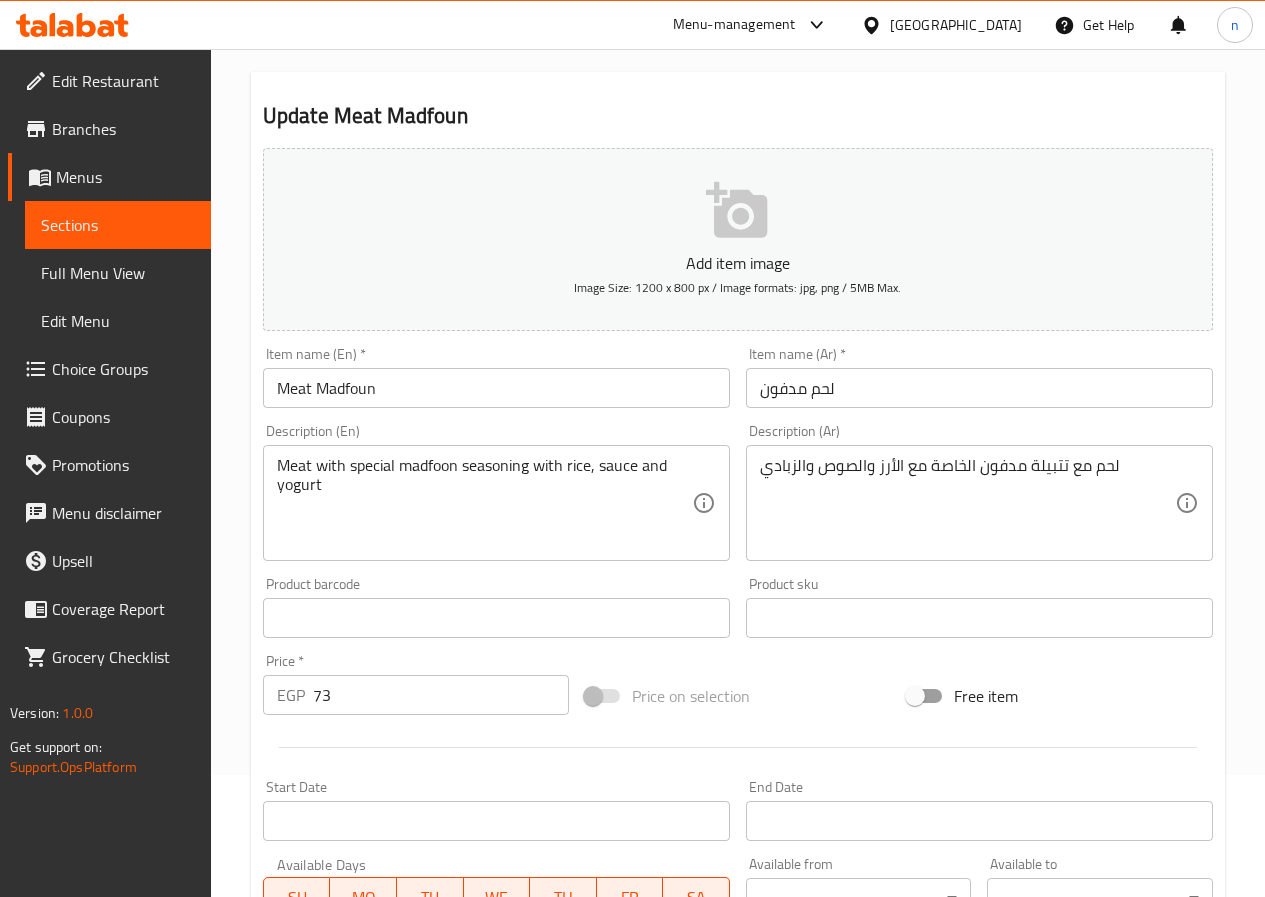 scroll, scrollTop: 500, scrollLeft: 0, axis: vertical 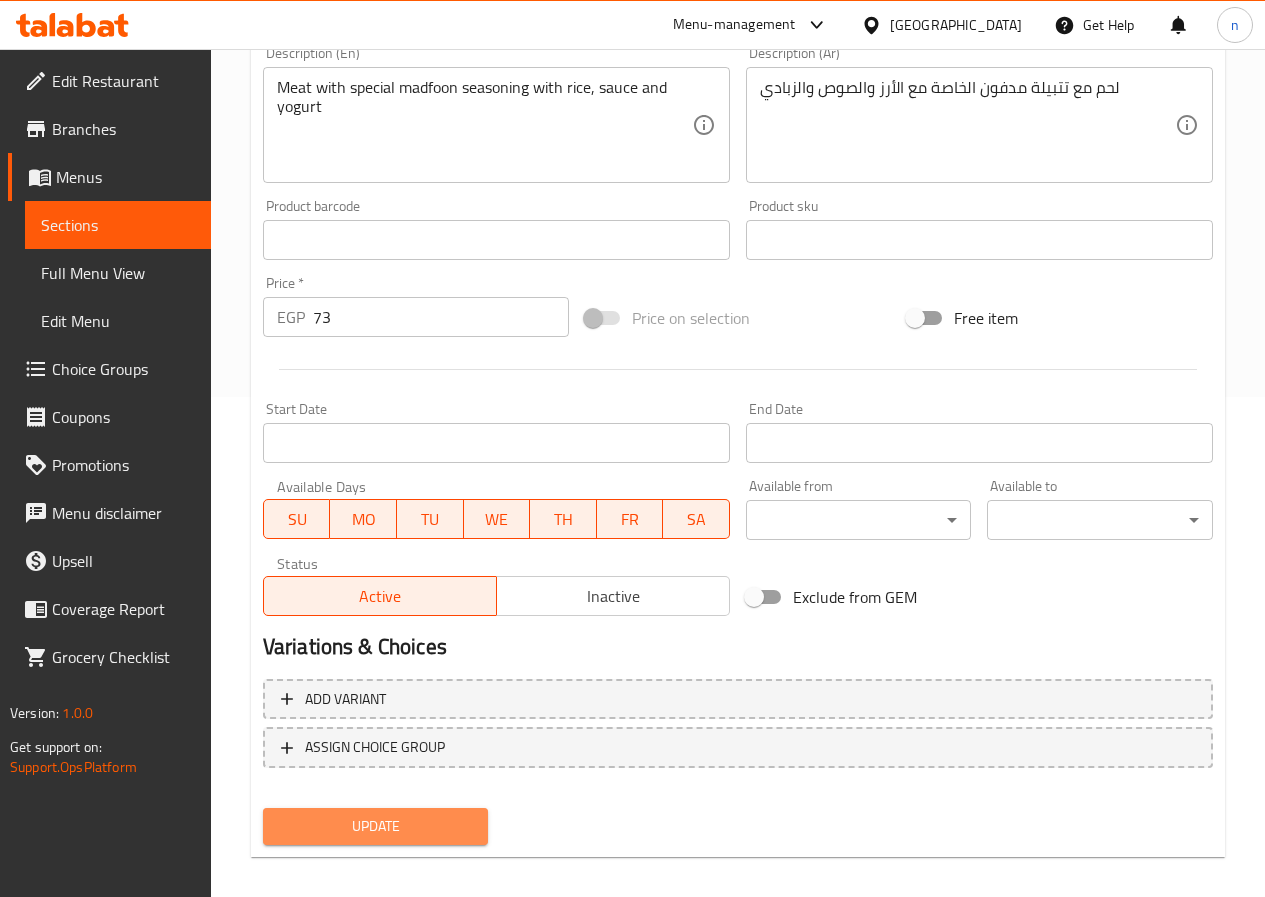 click on "Update" at bounding box center (376, 826) 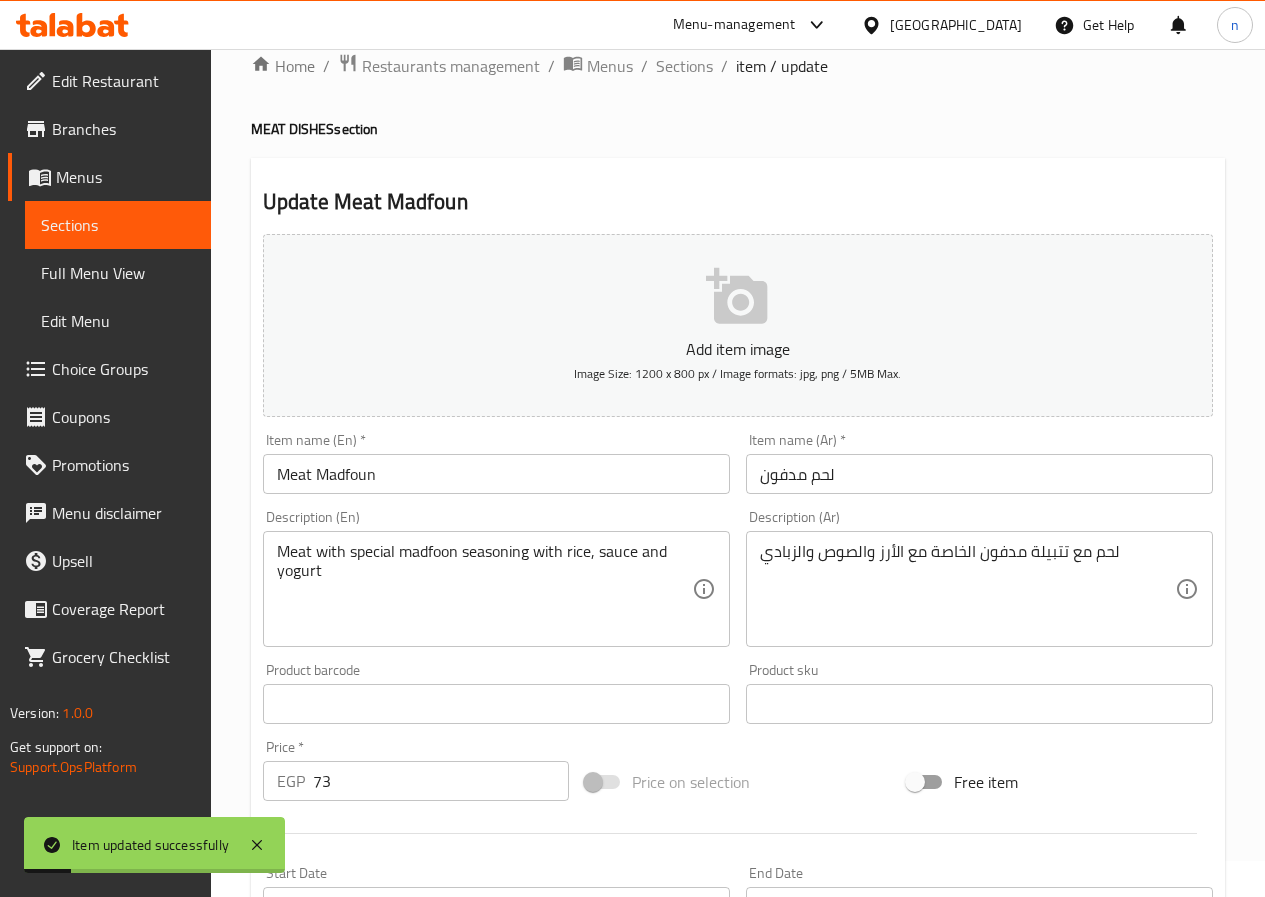 scroll, scrollTop: 0, scrollLeft: 0, axis: both 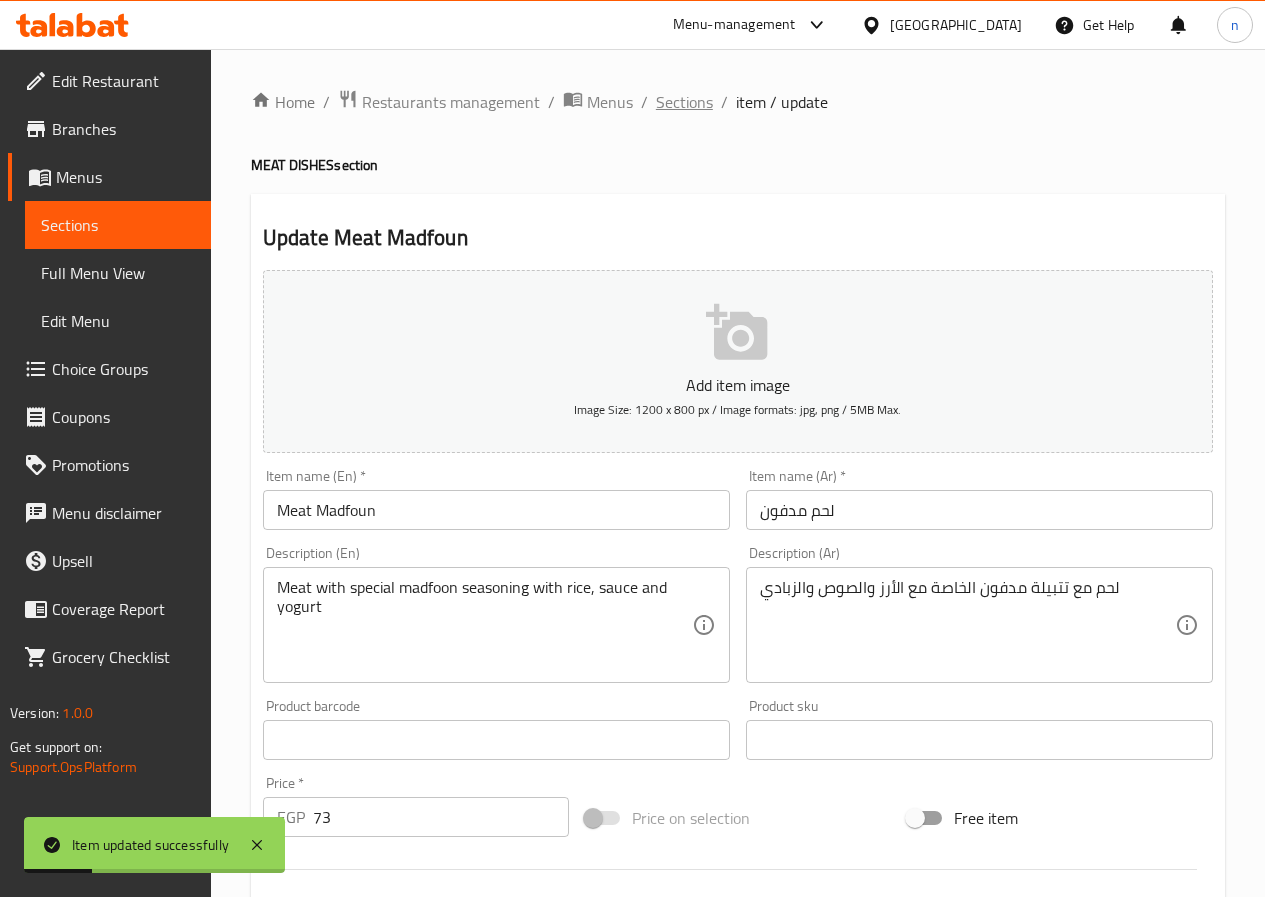 click on "Sections" at bounding box center [684, 102] 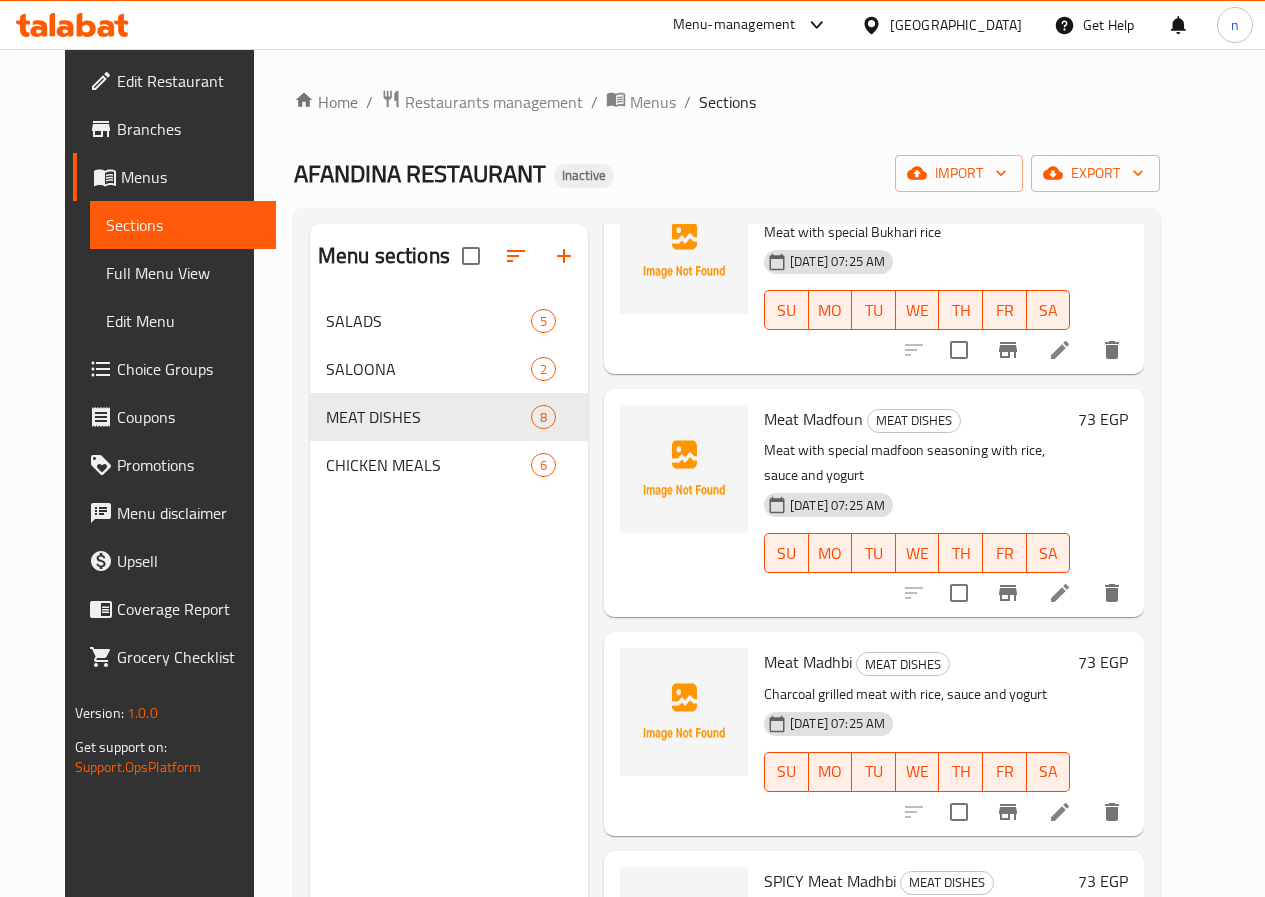 scroll, scrollTop: 400, scrollLeft: 0, axis: vertical 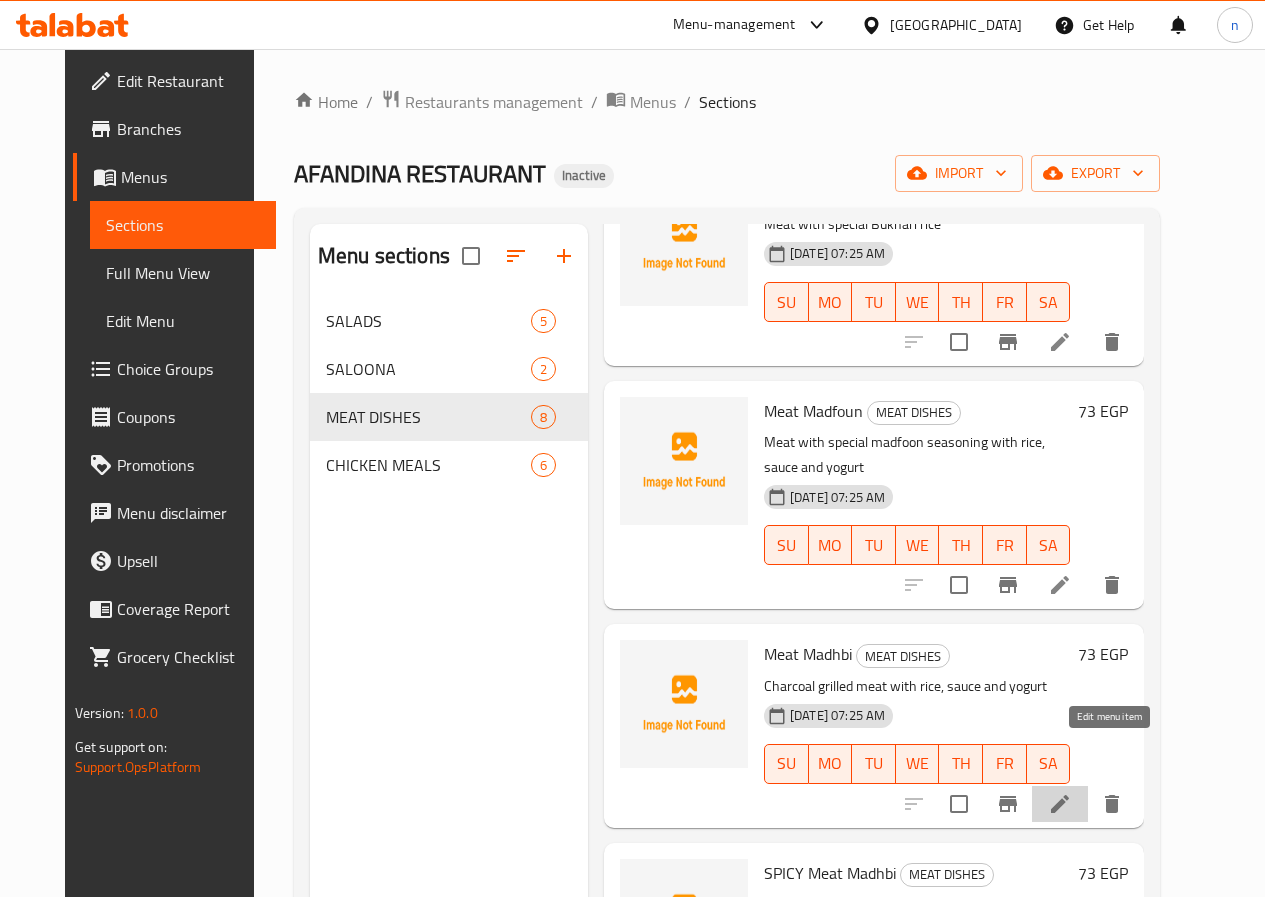 click 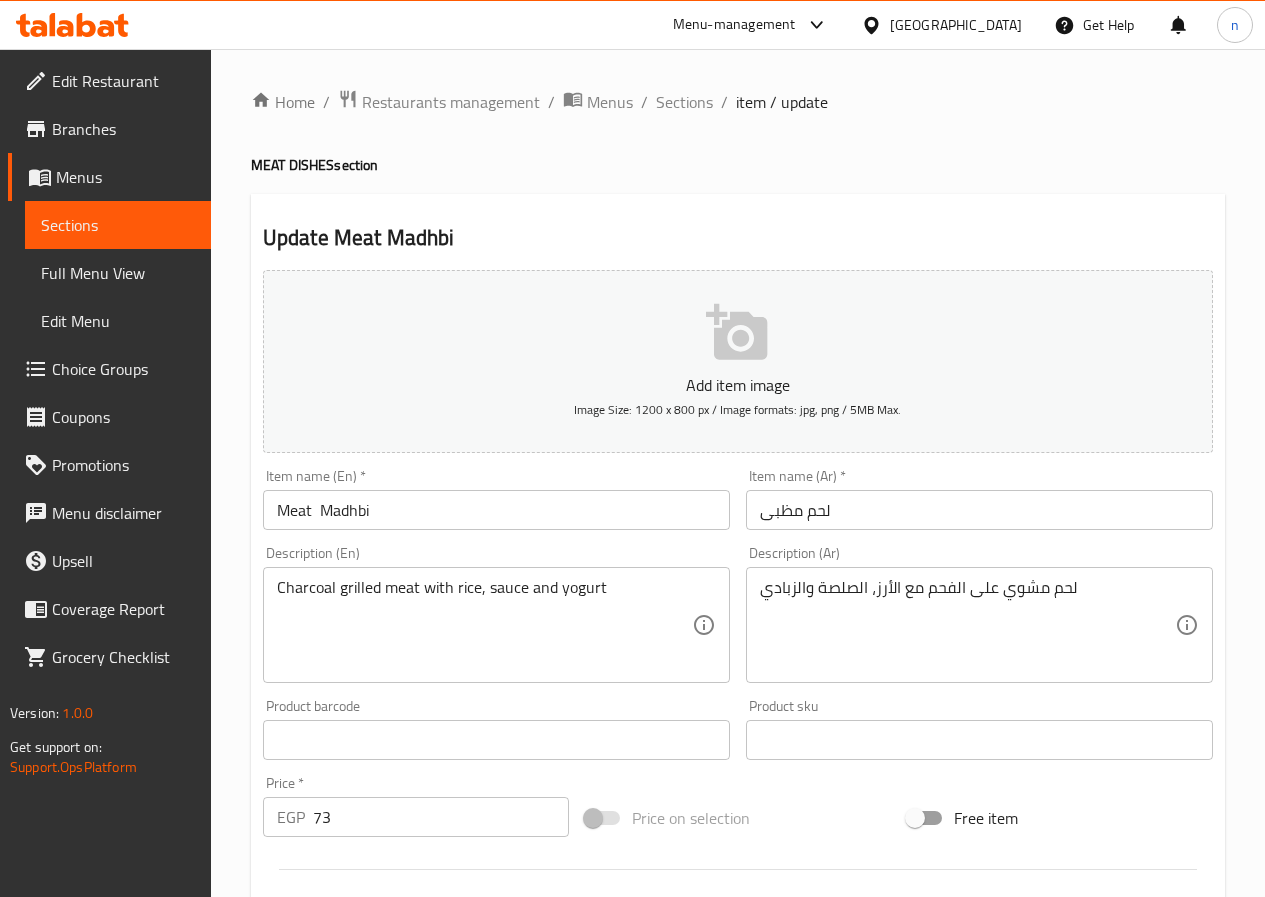 click on "Meat  Madhbi" at bounding box center [496, 510] 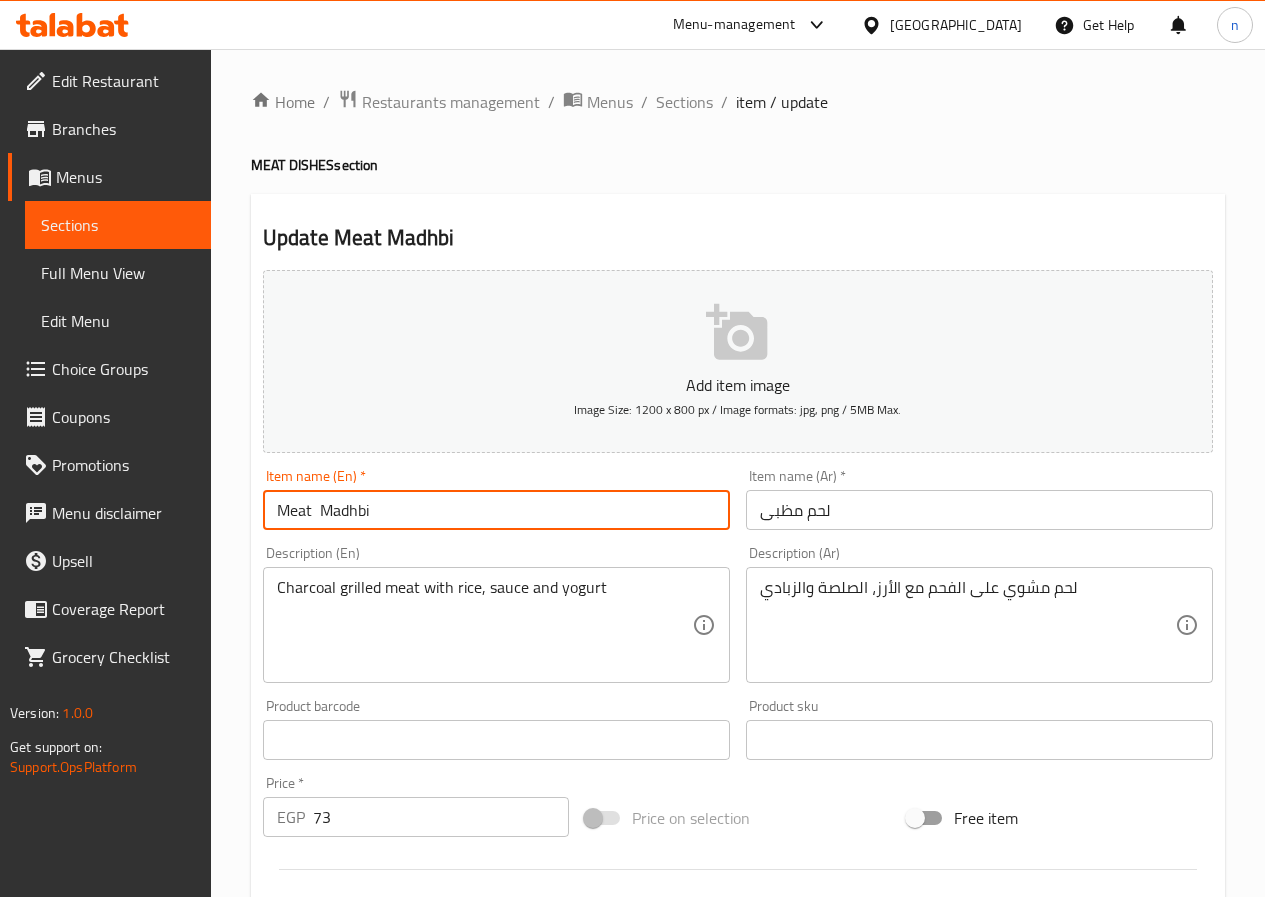 click on "Meat  Madhbi" at bounding box center [496, 510] 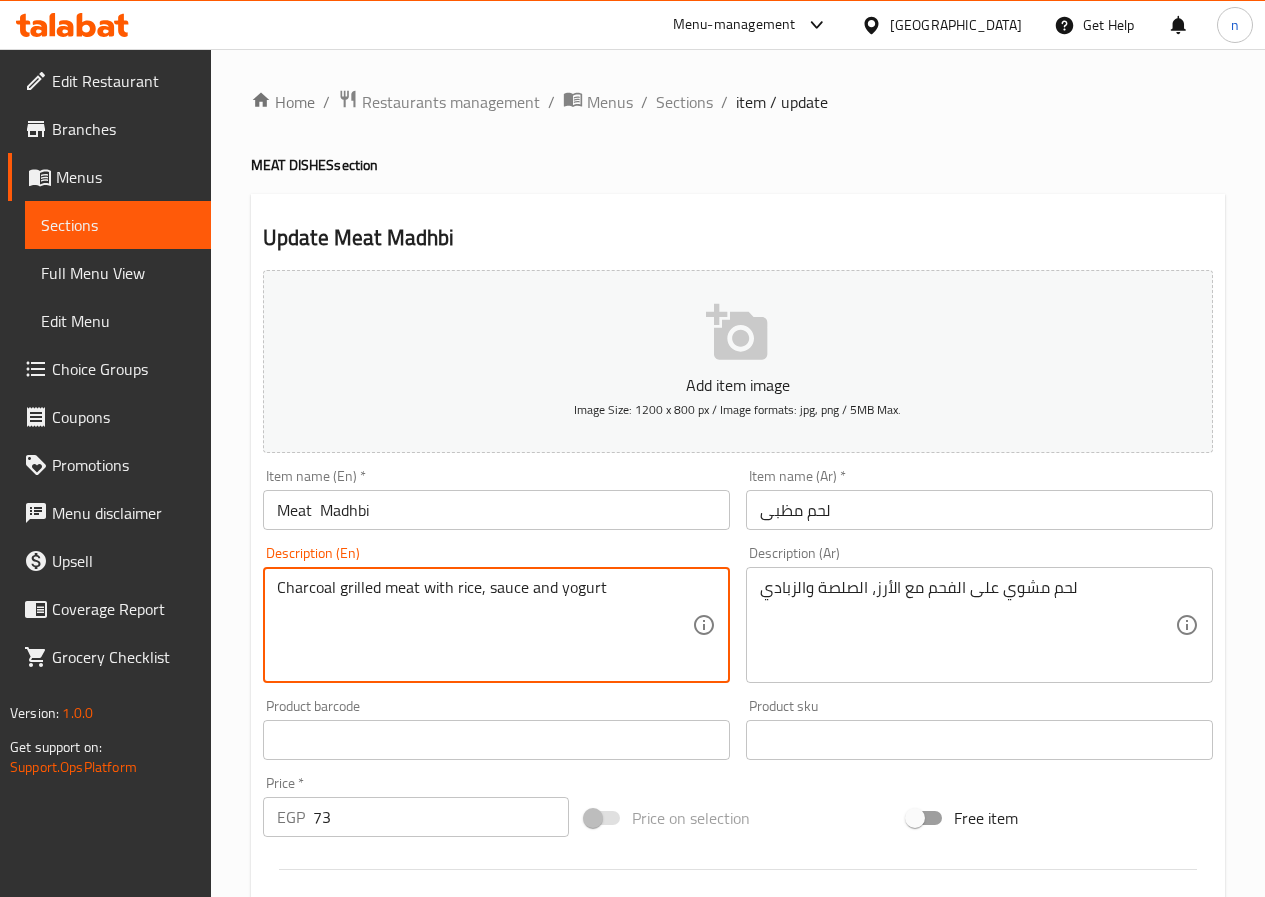 click on "Charcoal grilled meat with rice, sauce and yogurt" at bounding box center (484, 625) 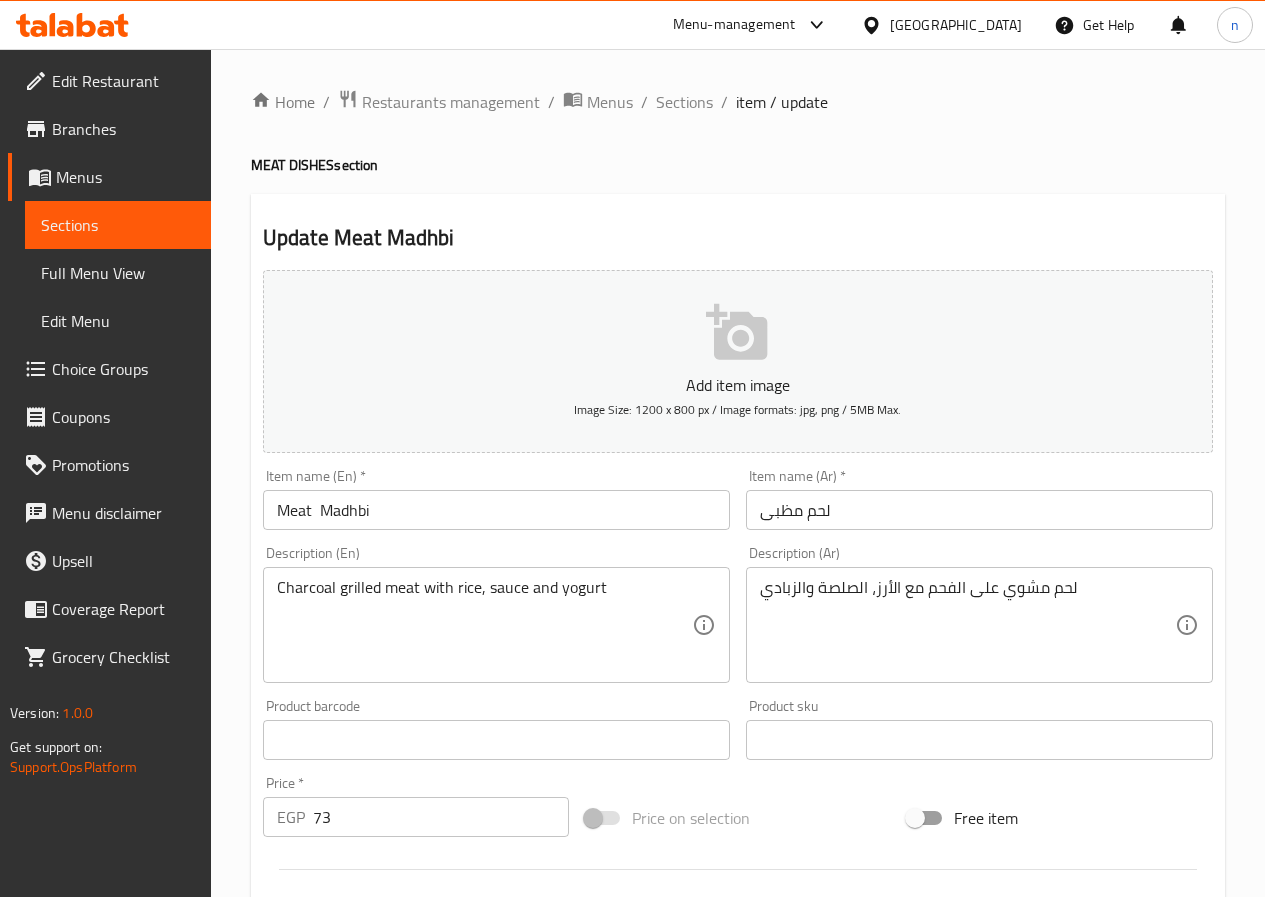 click on "Charcoal grilled meat with rice, sauce and yogurt" at bounding box center (484, 625) 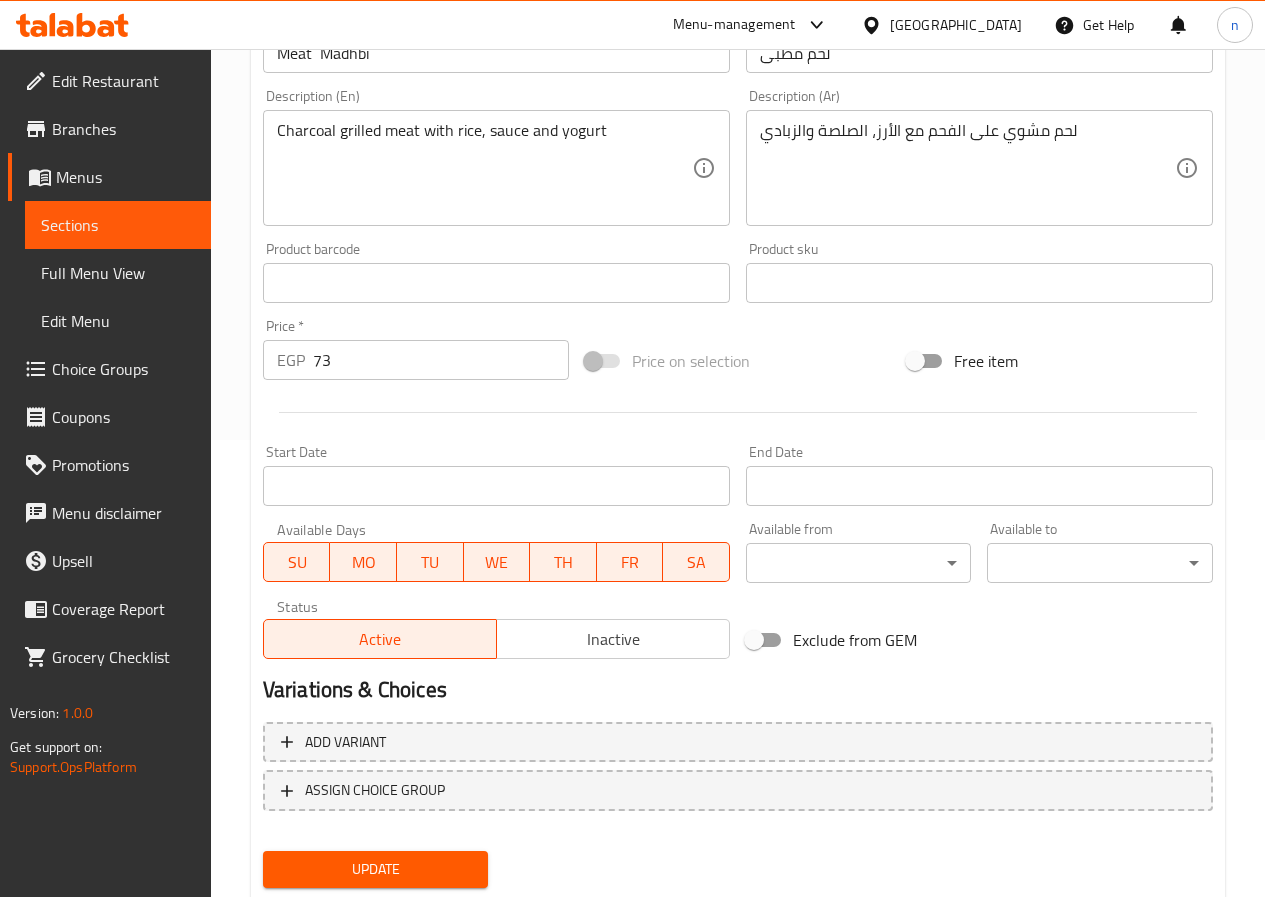 scroll, scrollTop: 516, scrollLeft: 0, axis: vertical 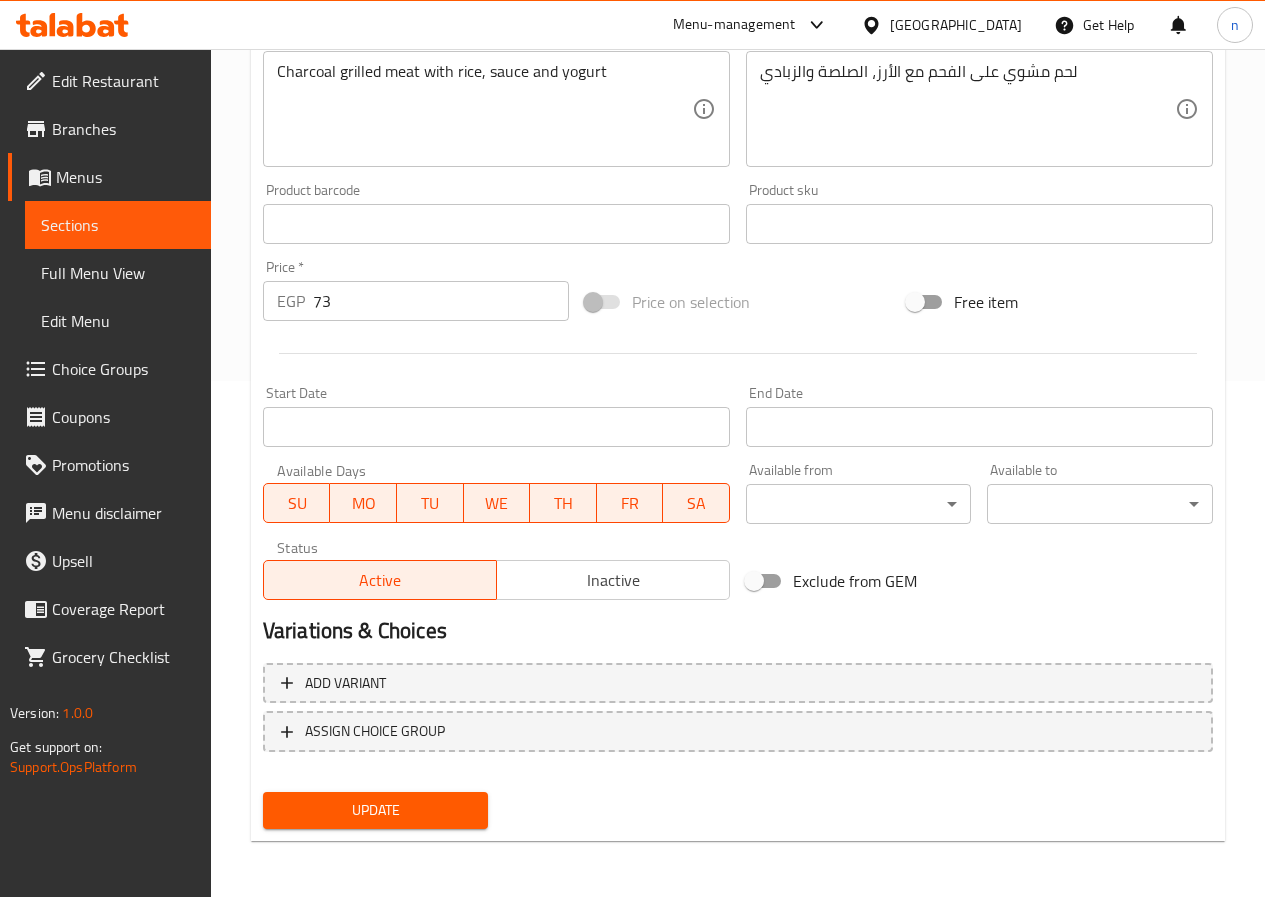 click on "Update" at bounding box center [376, 810] 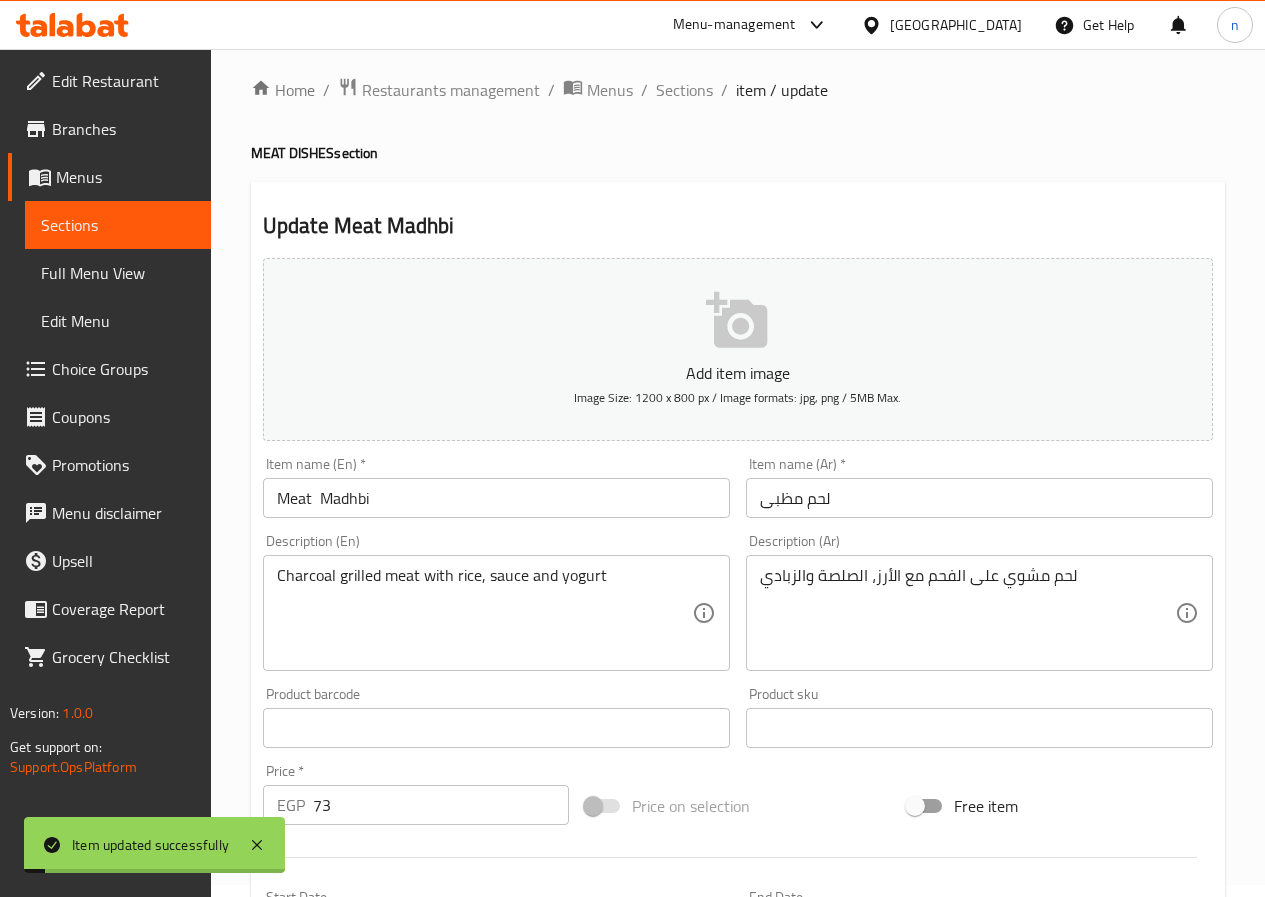 scroll, scrollTop: 0, scrollLeft: 0, axis: both 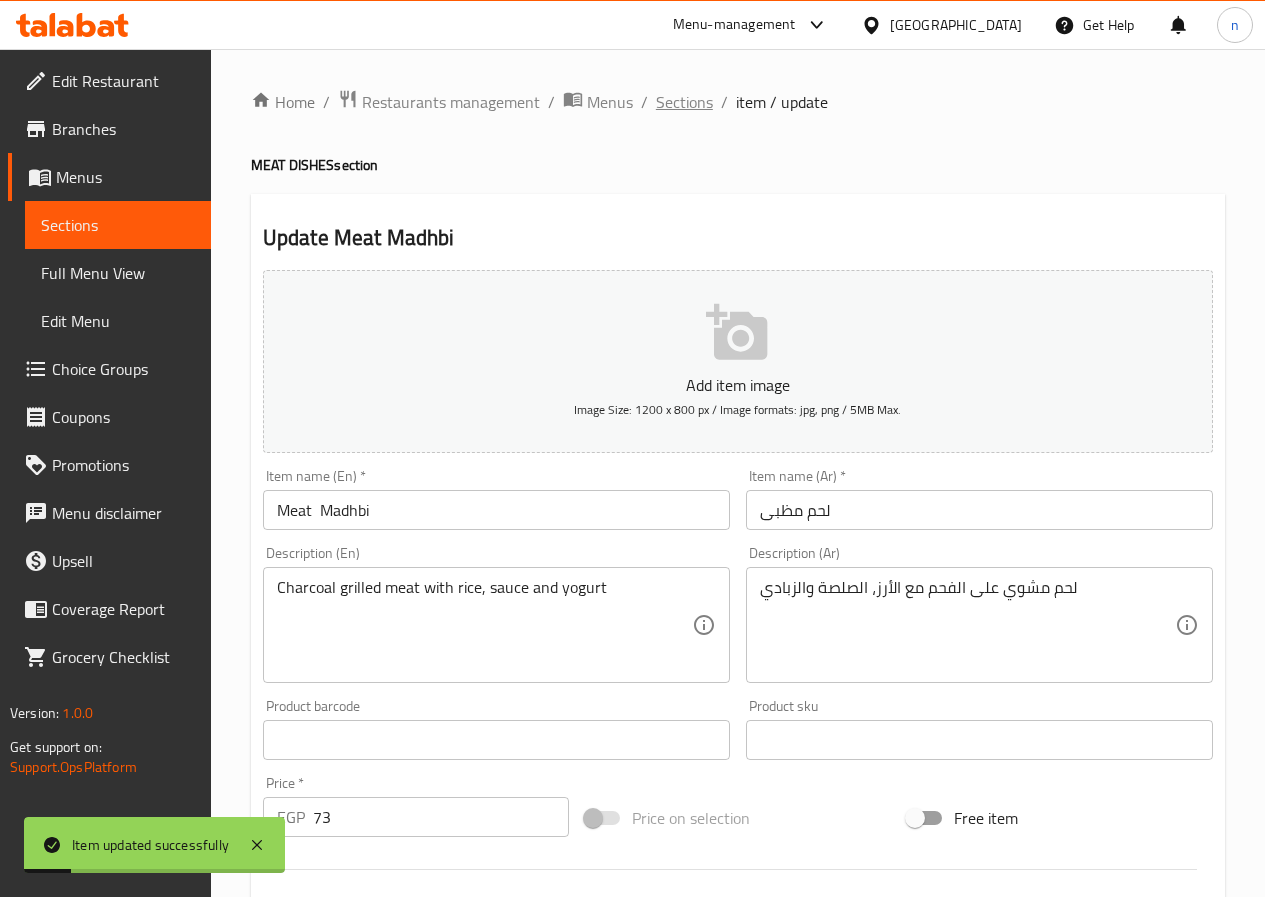 click on "Sections" at bounding box center [684, 102] 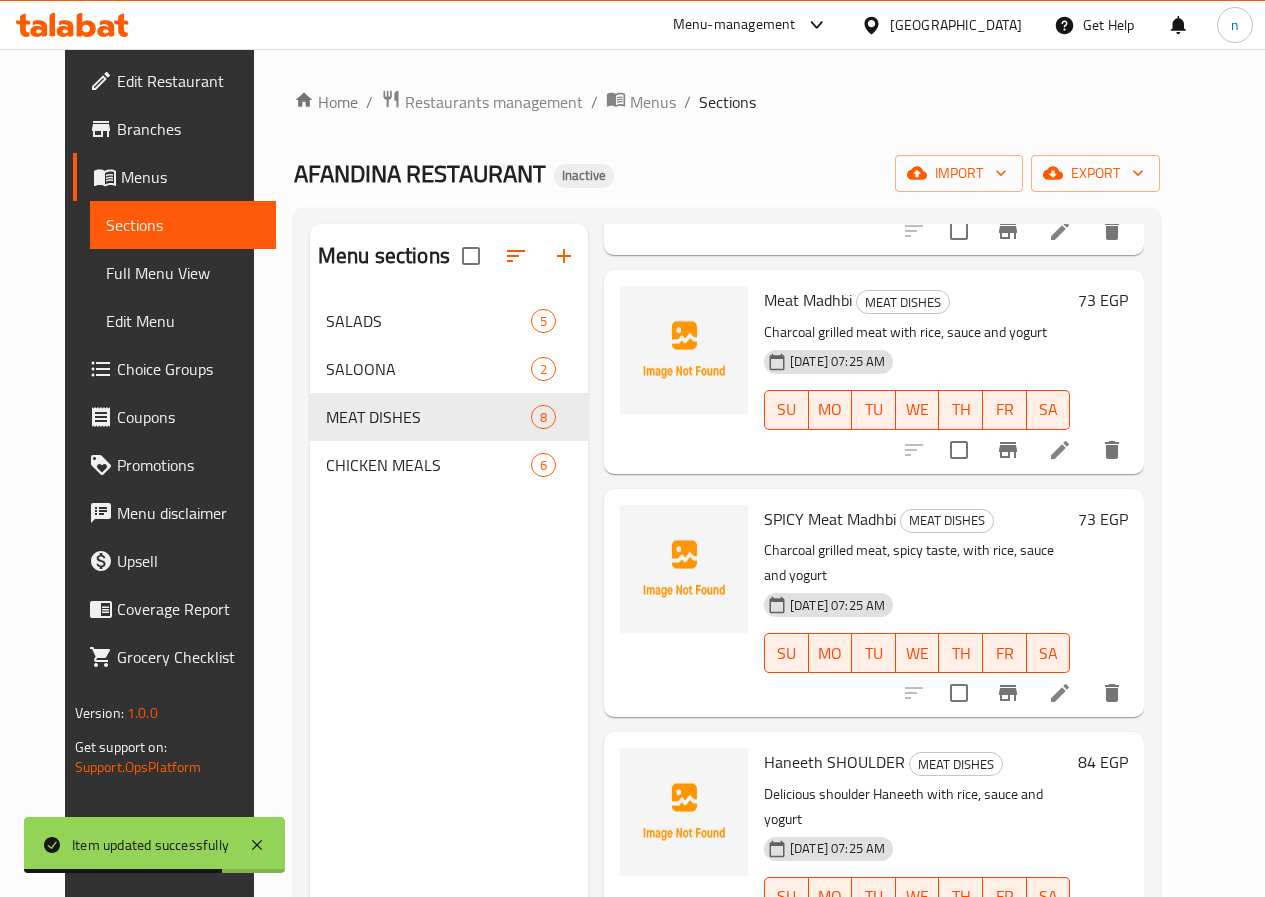 scroll, scrollTop: 800, scrollLeft: 0, axis: vertical 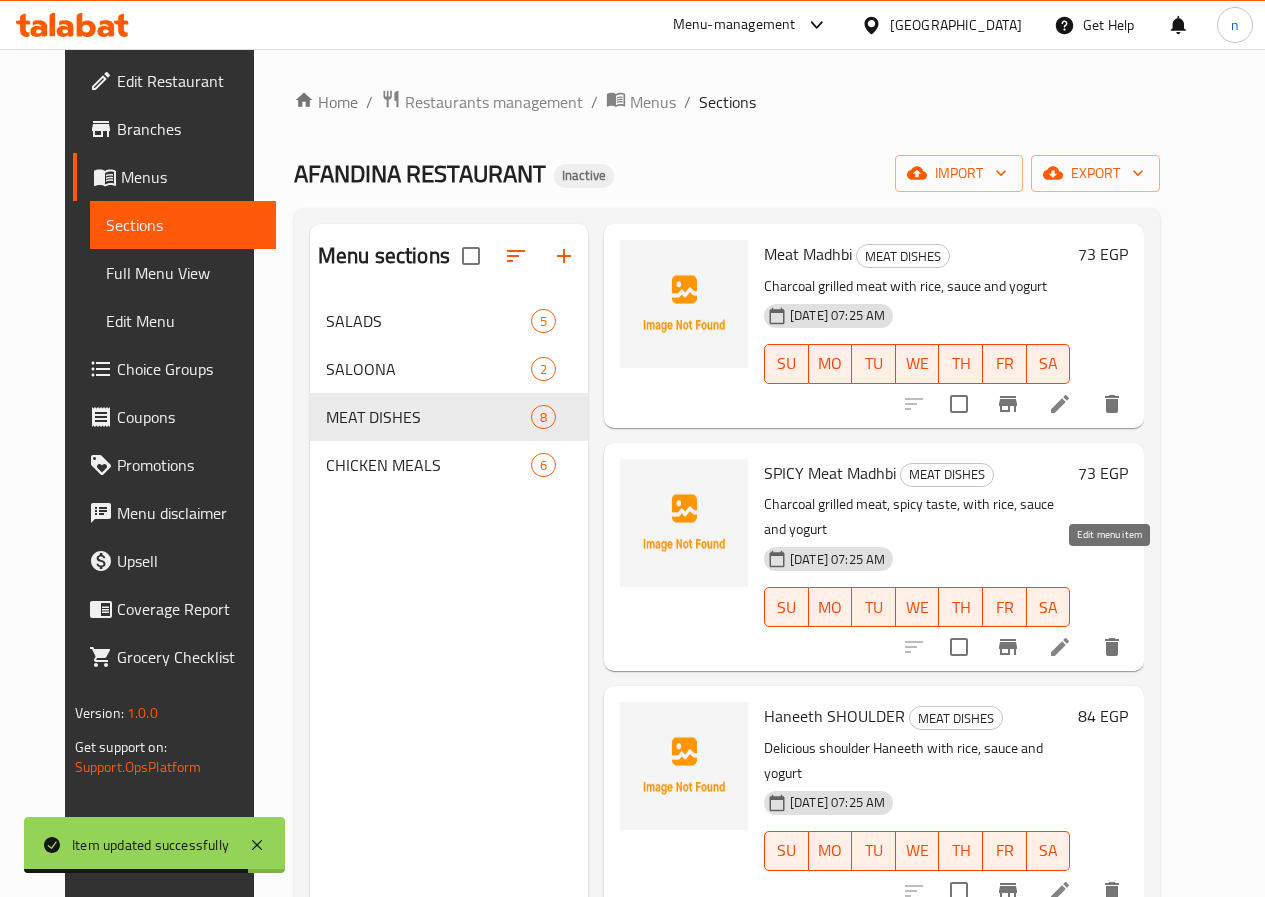 click 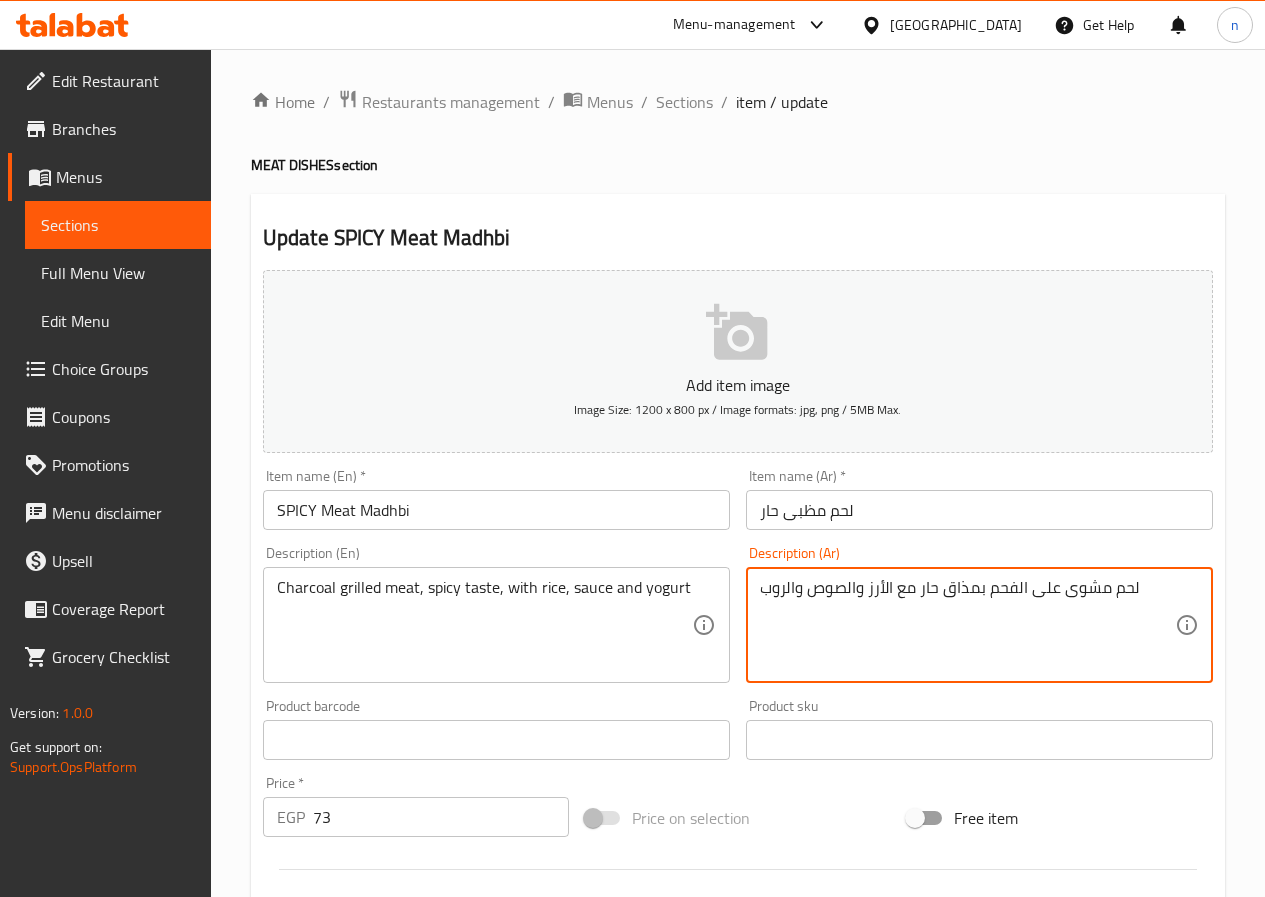 click on "لحم مشوى على الفحم بمذاق حار مع الأرز والصوص والروب" at bounding box center [967, 625] 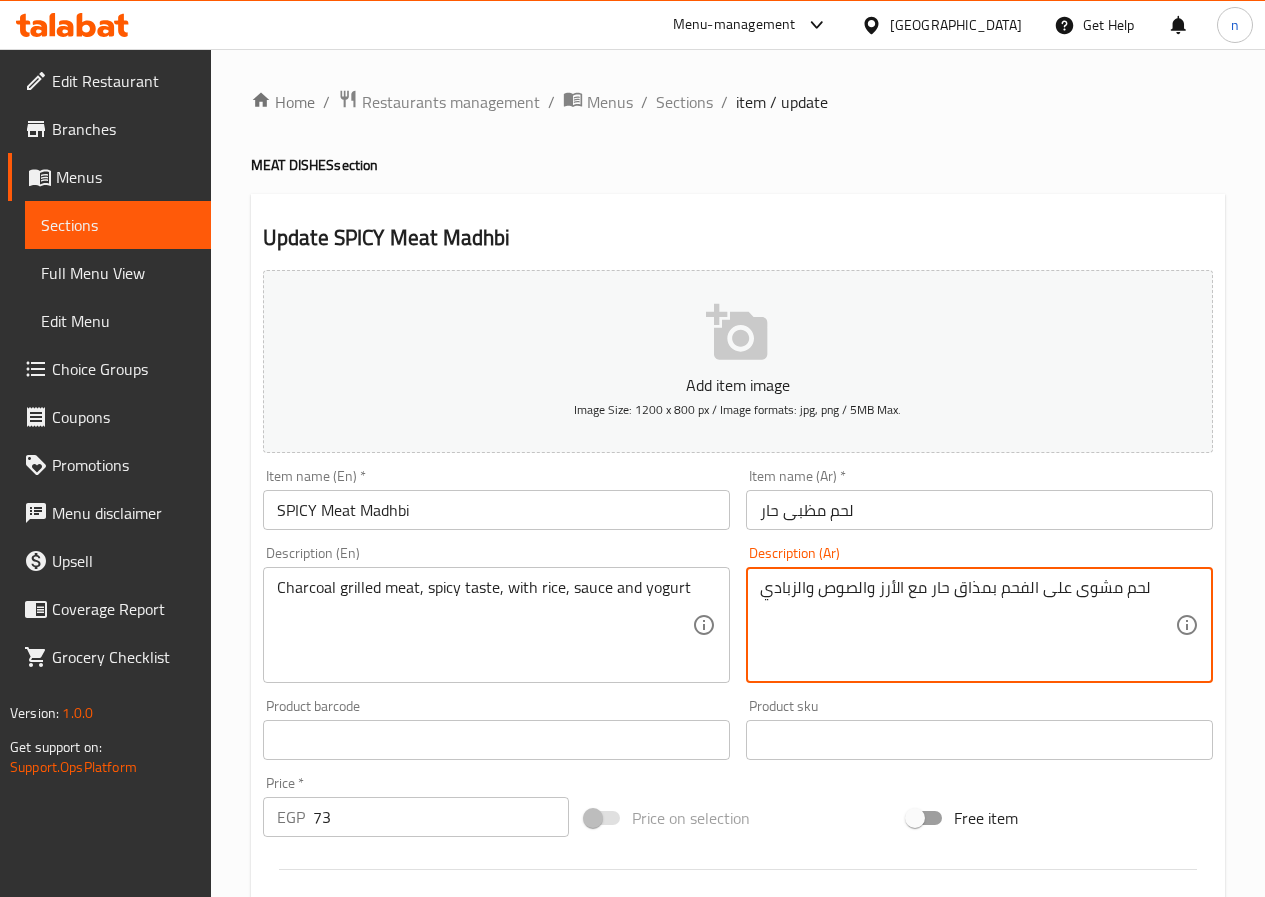 type on "لحم مشوى على الفحم بمذاق حار مع الأرز والصوص والزبادي" 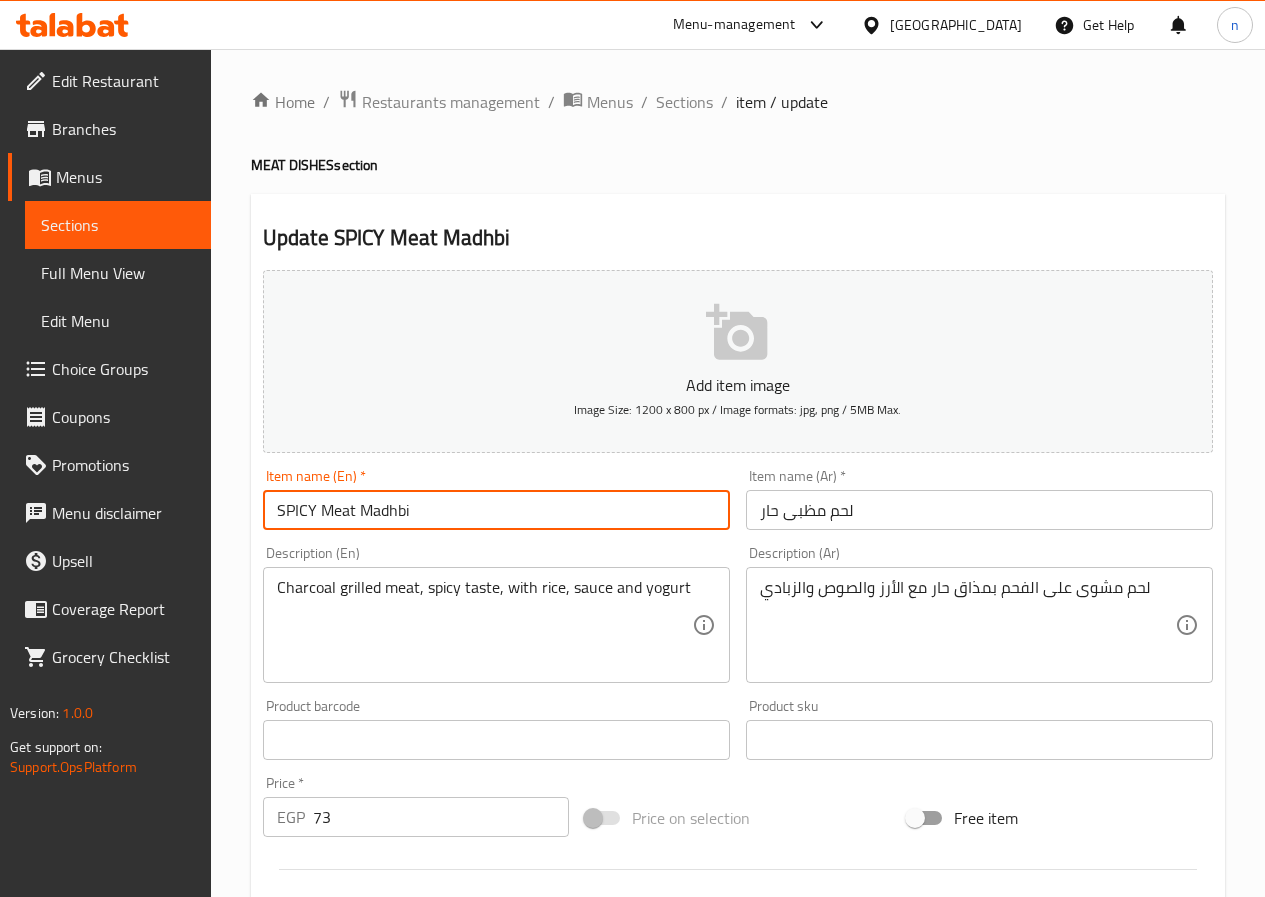 click on "SPICY Meat Madhbi" at bounding box center [496, 510] 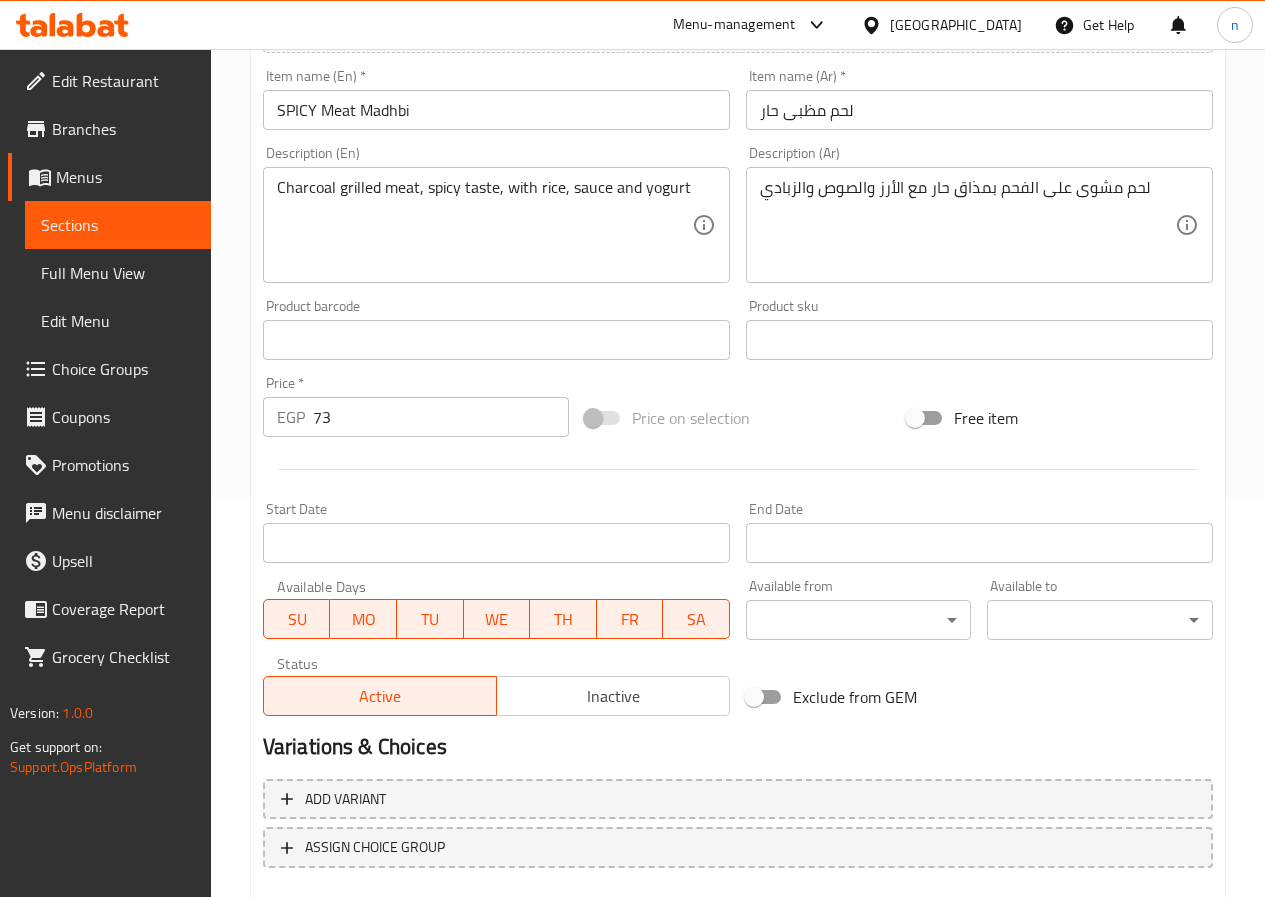 scroll, scrollTop: 516, scrollLeft: 0, axis: vertical 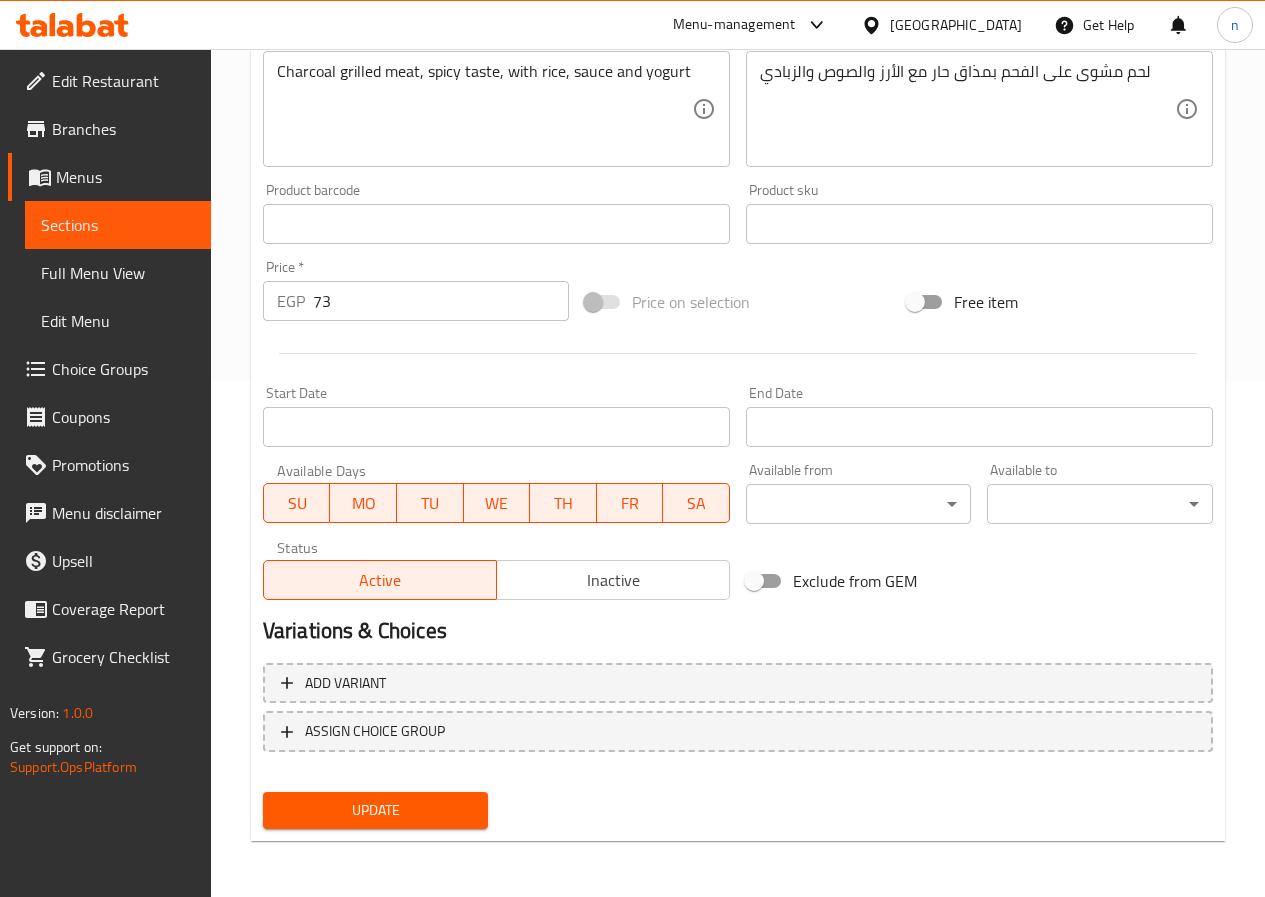 click on "Update" at bounding box center [376, 810] 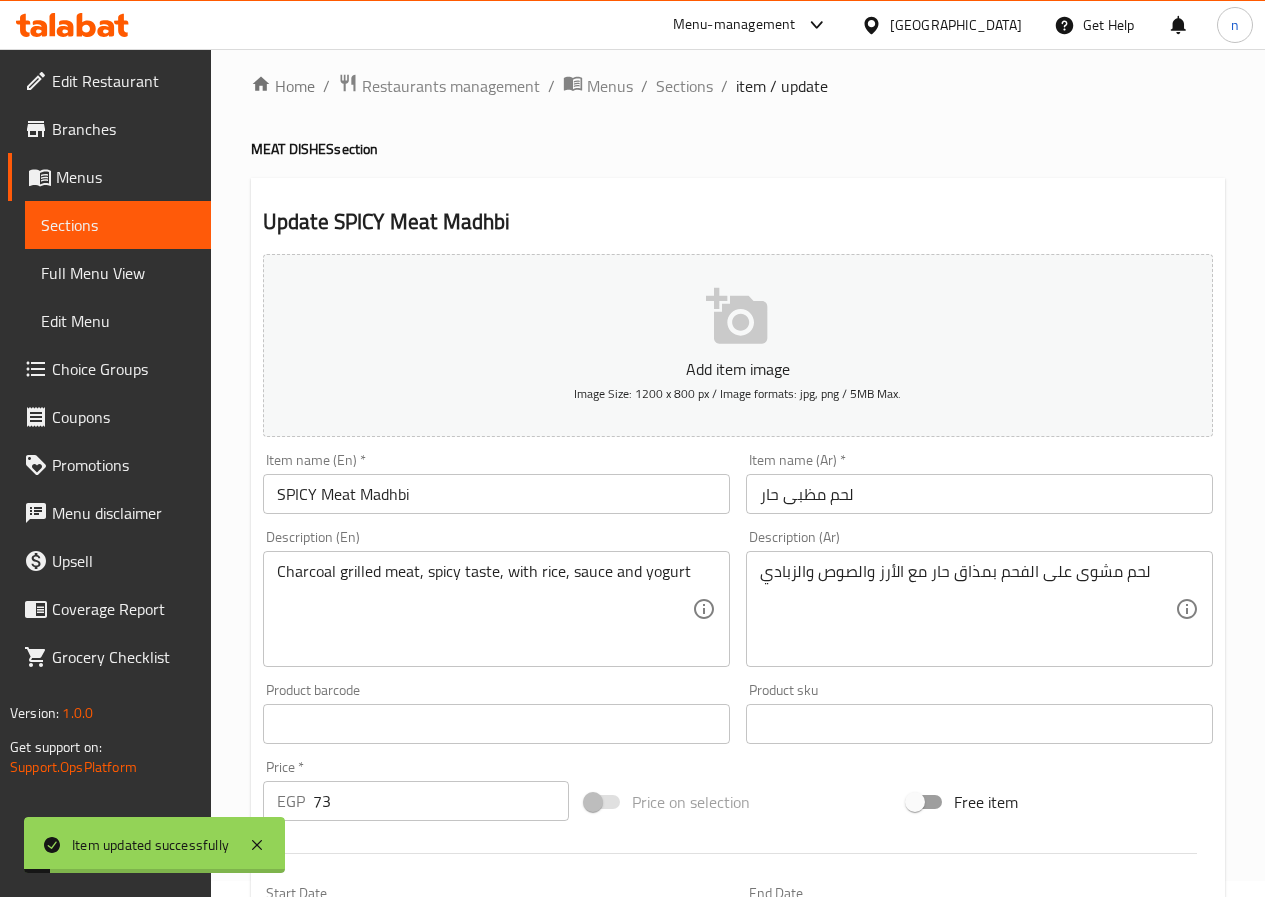 scroll, scrollTop: 0, scrollLeft: 0, axis: both 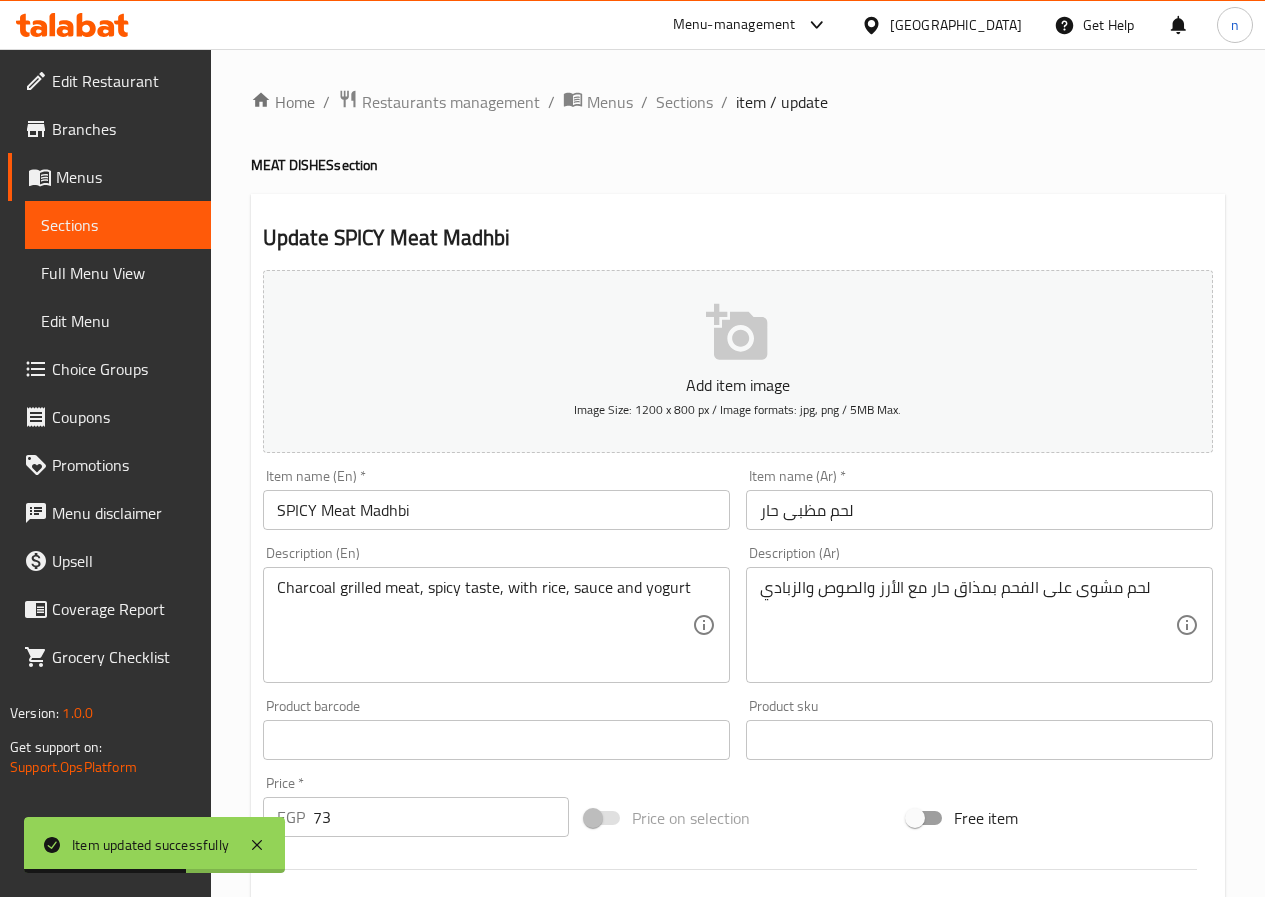 click on "Sections" at bounding box center (684, 102) 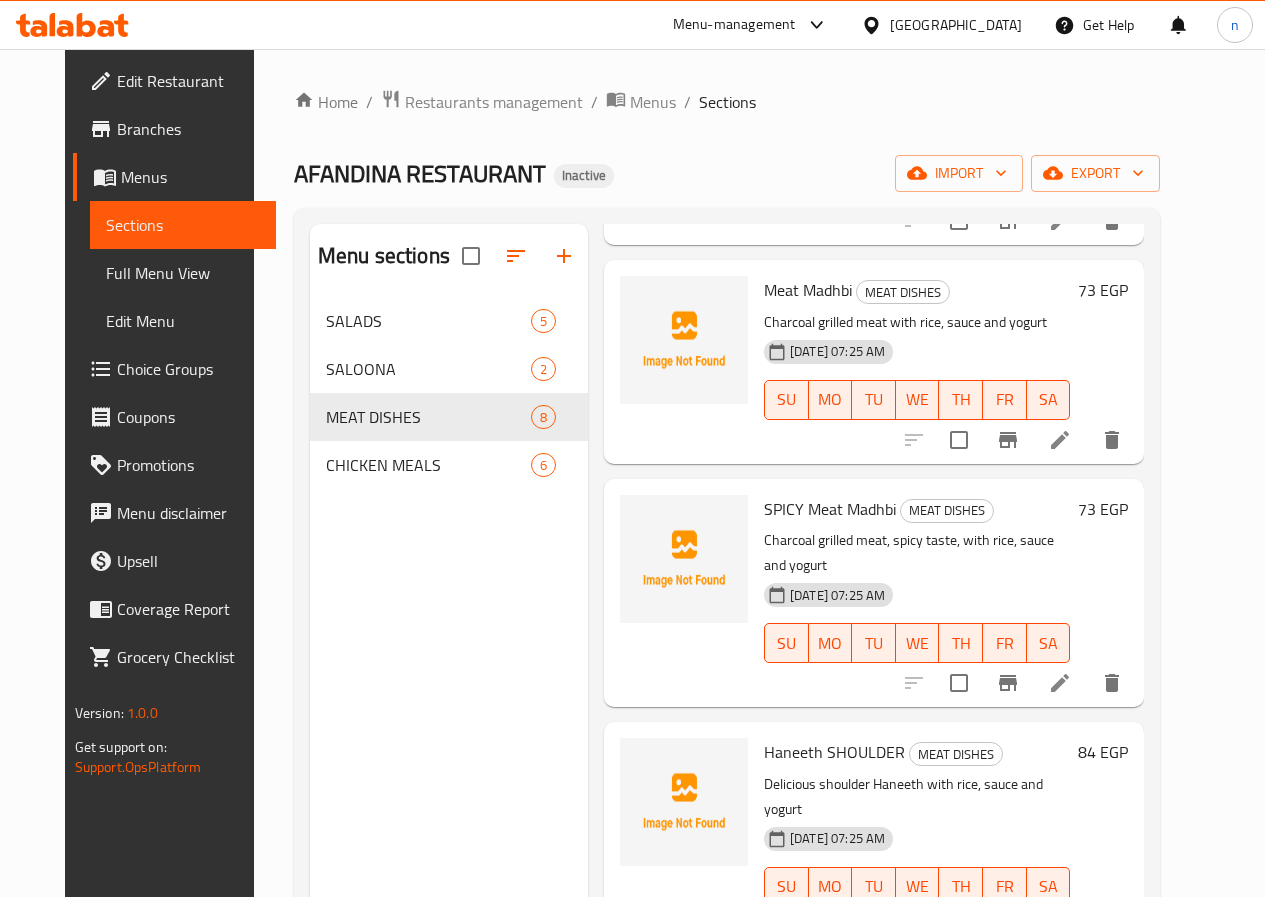 scroll, scrollTop: 900, scrollLeft: 0, axis: vertical 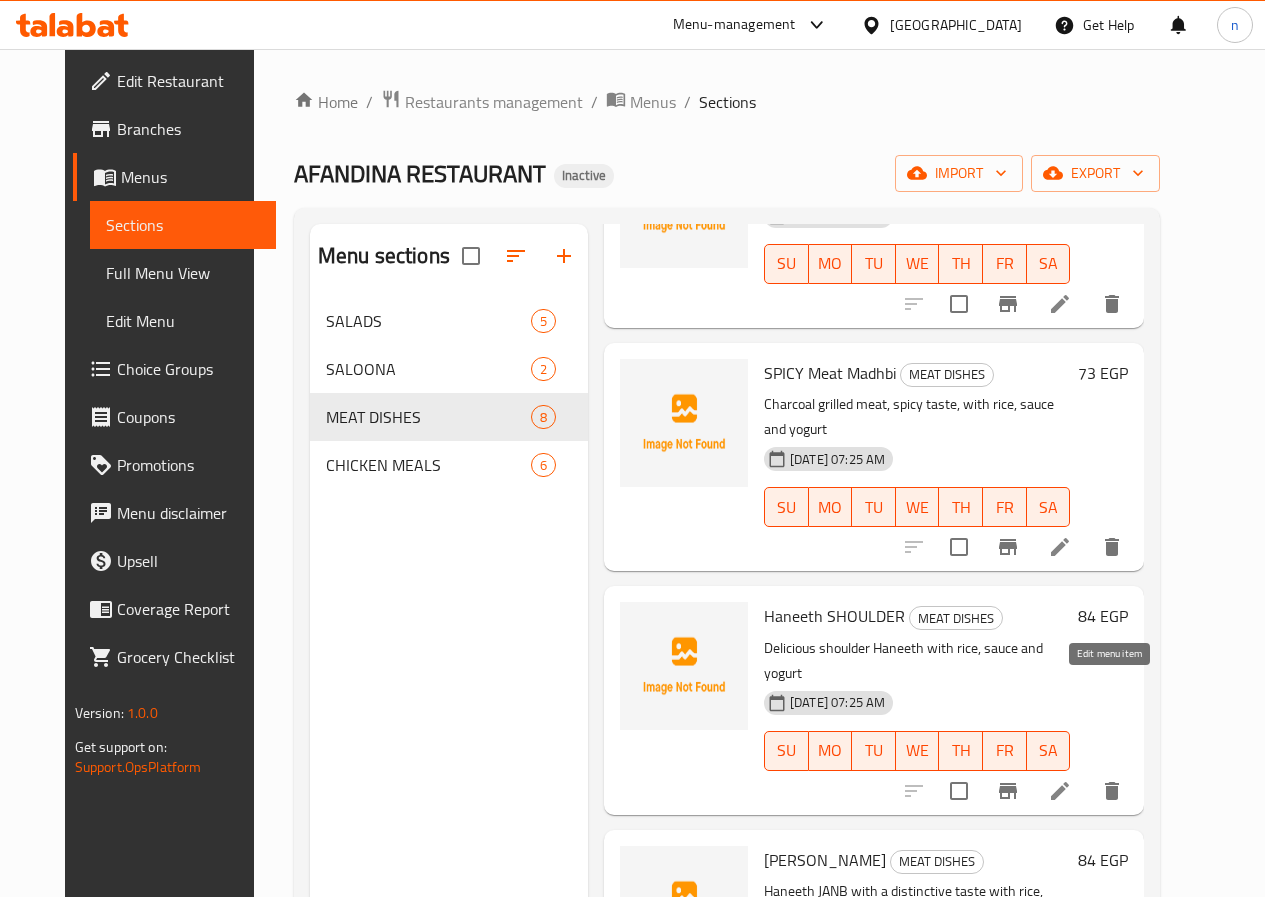 click 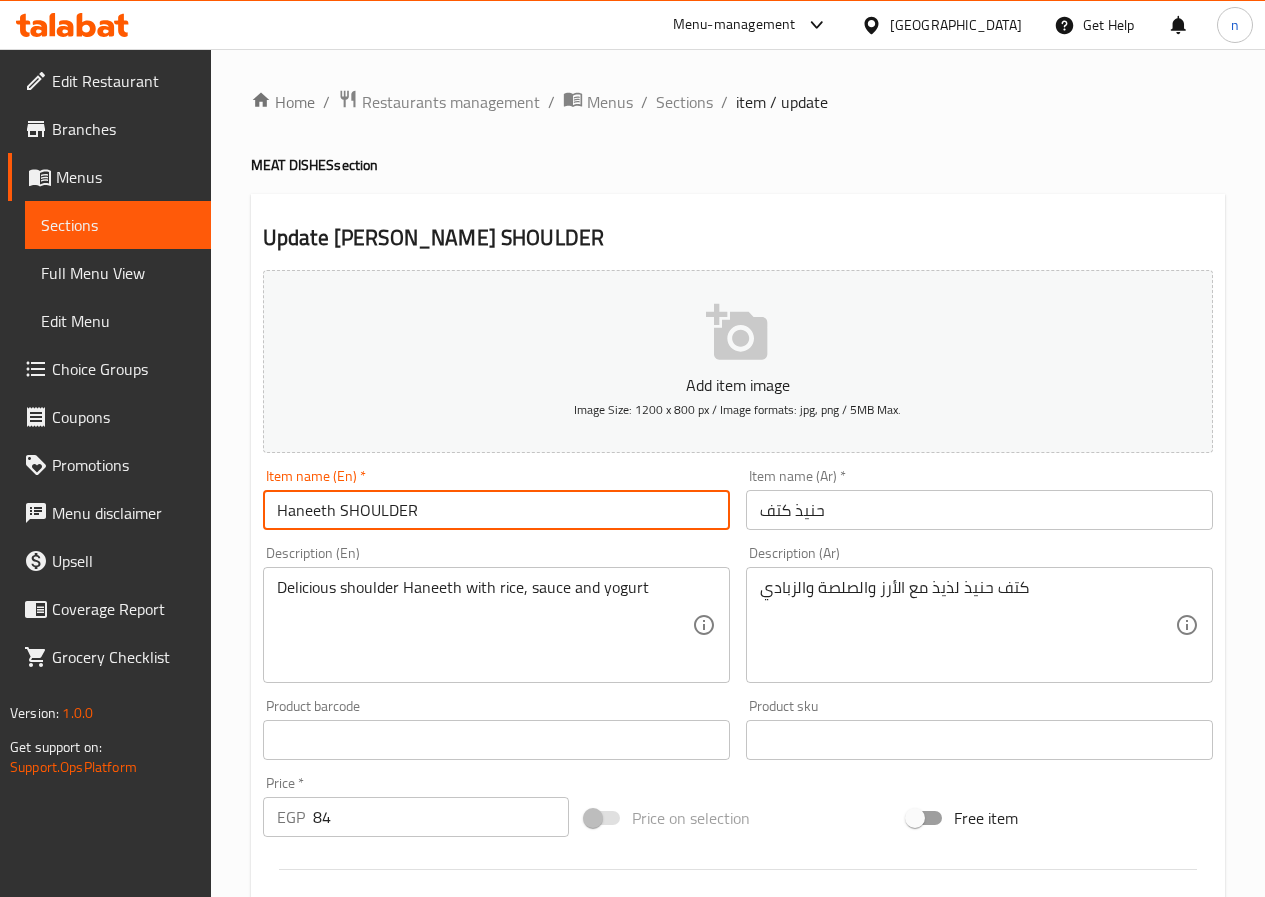 click on "Haneeth SHOULDER" at bounding box center (496, 510) 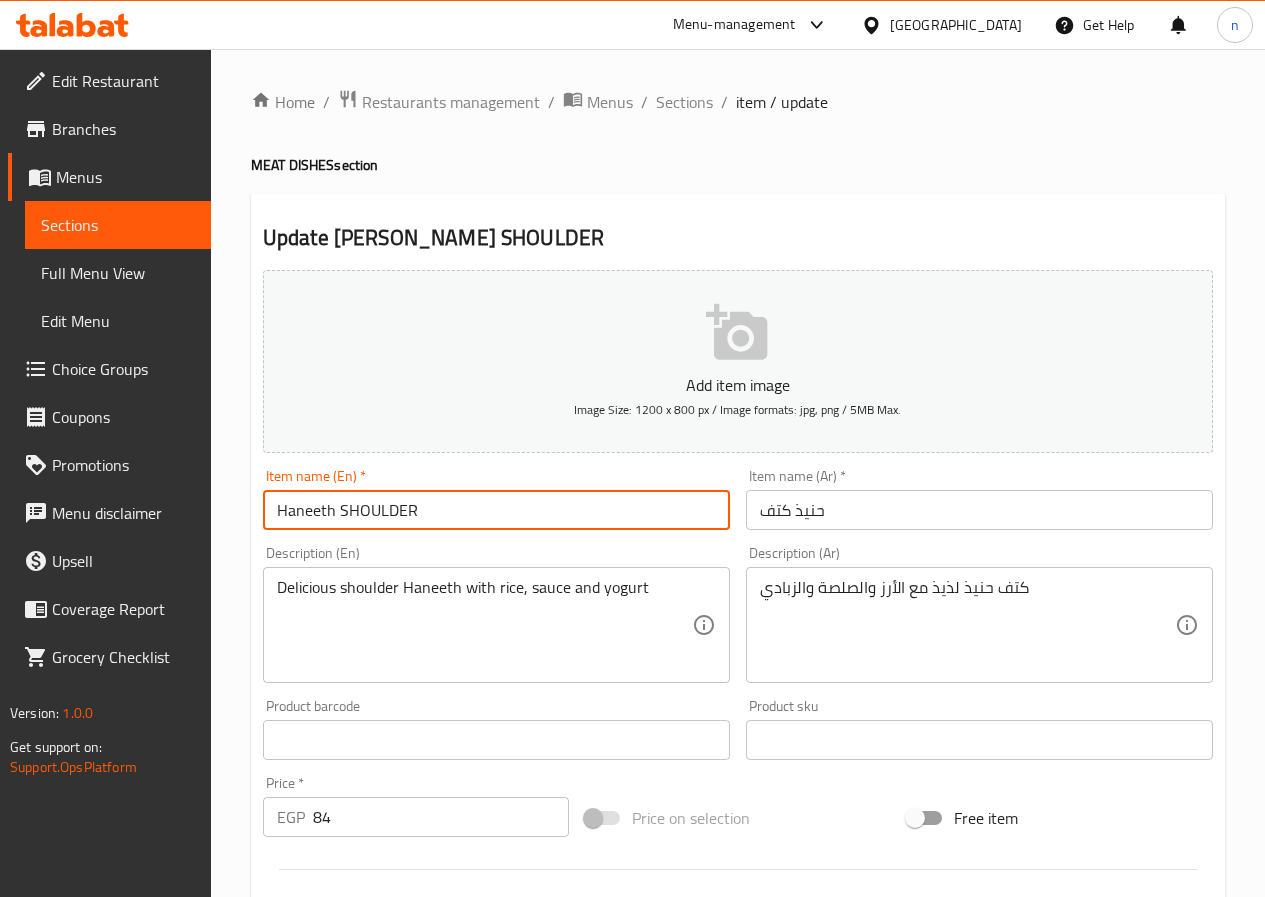 click on "حنيذ كتف" at bounding box center [979, 510] 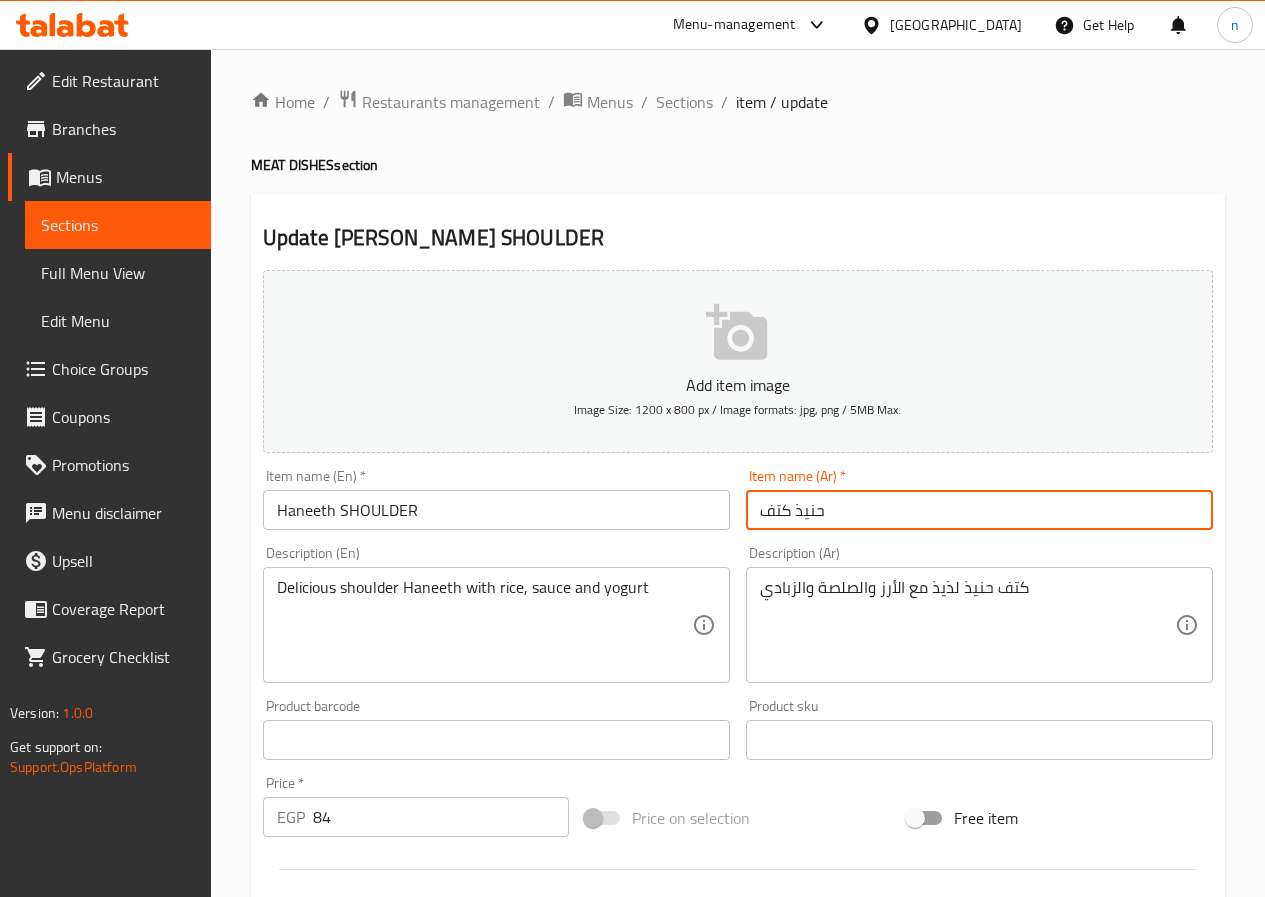 click on "حنيذ كتف" at bounding box center [979, 510] 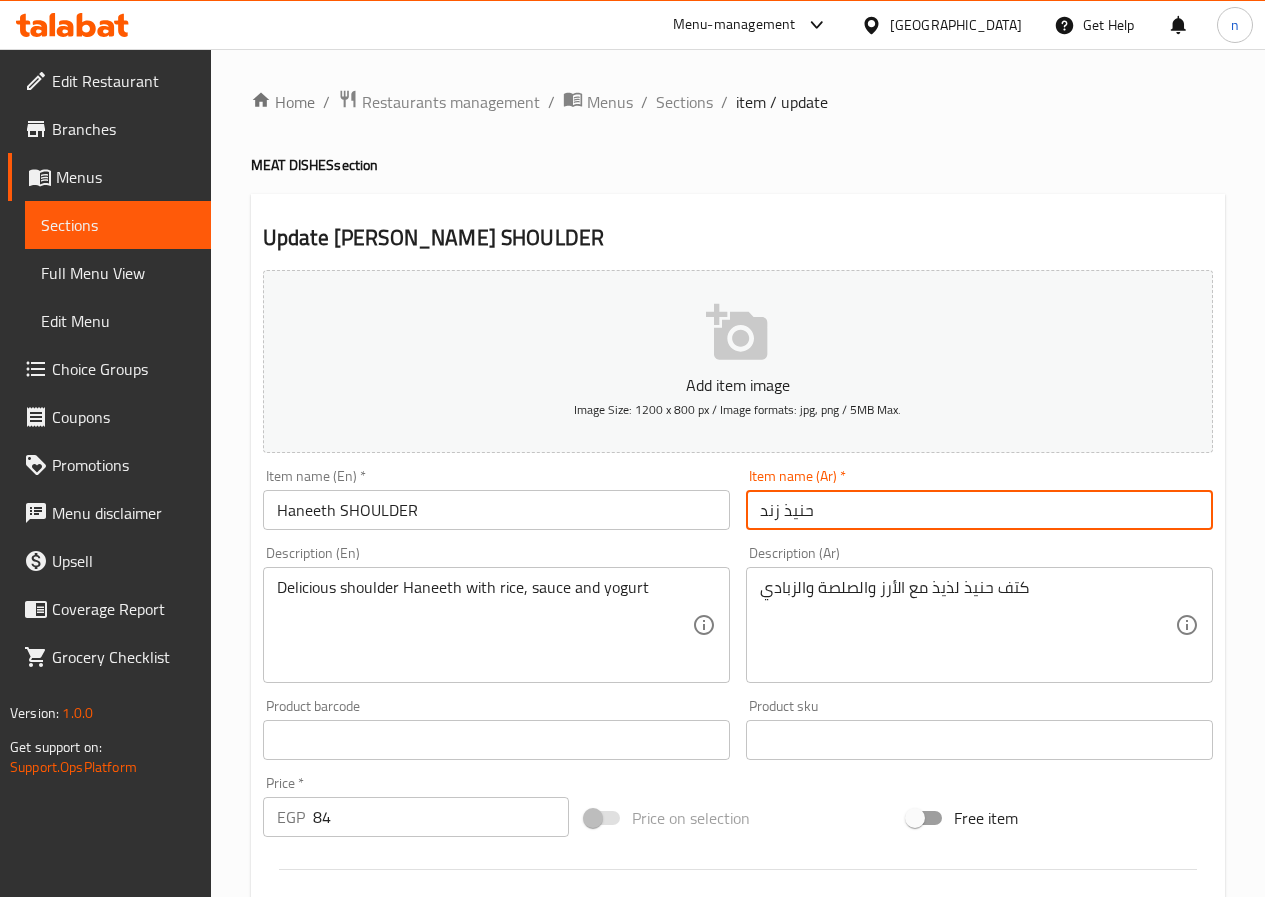 click on "حنيذ زند" at bounding box center (979, 510) 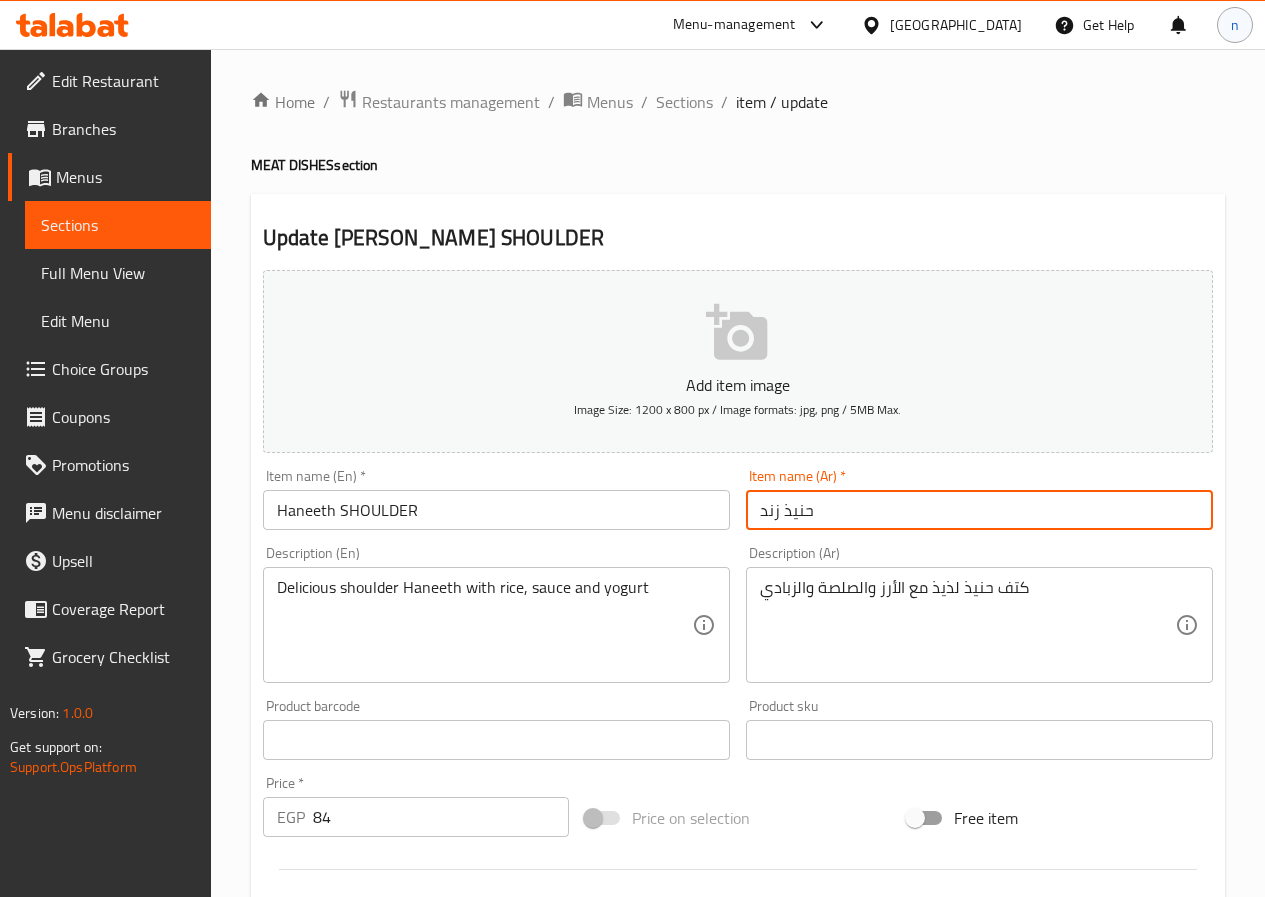 type on "حنيذ زند" 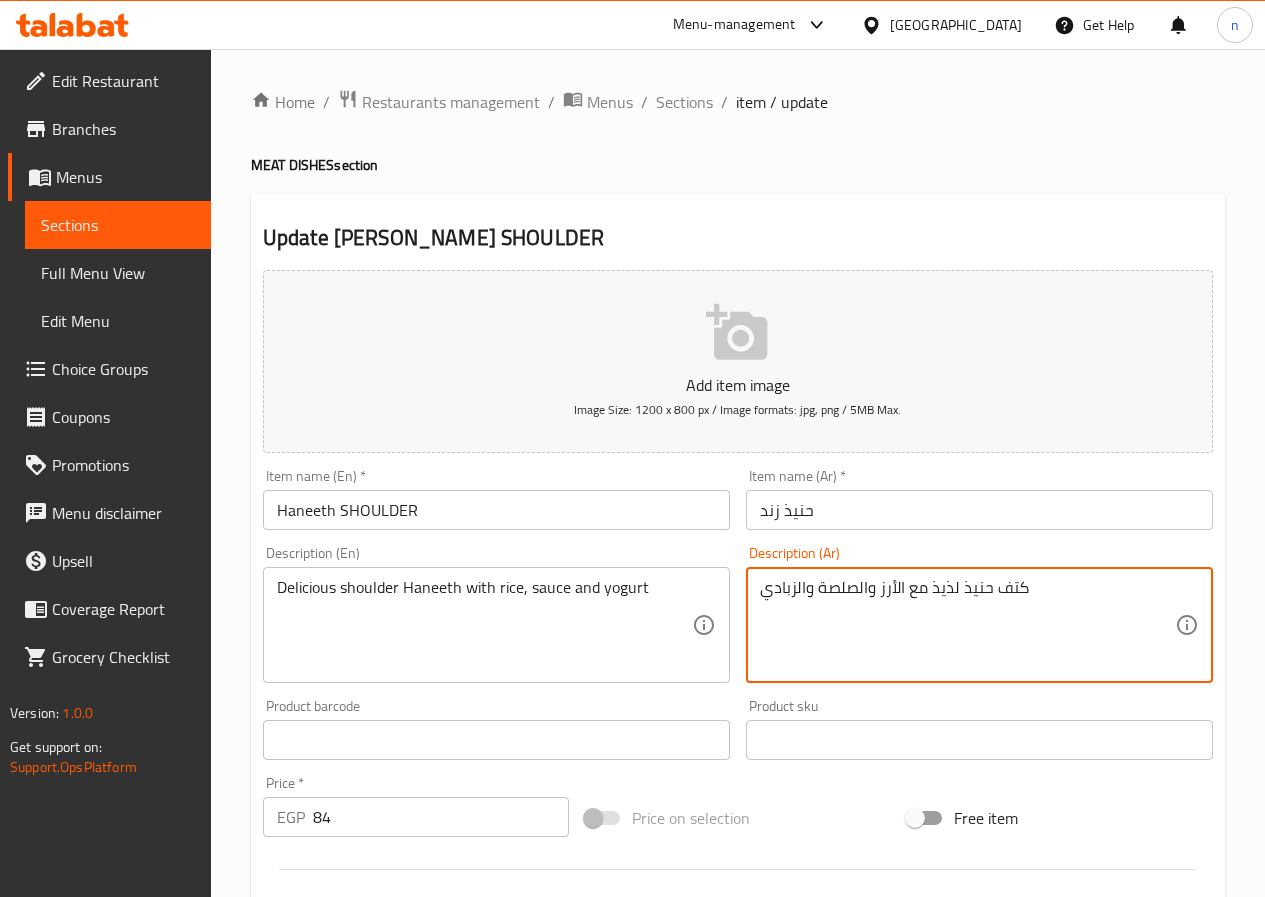 click on "كتف حنيذ لذيذ مع الأرز والصلصة والزبادي" at bounding box center [967, 625] 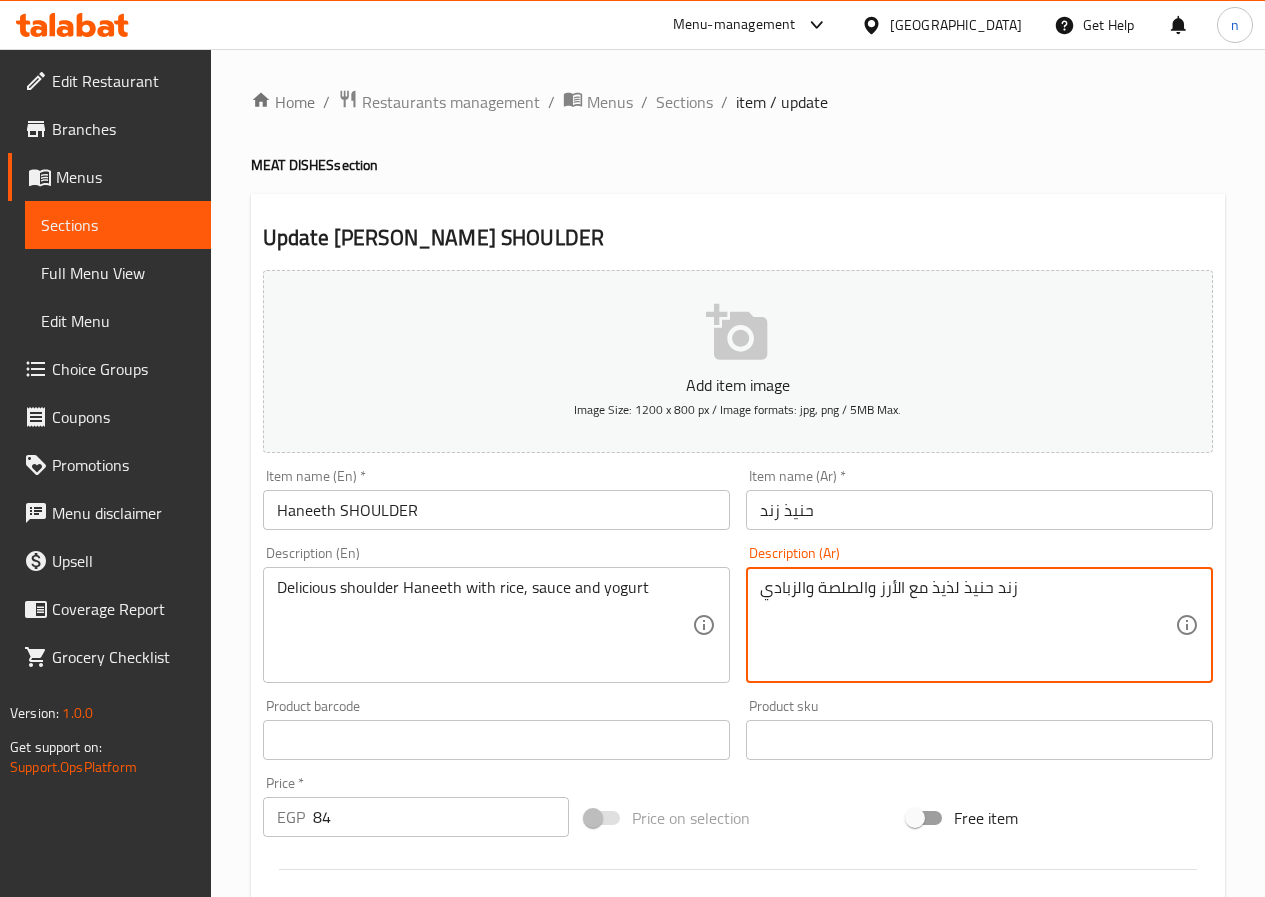 click on "زند حنيذ لذيذ مع الأرز والصلصة والزبادي" at bounding box center (967, 625) 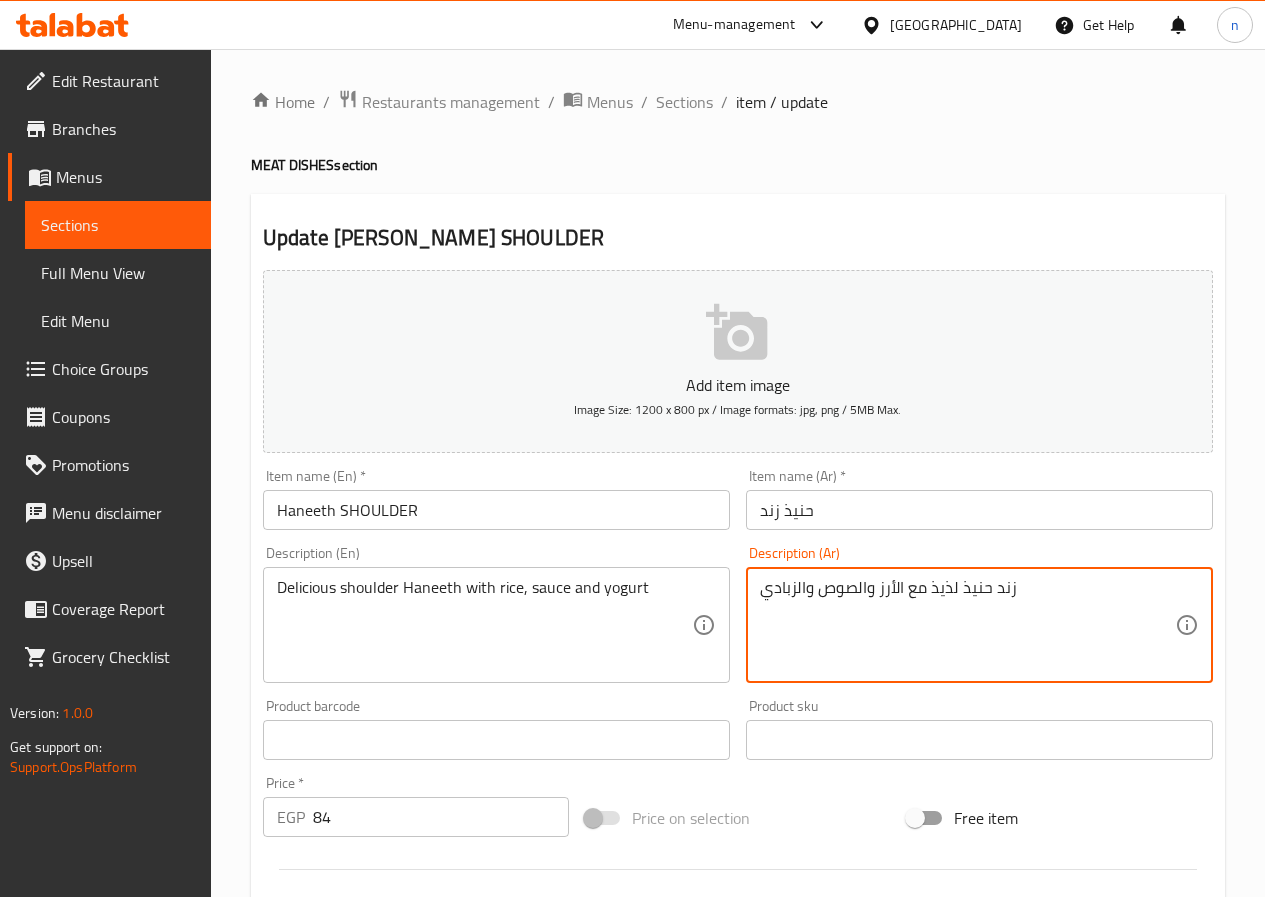 type on "زند حنيذ لذيذ مع الأرز والصوص والزبادي" 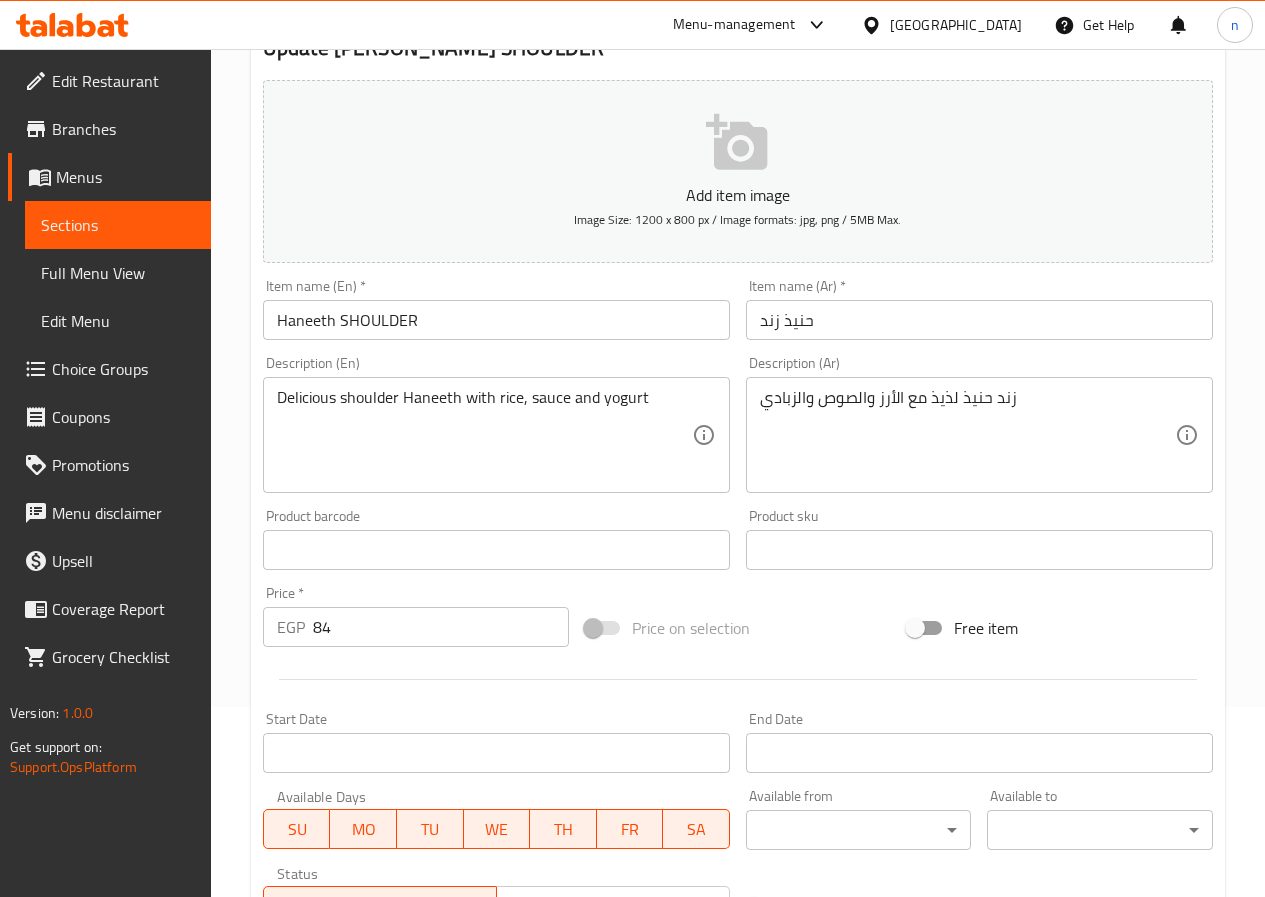 scroll, scrollTop: 516, scrollLeft: 0, axis: vertical 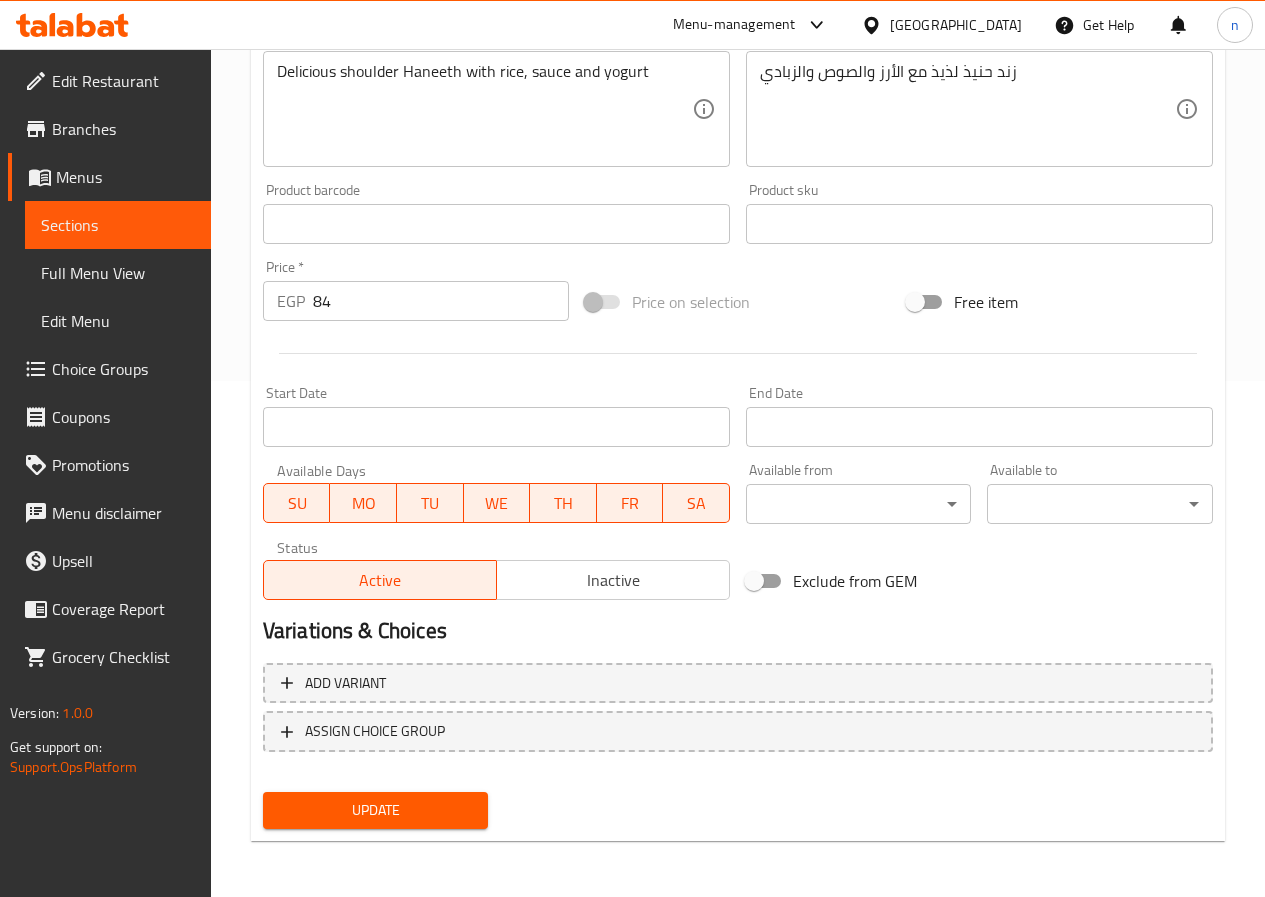 click on "Update" at bounding box center (376, 810) 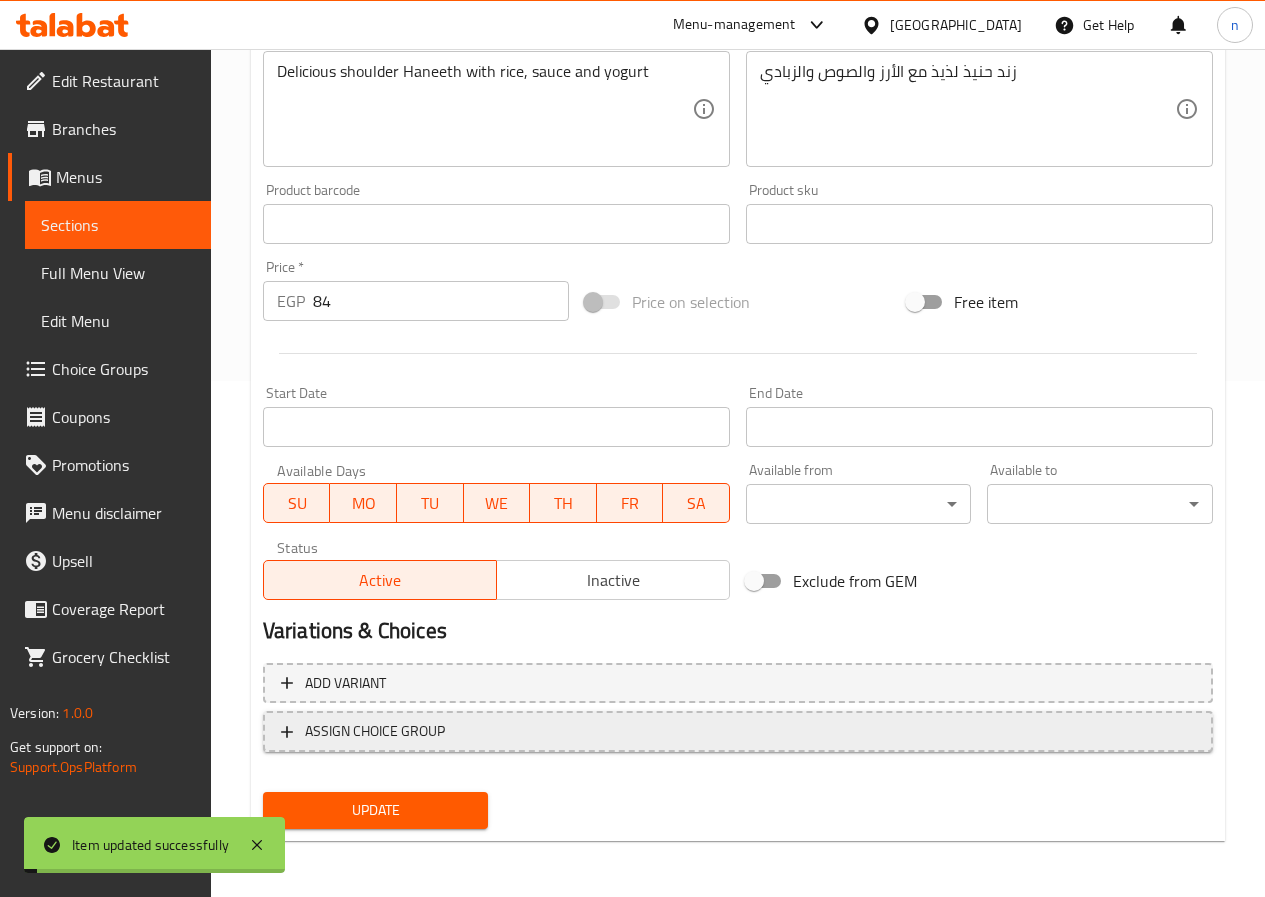 scroll, scrollTop: 0, scrollLeft: 0, axis: both 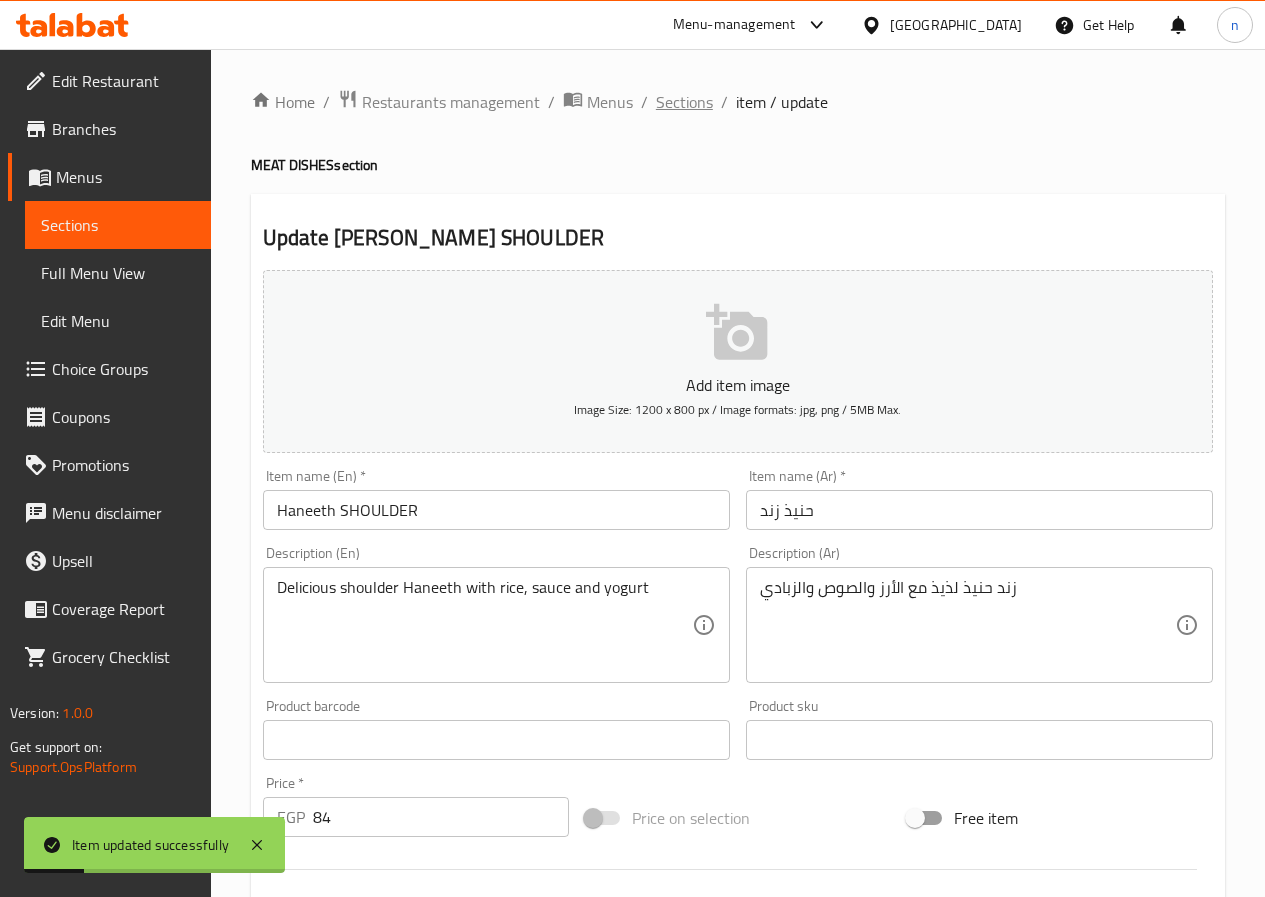click on "Sections" at bounding box center (684, 102) 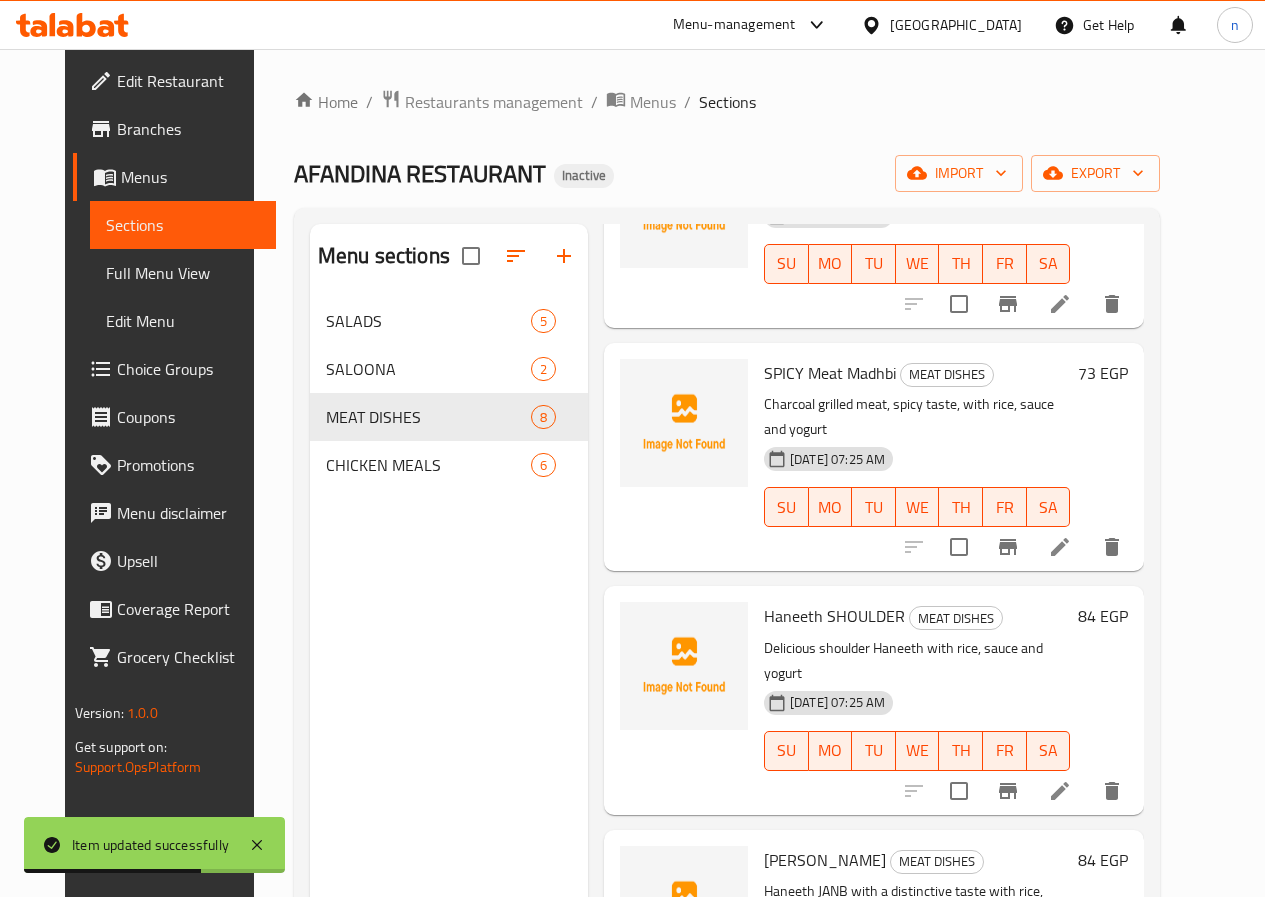 scroll, scrollTop: 931, scrollLeft: 0, axis: vertical 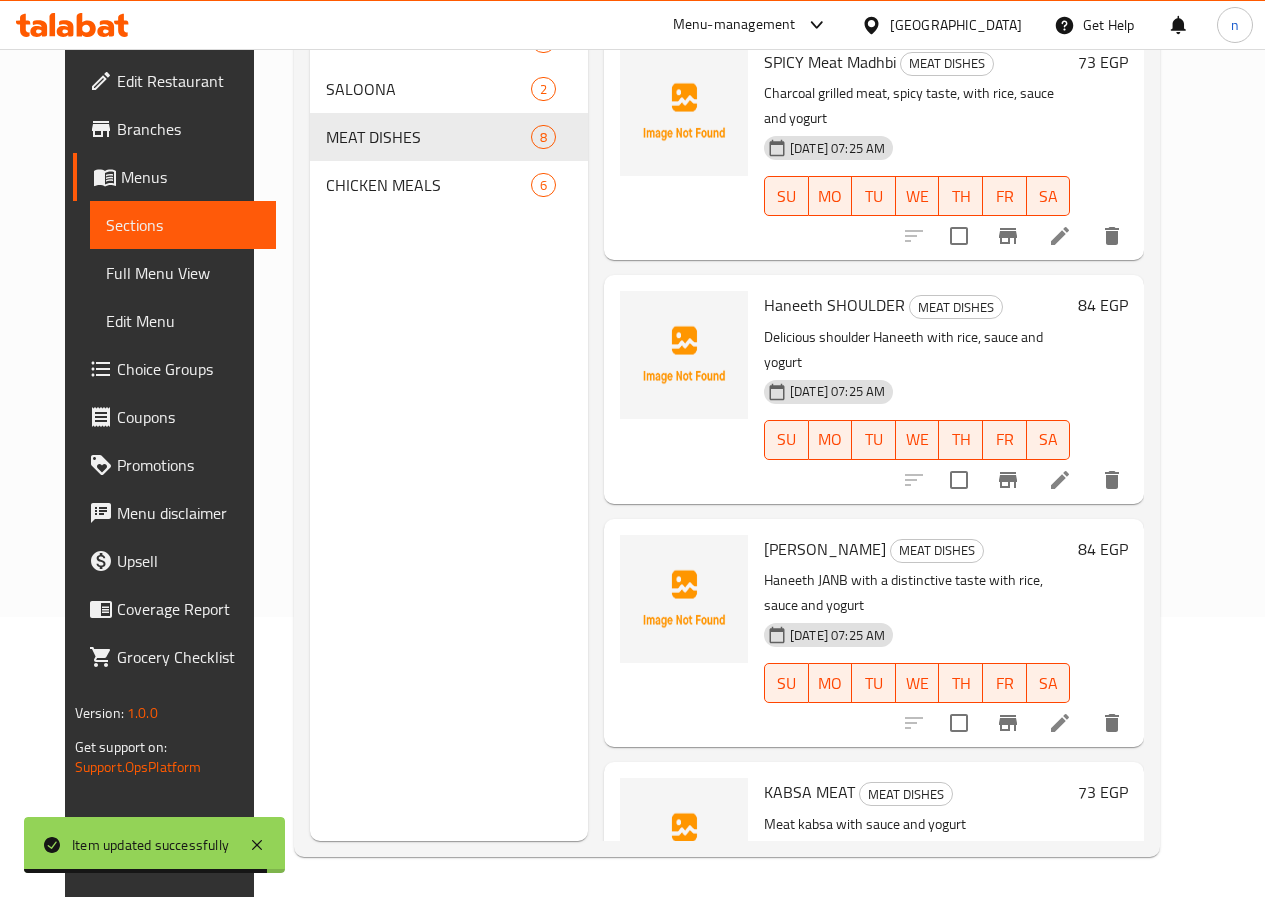 click 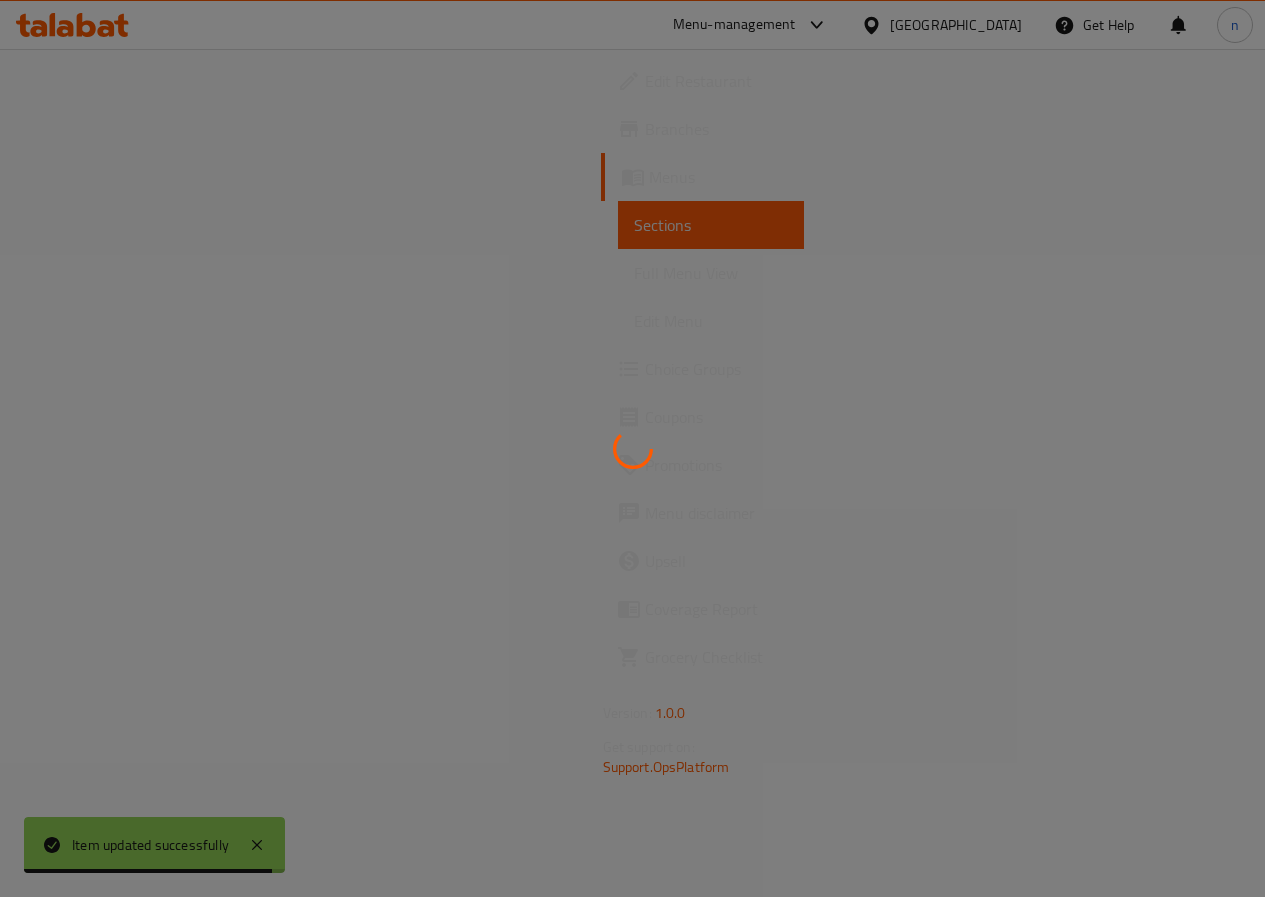 scroll, scrollTop: 0, scrollLeft: 0, axis: both 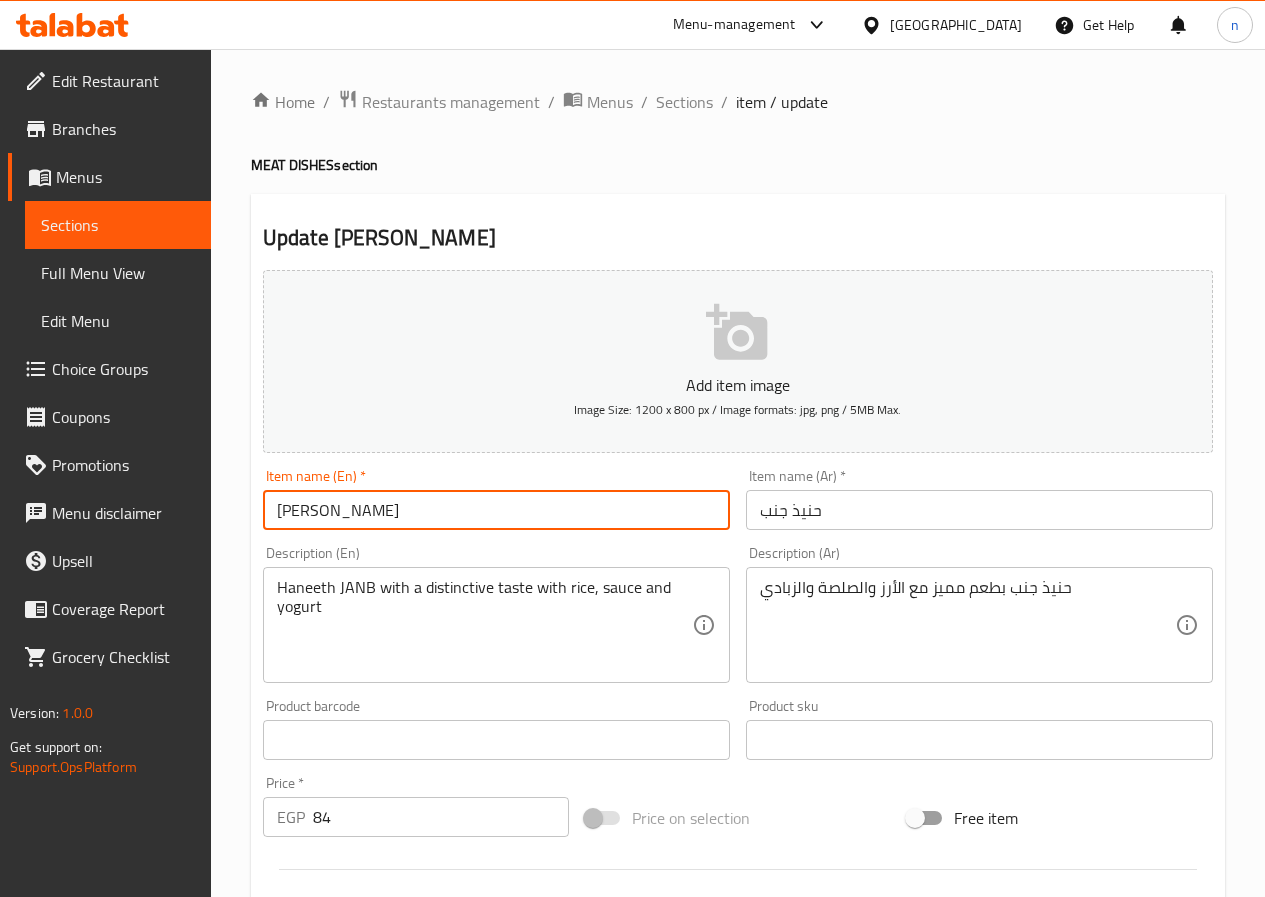 click on "HANITH JANB" at bounding box center [496, 510] 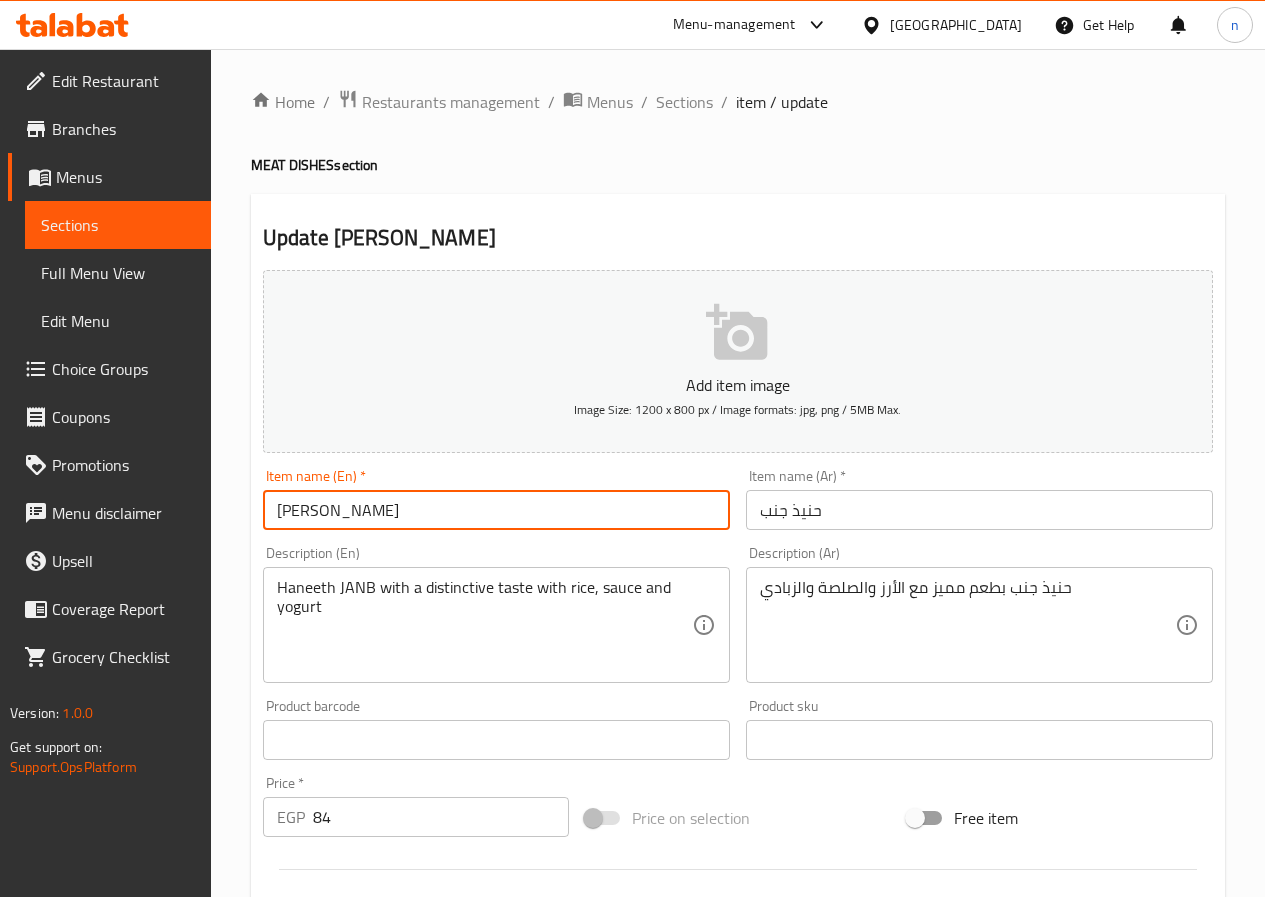 click on "HANITH JANB" at bounding box center [496, 510] 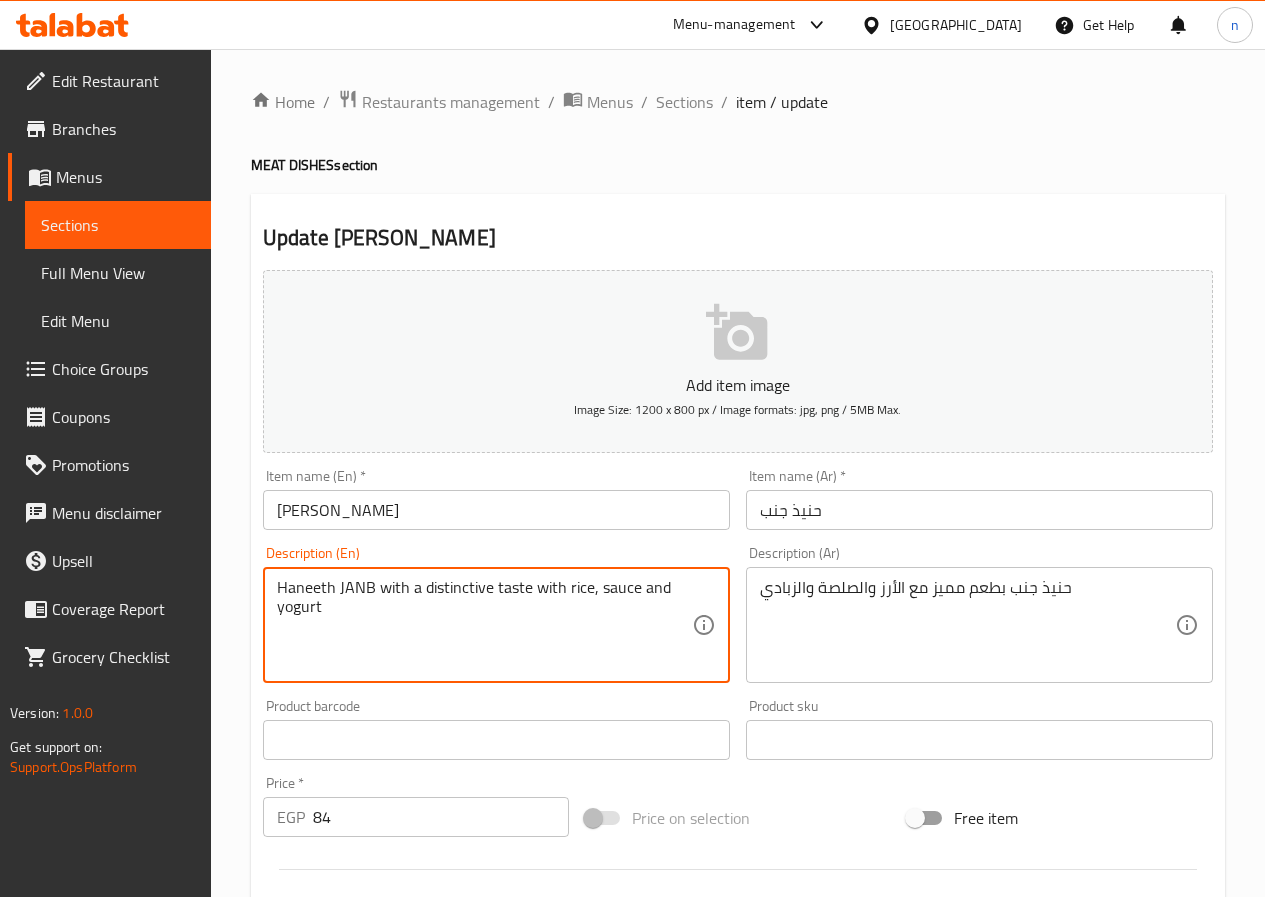 click on "Haneeth JANB with a distinctive taste with rice, sauce and yogurt" at bounding box center (484, 625) 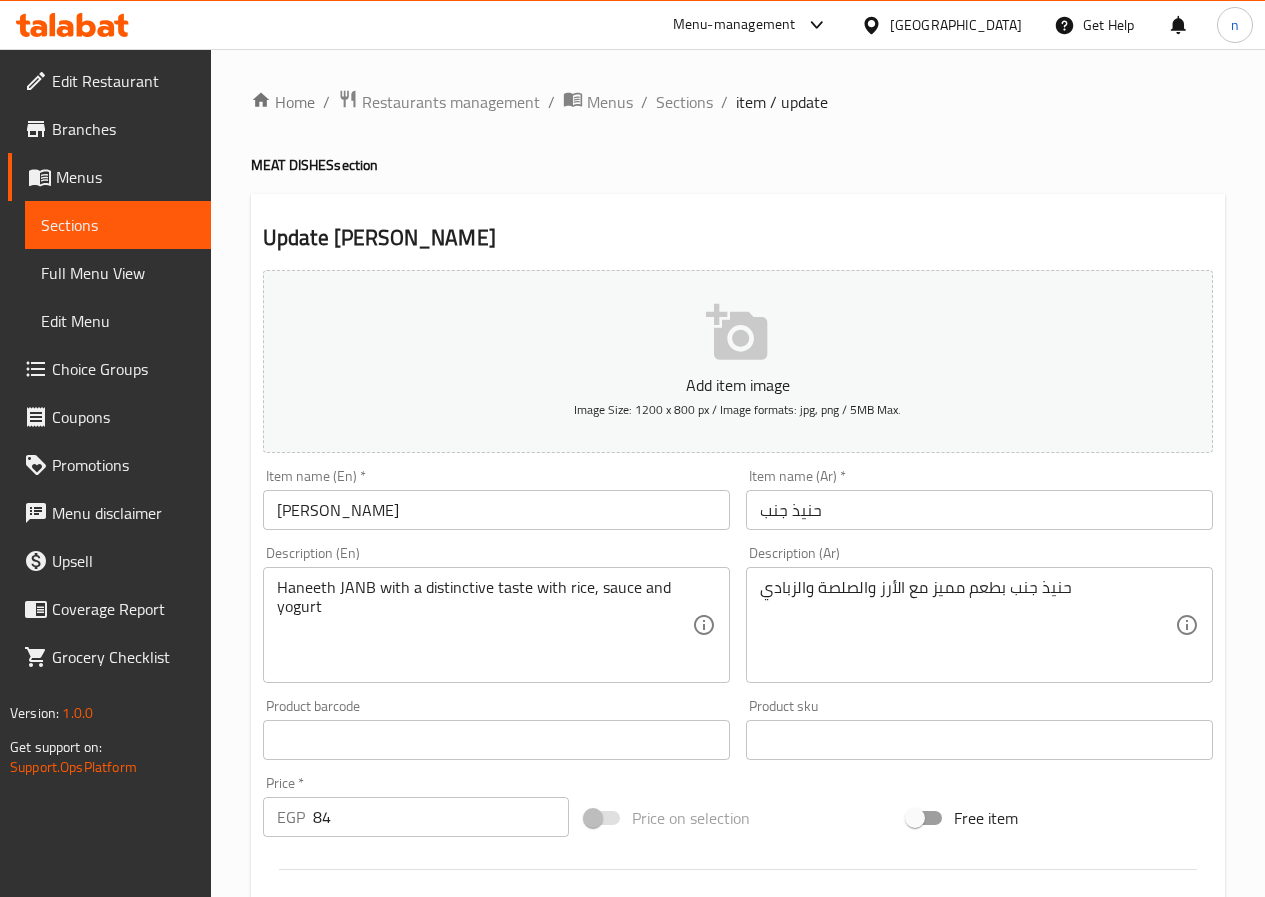 click on "Haneeth JANB with a distinctive taste with rice, sauce and yogurt Description (En)" at bounding box center [496, 625] 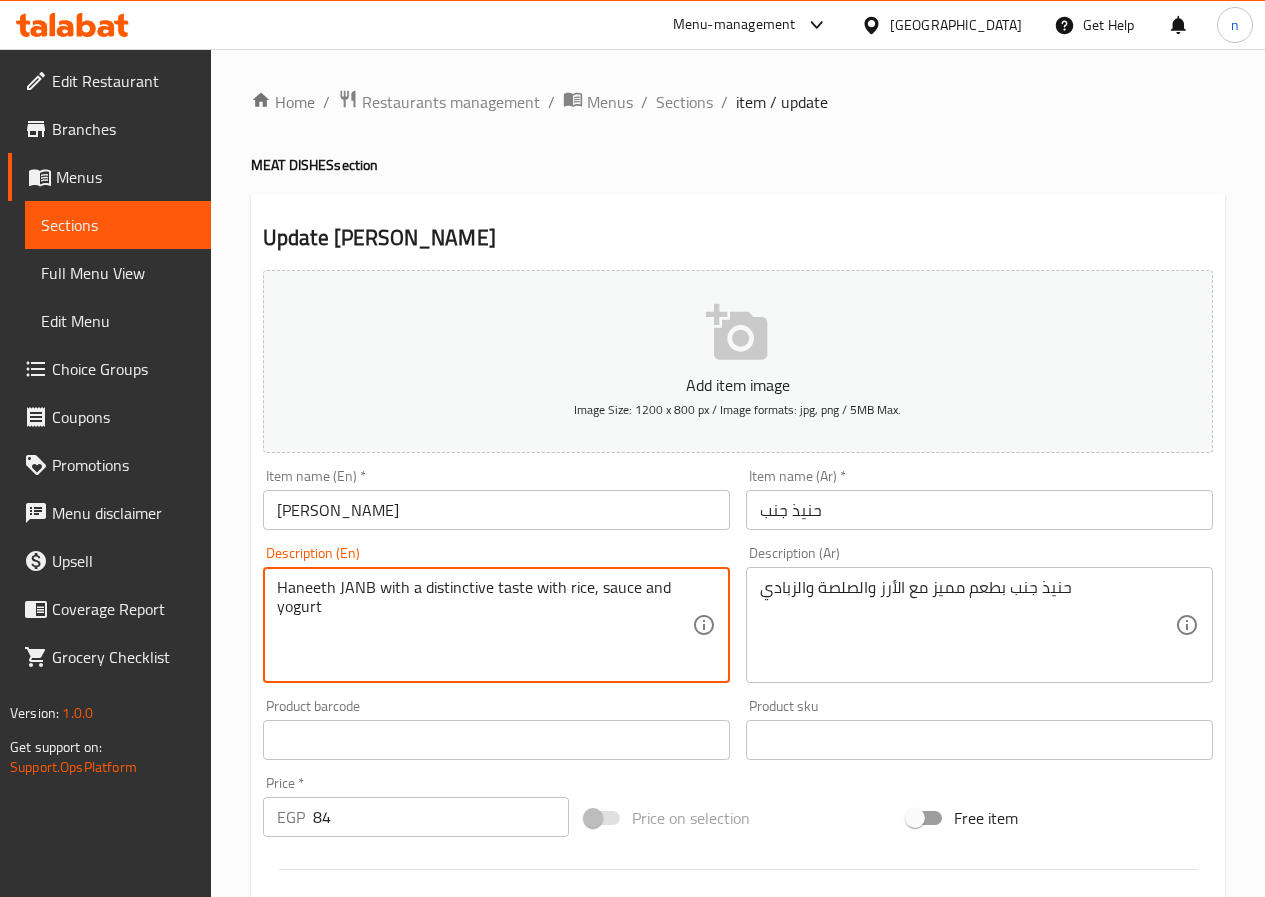 click on "Haneeth JANB with a distinctive taste with rice, sauce and yogurt Description (En)" at bounding box center (496, 625) 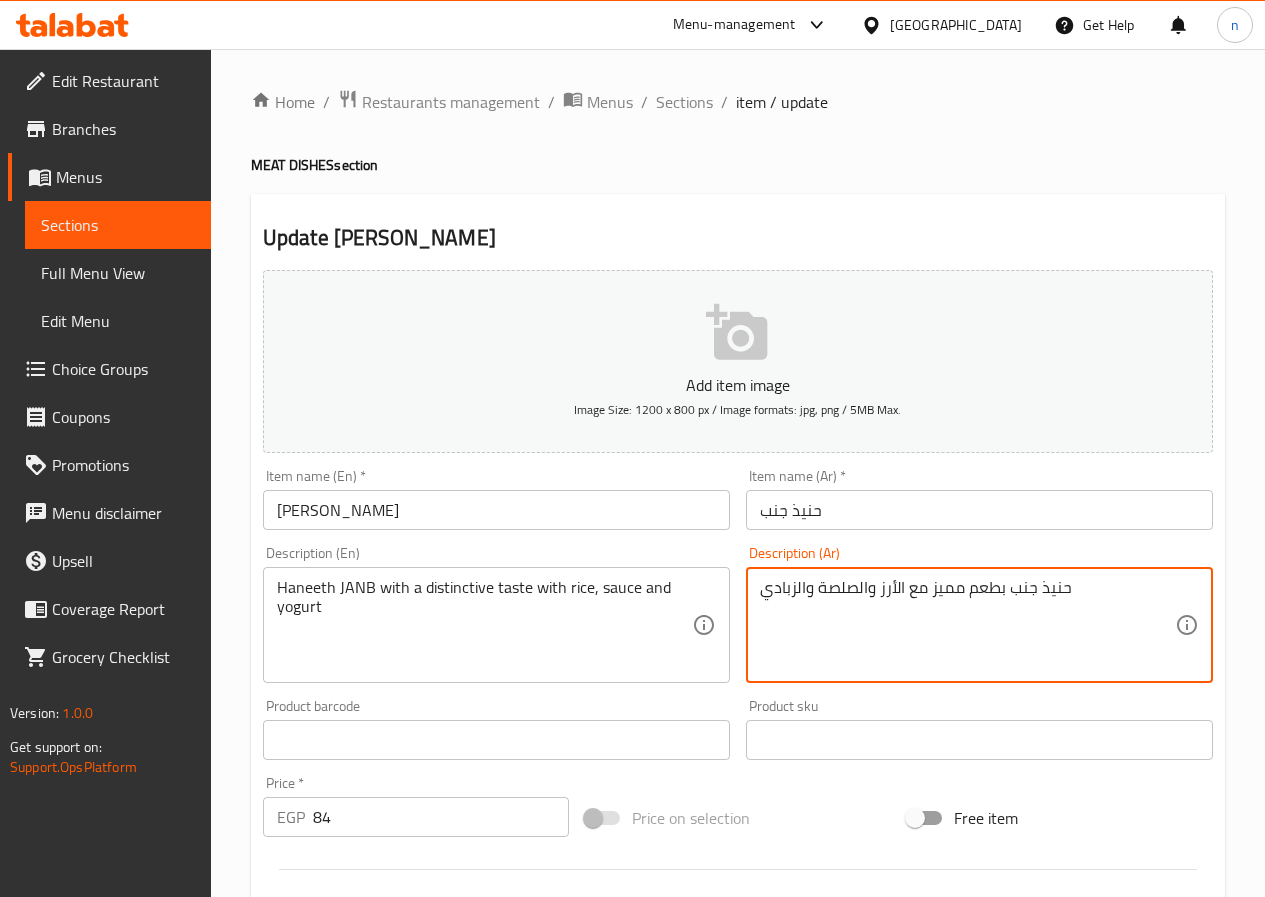 click on "حنيذ جنب بطعم مميز مع الأرز والصلصة والزبادي" at bounding box center [967, 625] 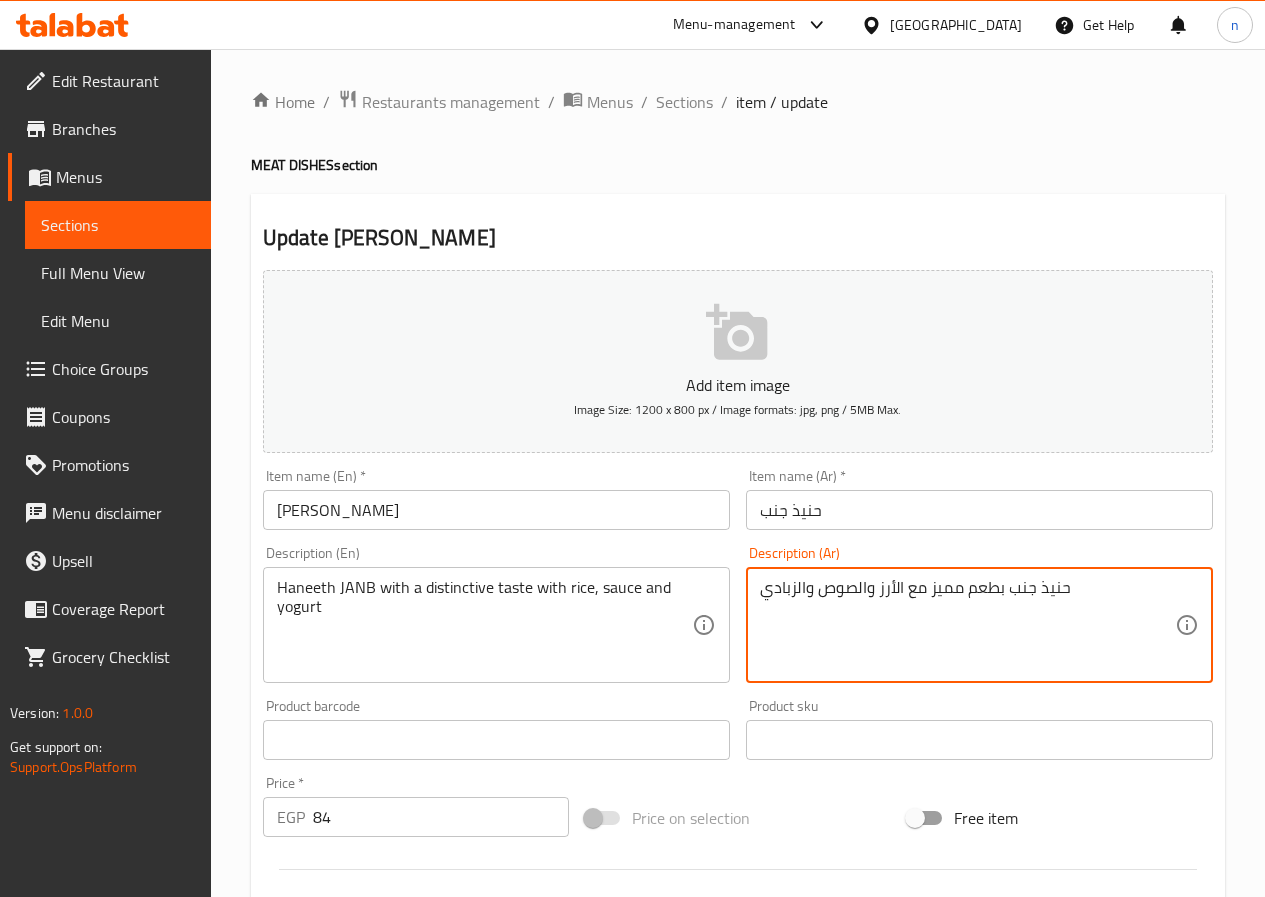 type on "حنيذ جنب بطعم مميز مع الأرز والصوص والزبادي" 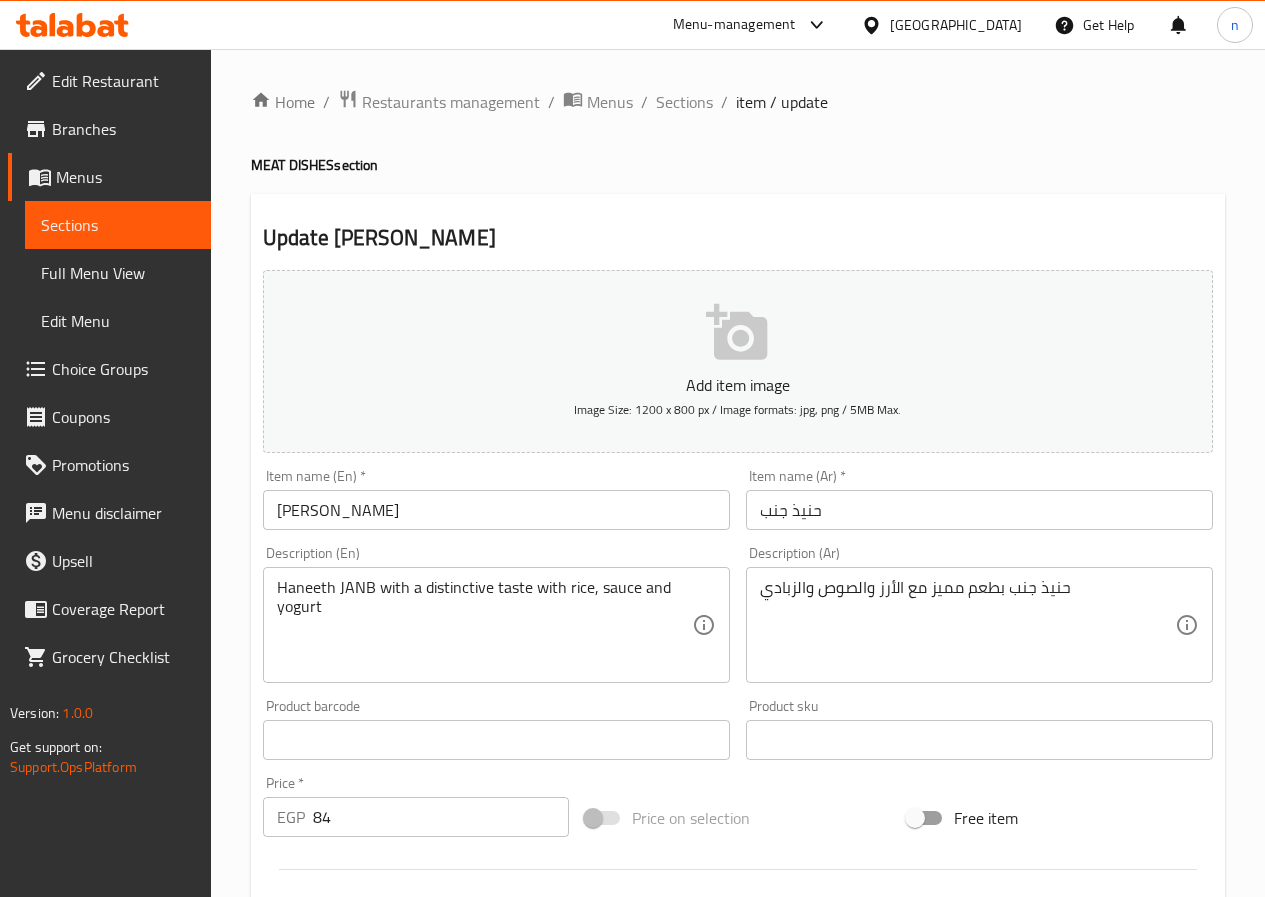 click on "[PERSON_NAME]" at bounding box center (496, 510) 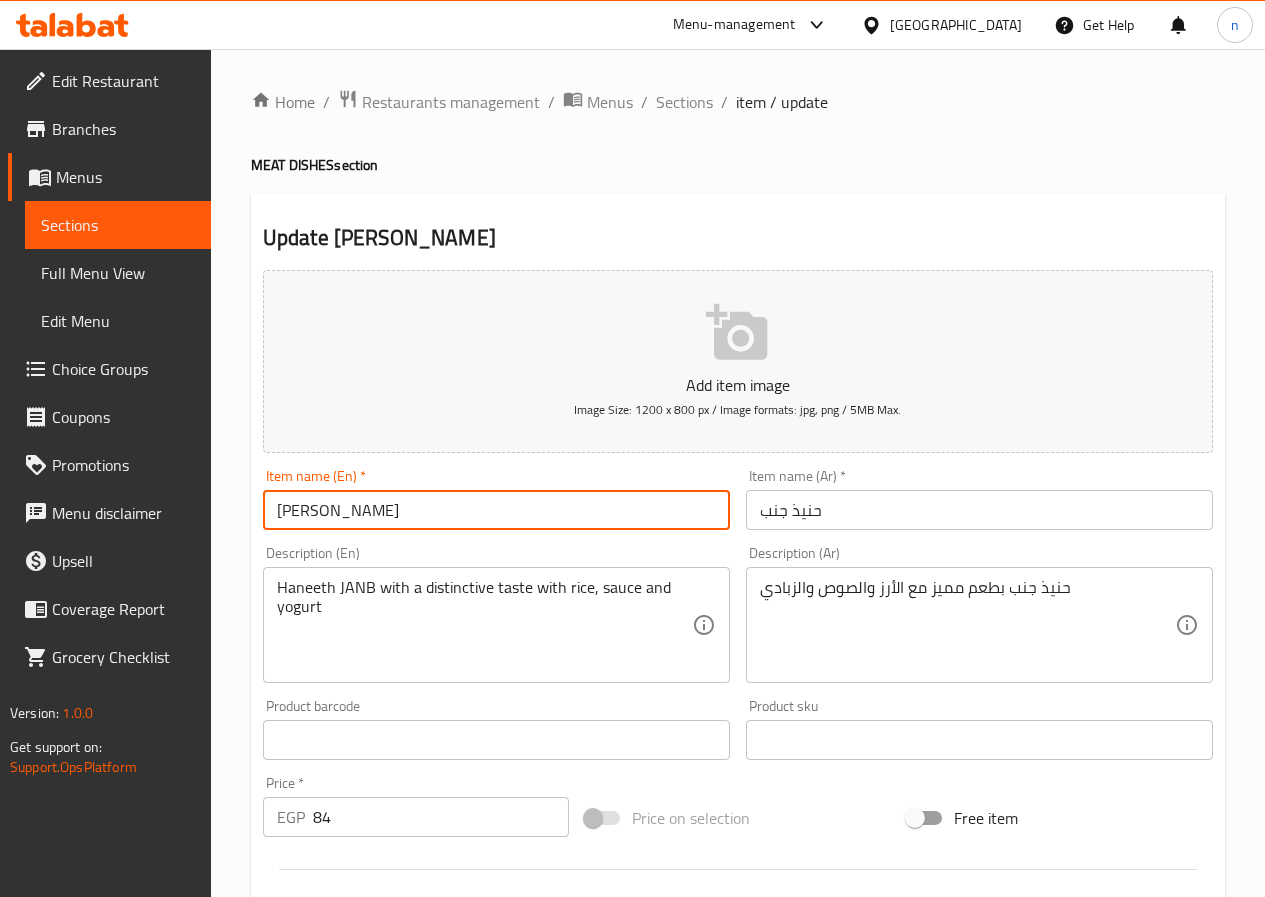 click on "[PERSON_NAME]" at bounding box center (496, 510) 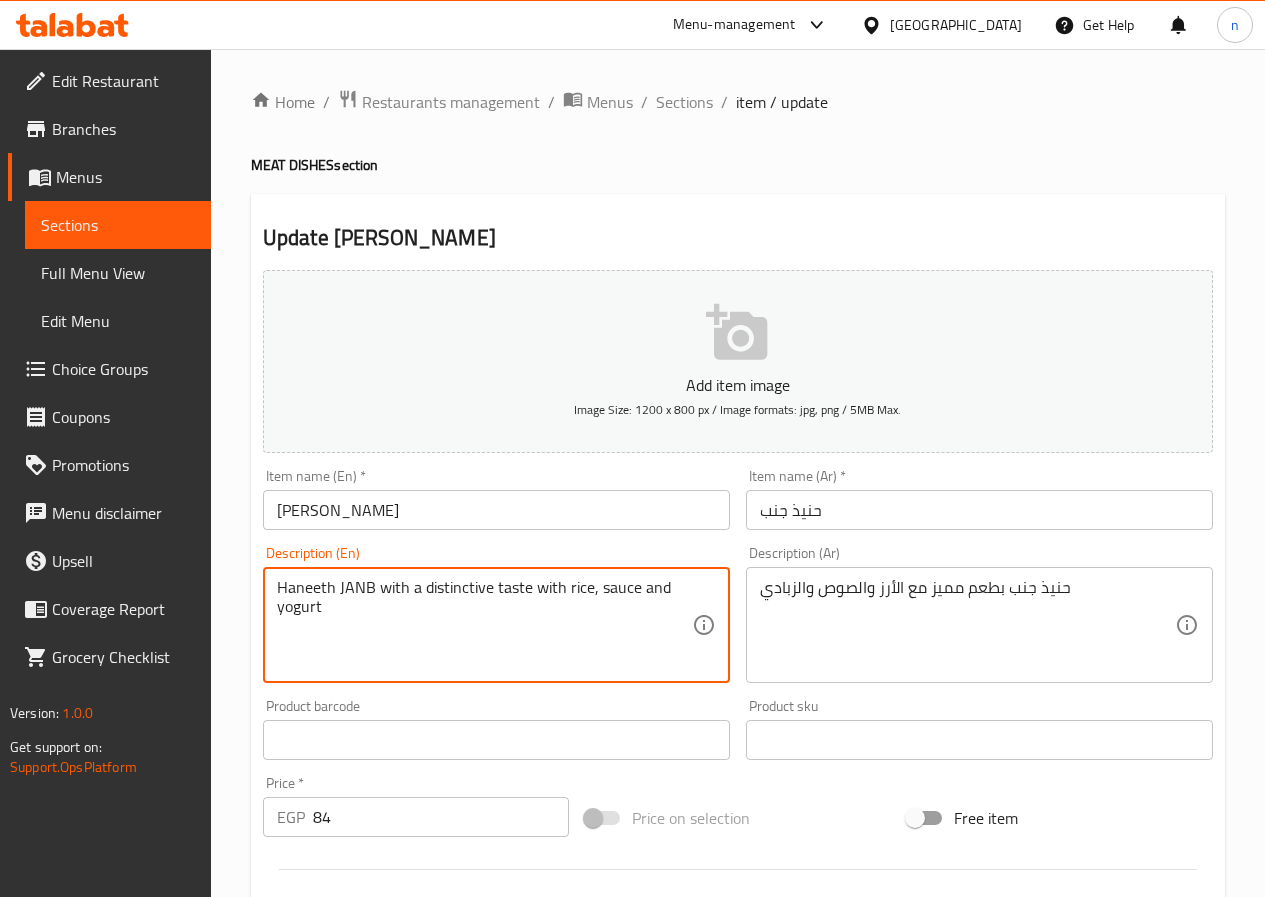 click on "Haneeth JANB with a distinctive taste with rice, sauce and yogurt" at bounding box center [484, 625] 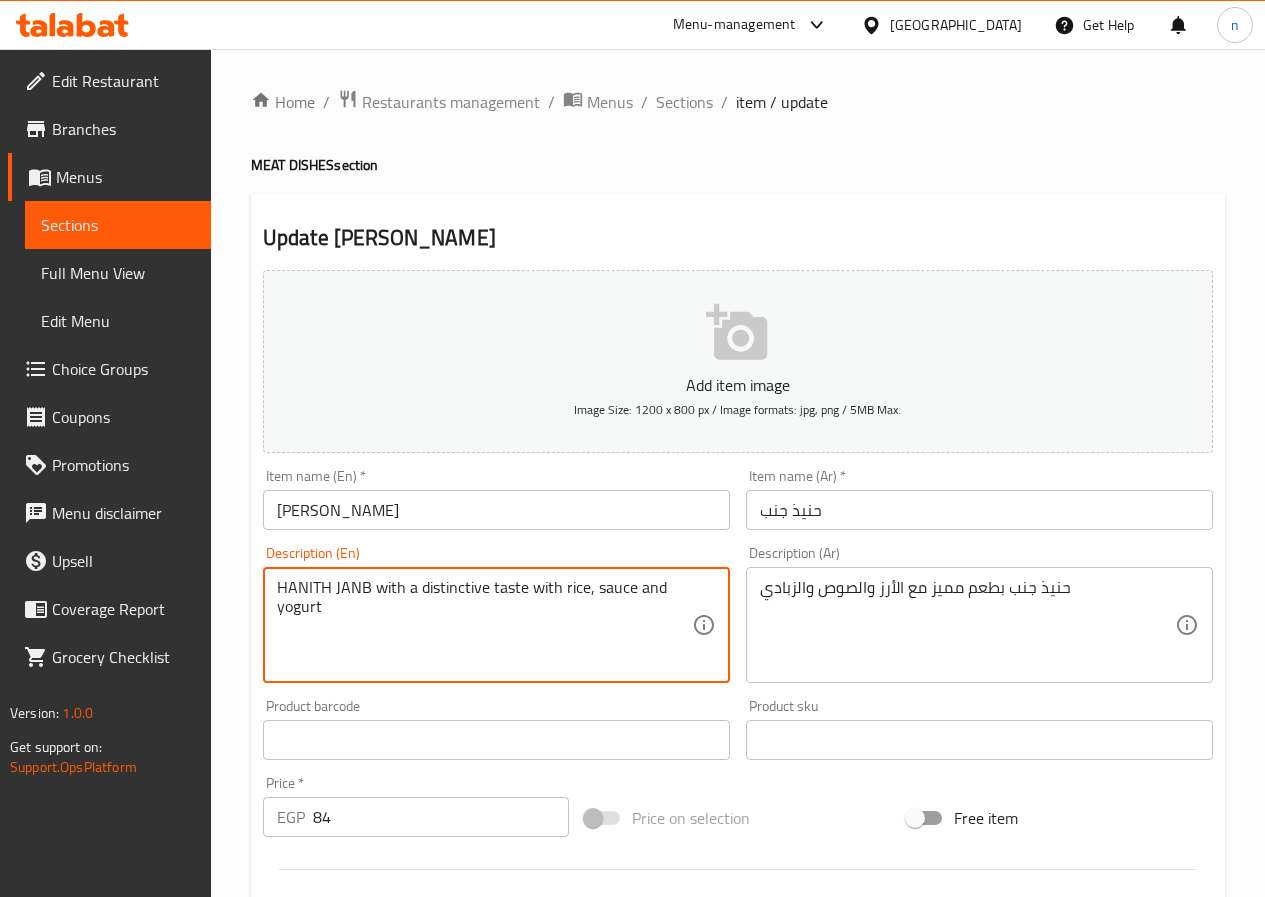 click on "HANITH JANB with a distinctive taste with rice, sauce and yogurt" at bounding box center [484, 625] 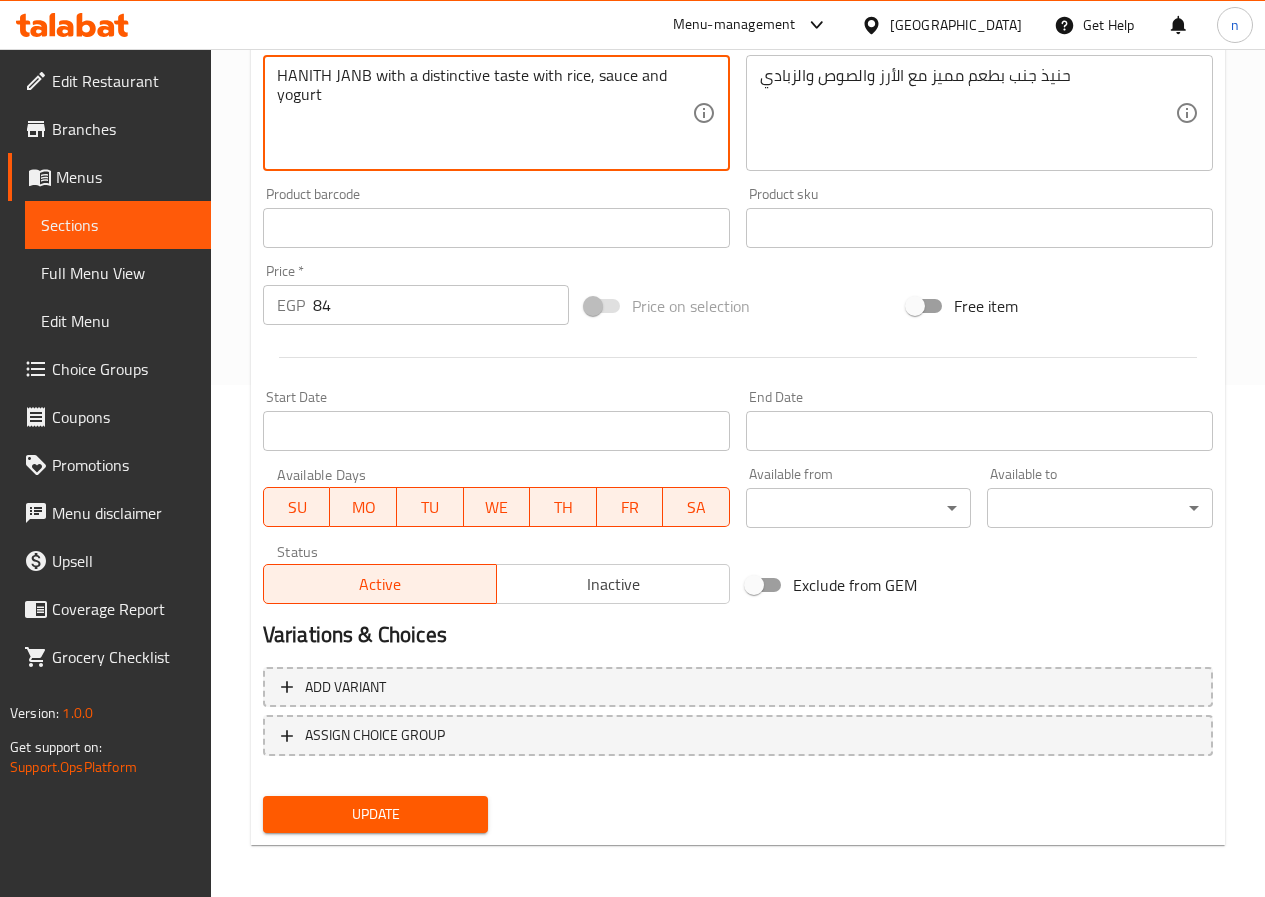 scroll, scrollTop: 516, scrollLeft: 0, axis: vertical 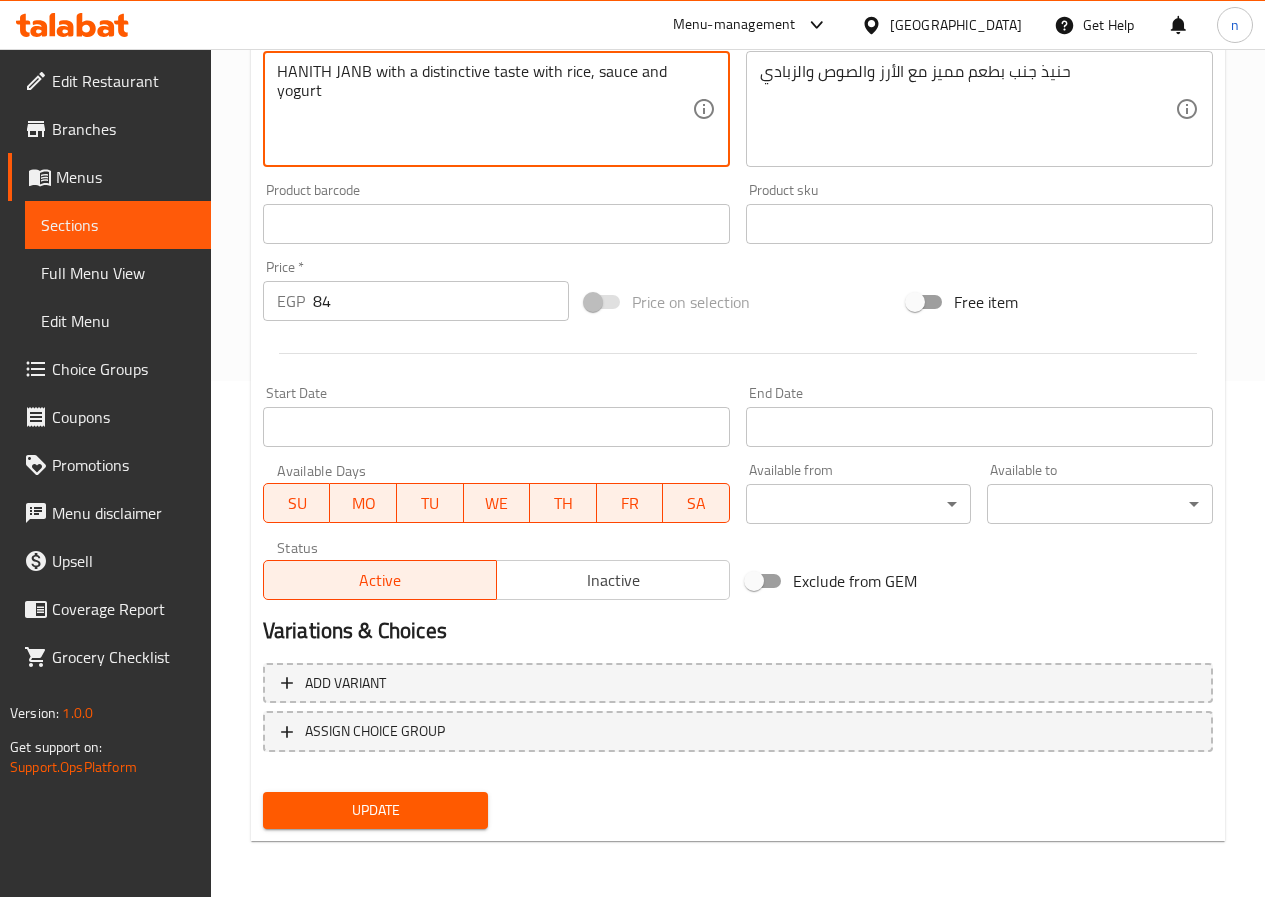 type on "HANITH JANB with a distinctive taste with rice, sauce and yogurt" 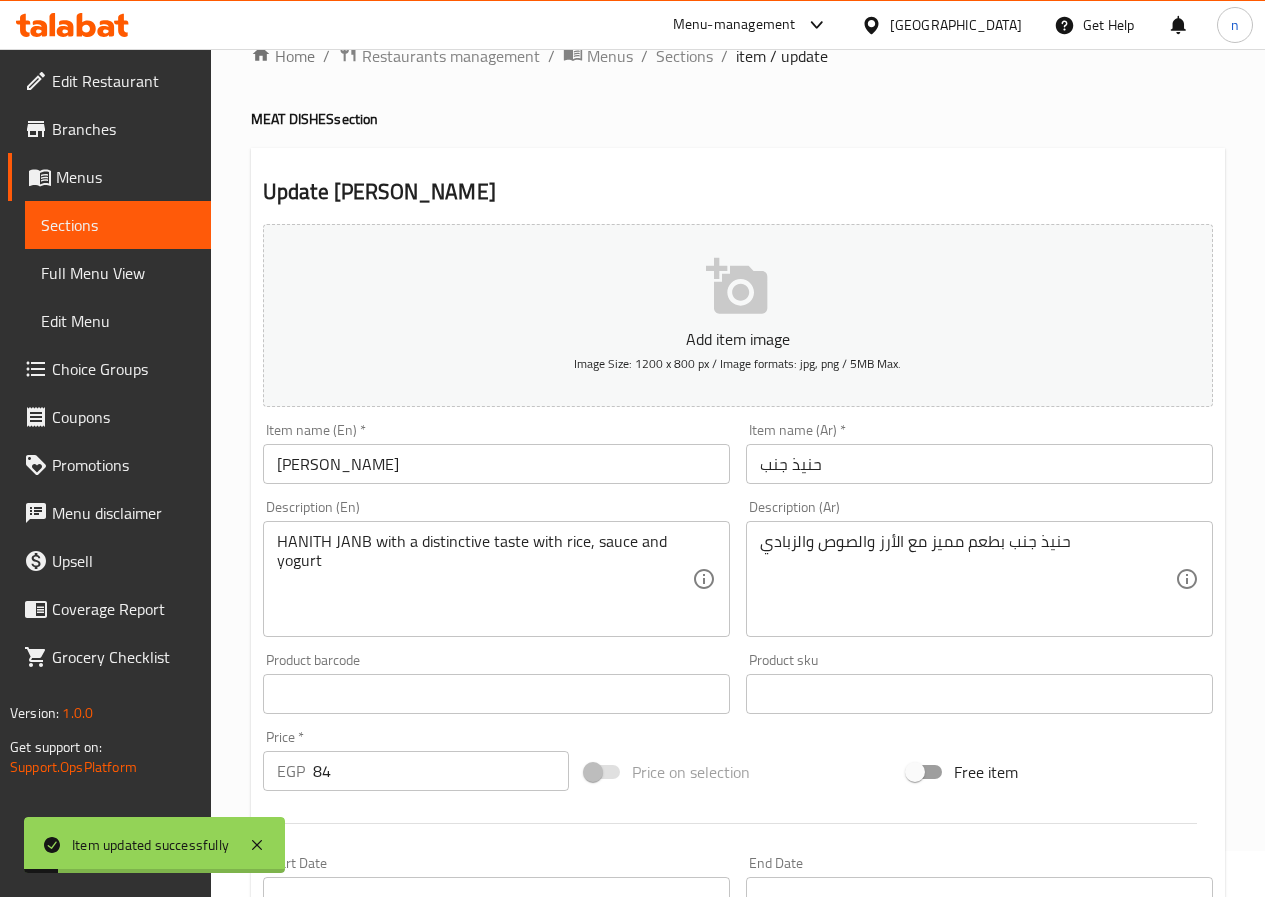 scroll, scrollTop: 0, scrollLeft: 0, axis: both 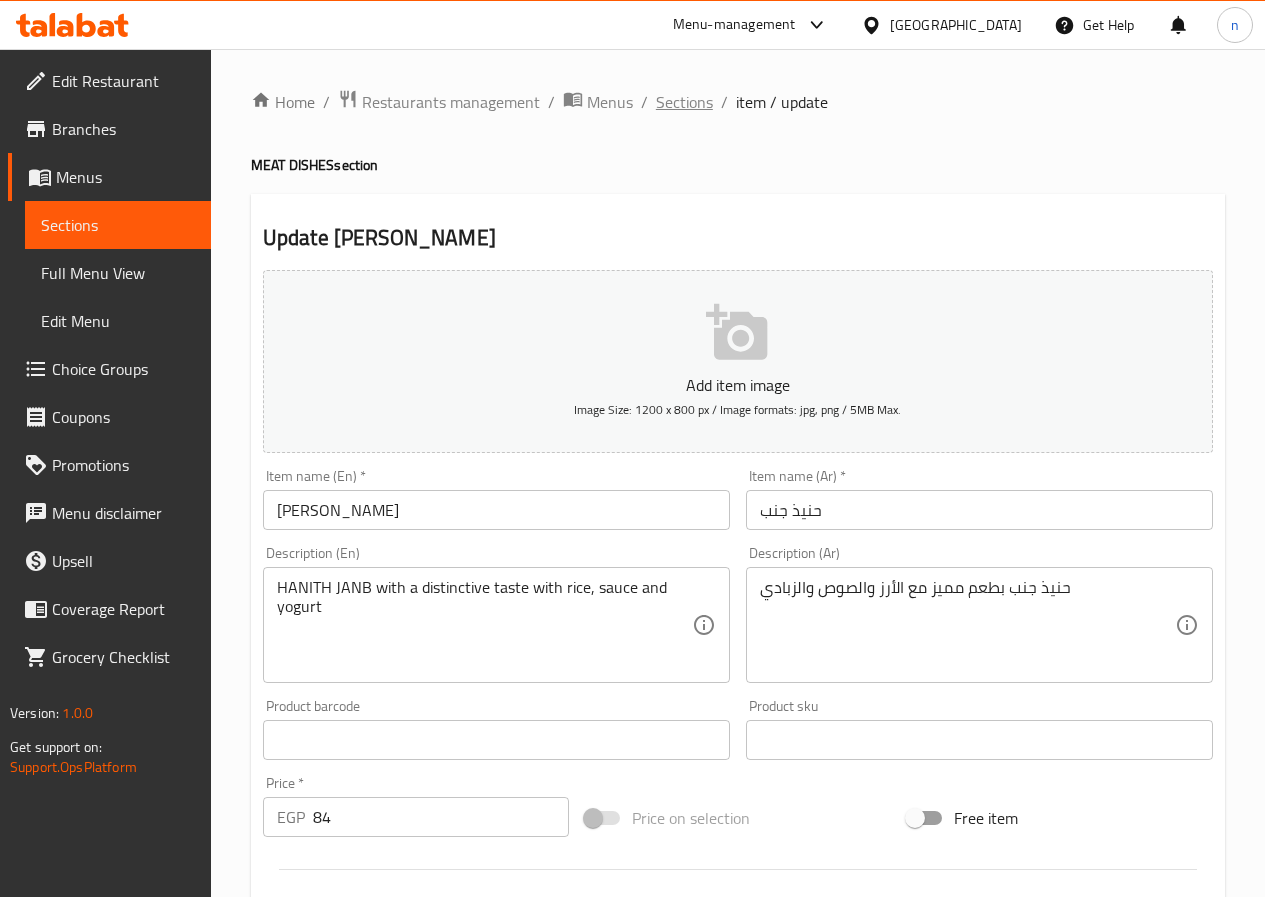 click on "Sections" at bounding box center [684, 102] 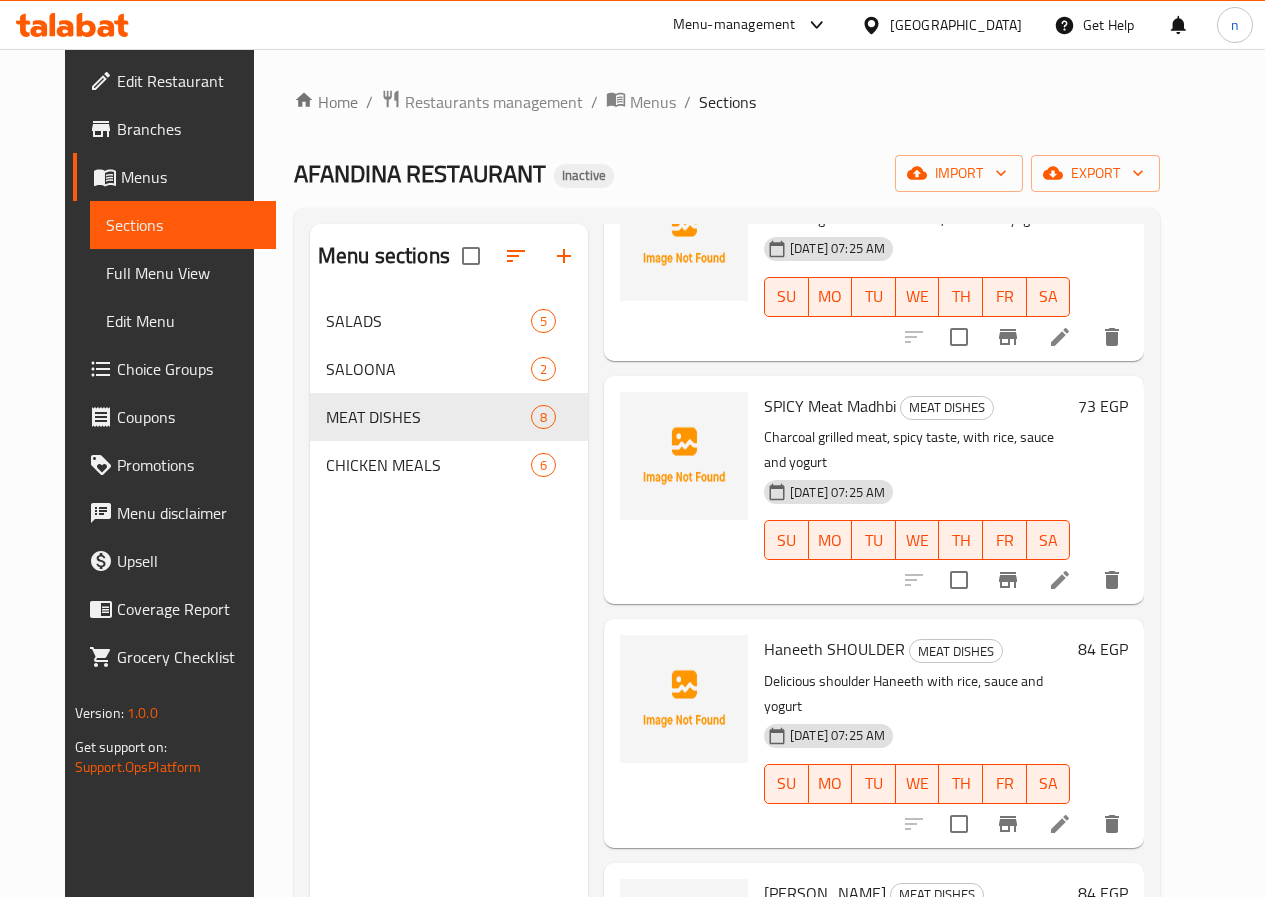 scroll, scrollTop: 900, scrollLeft: 0, axis: vertical 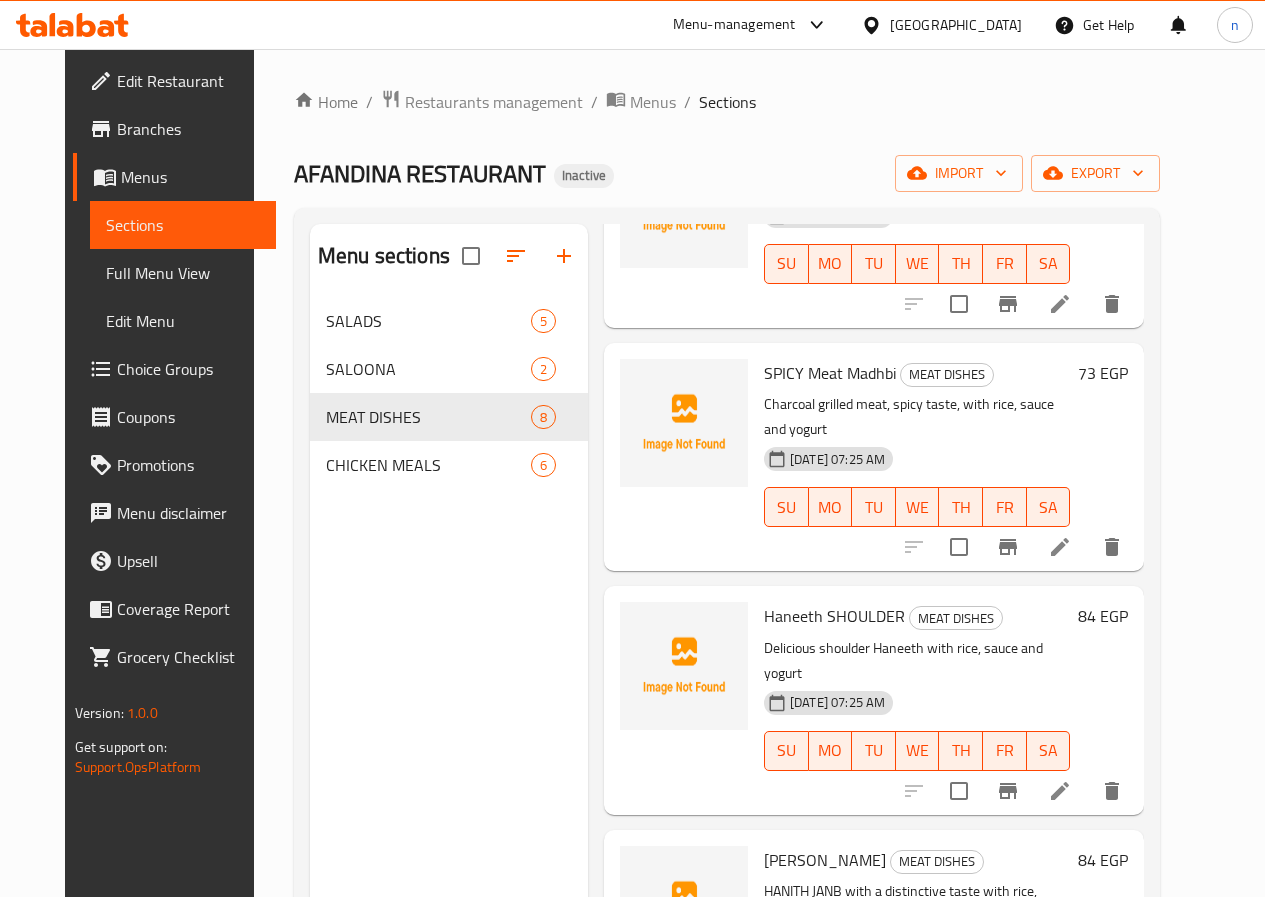 click 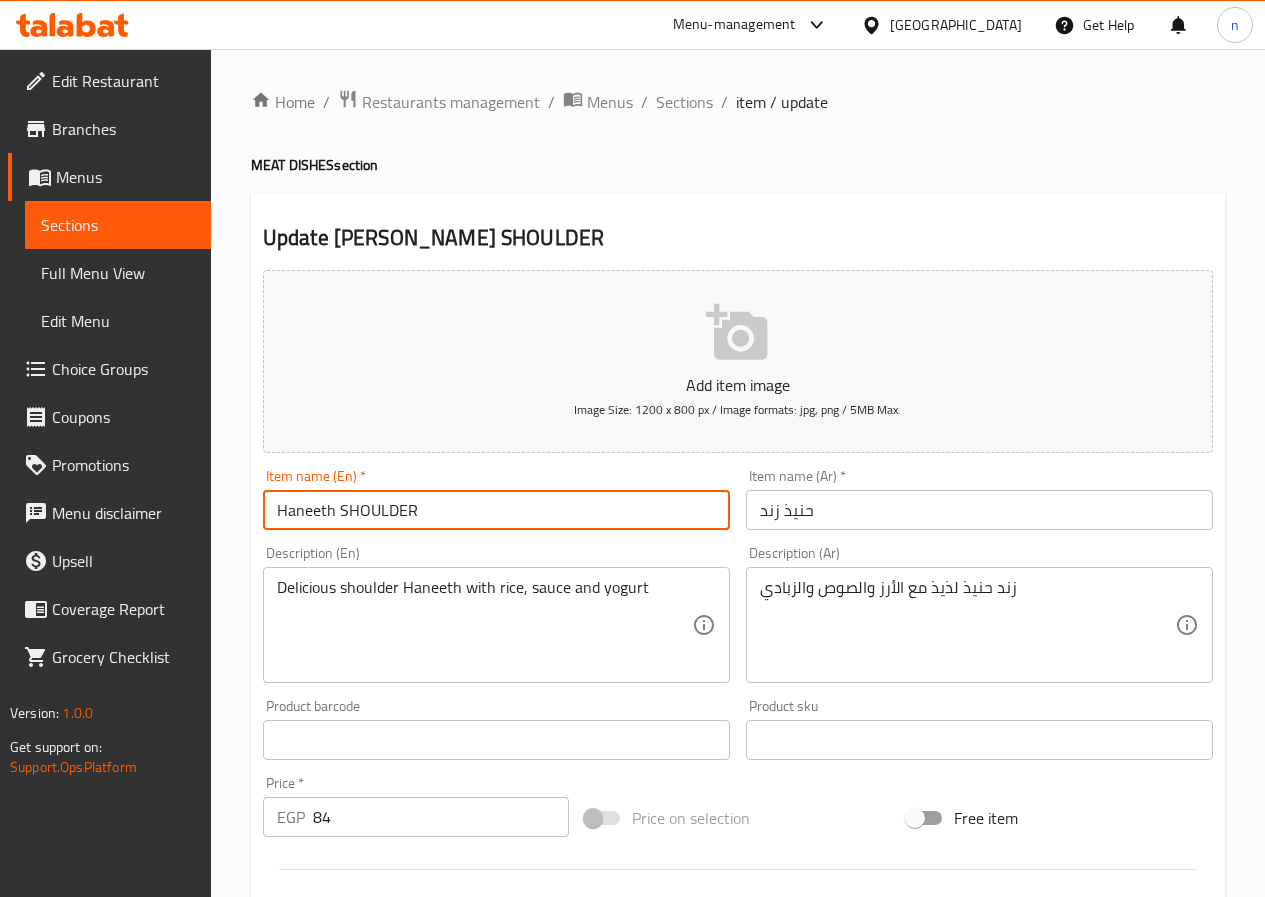 click on "Haneeth SHOULDER" at bounding box center [496, 510] 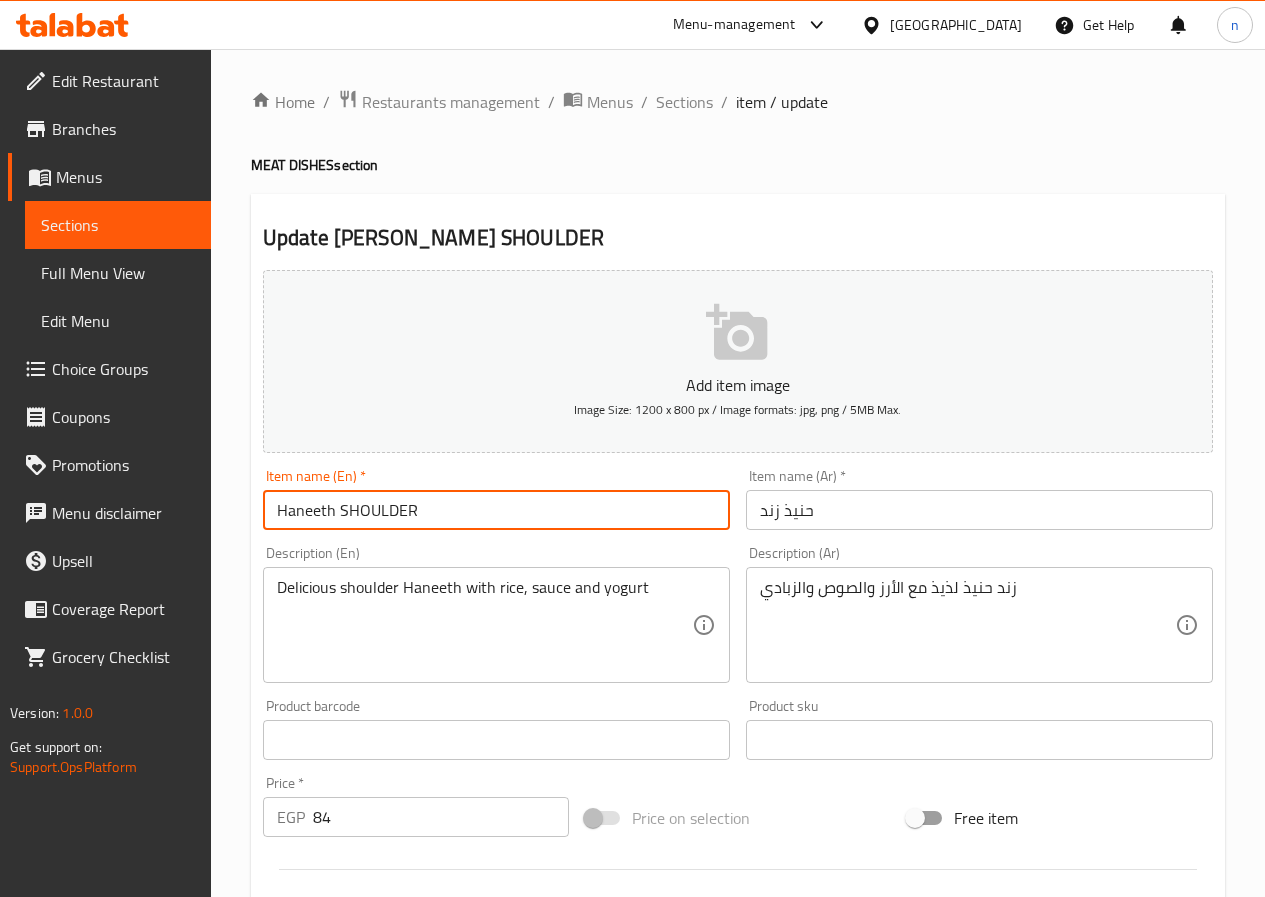 paste on "ANITH" 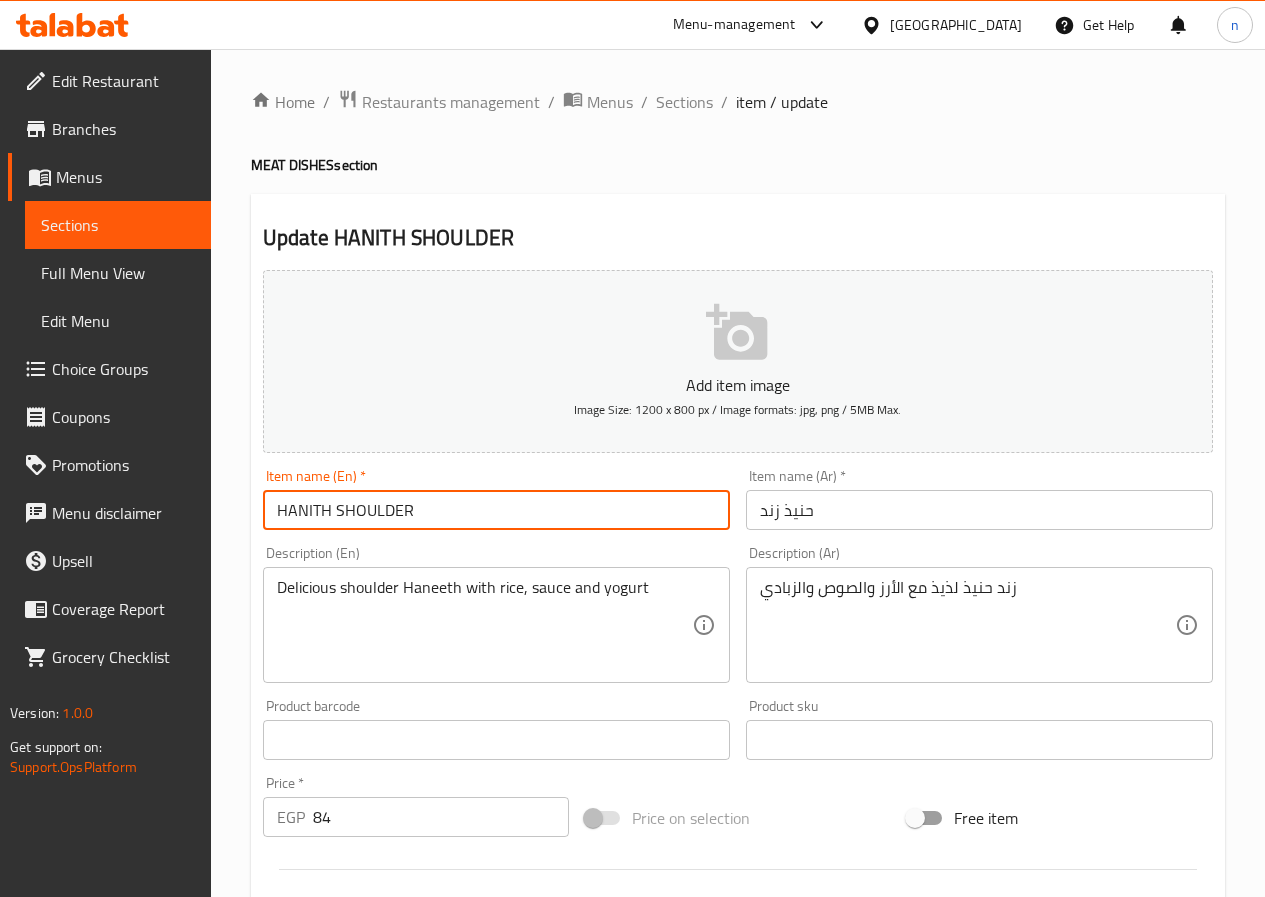 type on "HANITH SHOULDER" 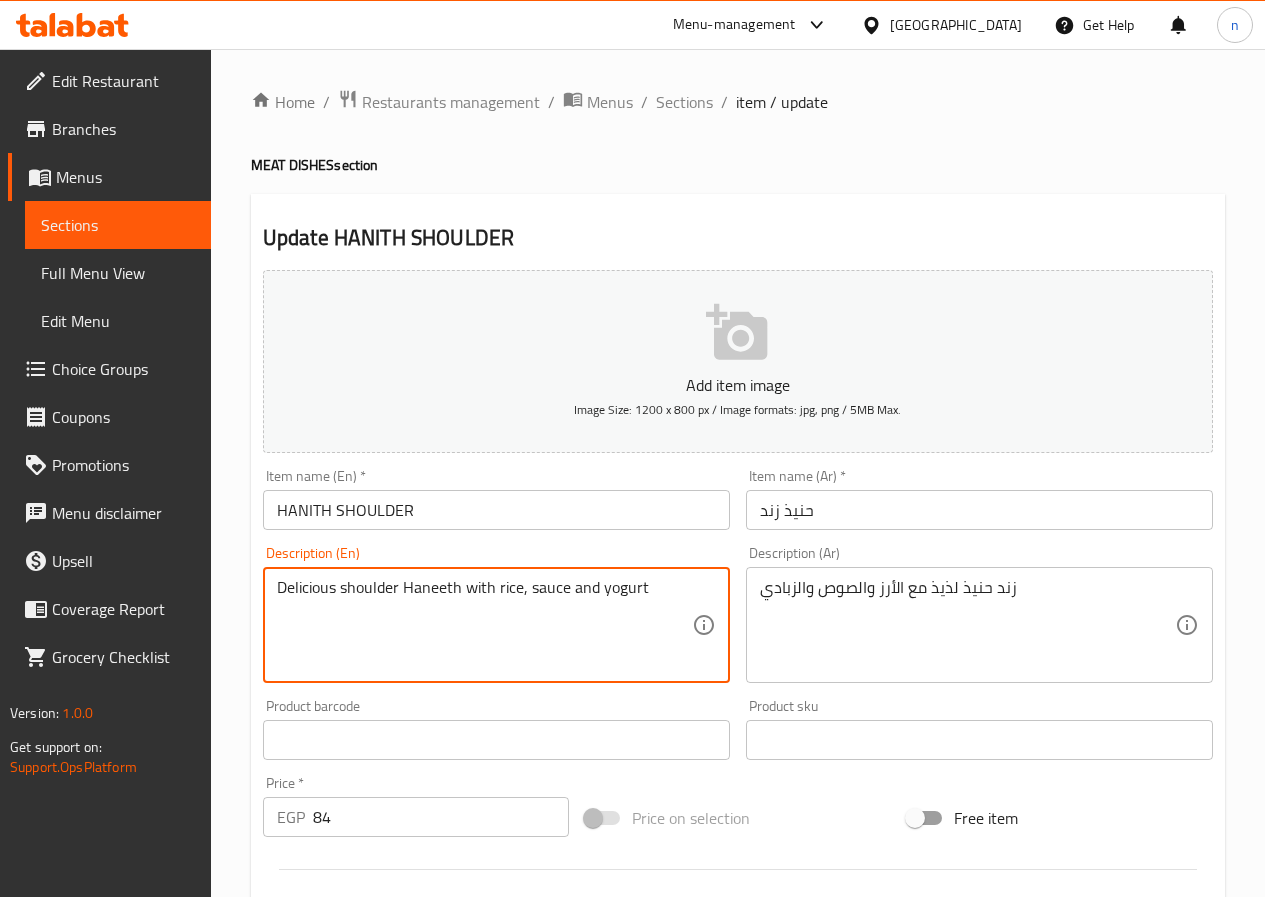 click on "Delicious shoulder Haneeth with rice, sauce and yogurt" at bounding box center (484, 625) 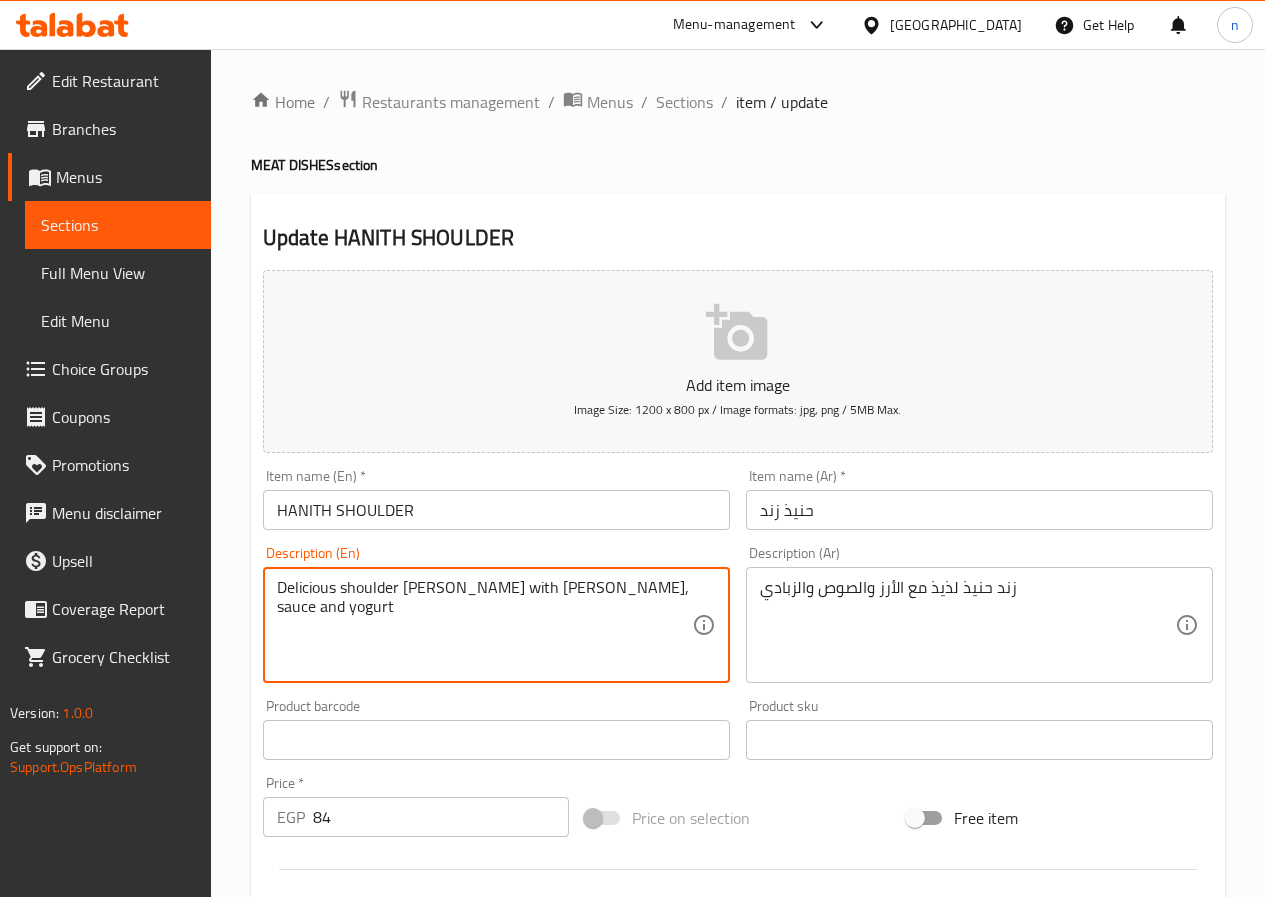 type on "Delicious shoulder [PERSON_NAME] with [PERSON_NAME], sauce and yogurt" 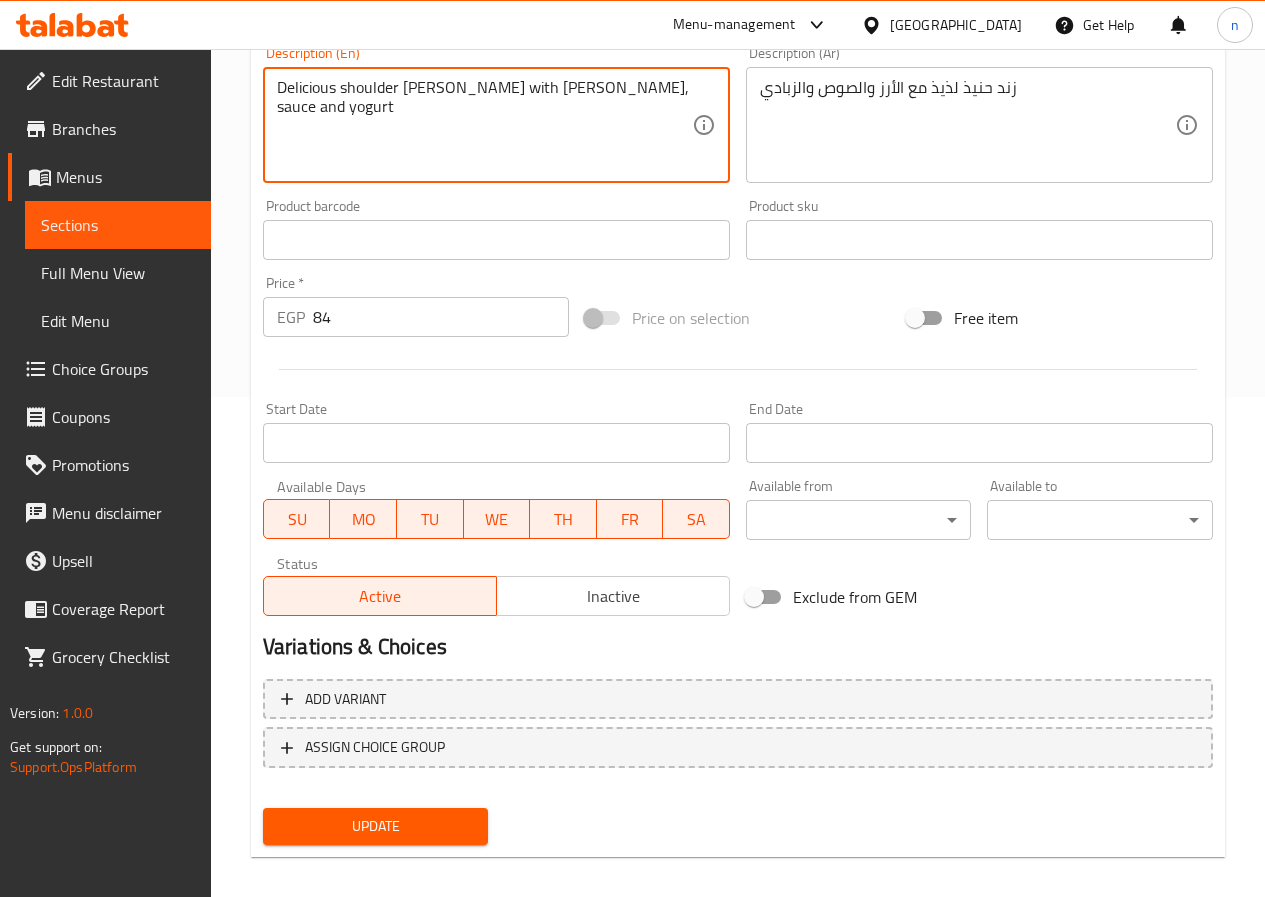 scroll, scrollTop: 516, scrollLeft: 0, axis: vertical 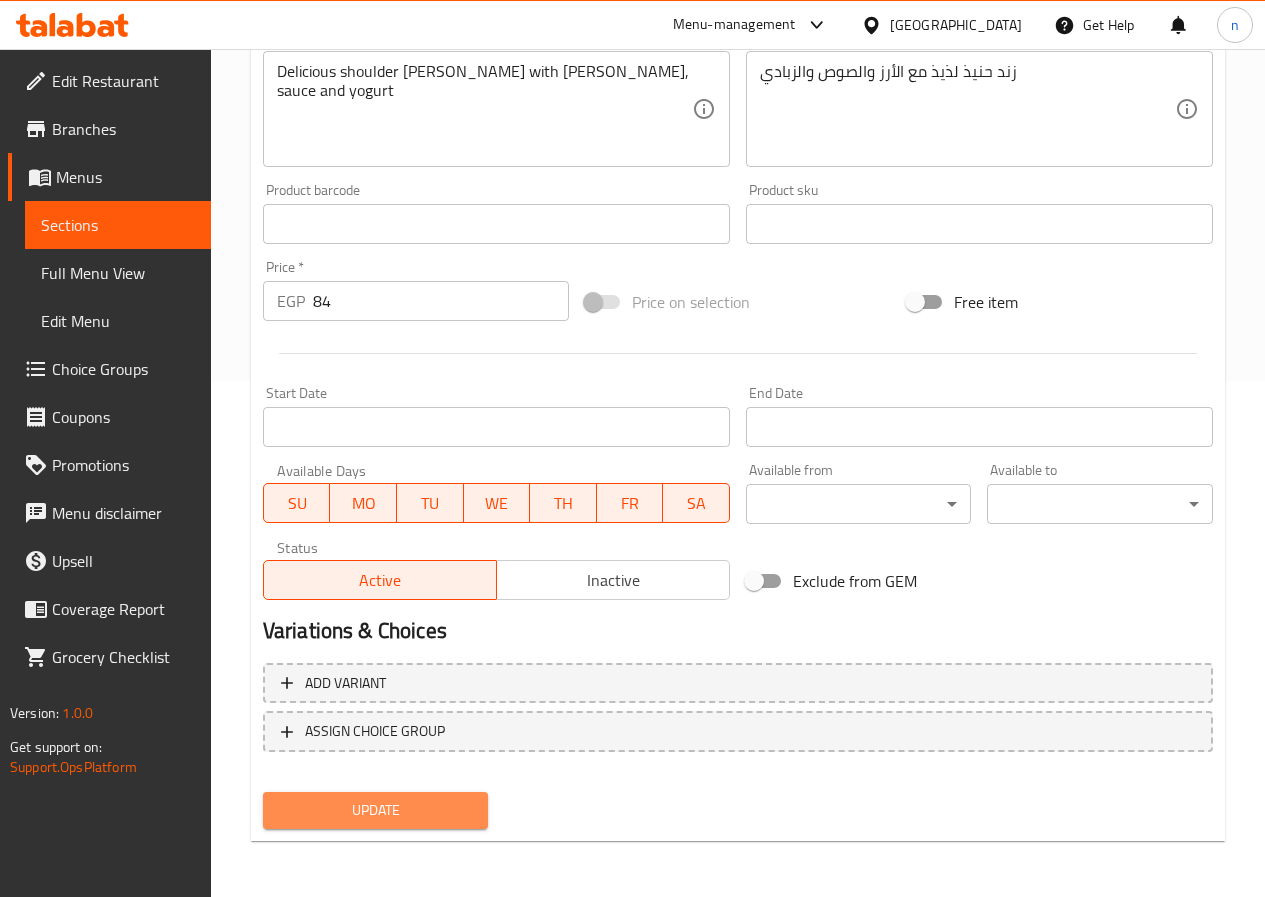 click on "Update" at bounding box center (376, 810) 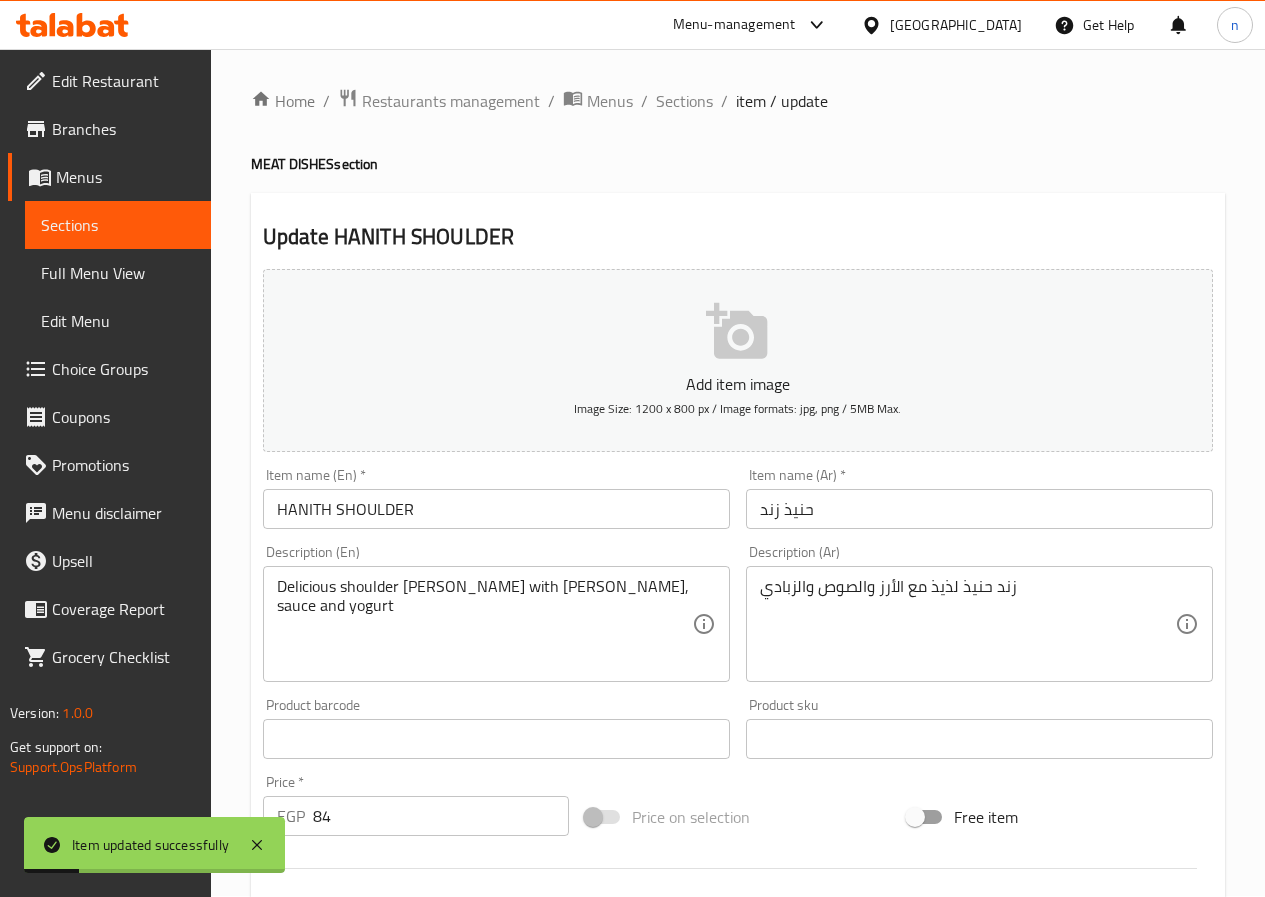 scroll, scrollTop: 0, scrollLeft: 0, axis: both 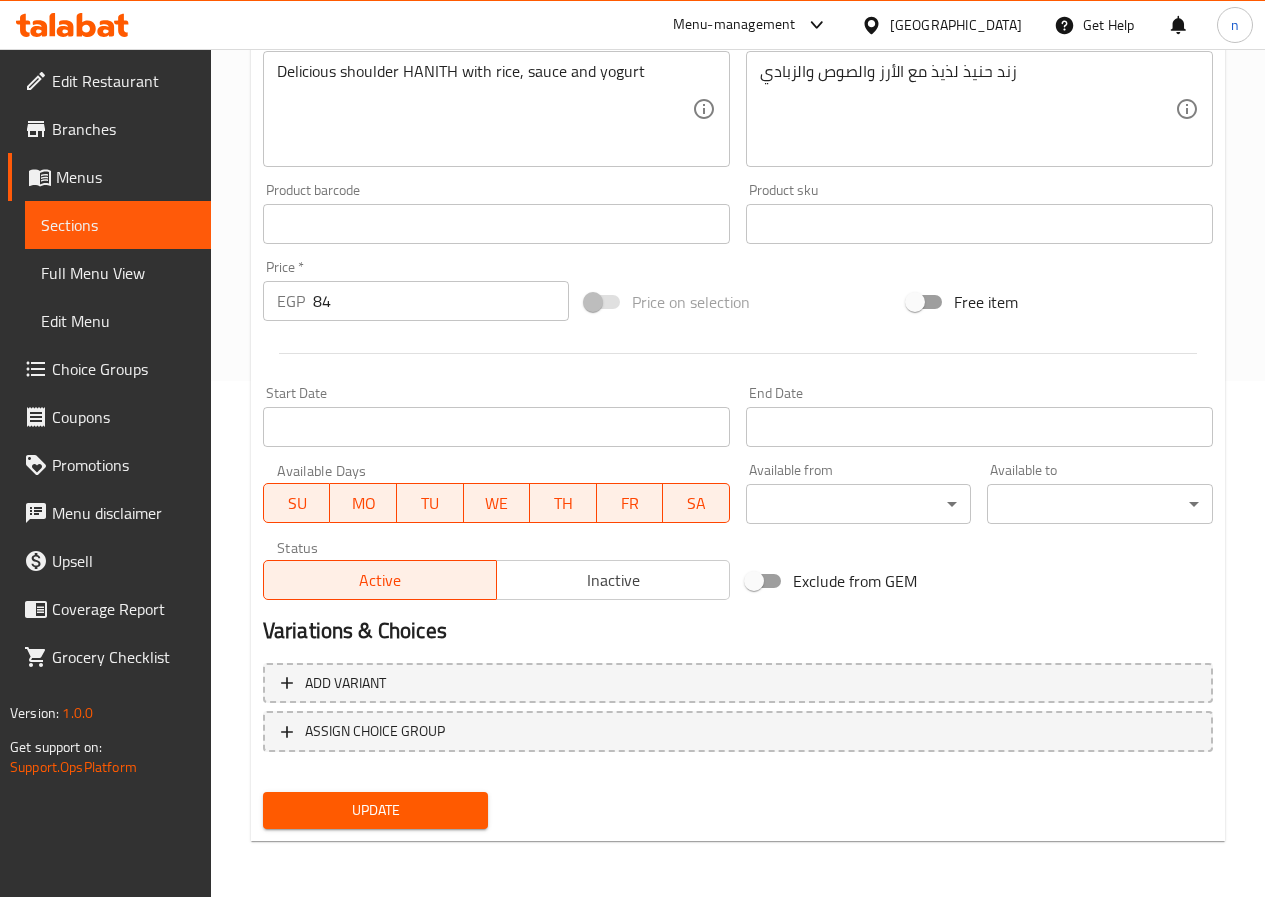 click on "Update" at bounding box center (376, 810) 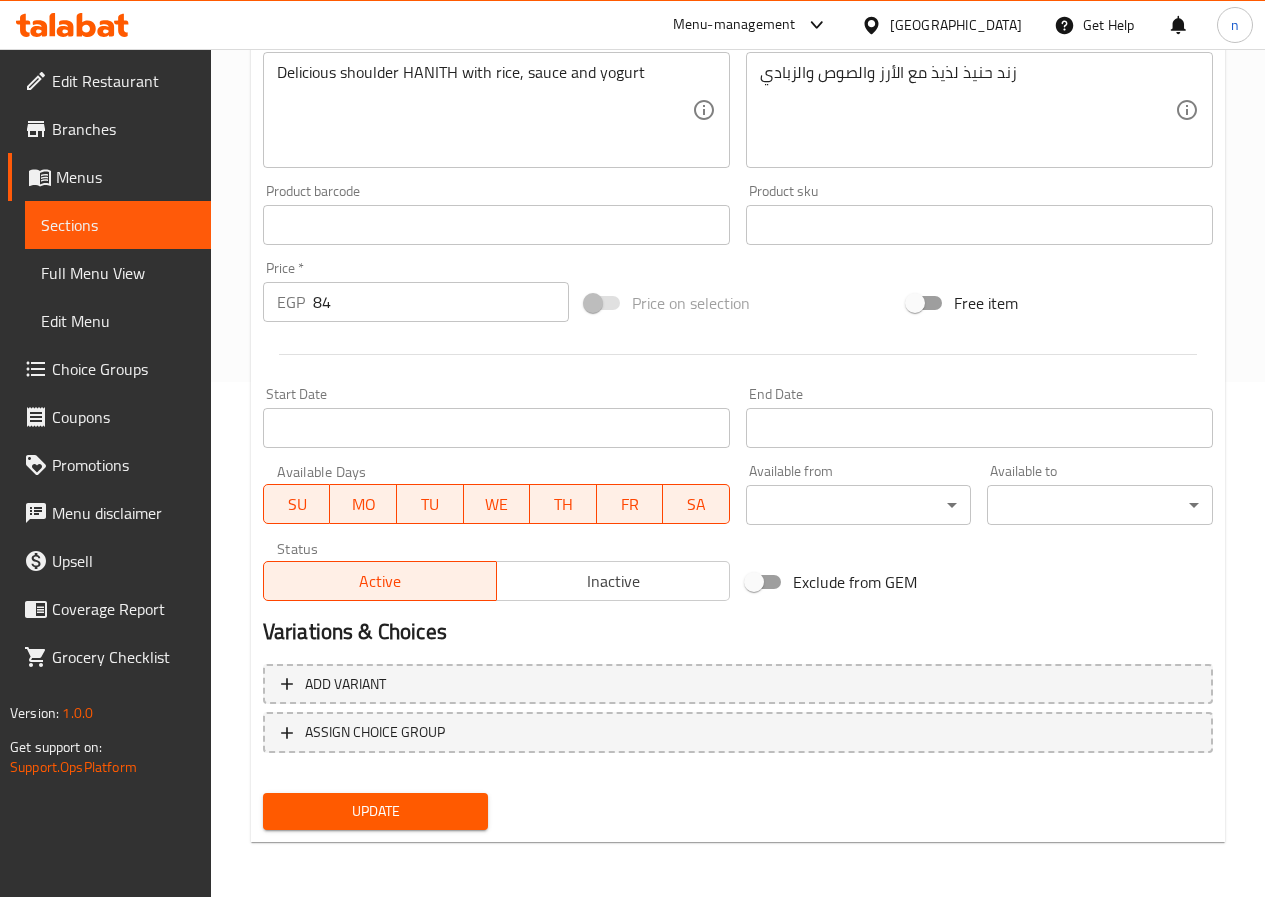 scroll, scrollTop: 516, scrollLeft: 0, axis: vertical 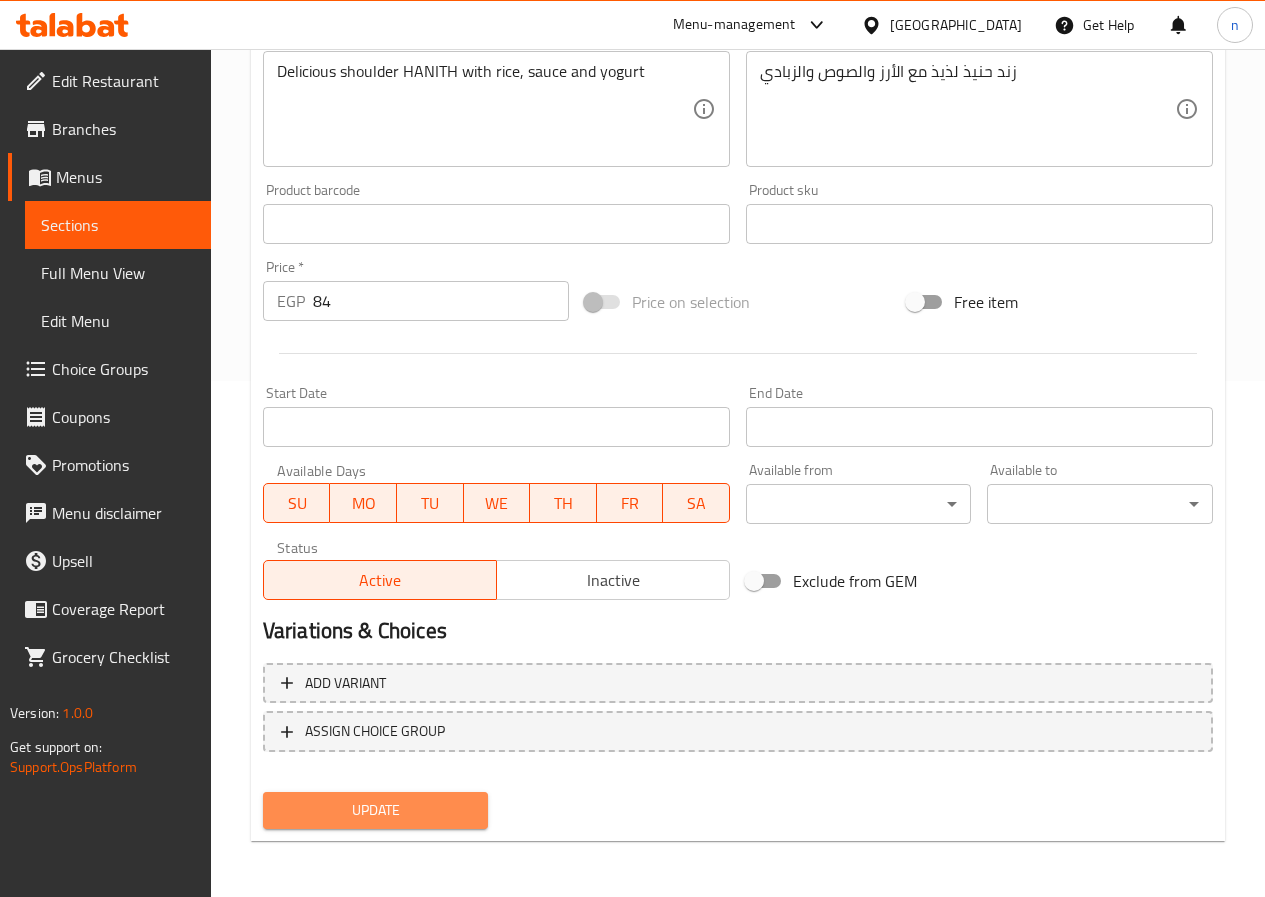 click on "Update" at bounding box center (376, 810) 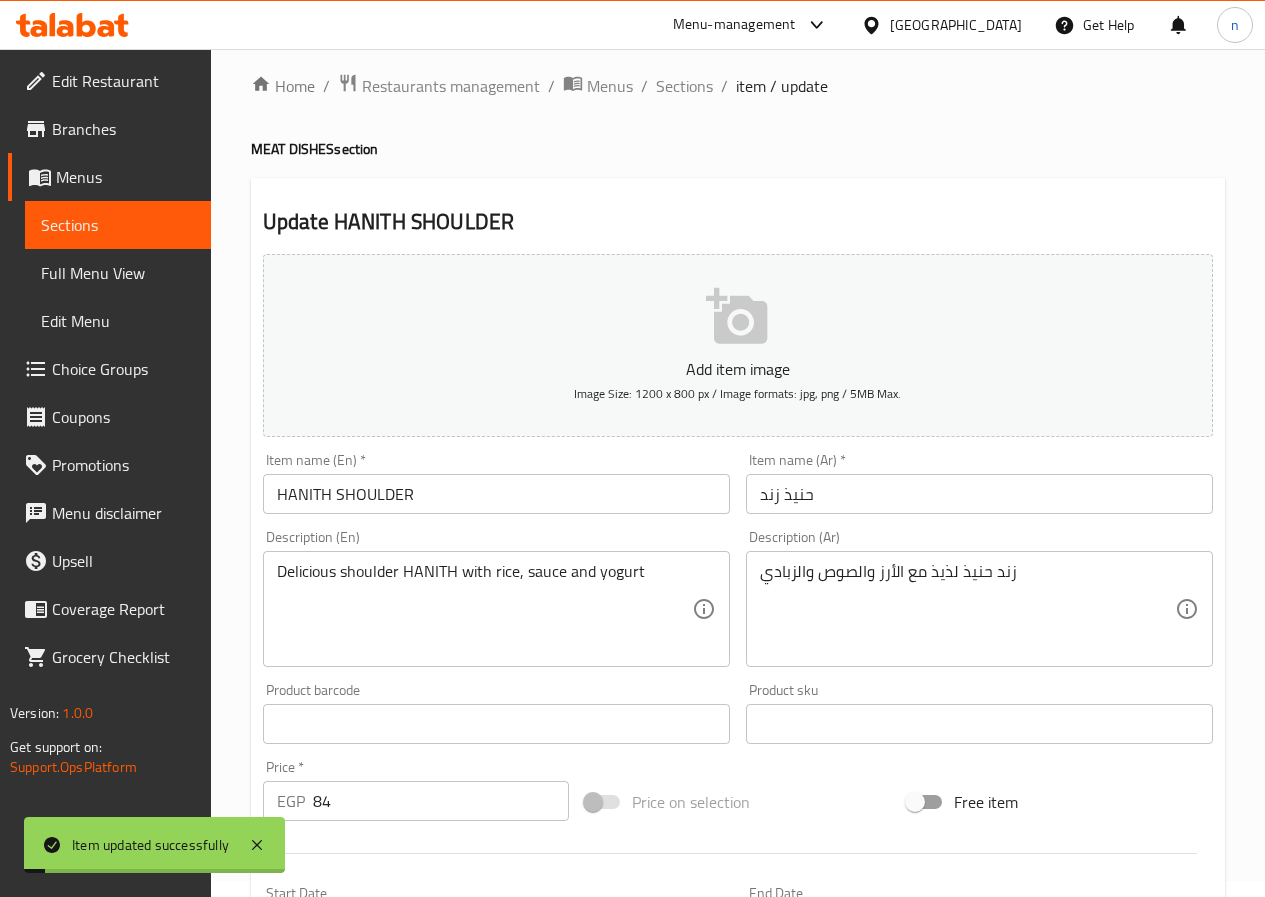 scroll, scrollTop: 0, scrollLeft: 0, axis: both 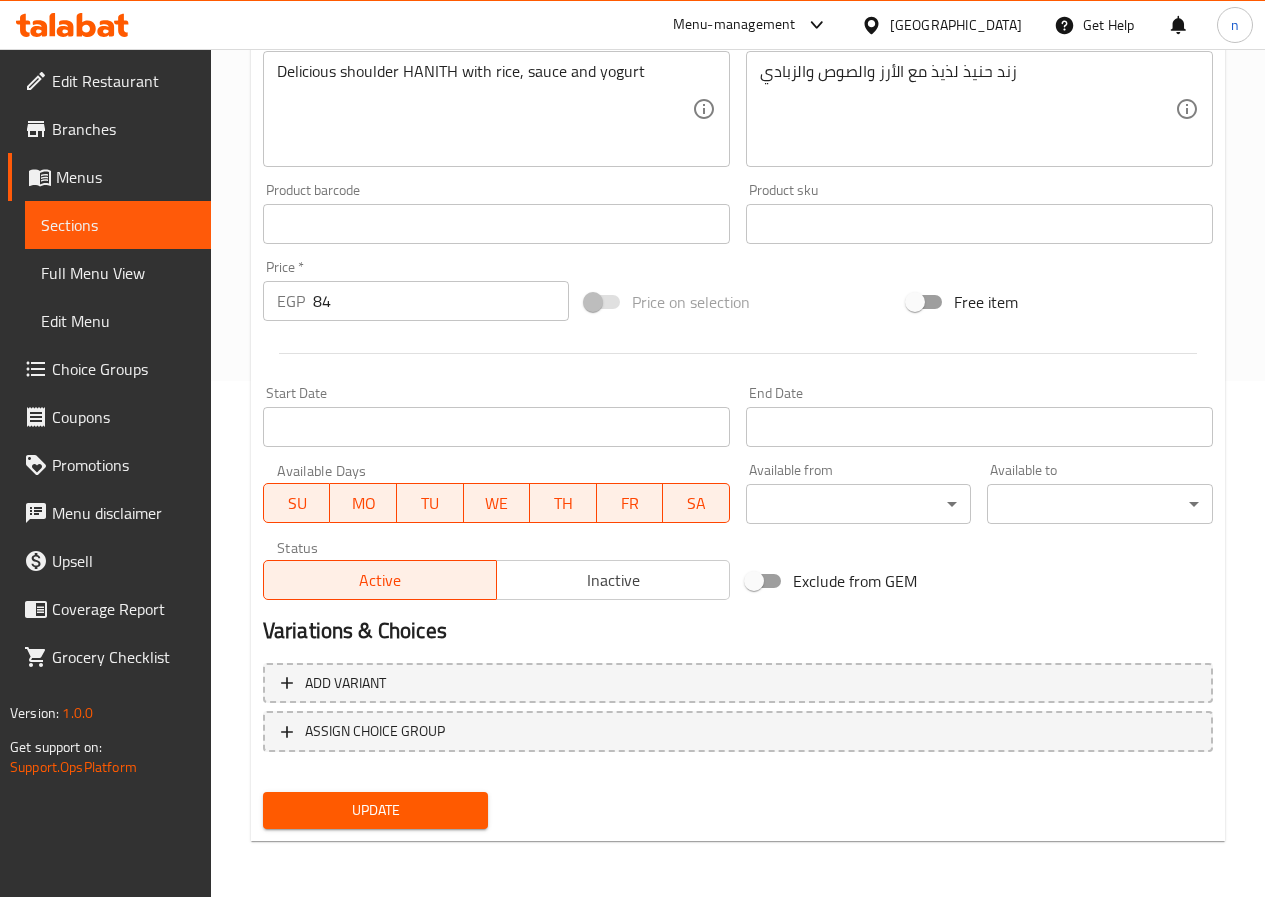 click on "Update" at bounding box center (376, 810) 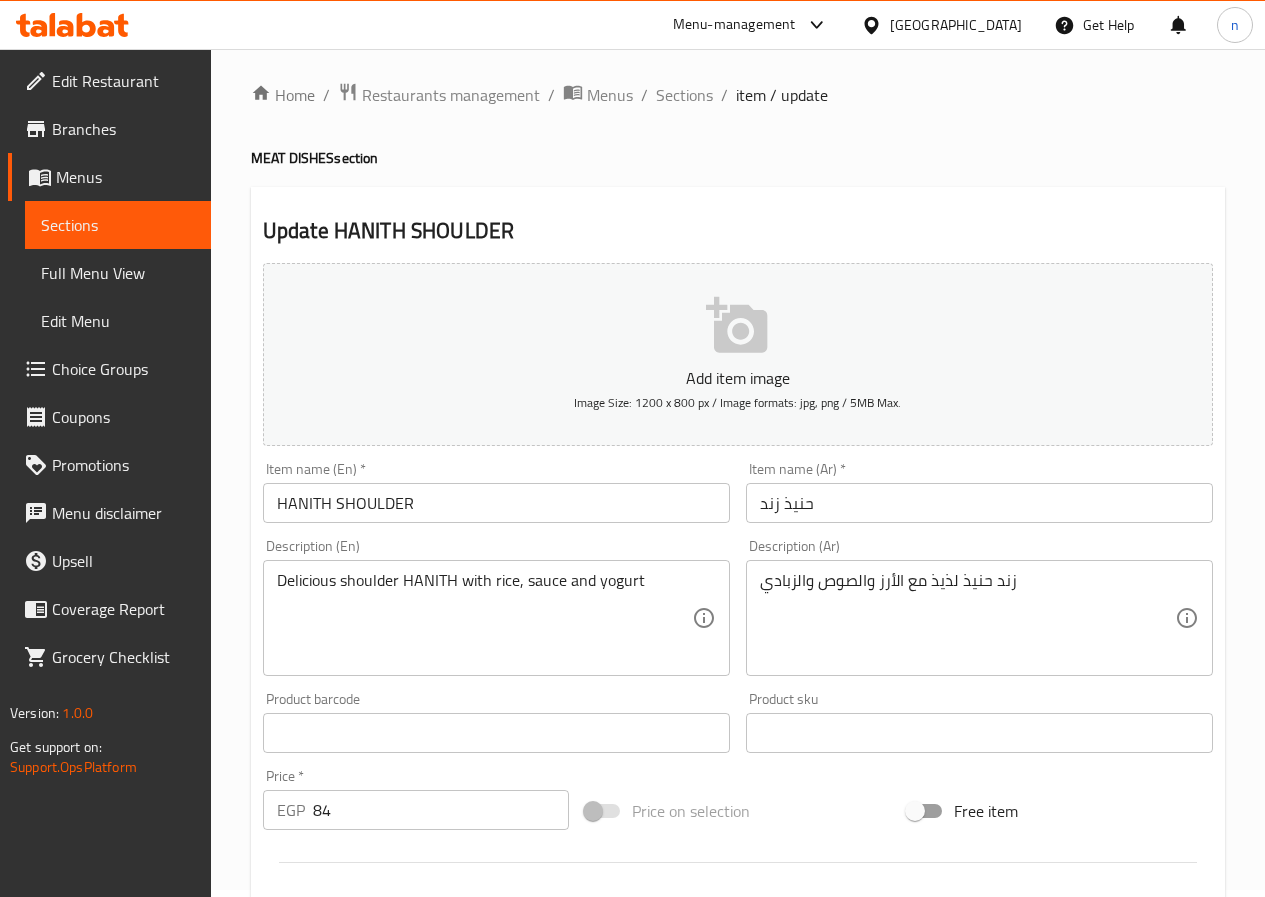 scroll, scrollTop: 0, scrollLeft: 0, axis: both 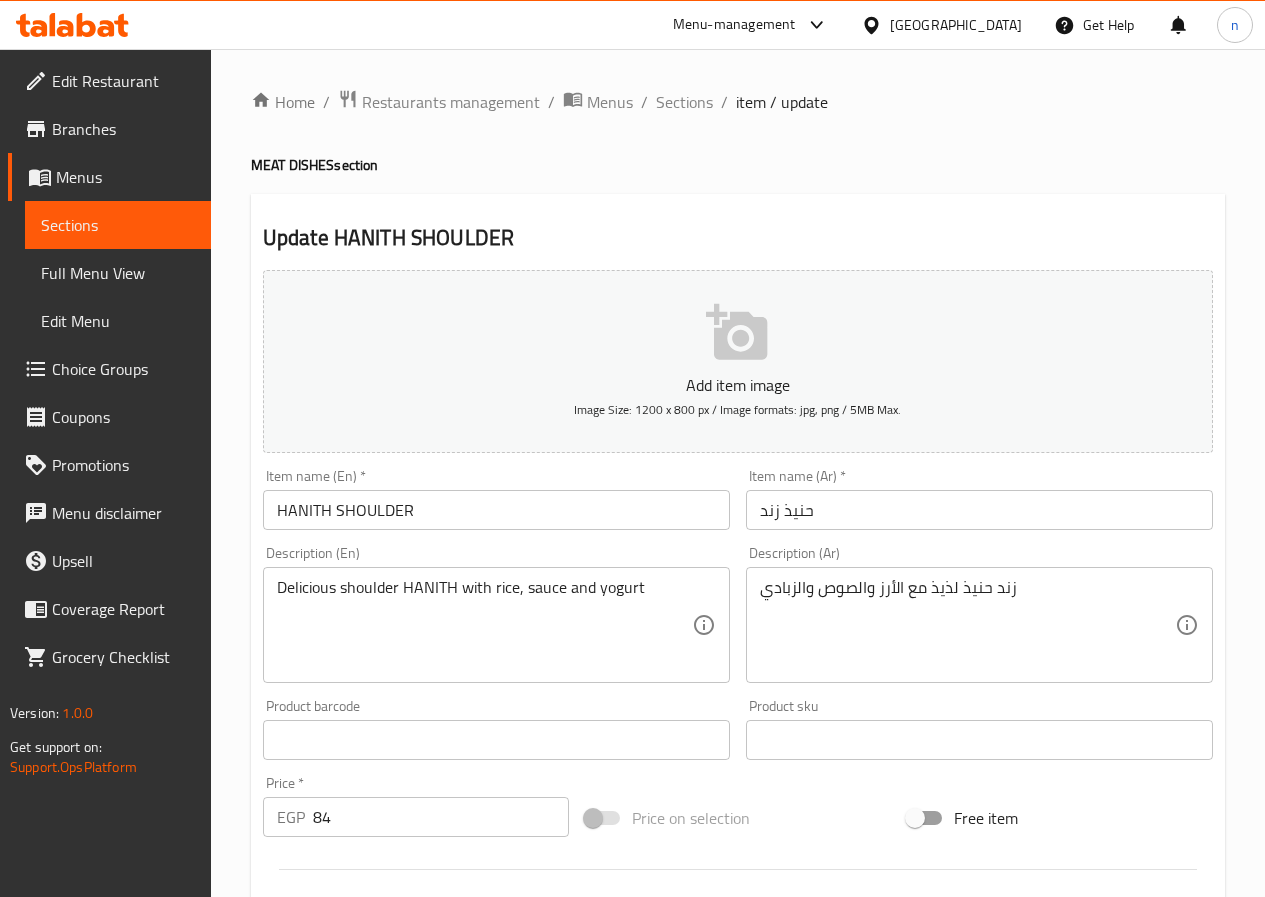 click on "زند حنيذ لذيذ مع الأرز والصوص والزبادي Description (Ar)" at bounding box center [979, 625] 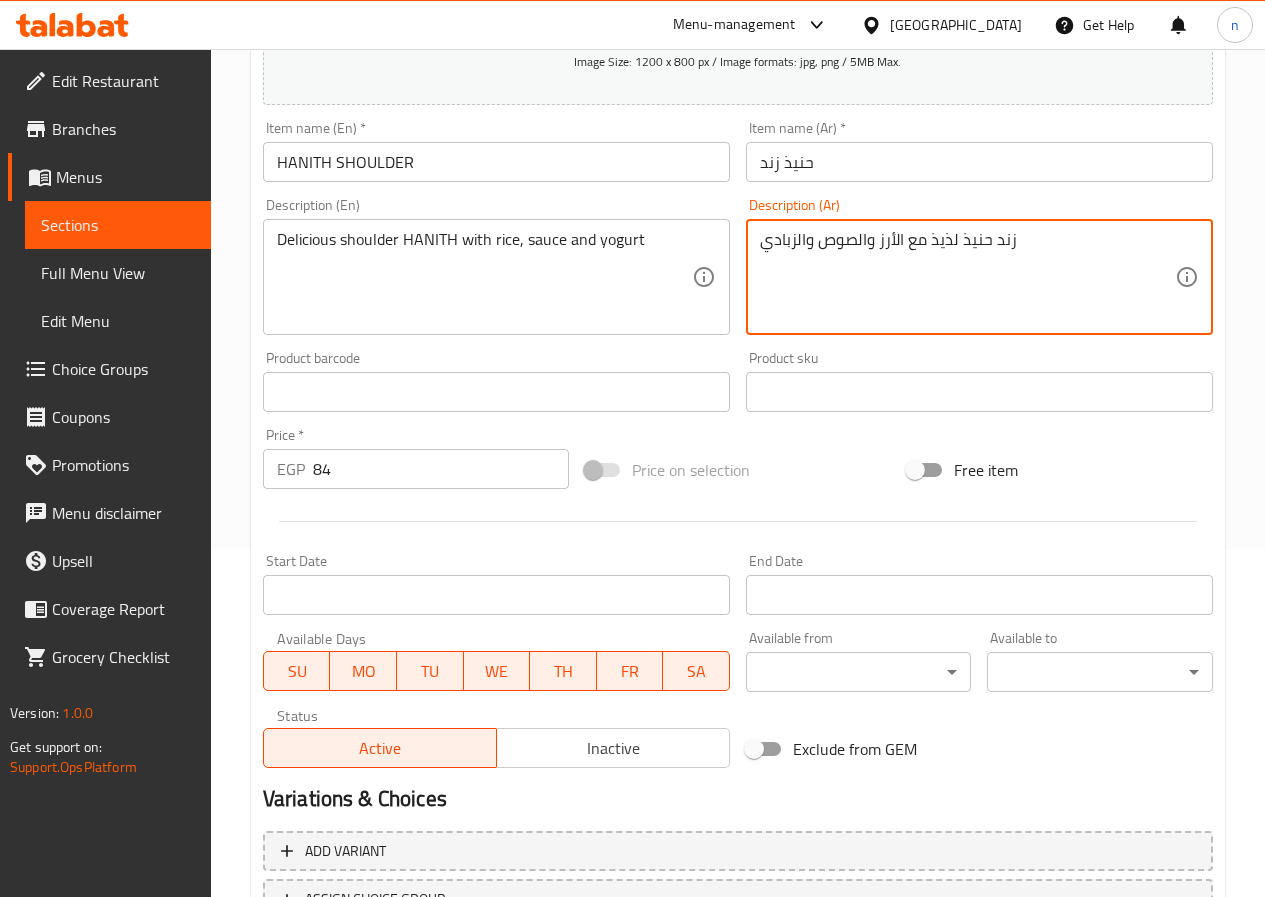scroll, scrollTop: 516, scrollLeft: 0, axis: vertical 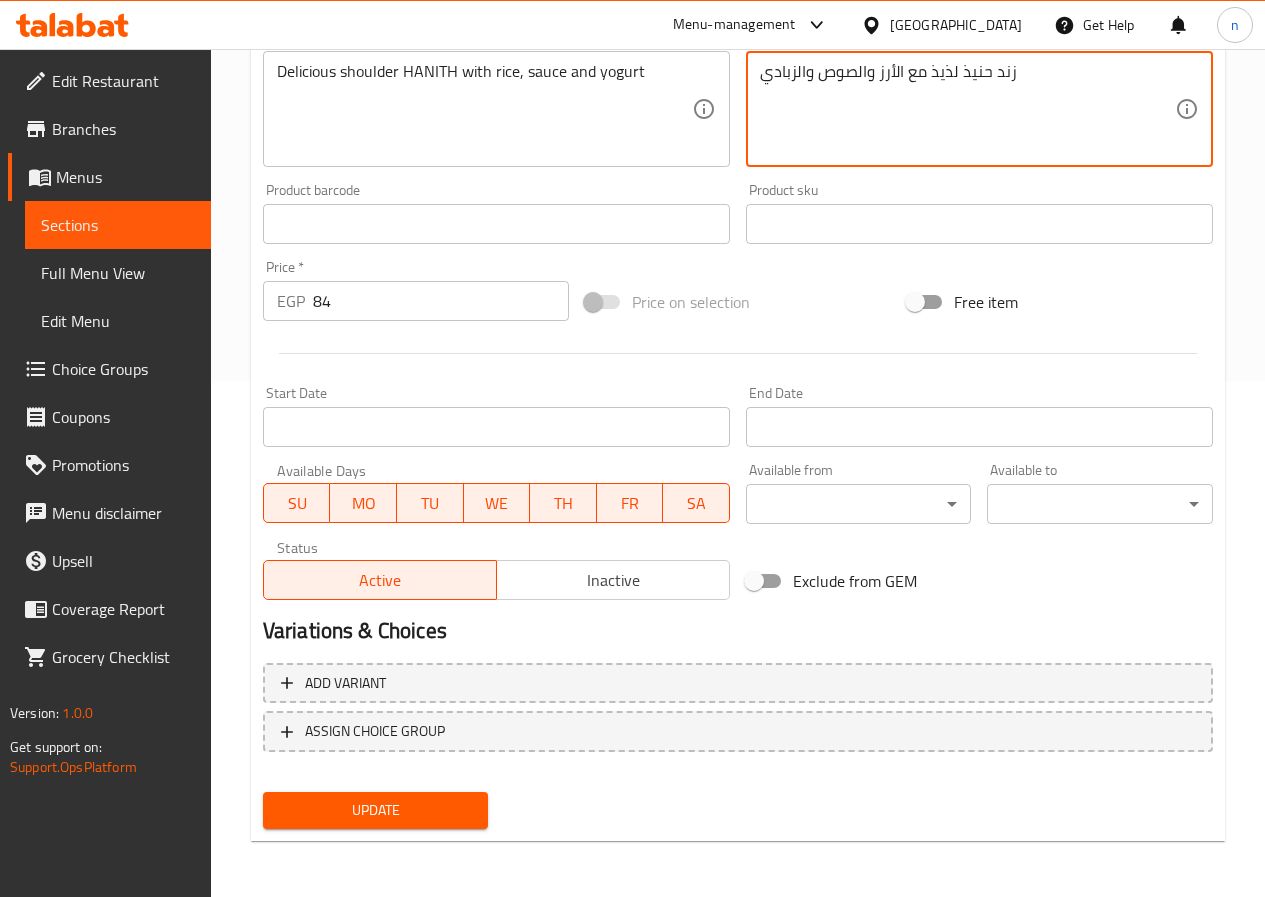 click on "Update" at bounding box center (376, 810) 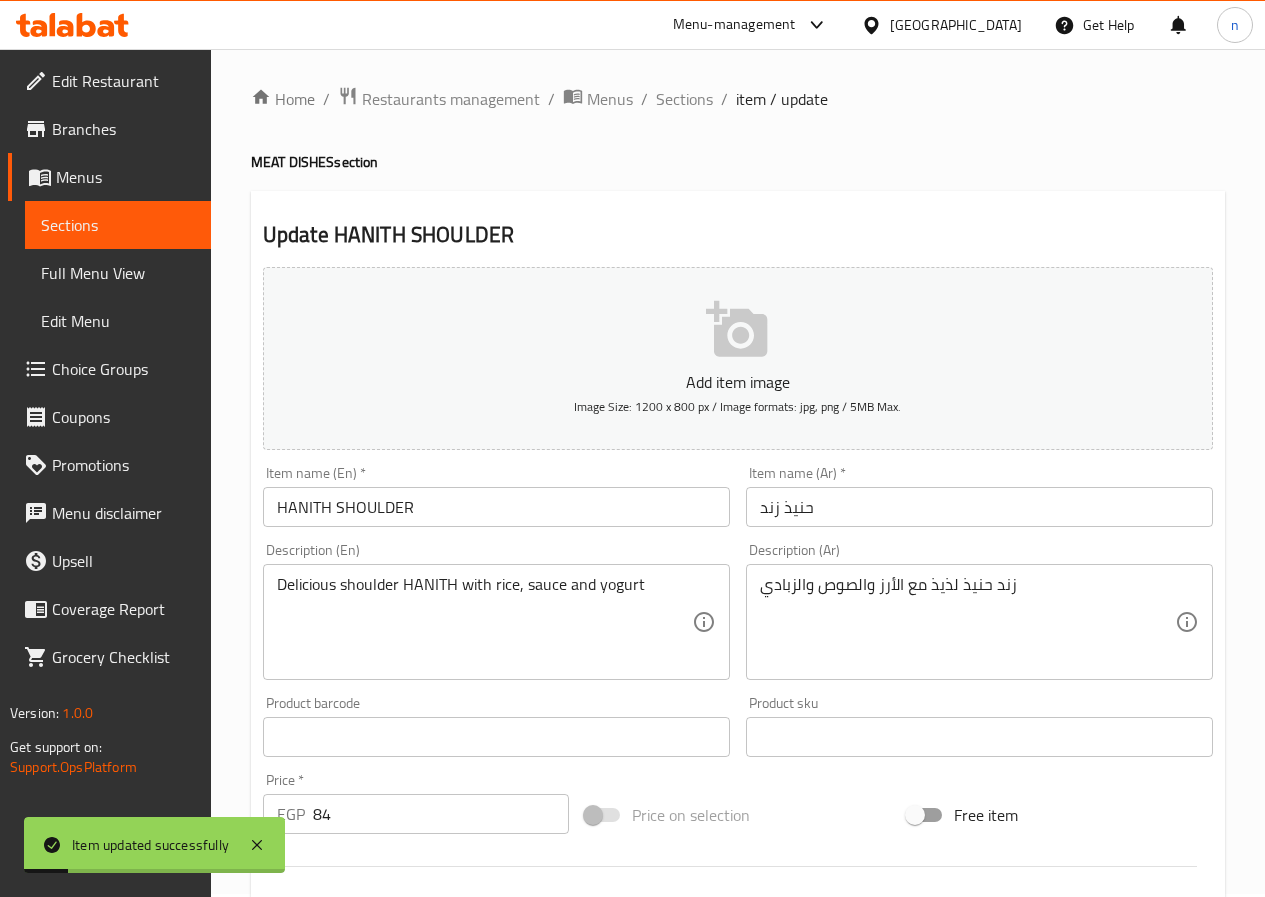 scroll, scrollTop: 0, scrollLeft: 0, axis: both 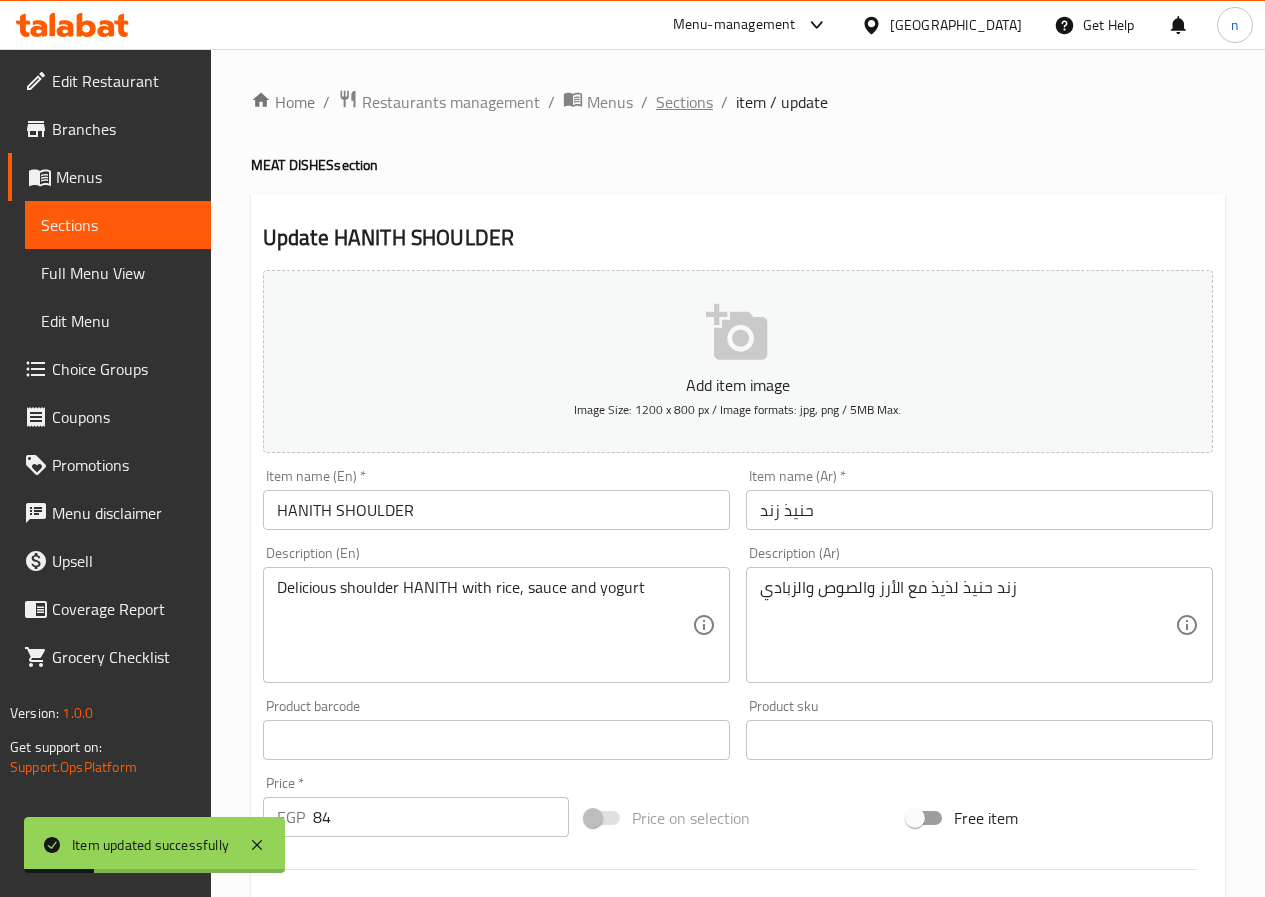 click on "Sections" at bounding box center [684, 102] 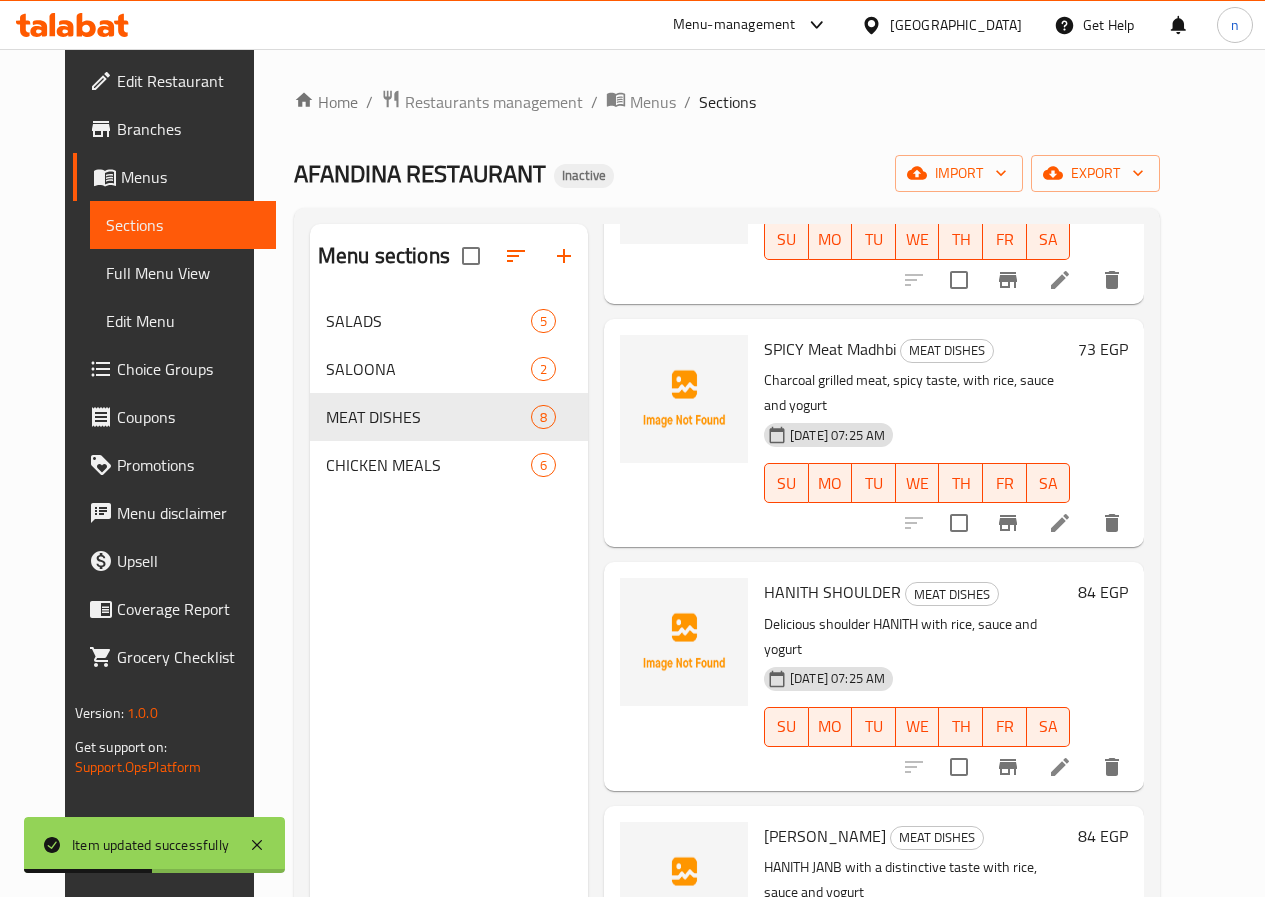 scroll, scrollTop: 931, scrollLeft: 0, axis: vertical 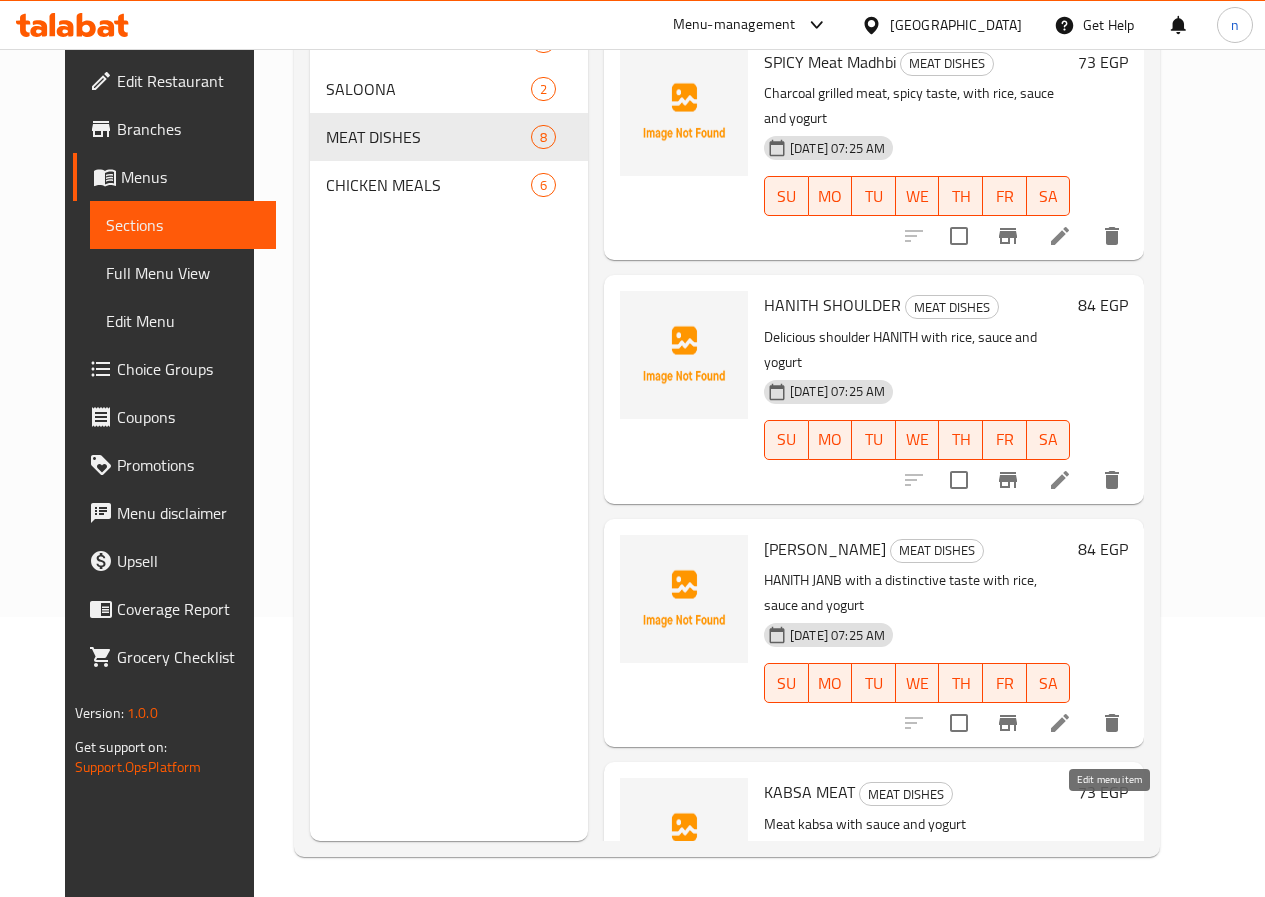 click 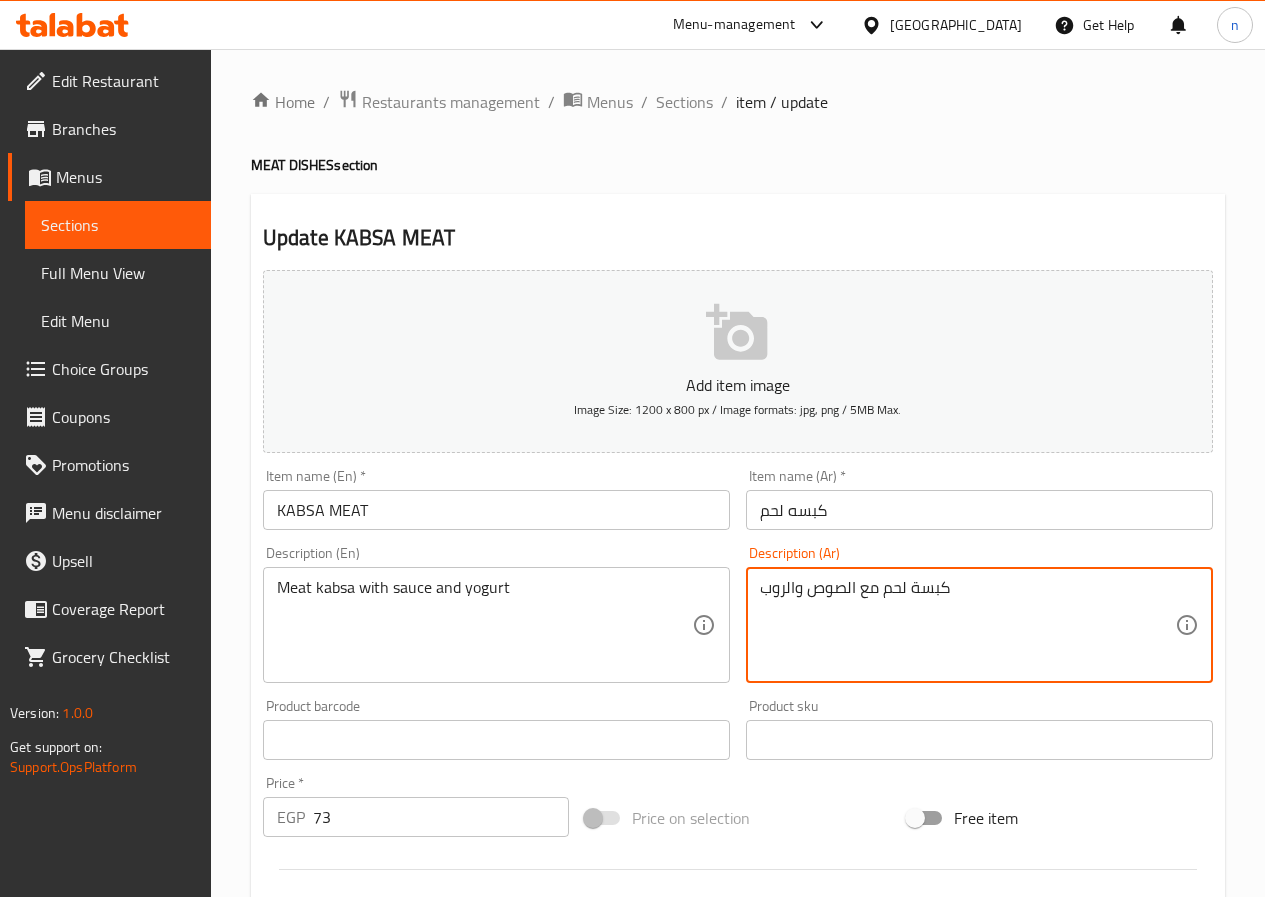 click on "كبسة لحم مع الصوص والروب" at bounding box center [967, 625] 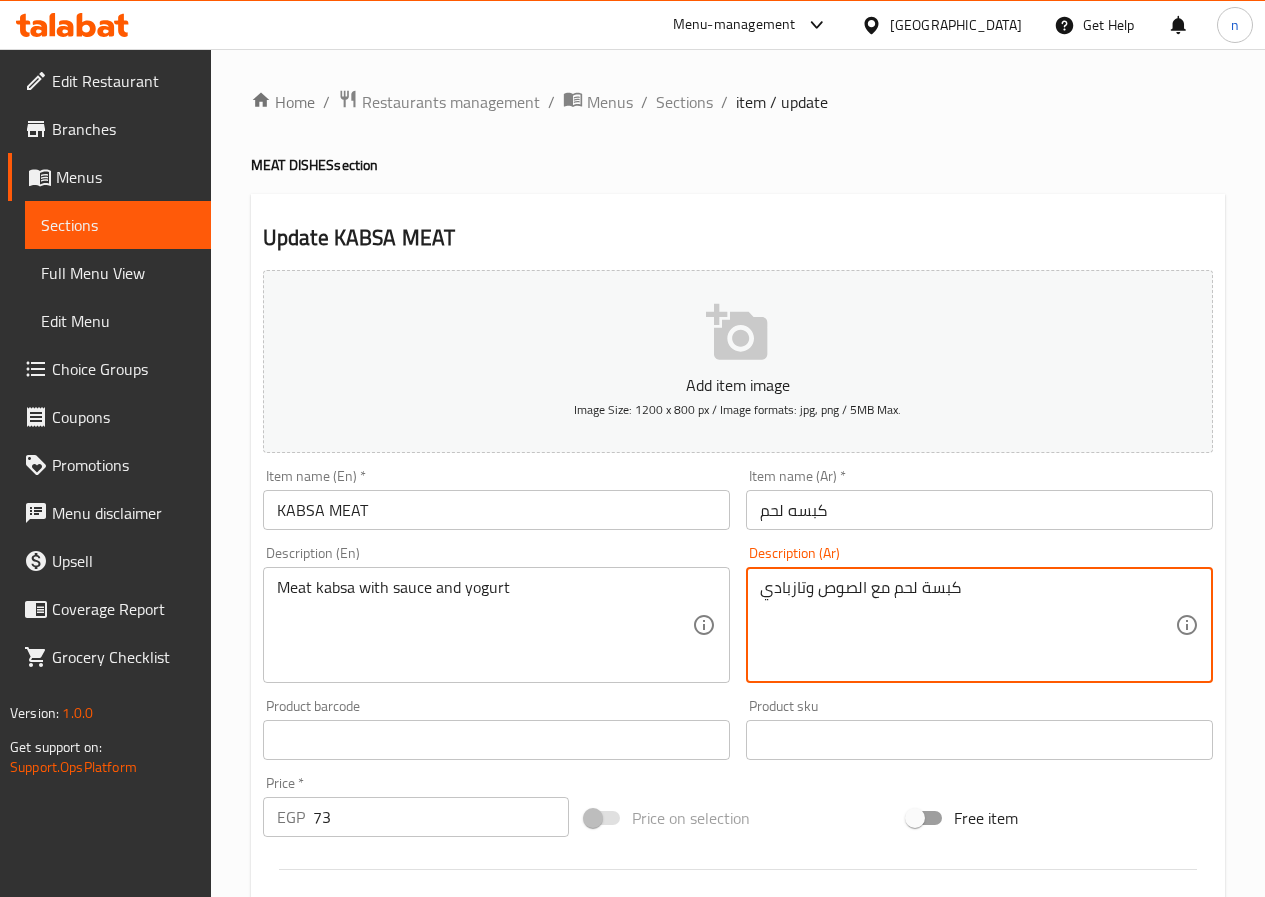 click on "كبسة لحم مع الصوص وتازبادي" at bounding box center (967, 625) 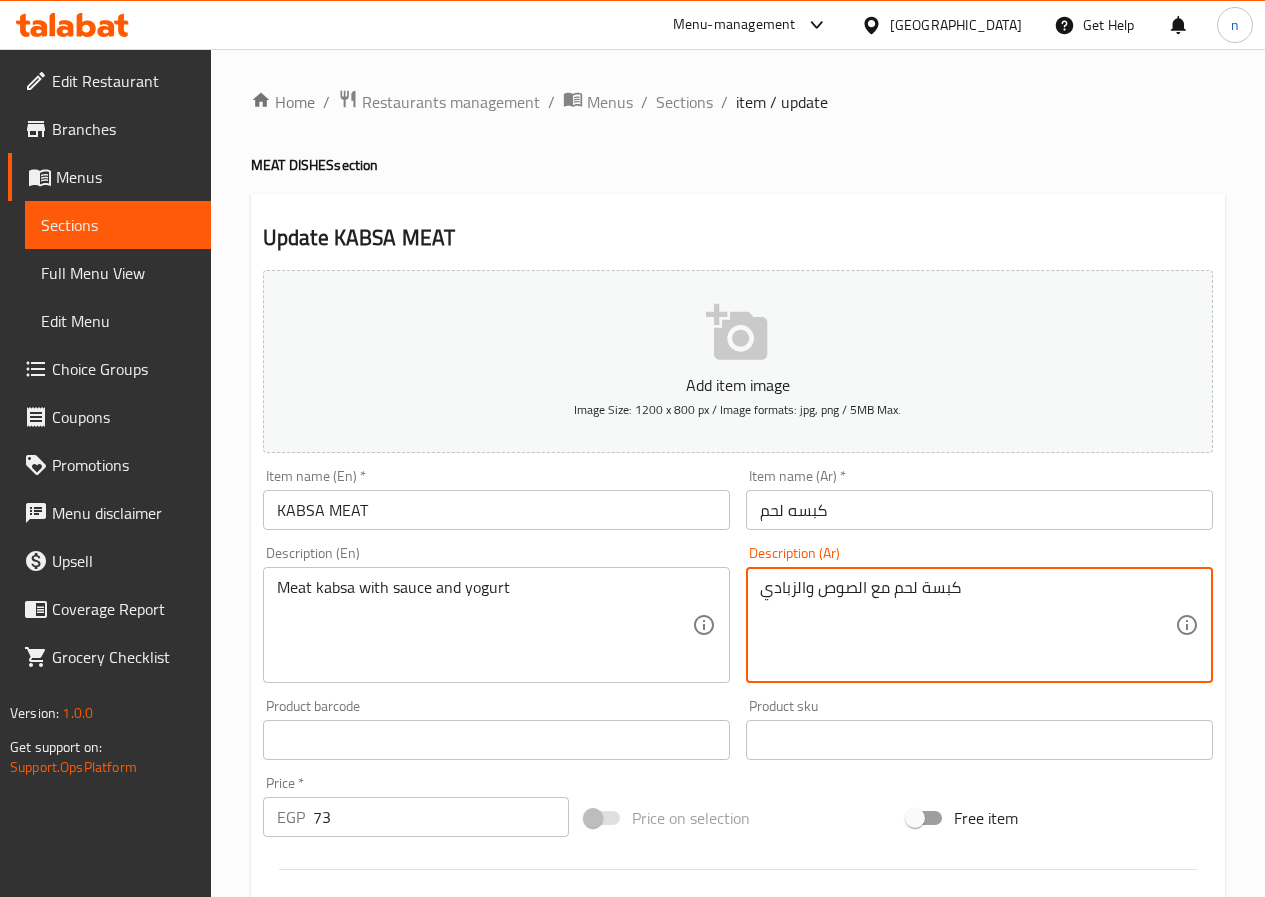 click on "كبسة لحم مع الصوص والزبادي" at bounding box center [967, 625] 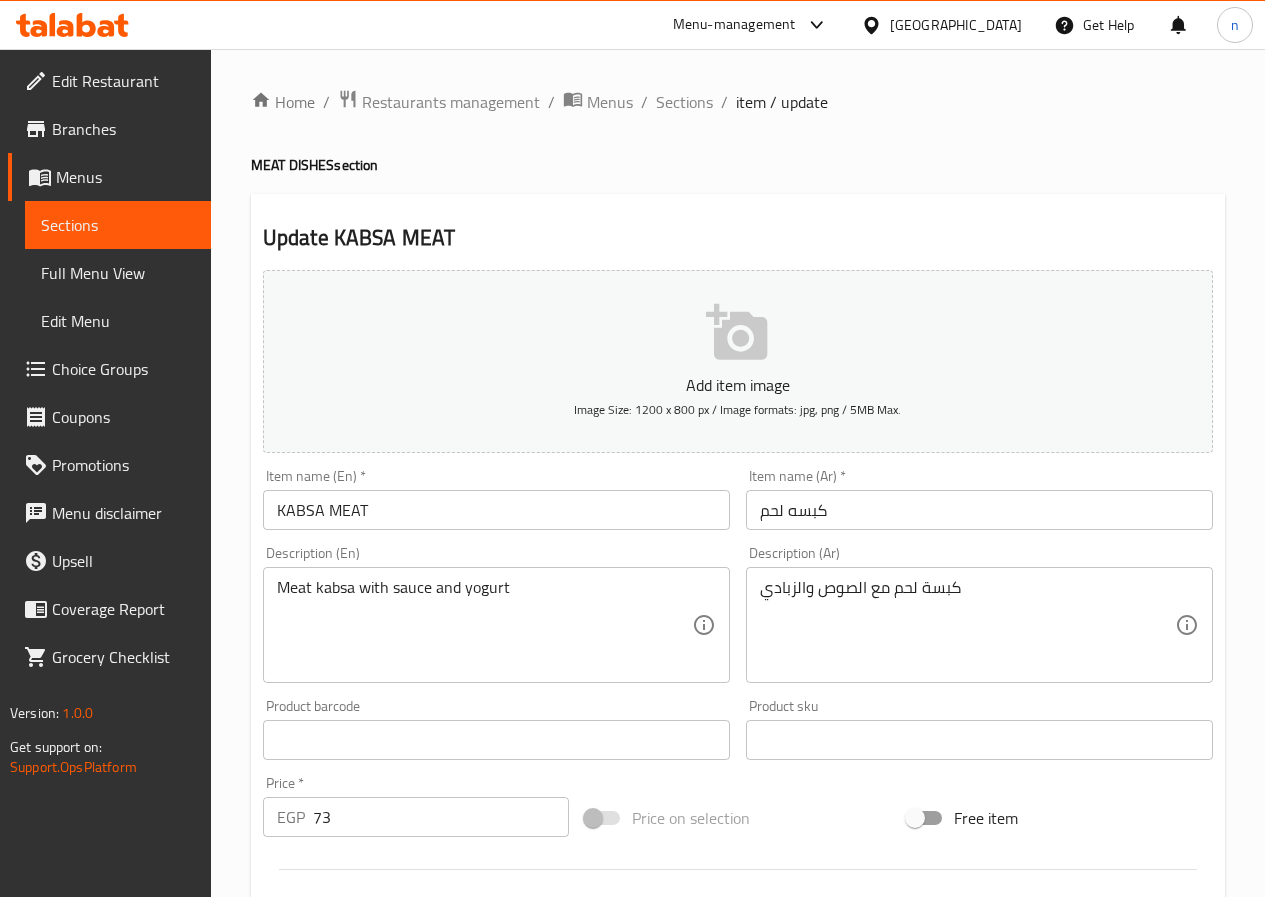 click on "كبسة لحم مع الصوص والزبادي  Description (Ar)" at bounding box center [979, 625] 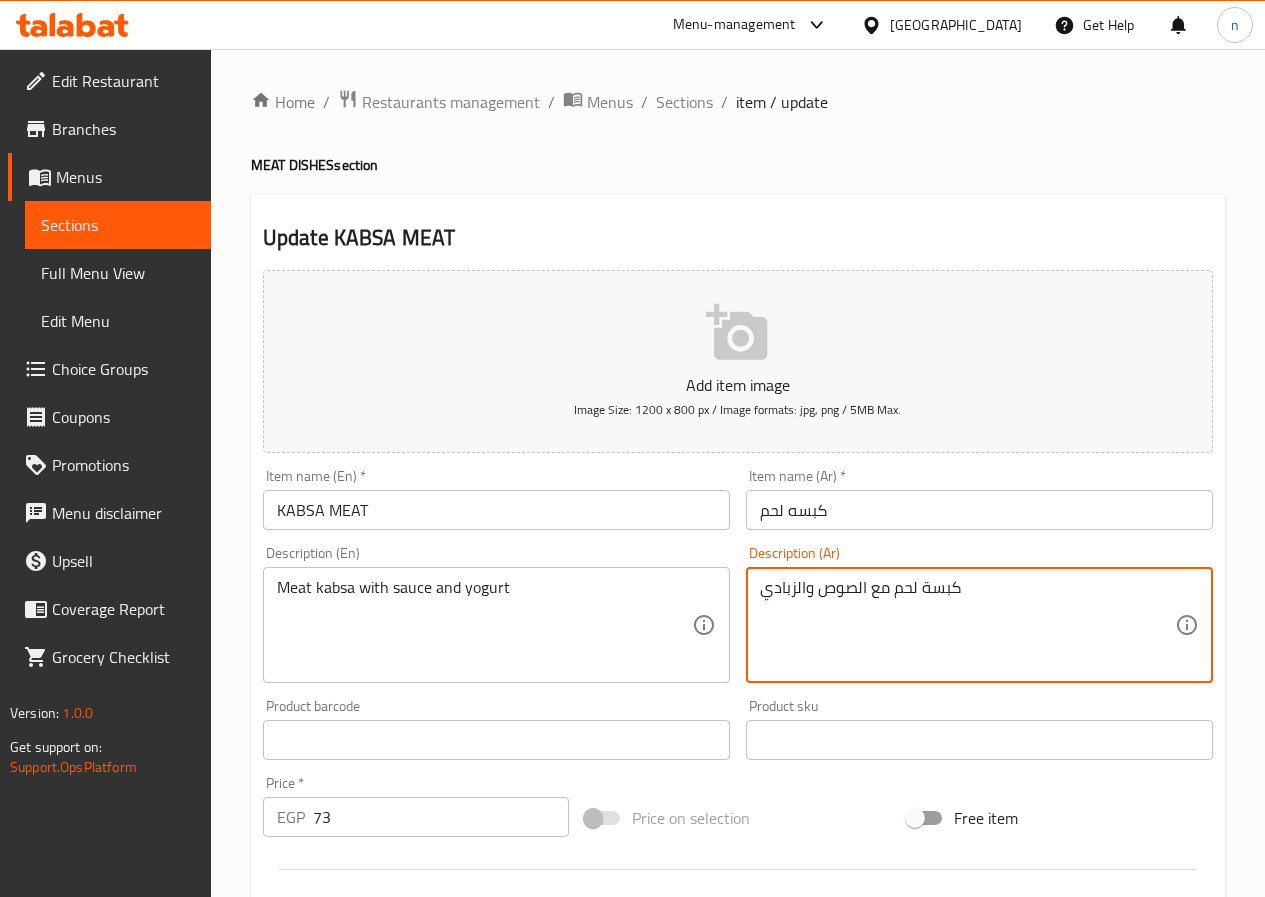 click on "كبسة لحم مع الصوص والزبادي" at bounding box center [967, 625] 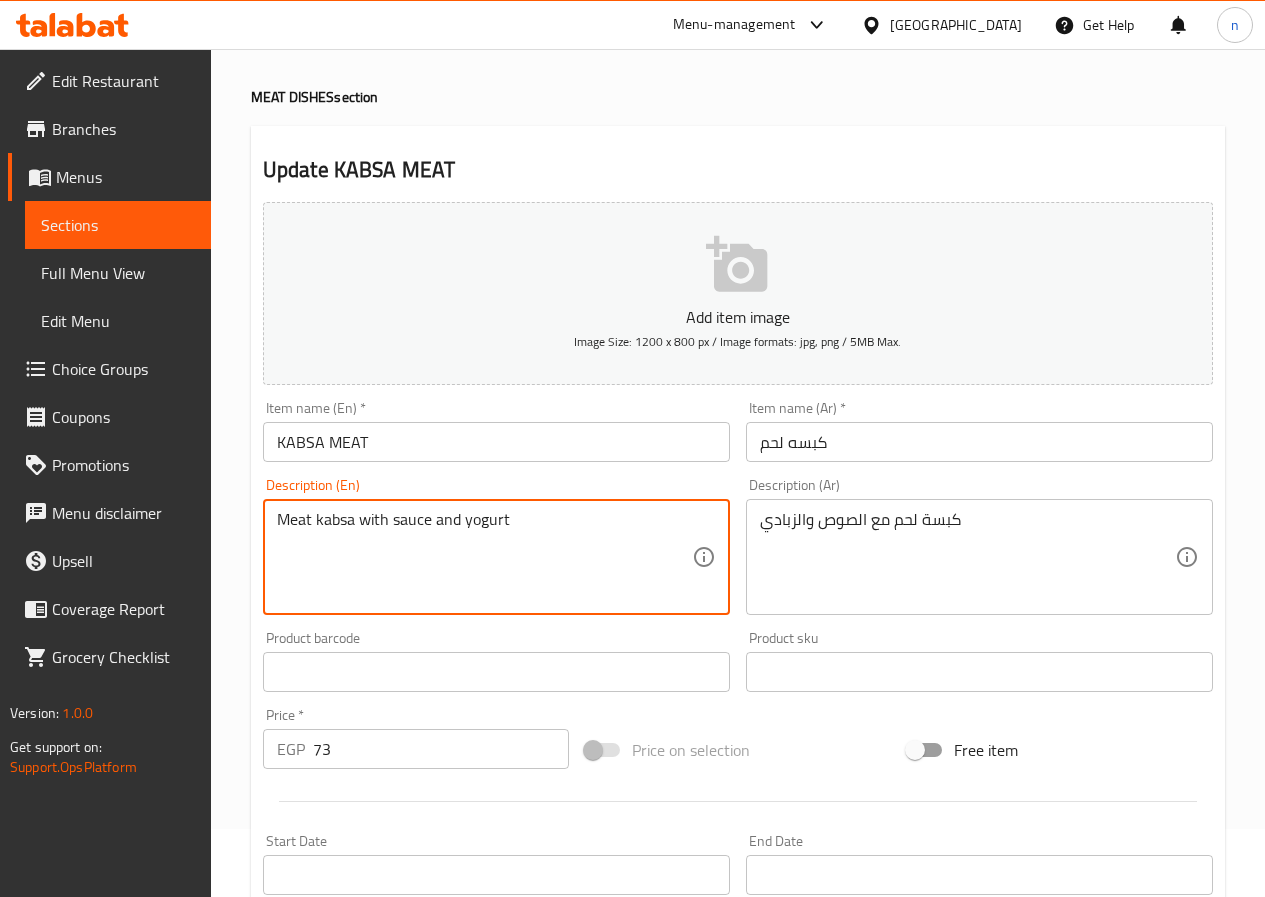 scroll, scrollTop: 100, scrollLeft: 0, axis: vertical 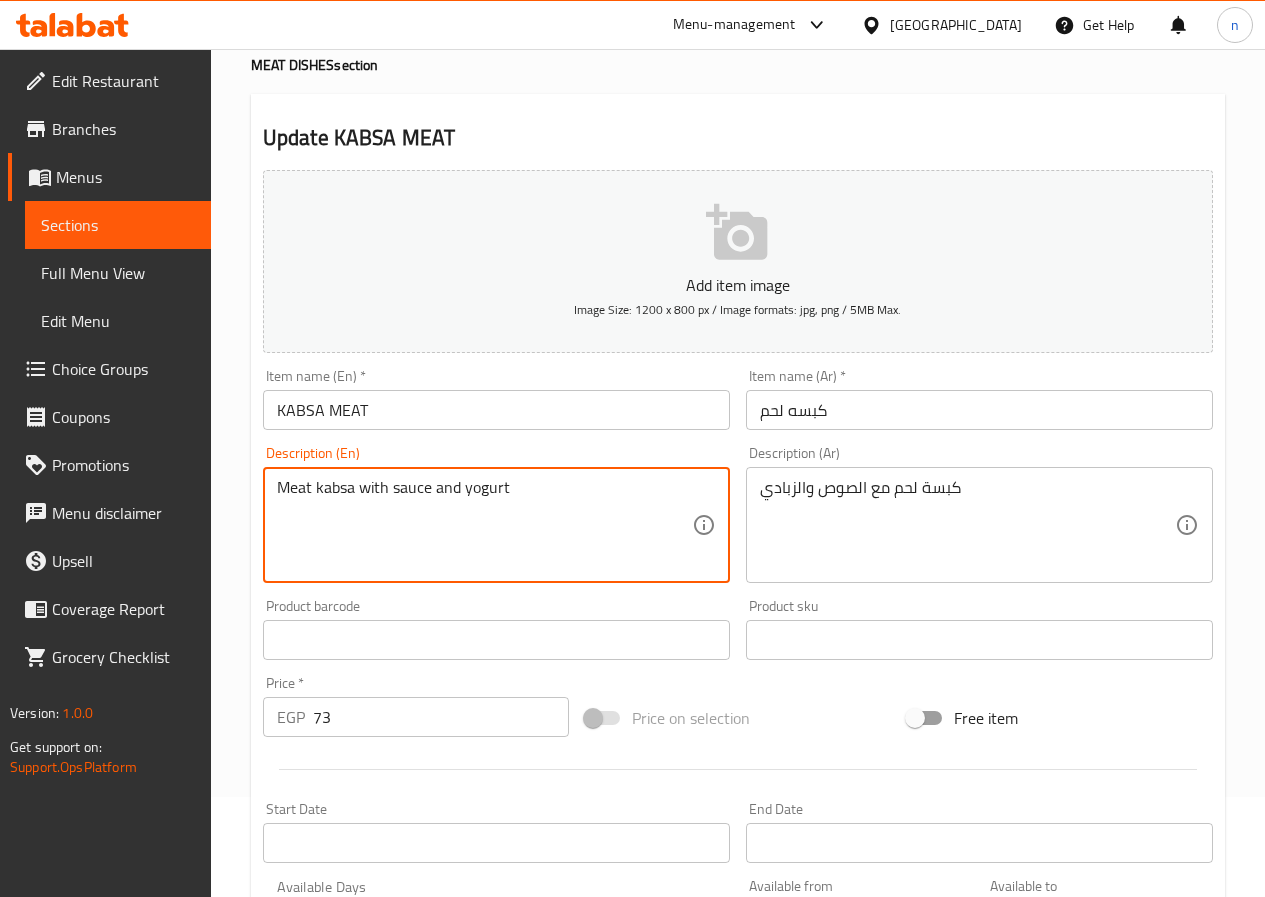 click on "Meat kabsa with sauce and yogurt Description (En)" at bounding box center (496, 525) 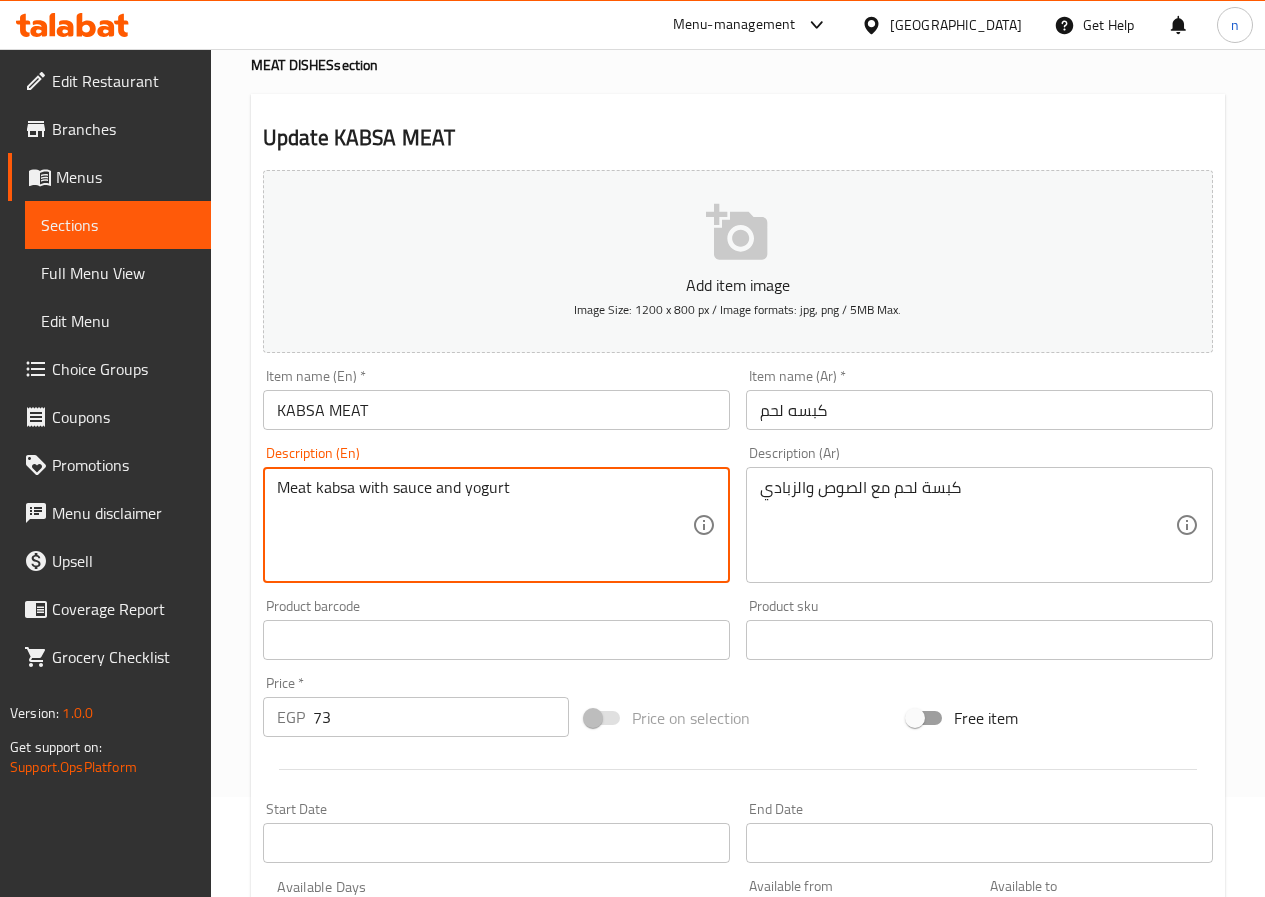 click on "Meat kabsa with sauce and yogurt" at bounding box center (484, 525) 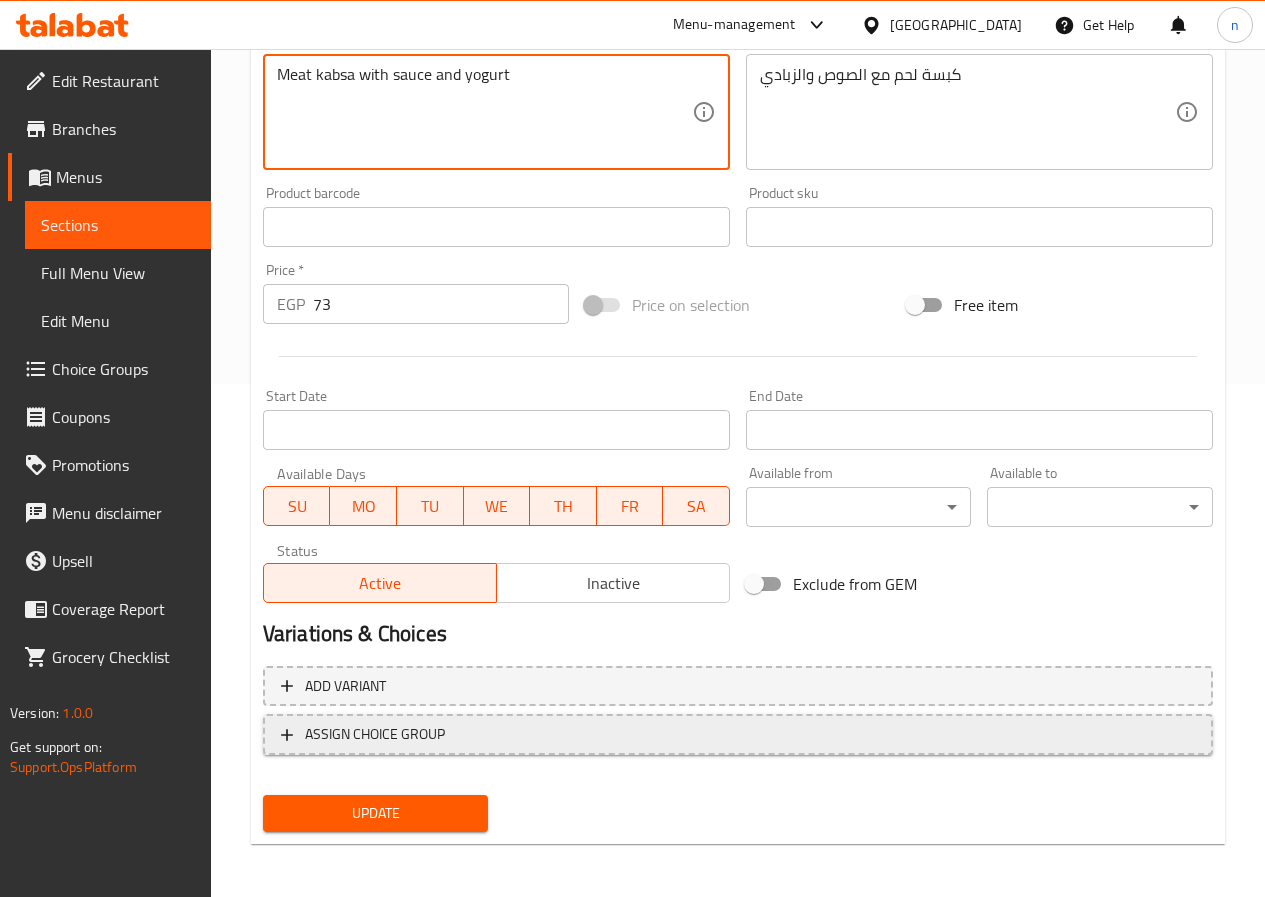 scroll, scrollTop: 516, scrollLeft: 0, axis: vertical 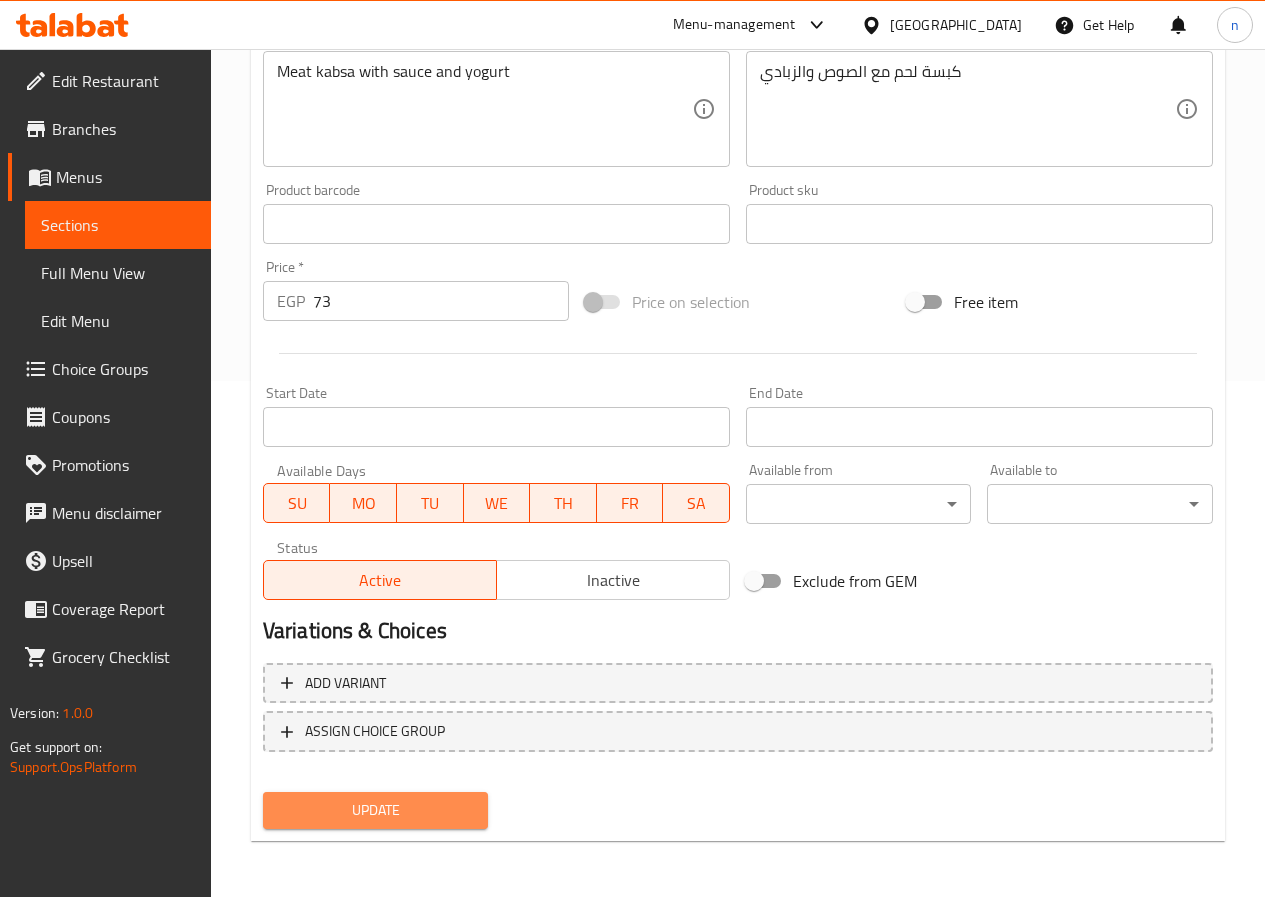 click on "Update" at bounding box center (376, 810) 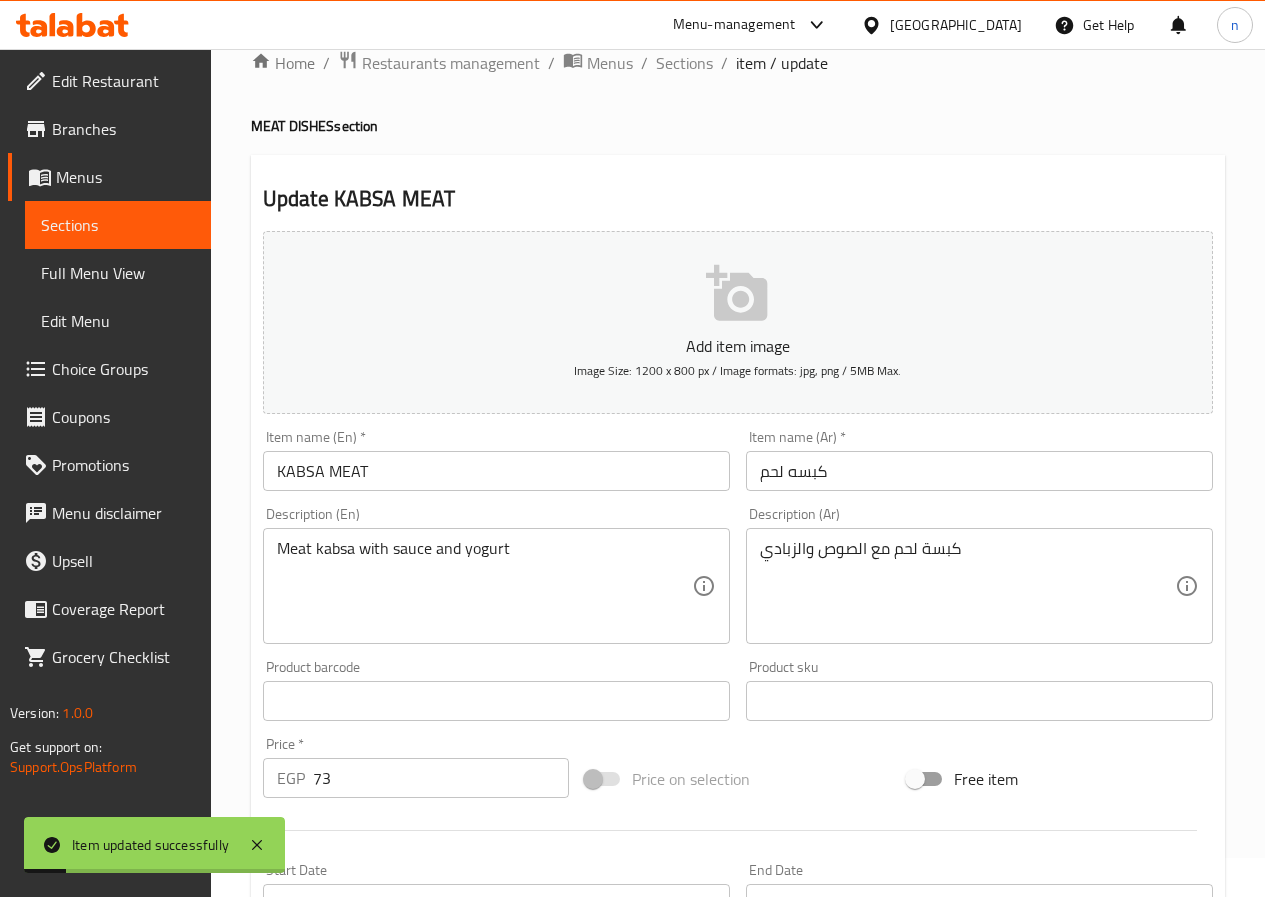 scroll, scrollTop: 0, scrollLeft: 0, axis: both 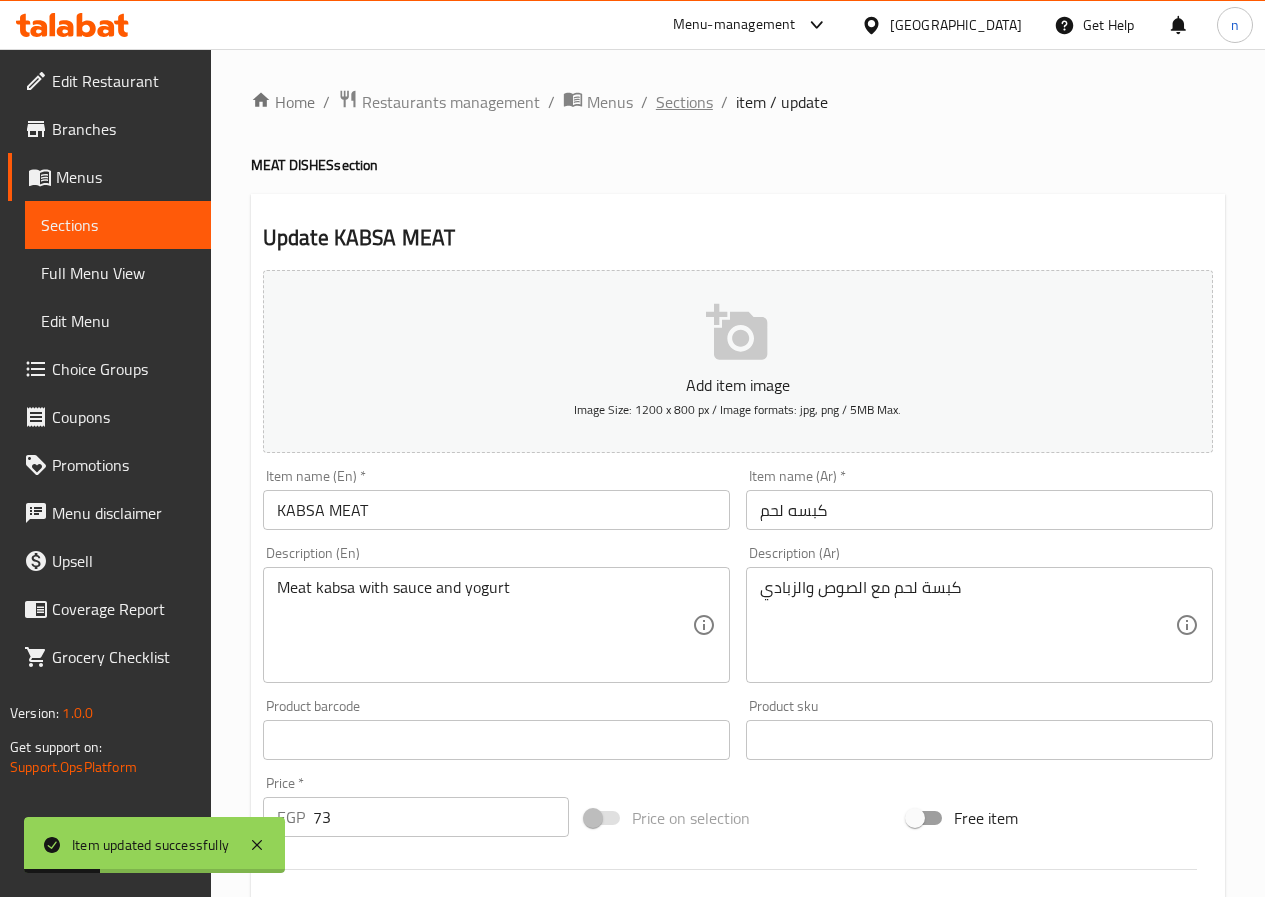 click on "Sections" at bounding box center (684, 102) 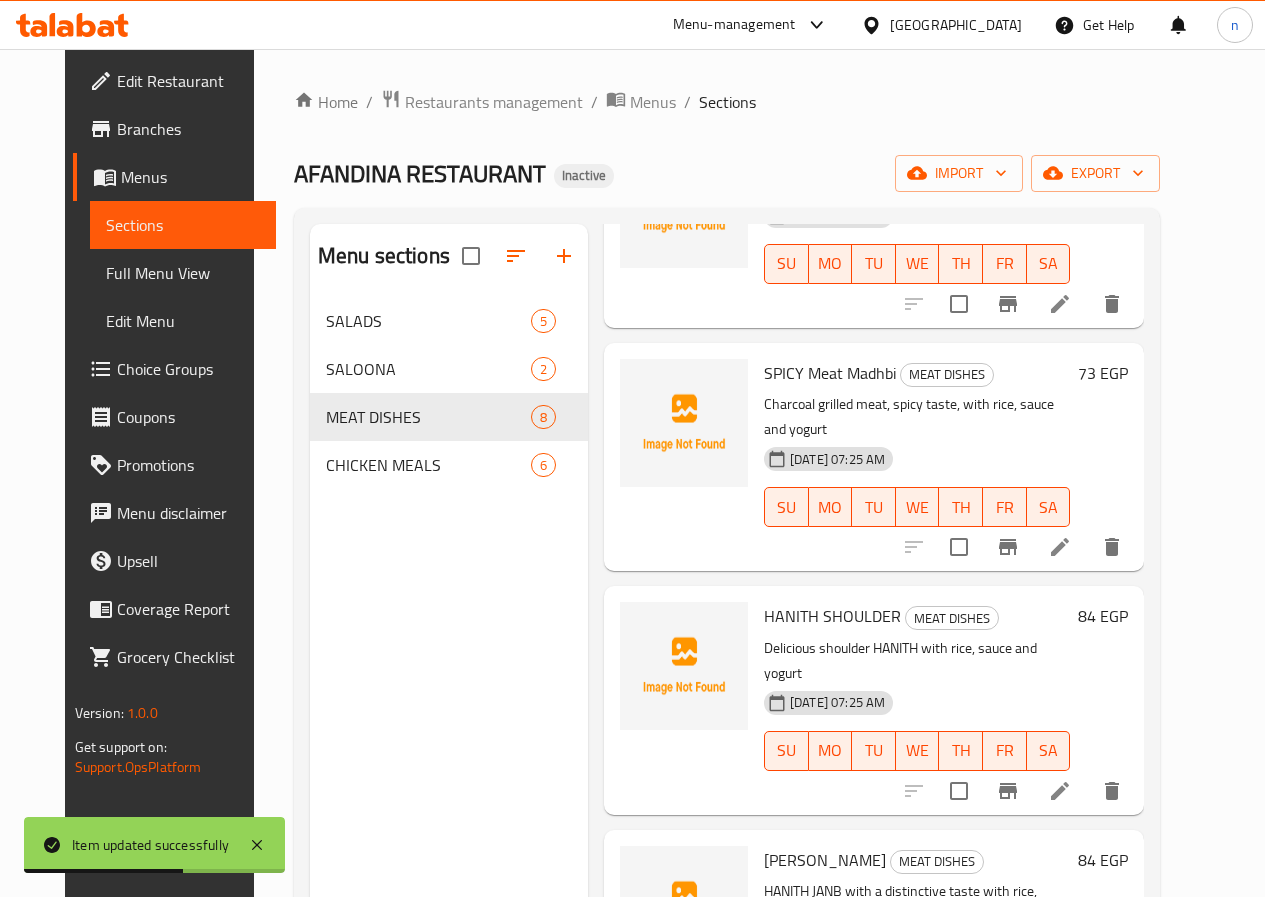 scroll, scrollTop: 931, scrollLeft: 0, axis: vertical 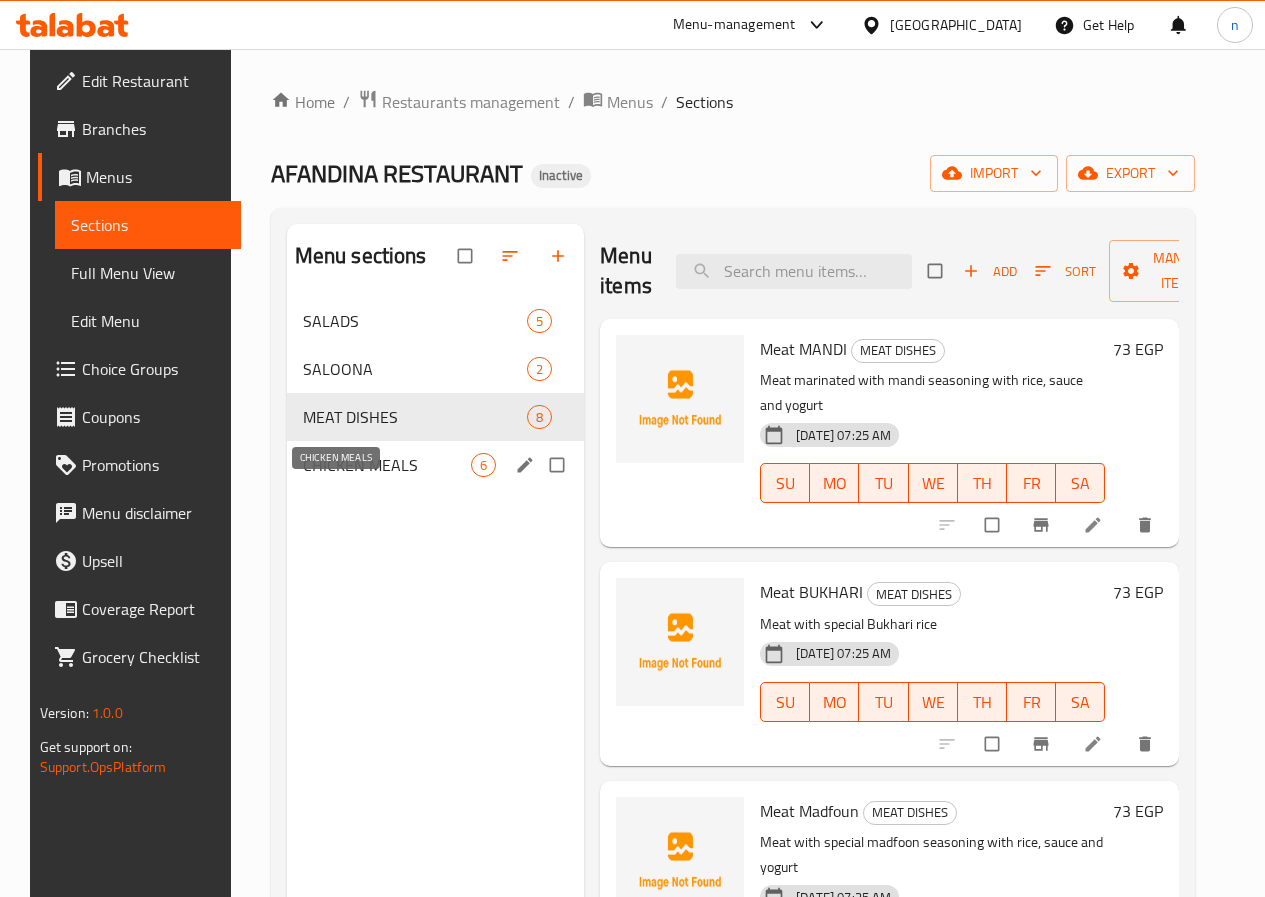 click on "CHICKEN MEALS" at bounding box center [387, 465] 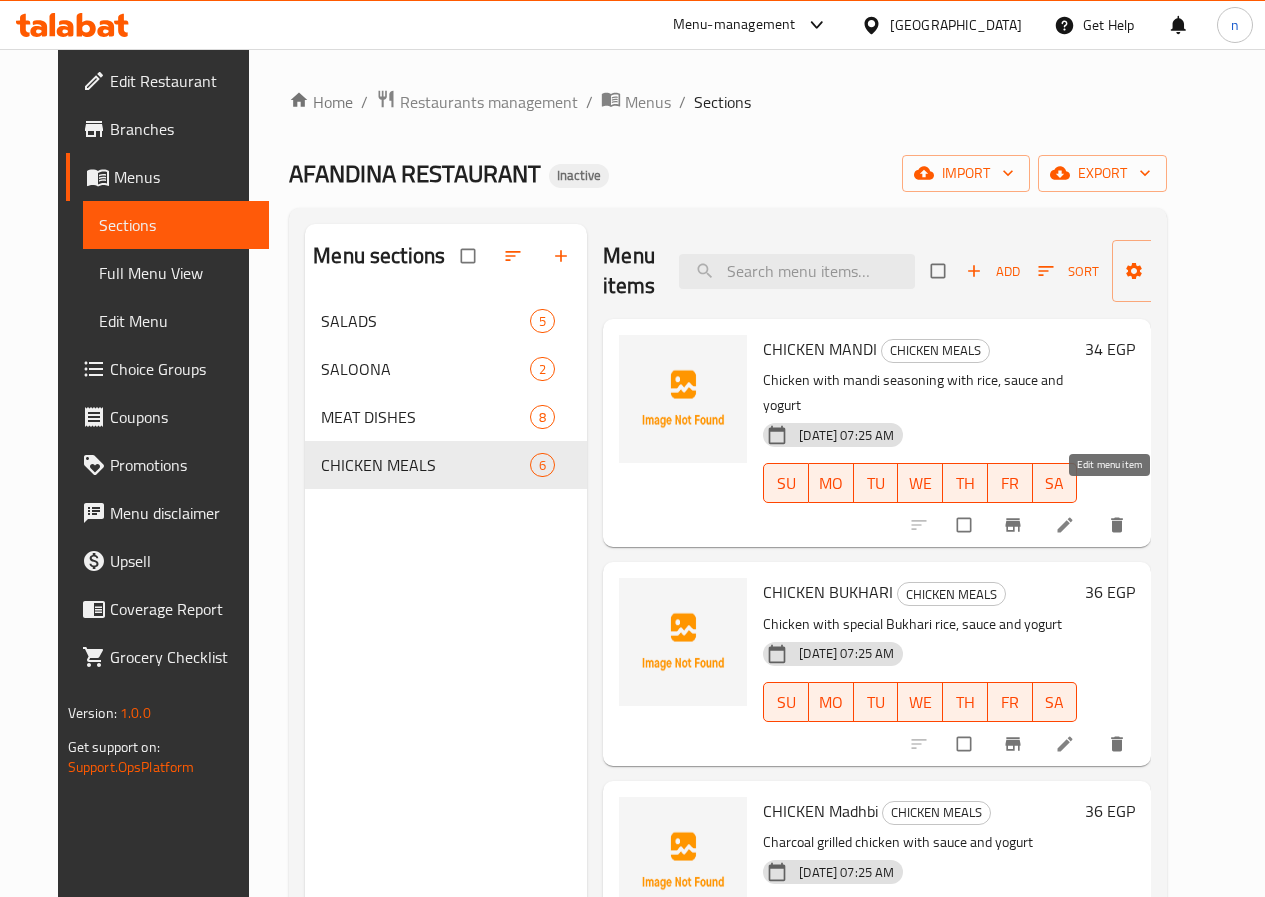 click 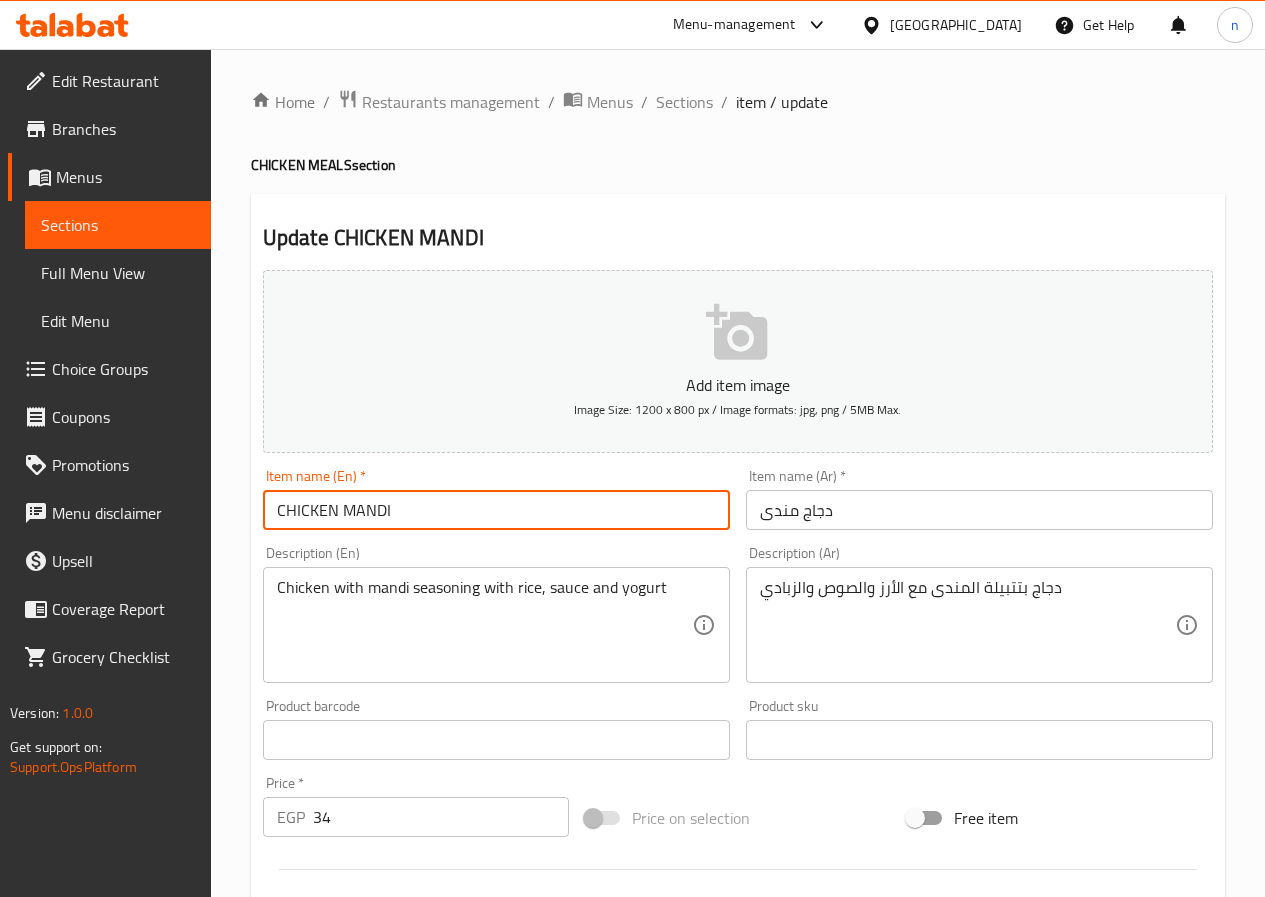 click on "CHICKEN MANDI" at bounding box center (496, 510) 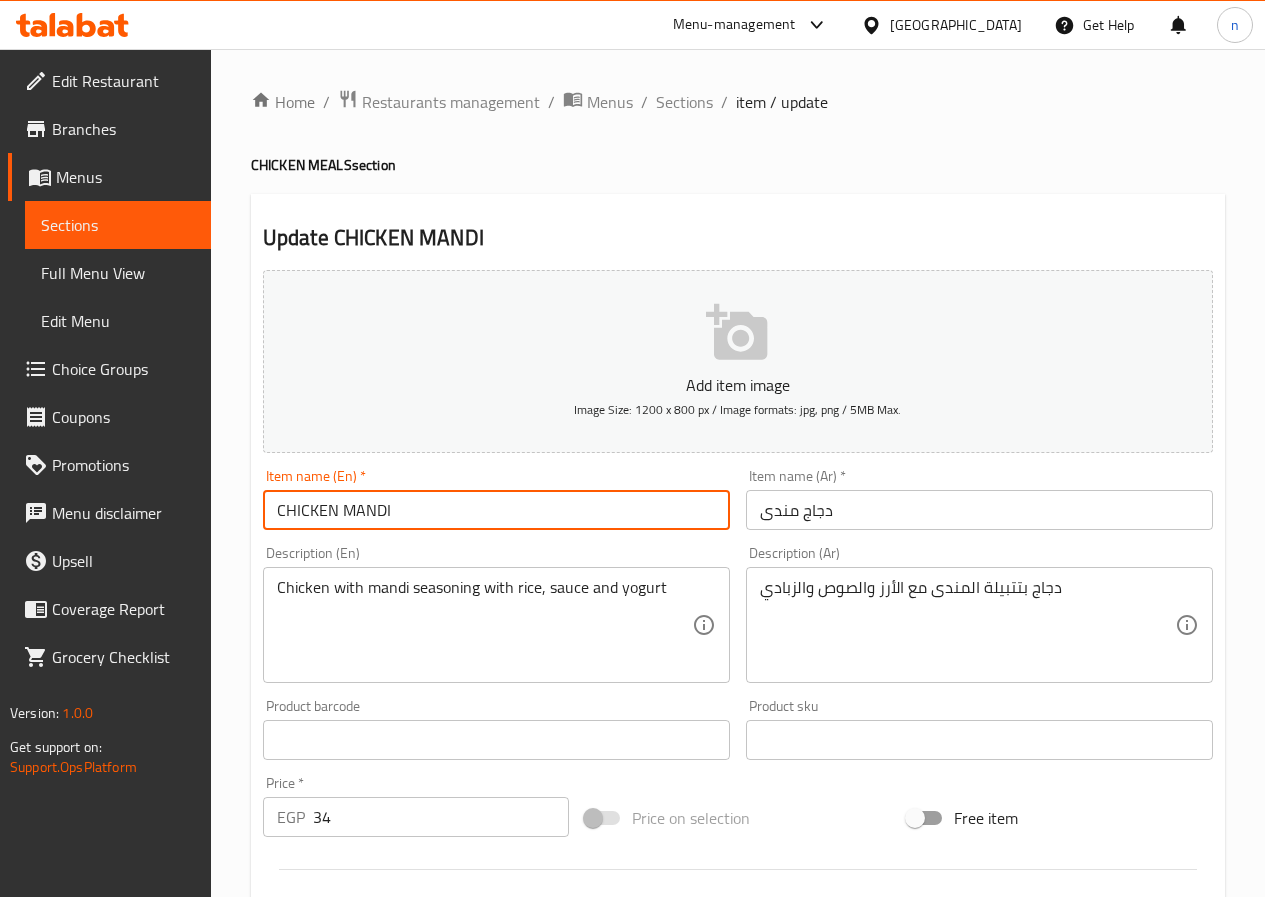 click on "CHICKEN MANDI" at bounding box center [496, 510] 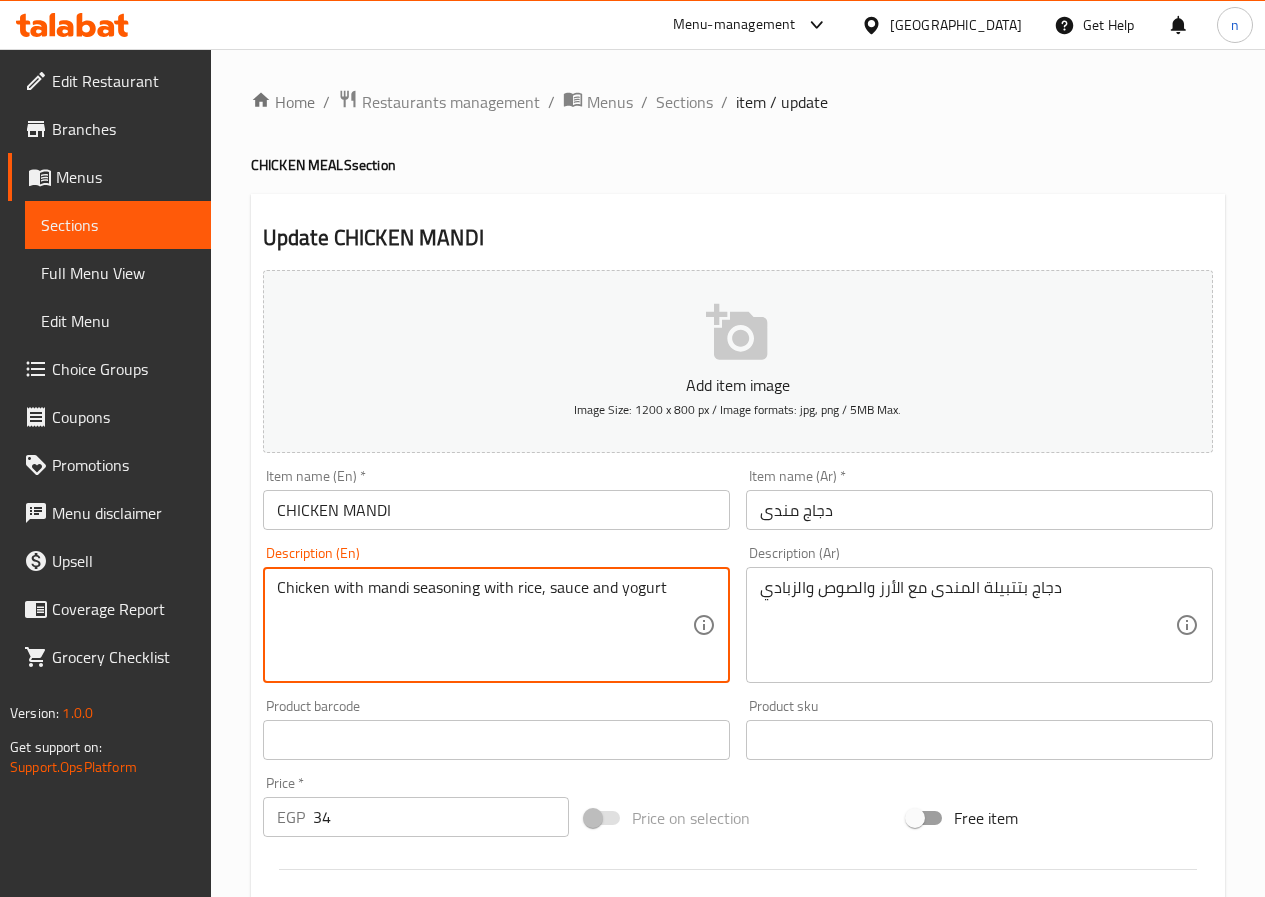 click on "Chicken with mandi seasoning with rice, sauce and yogurt" at bounding box center (484, 625) 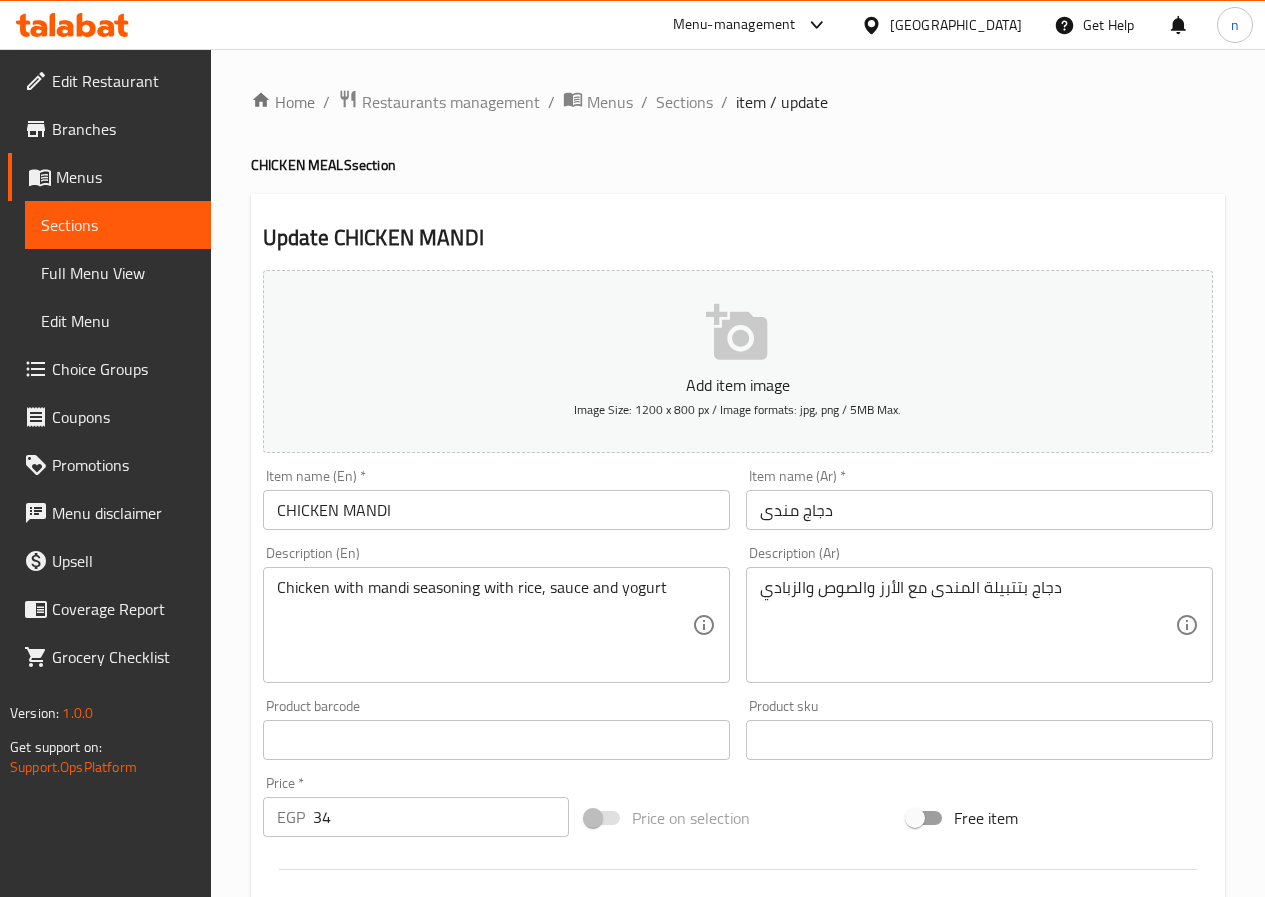 click on "Chicken with mandi seasoning with rice, sauce and yogurt" at bounding box center (484, 625) 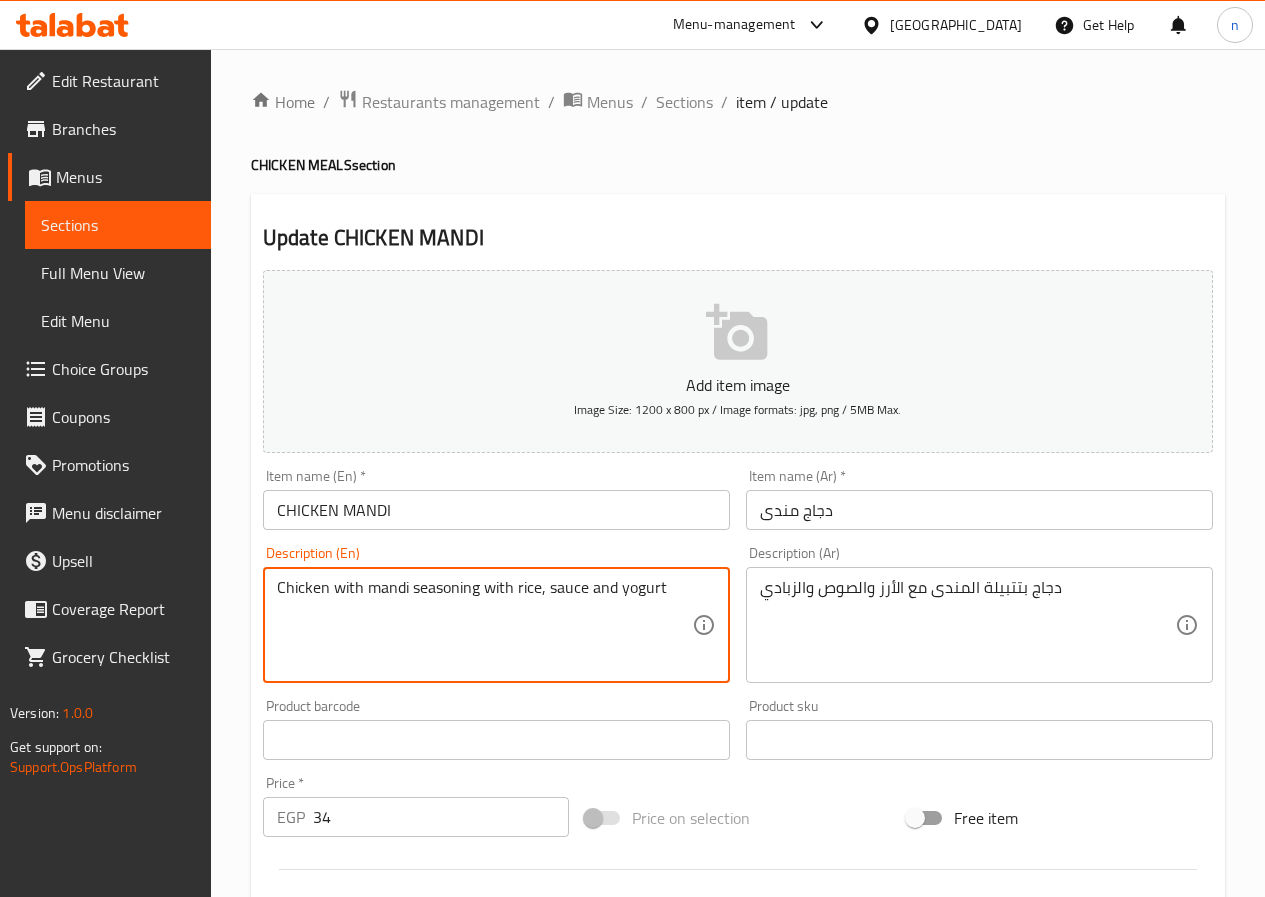 click on "Chicken with mandi seasoning with rice, sauce and yogurt" at bounding box center (484, 625) 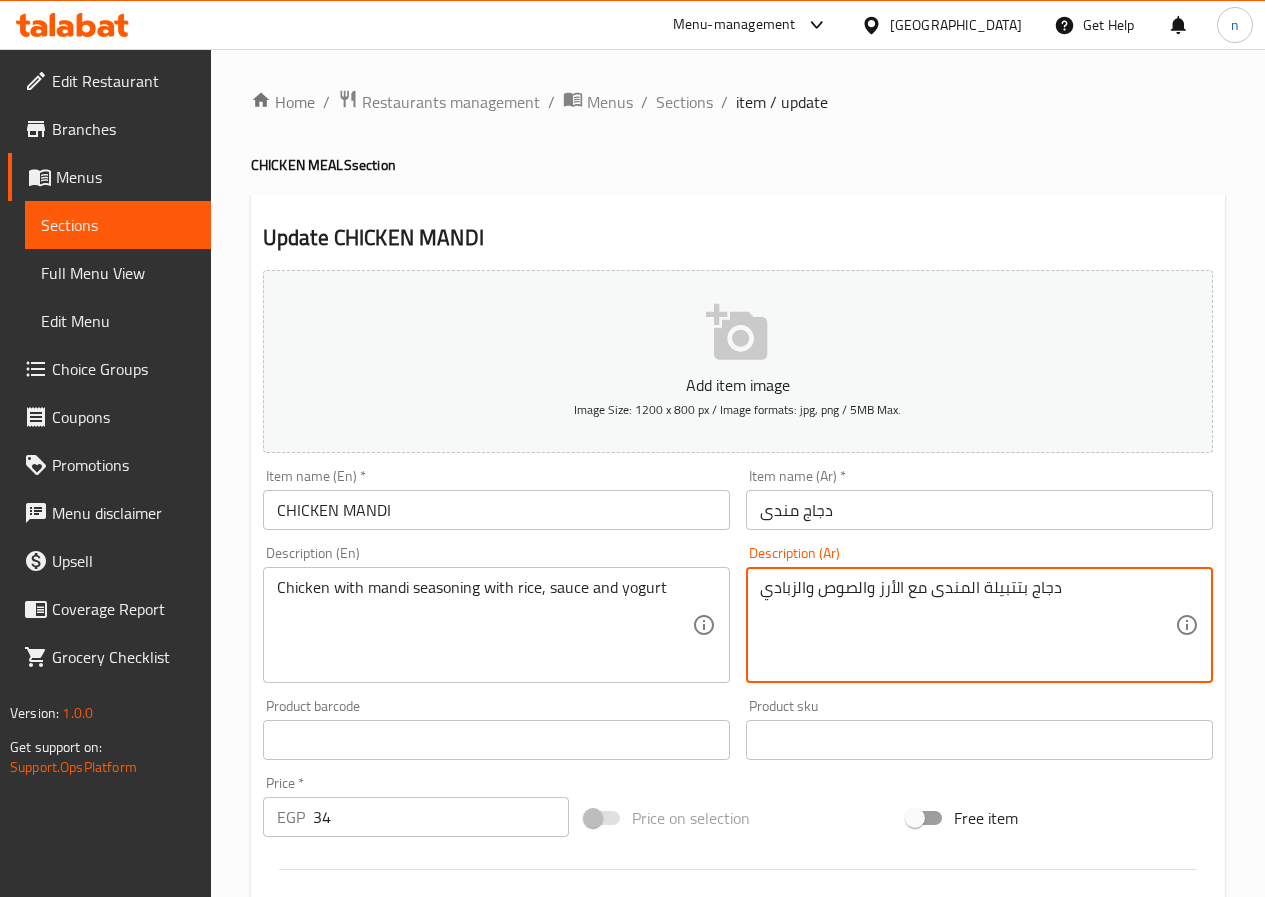 click on "دجاج بتتبيلة المندى مع الأرز والصوص والزبادي" at bounding box center (967, 625) 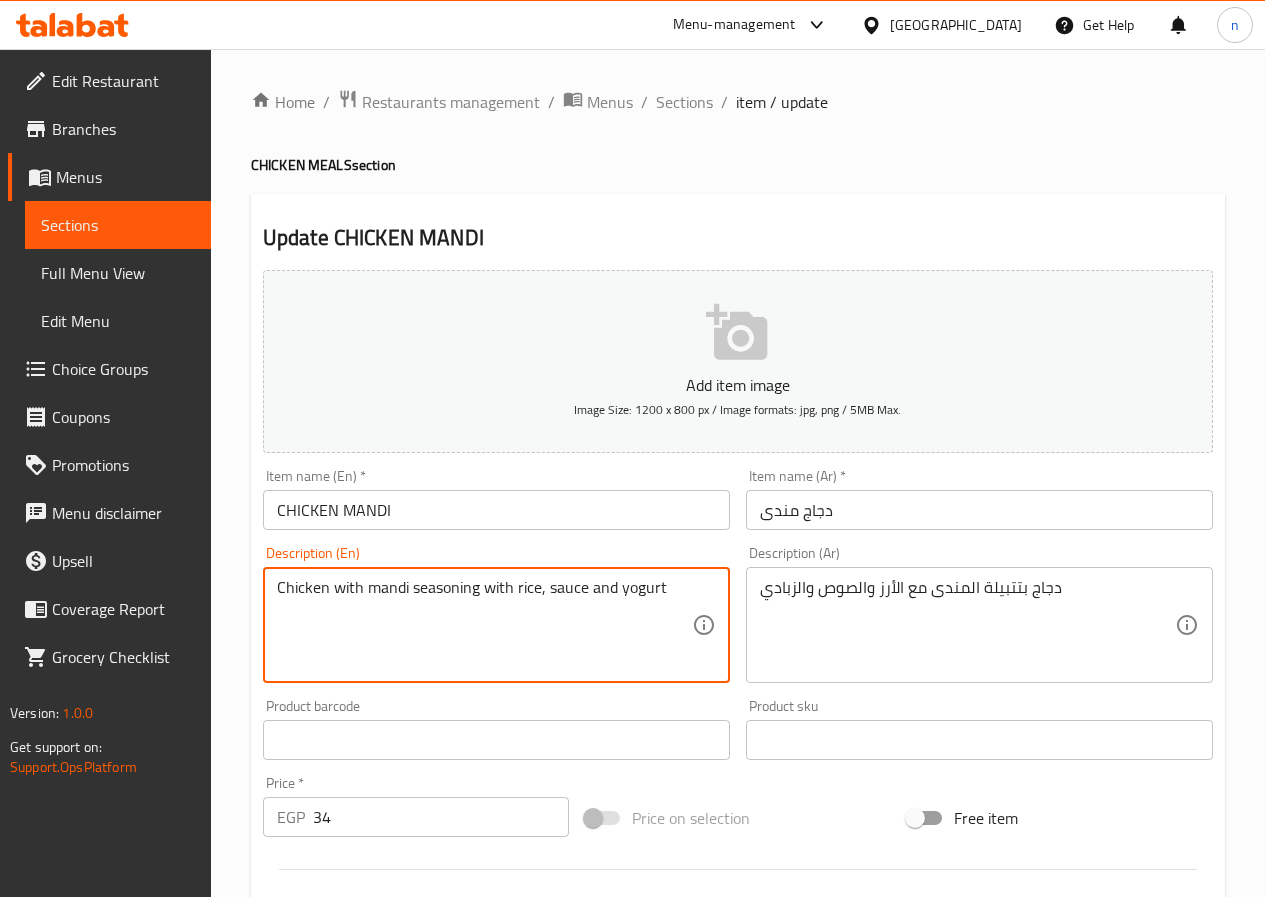 click on "Chicken with mandi seasoning with rice, sauce and yogurt" at bounding box center [484, 625] 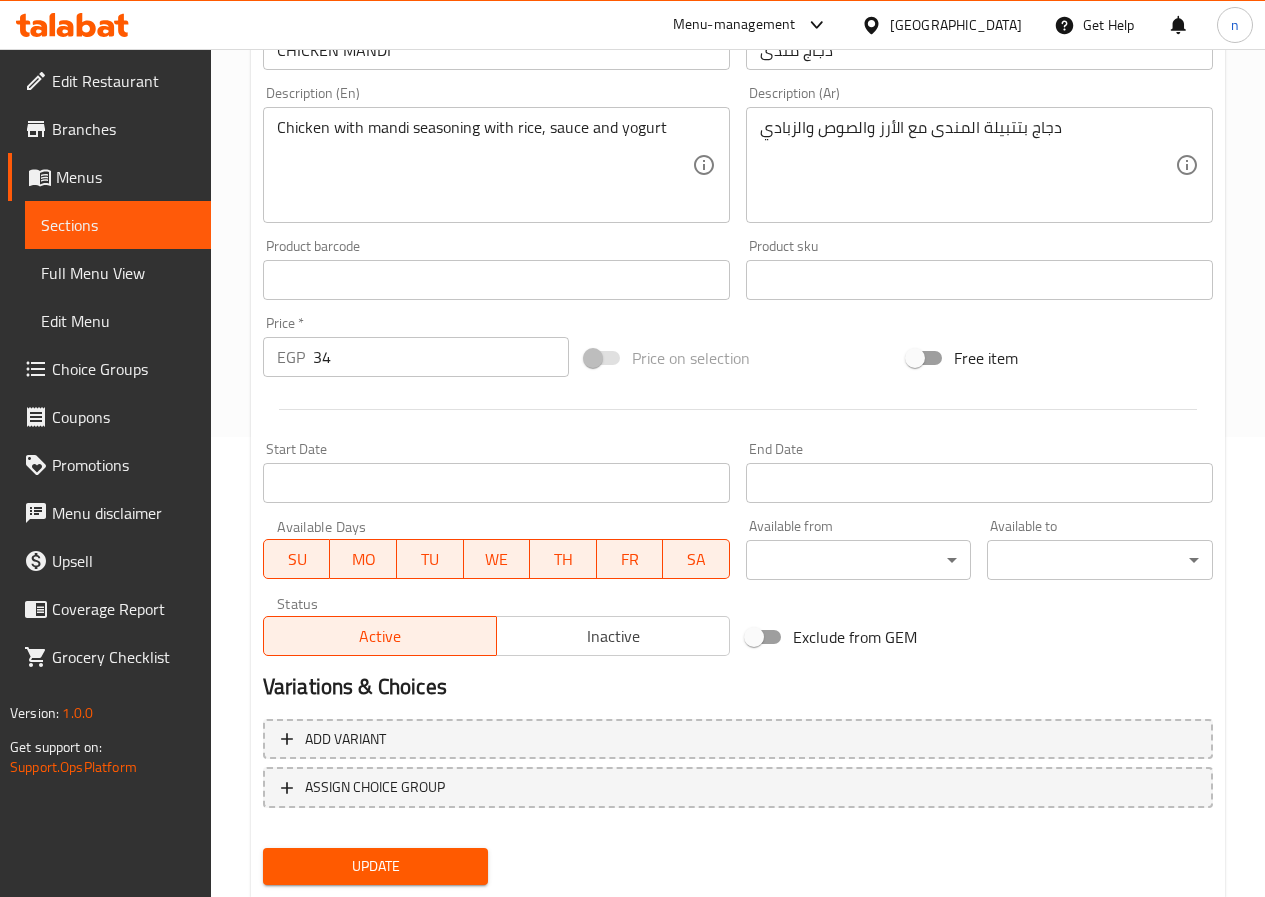 scroll, scrollTop: 516, scrollLeft: 0, axis: vertical 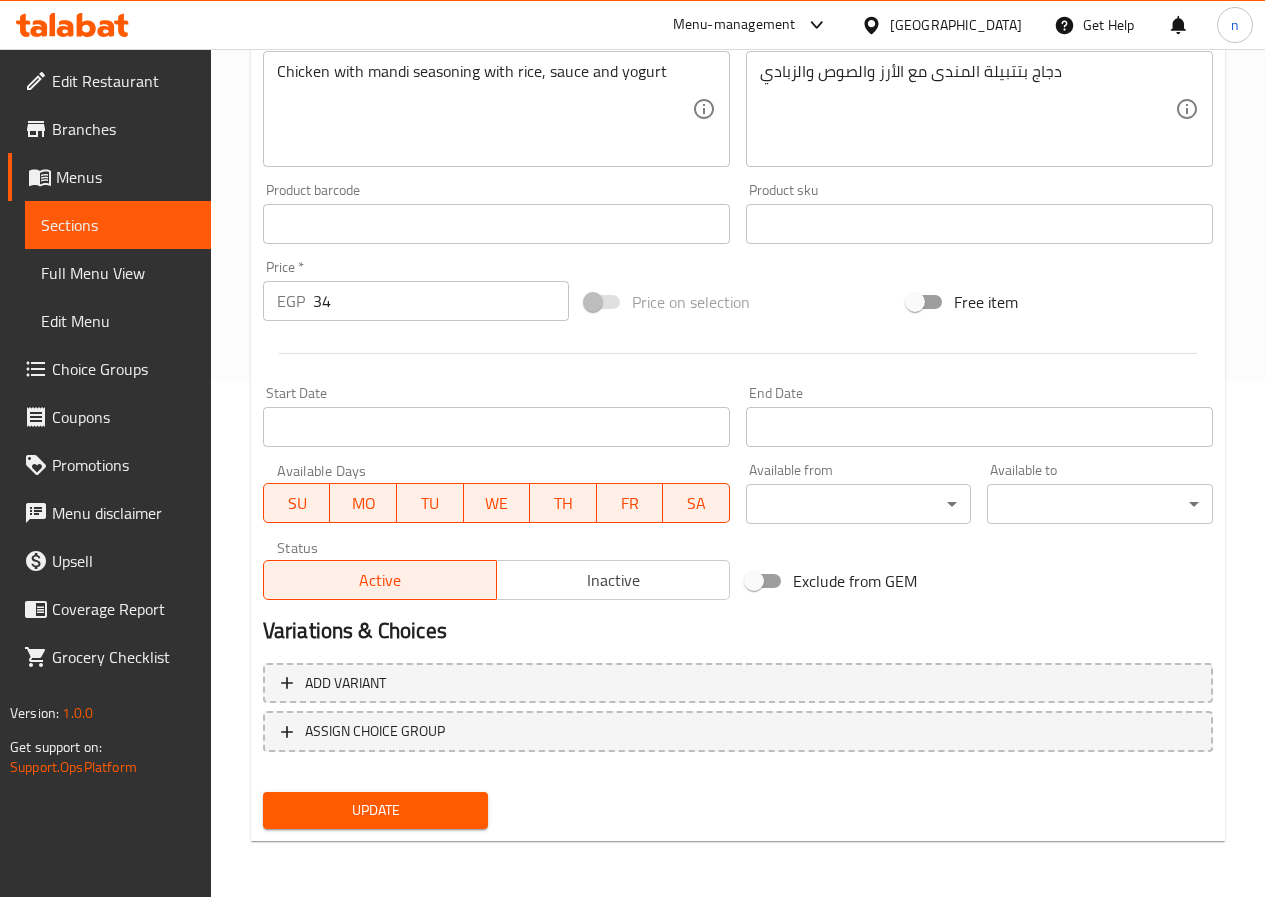 click on "Update" at bounding box center (376, 810) 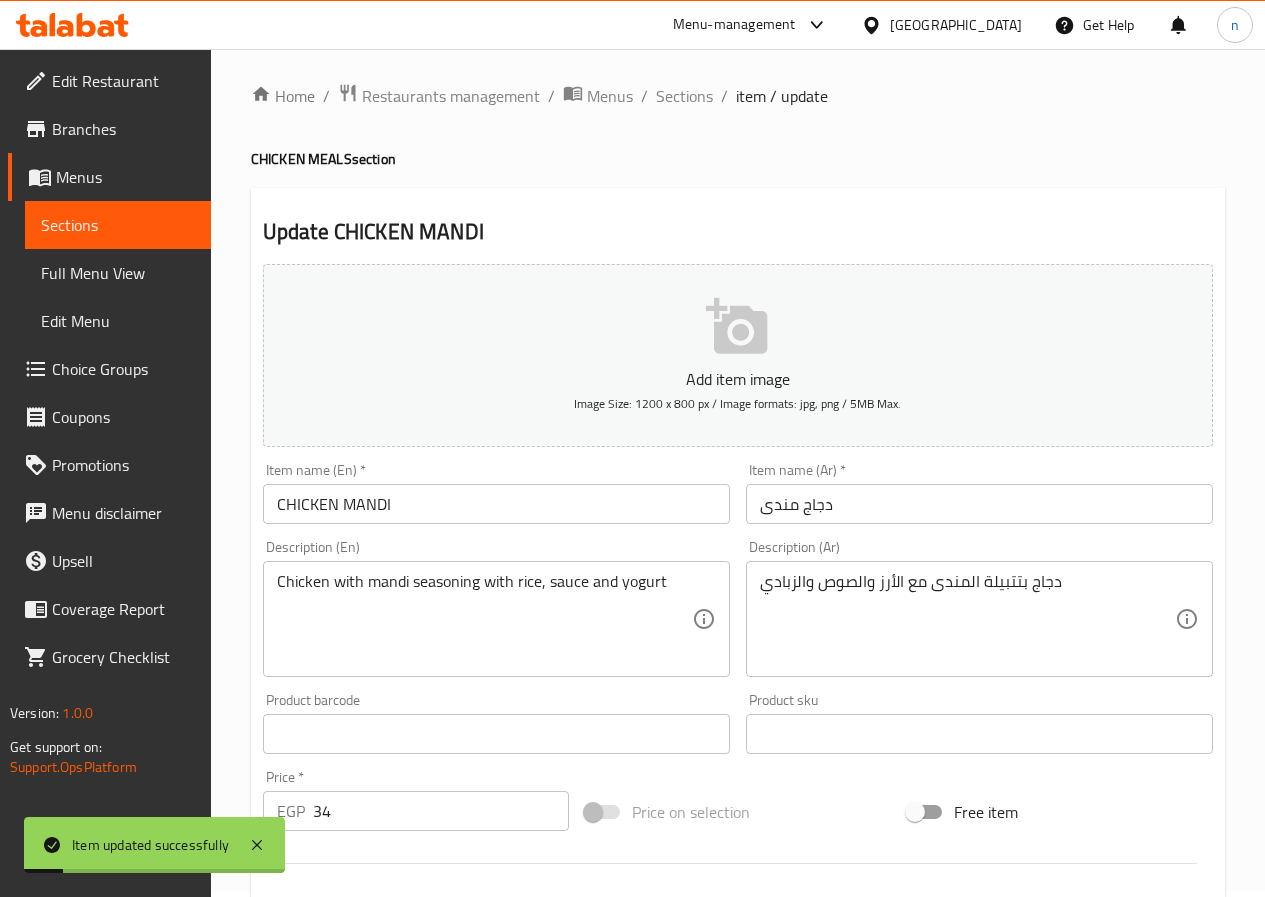 scroll, scrollTop: 0, scrollLeft: 0, axis: both 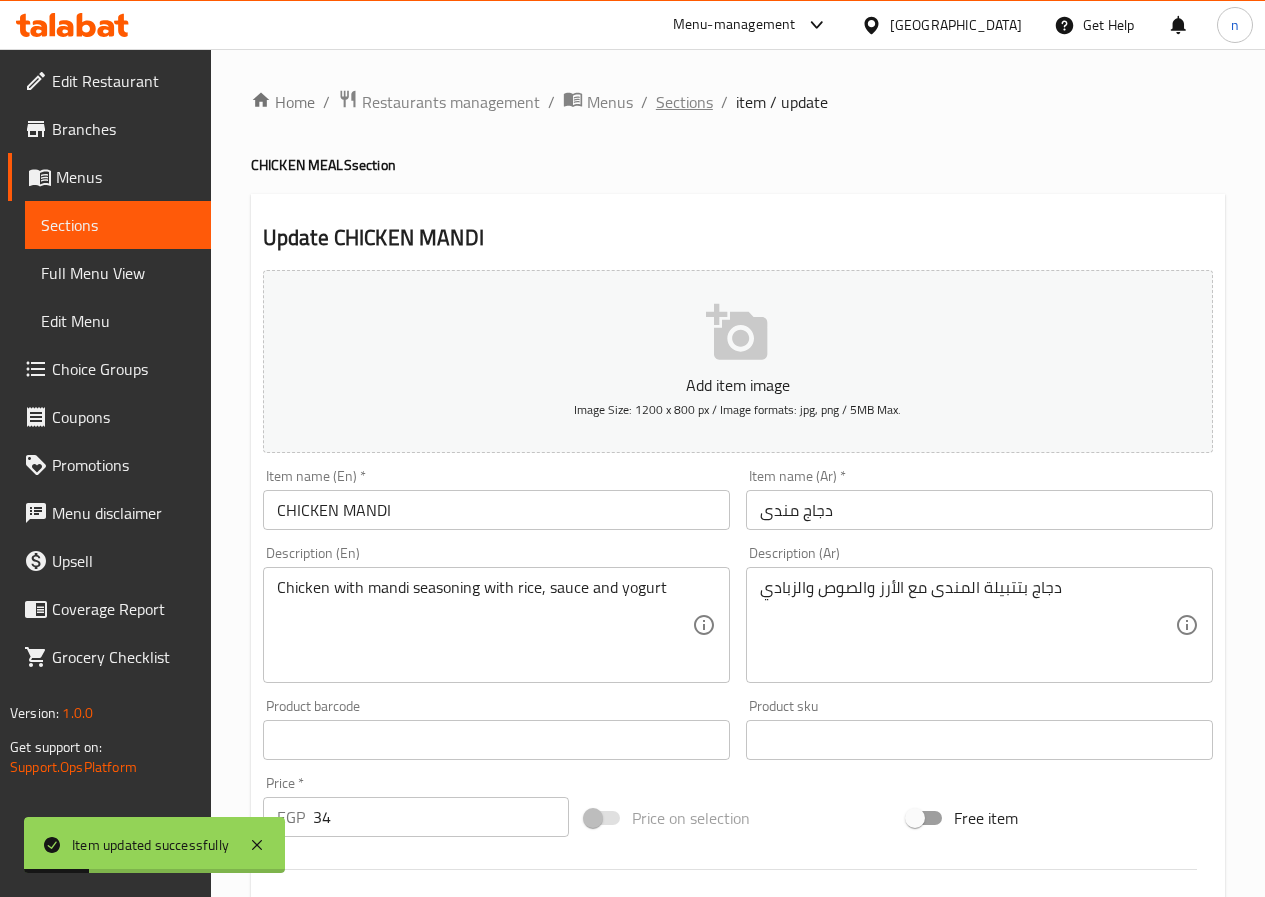 click on "Sections" at bounding box center (684, 102) 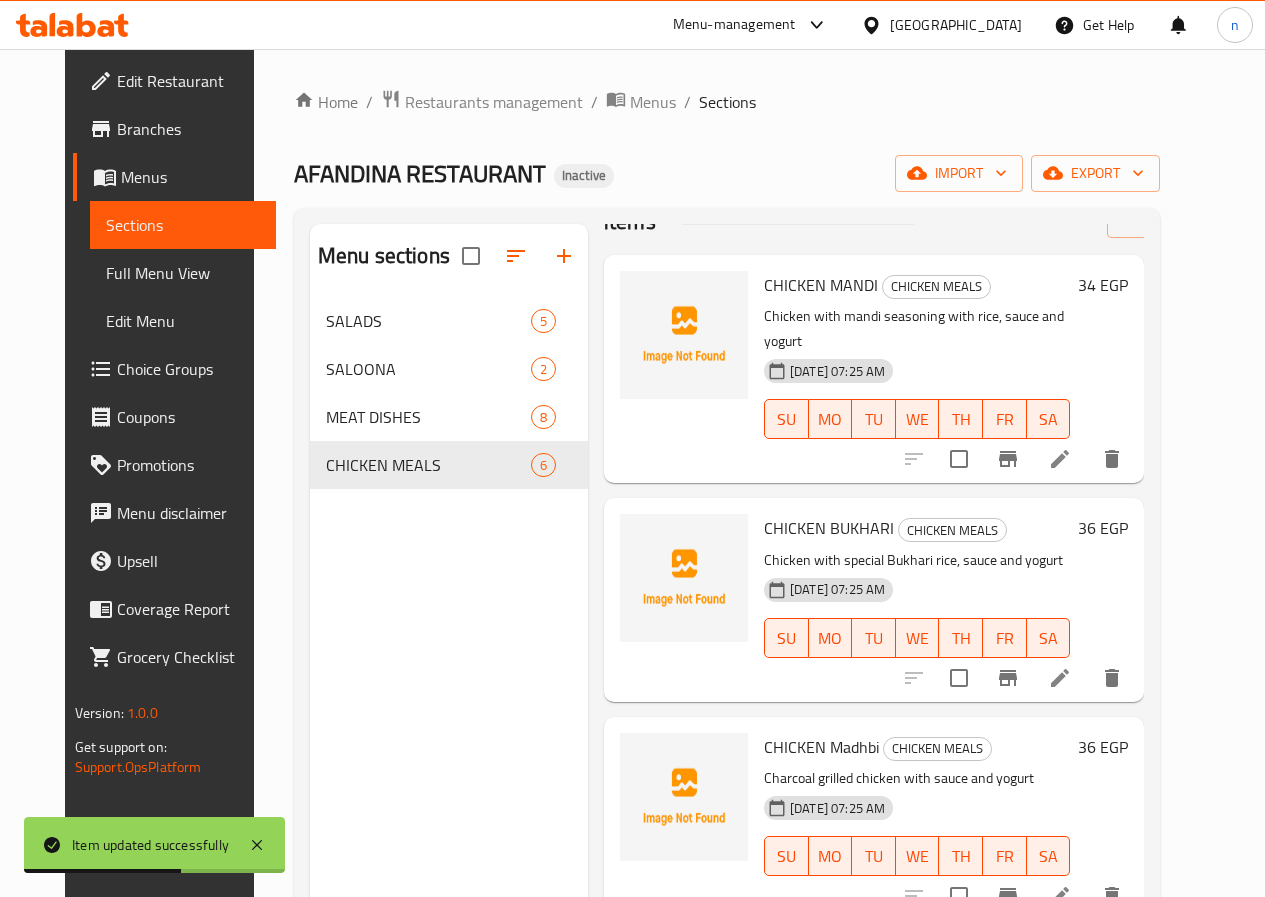 scroll, scrollTop: 100, scrollLeft: 0, axis: vertical 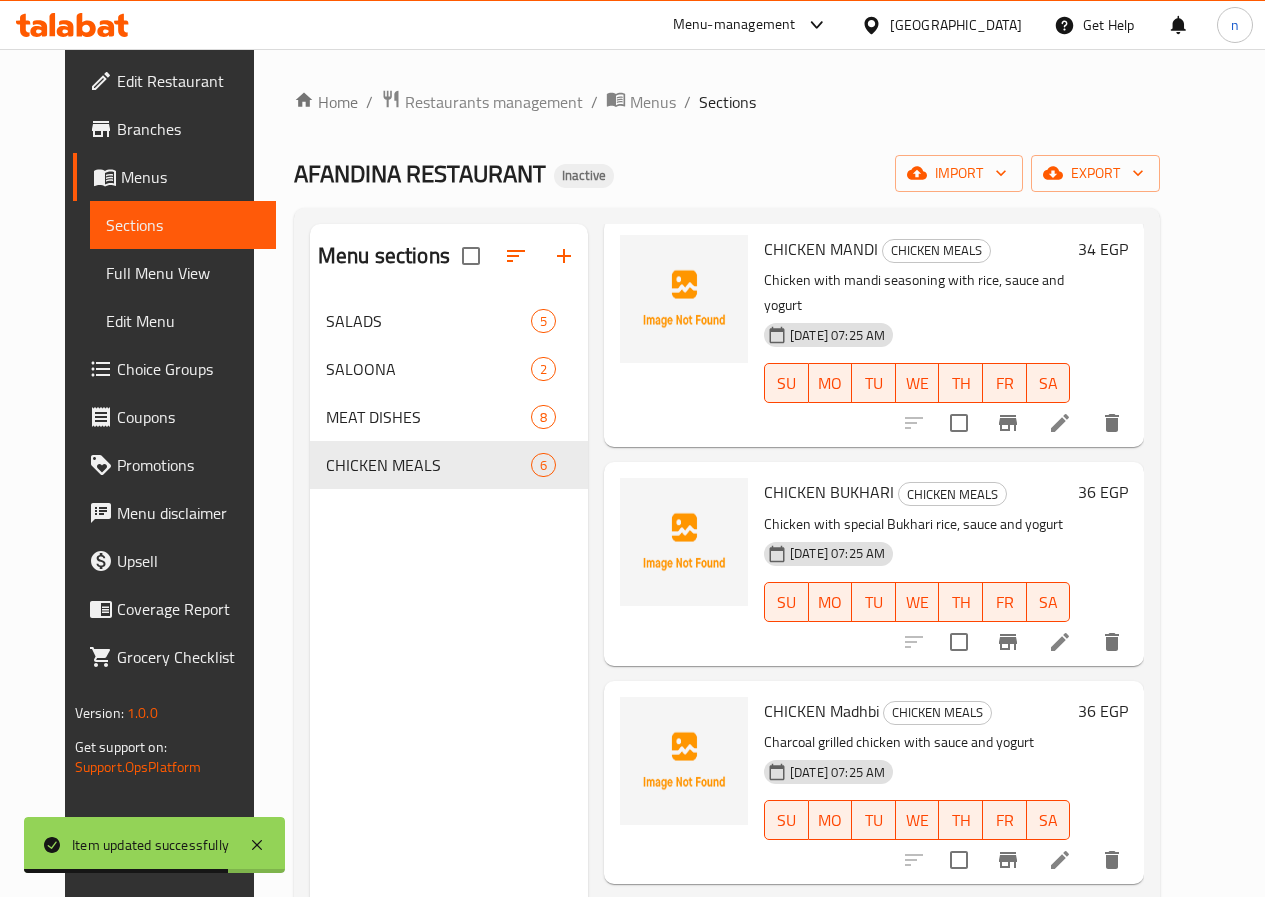 click at bounding box center (1060, 642) 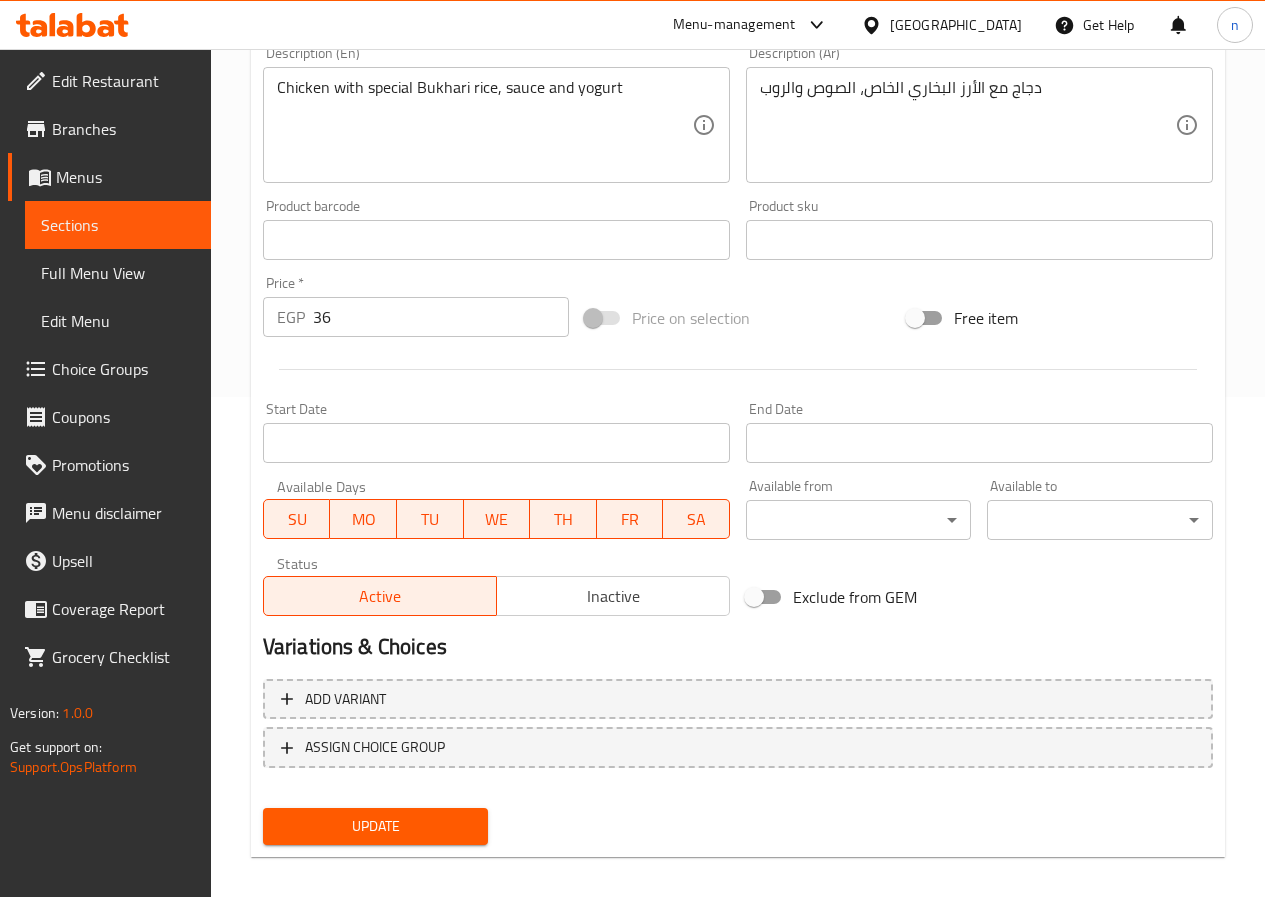 scroll, scrollTop: 516, scrollLeft: 0, axis: vertical 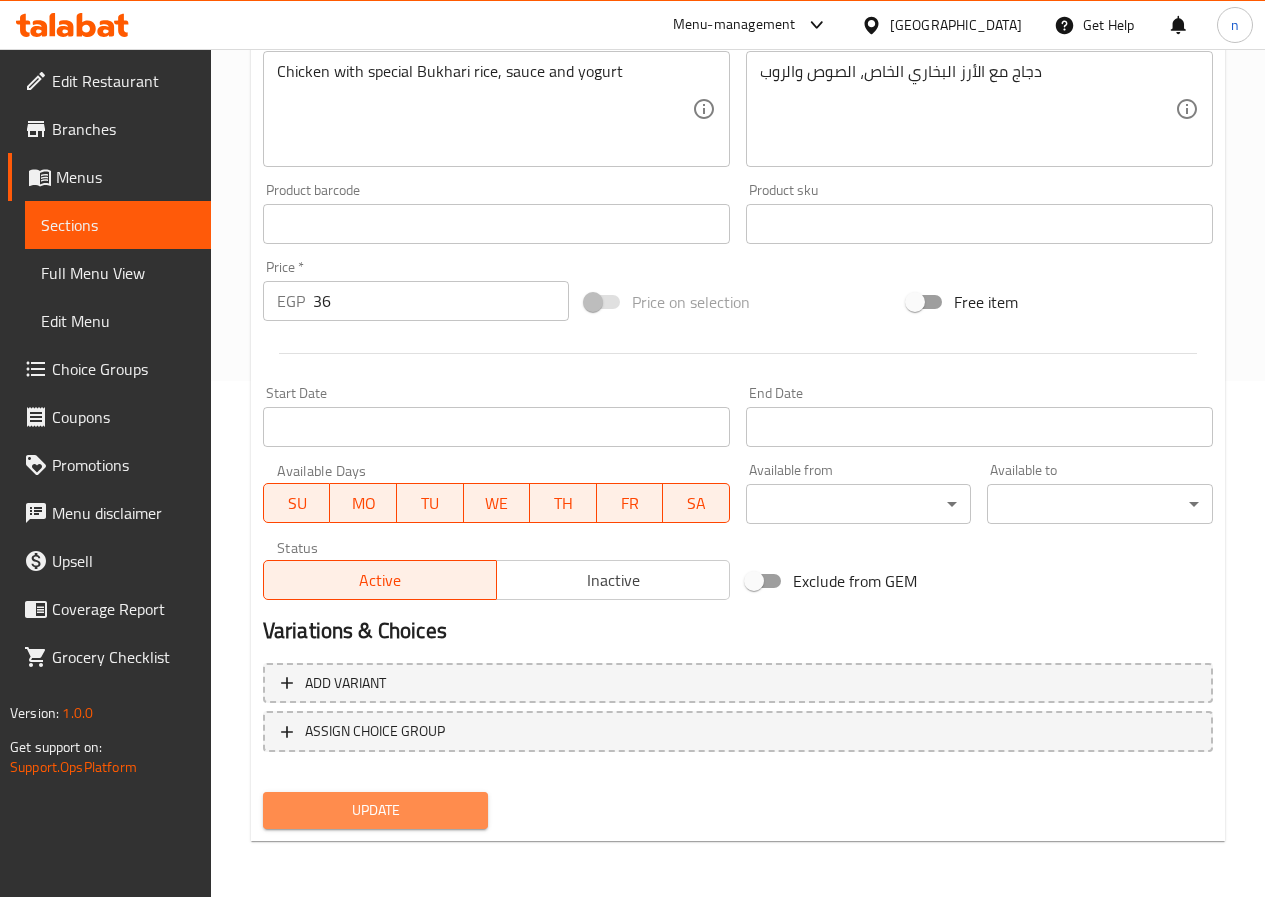 click on "Update" at bounding box center (376, 810) 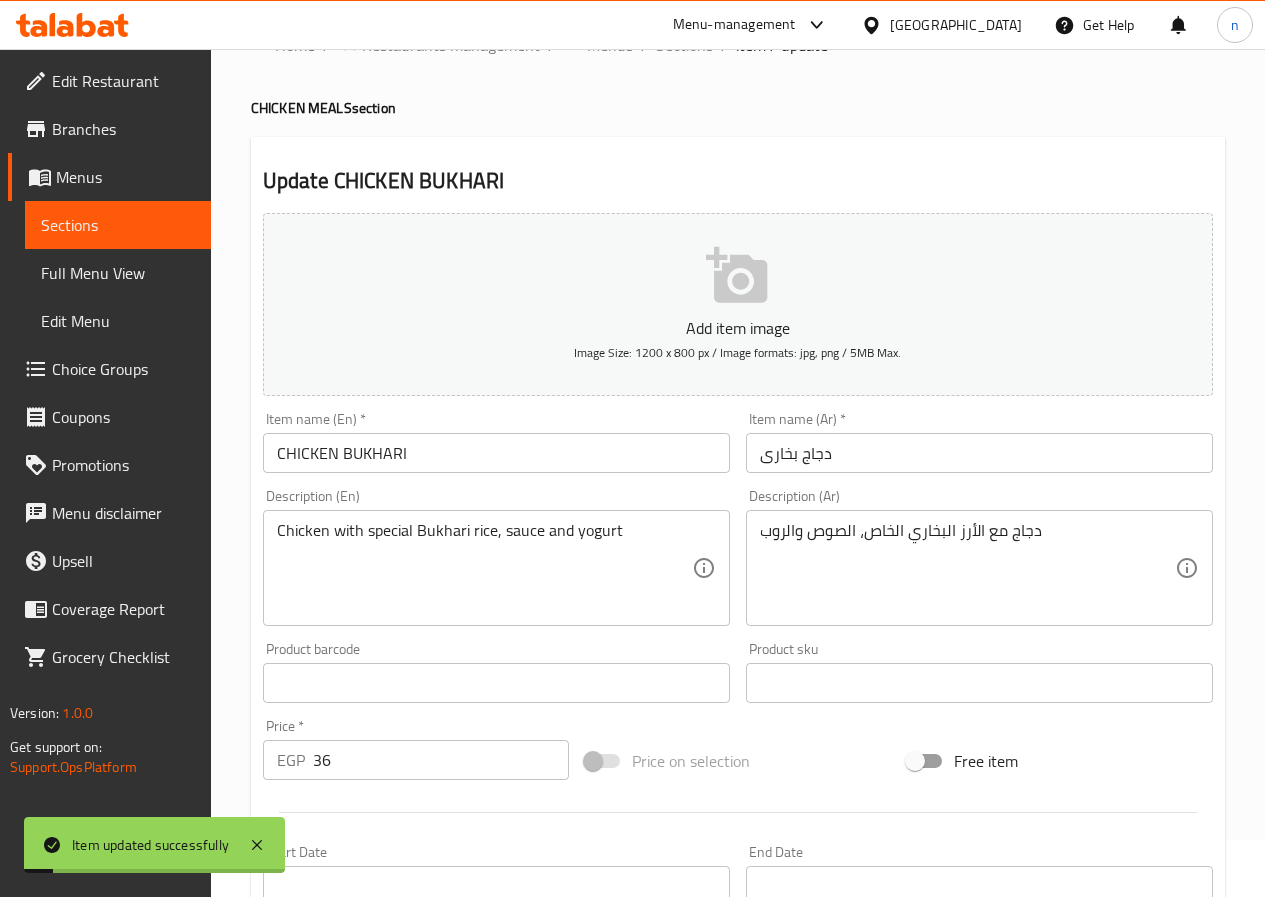 scroll, scrollTop: 0, scrollLeft: 0, axis: both 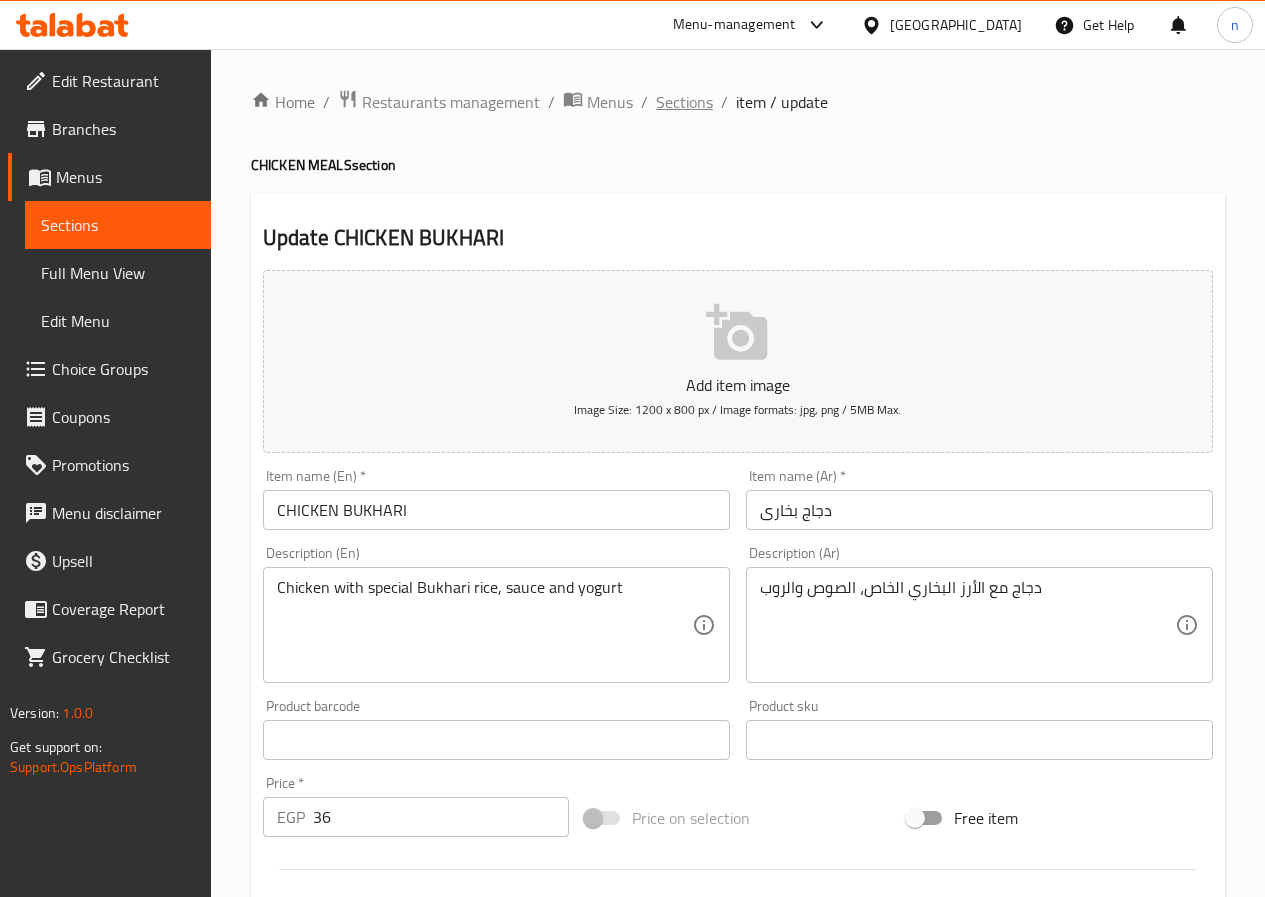 click on "Sections" at bounding box center (684, 102) 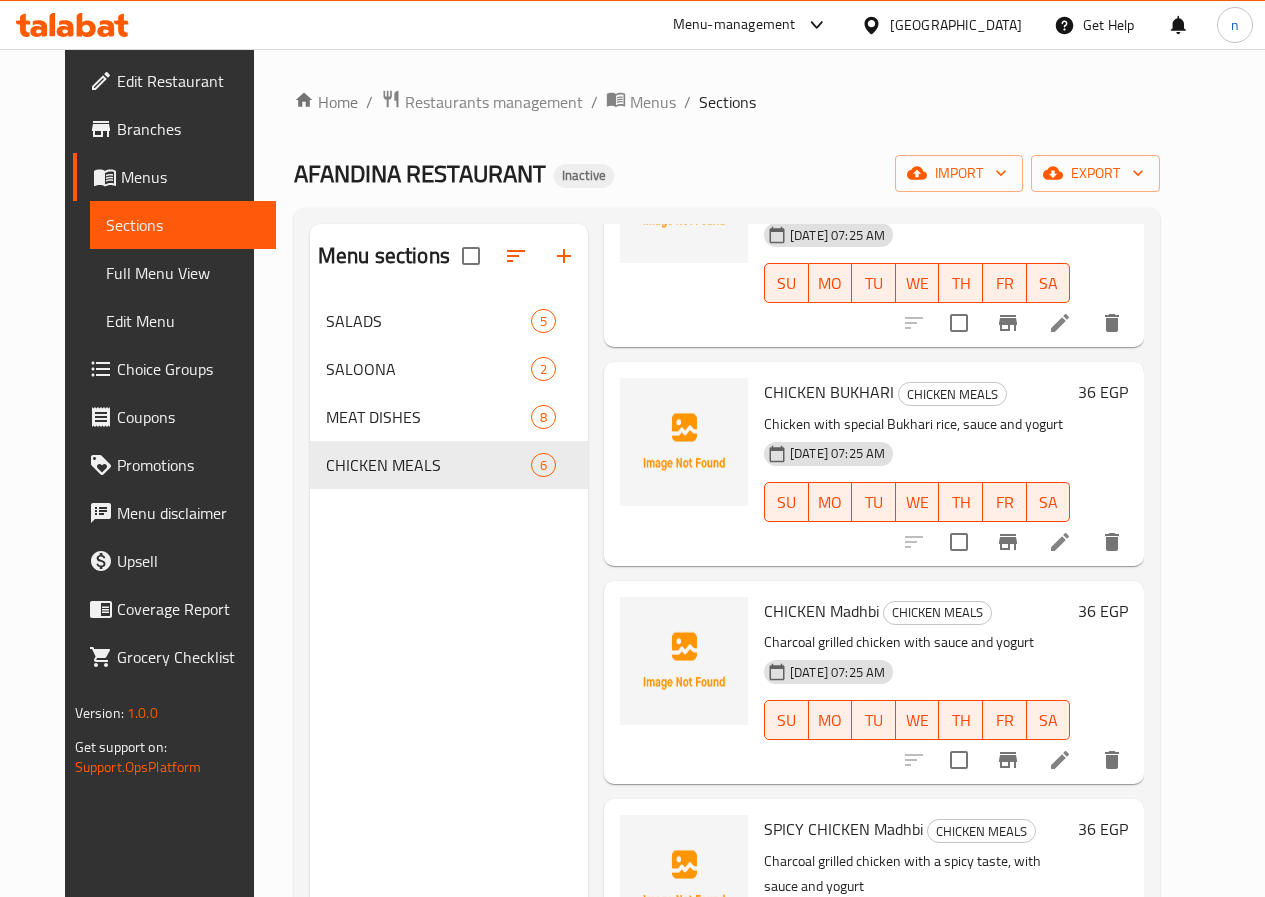 scroll, scrollTop: 494, scrollLeft: 0, axis: vertical 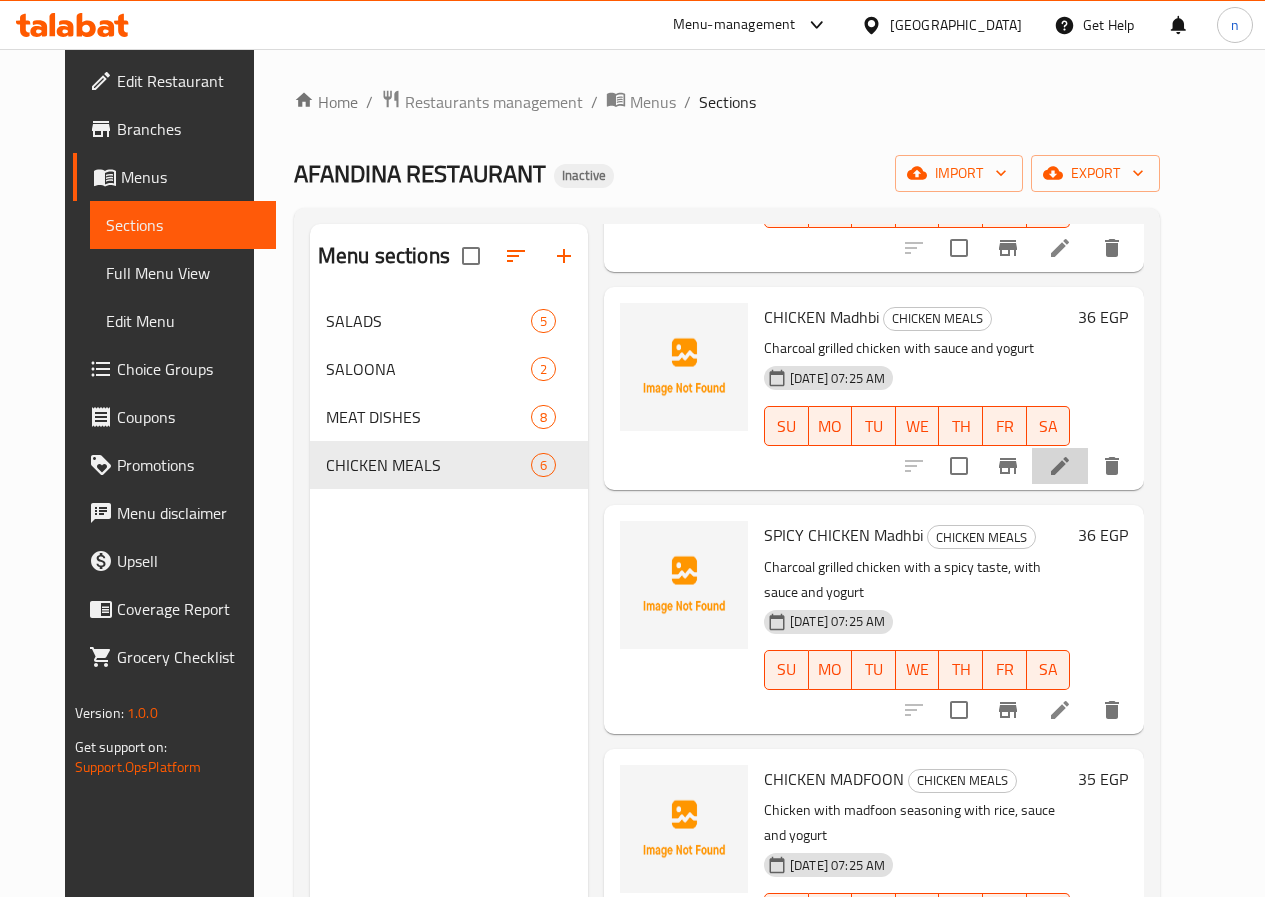 click at bounding box center [1060, 466] 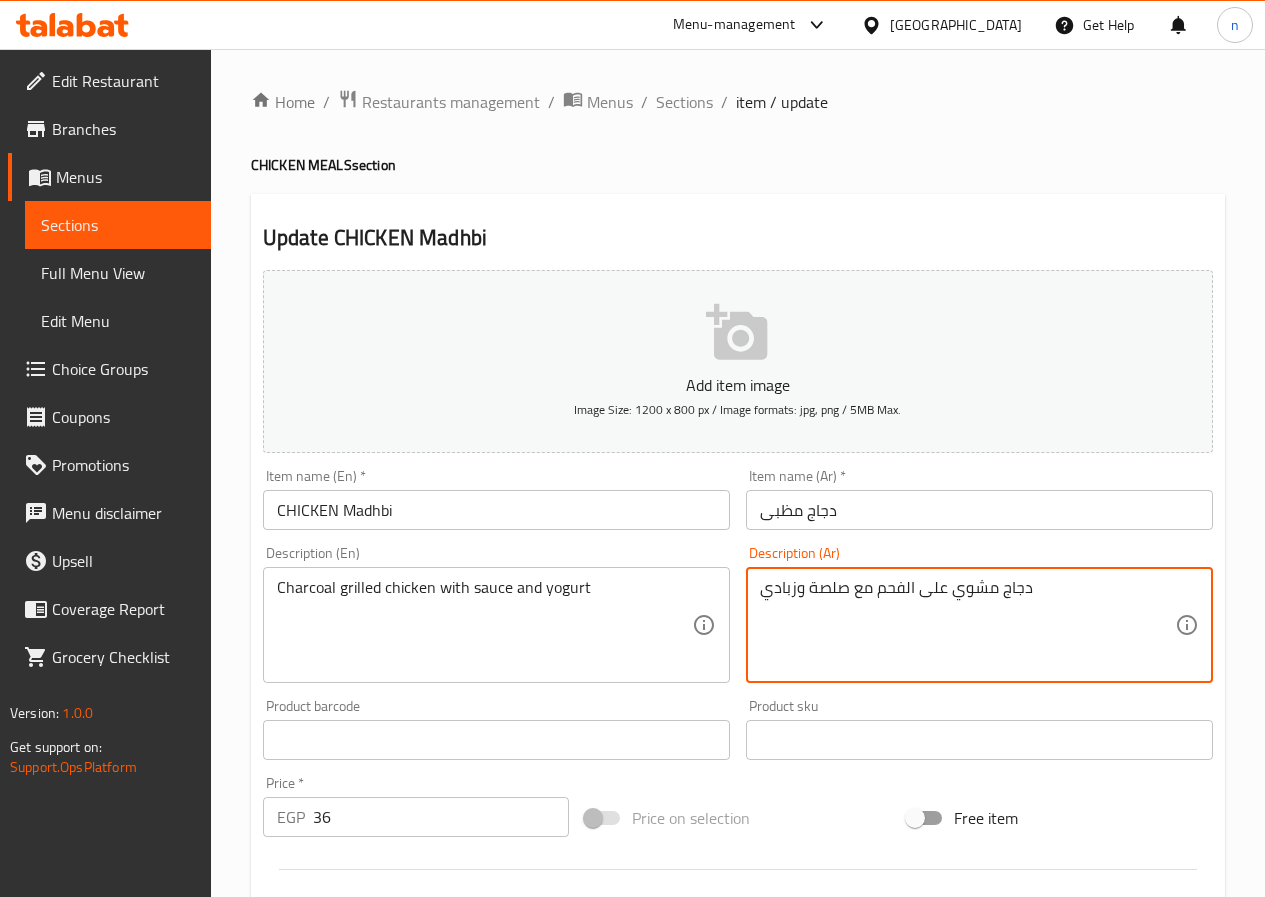 click on "دجاج مشوي على الفحم مع صلصة وزبادي" at bounding box center [967, 625] 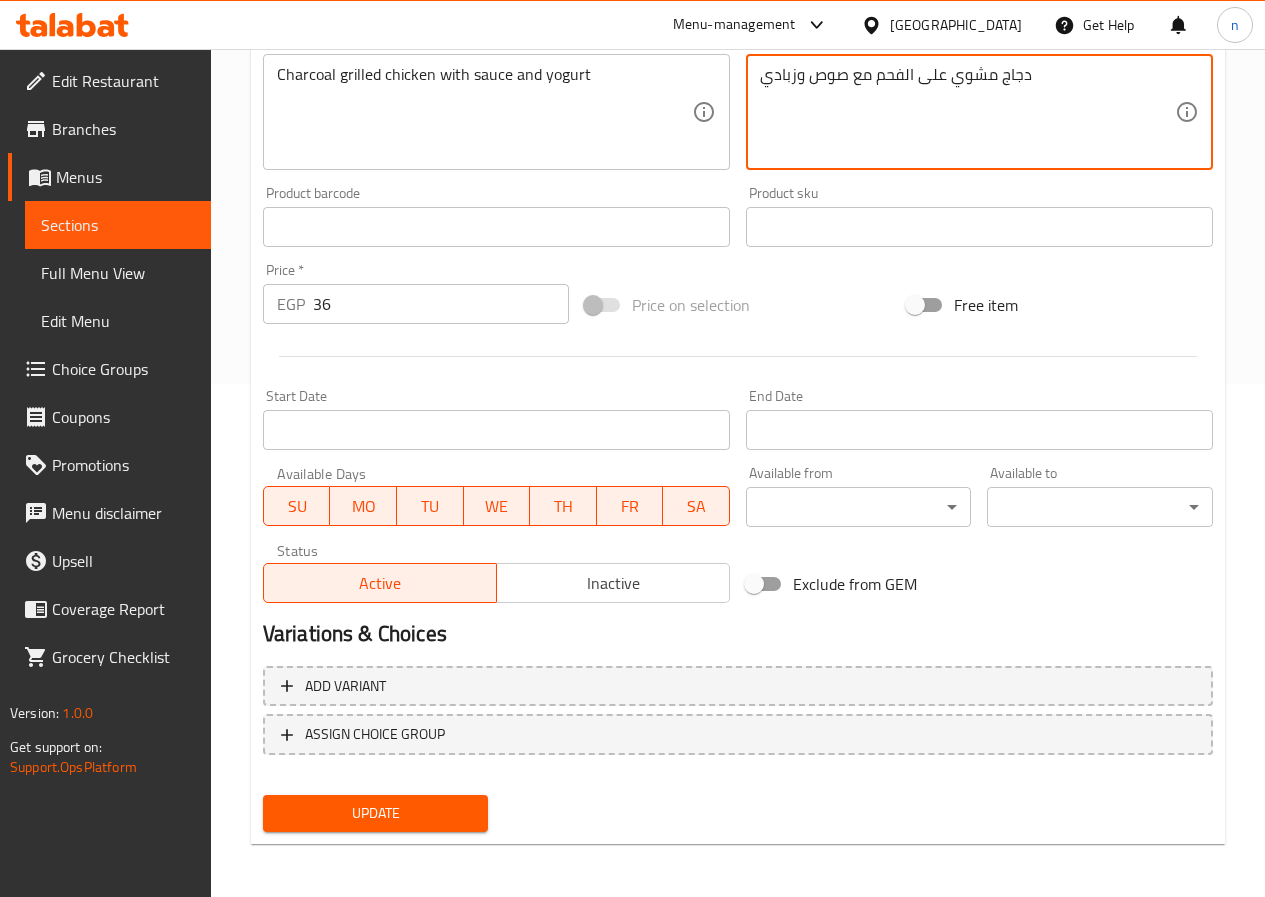 scroll, scrollTop: 516, scrollLeft: 0, axis: vertical 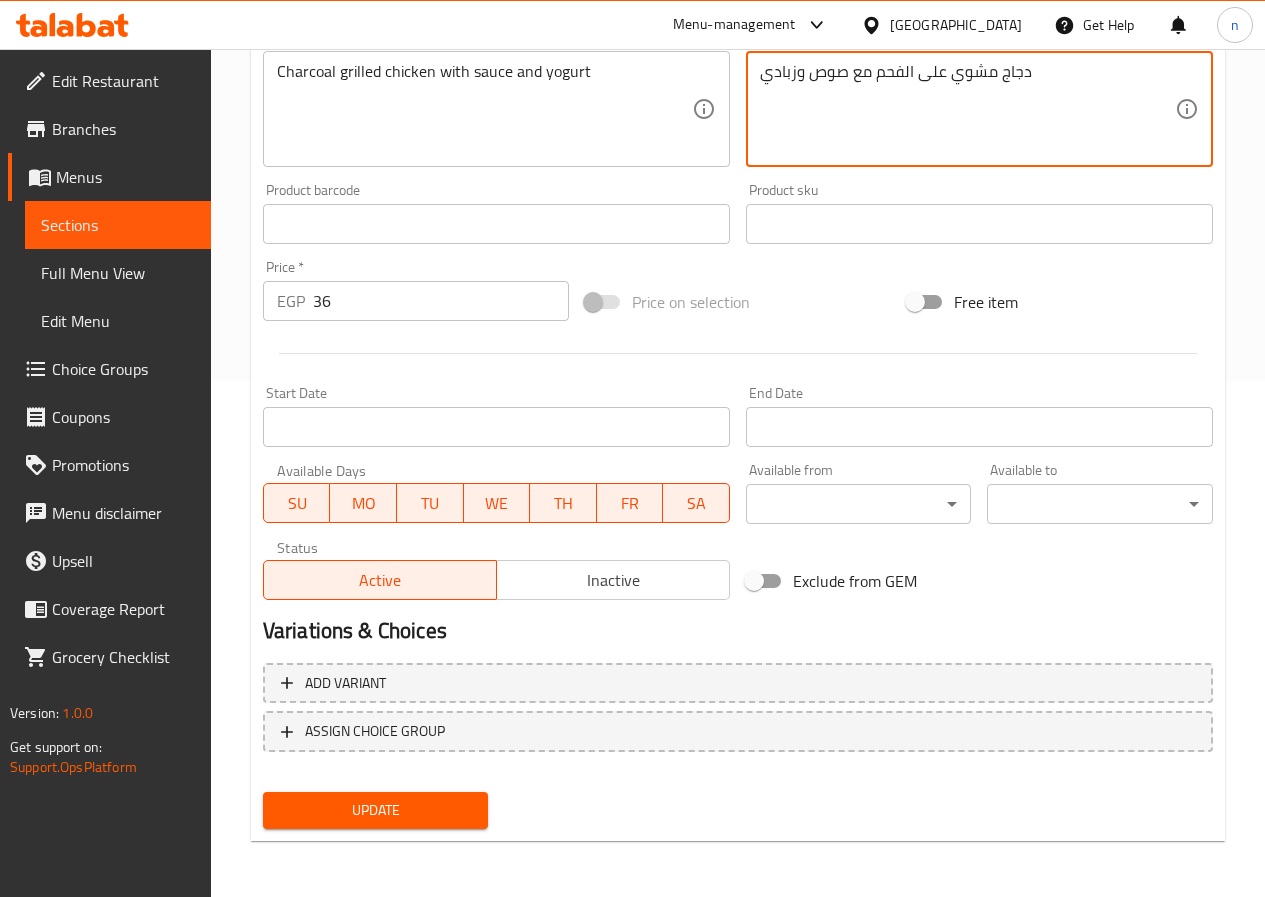type on "دجاج مشوي على الفحم مع صوص وزبادي" 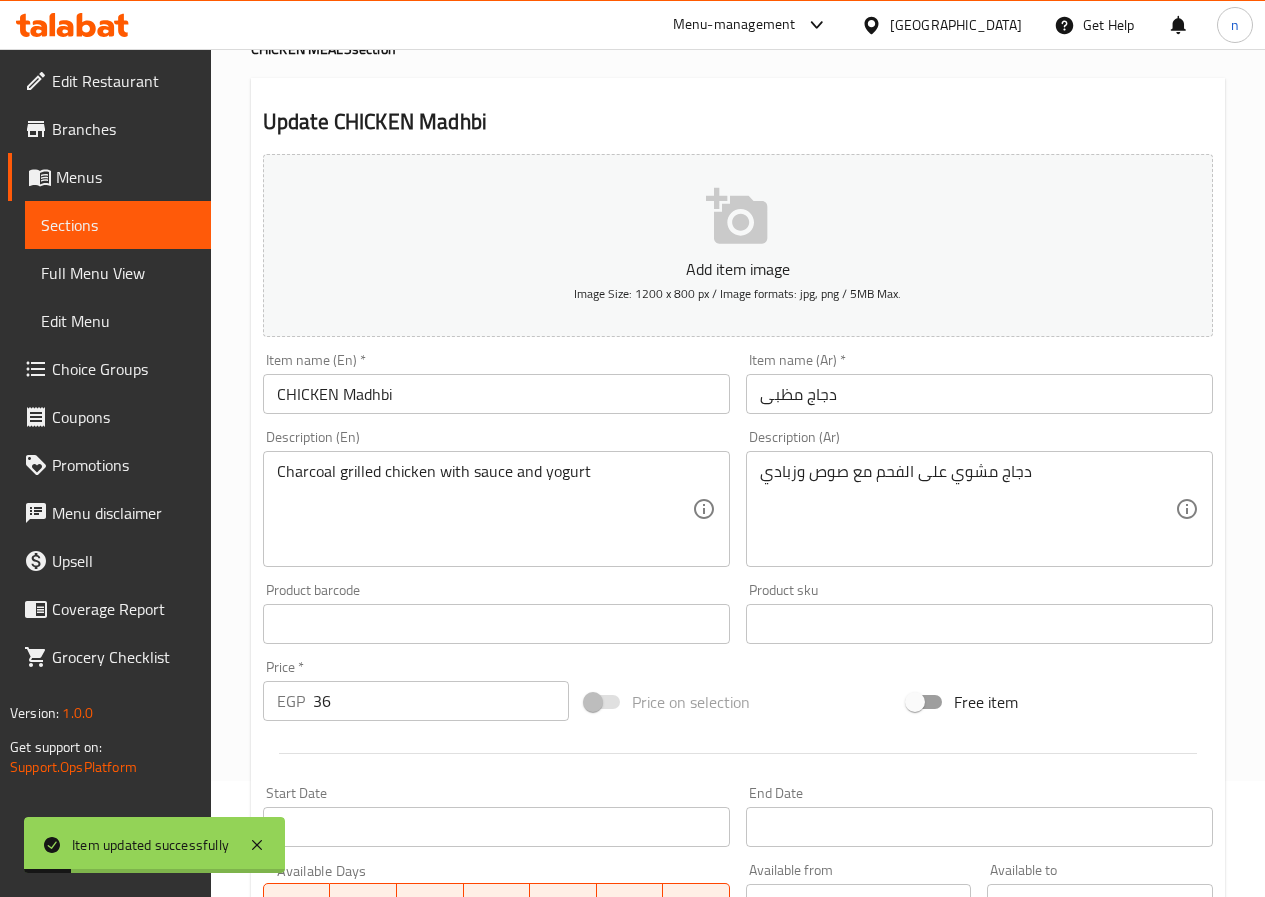 scroll, scrollTop: 0, scrollLeft: 0, axis: both 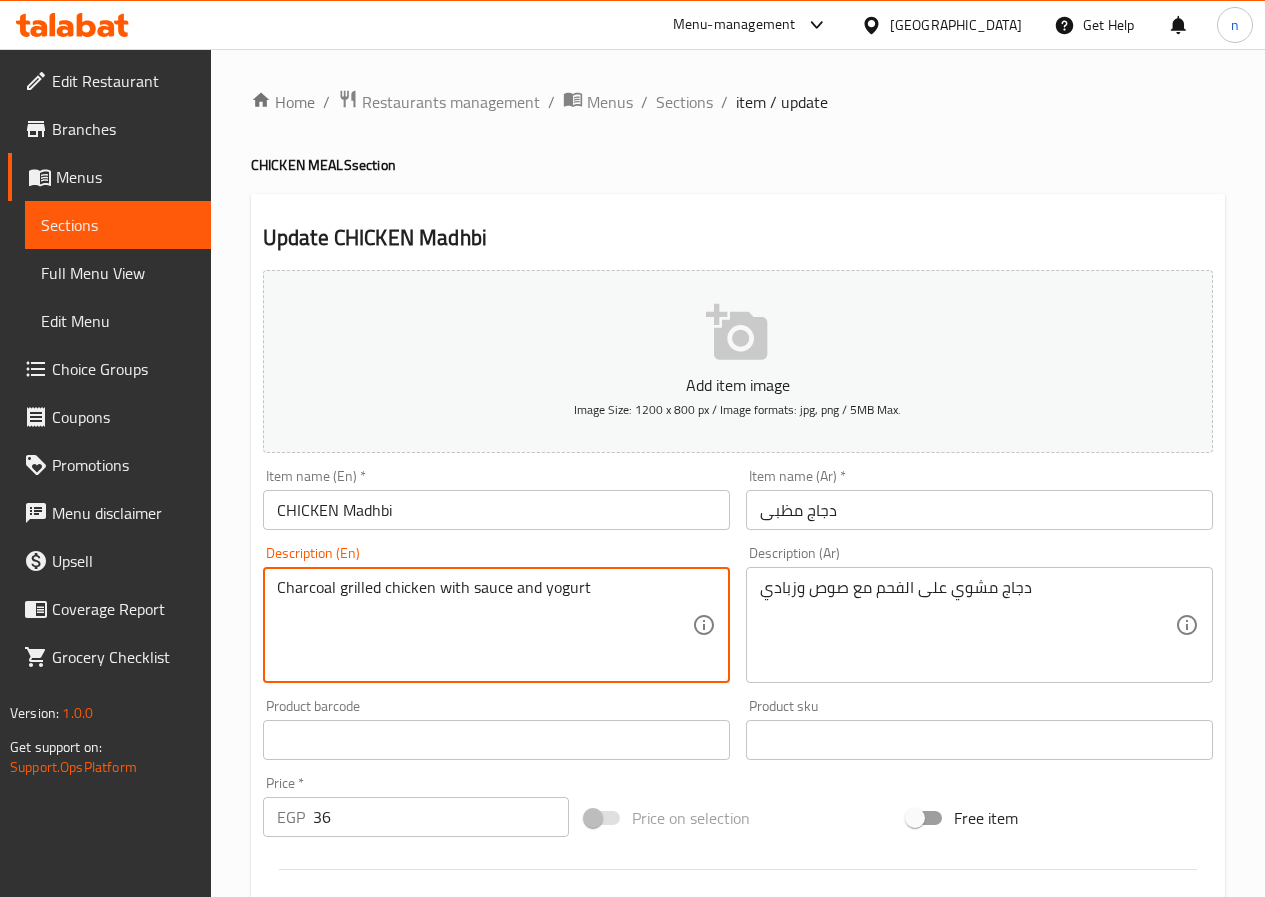 click on "Charcoal grilled chicken with sauce and yogurt" at bounding box center [484, 625] 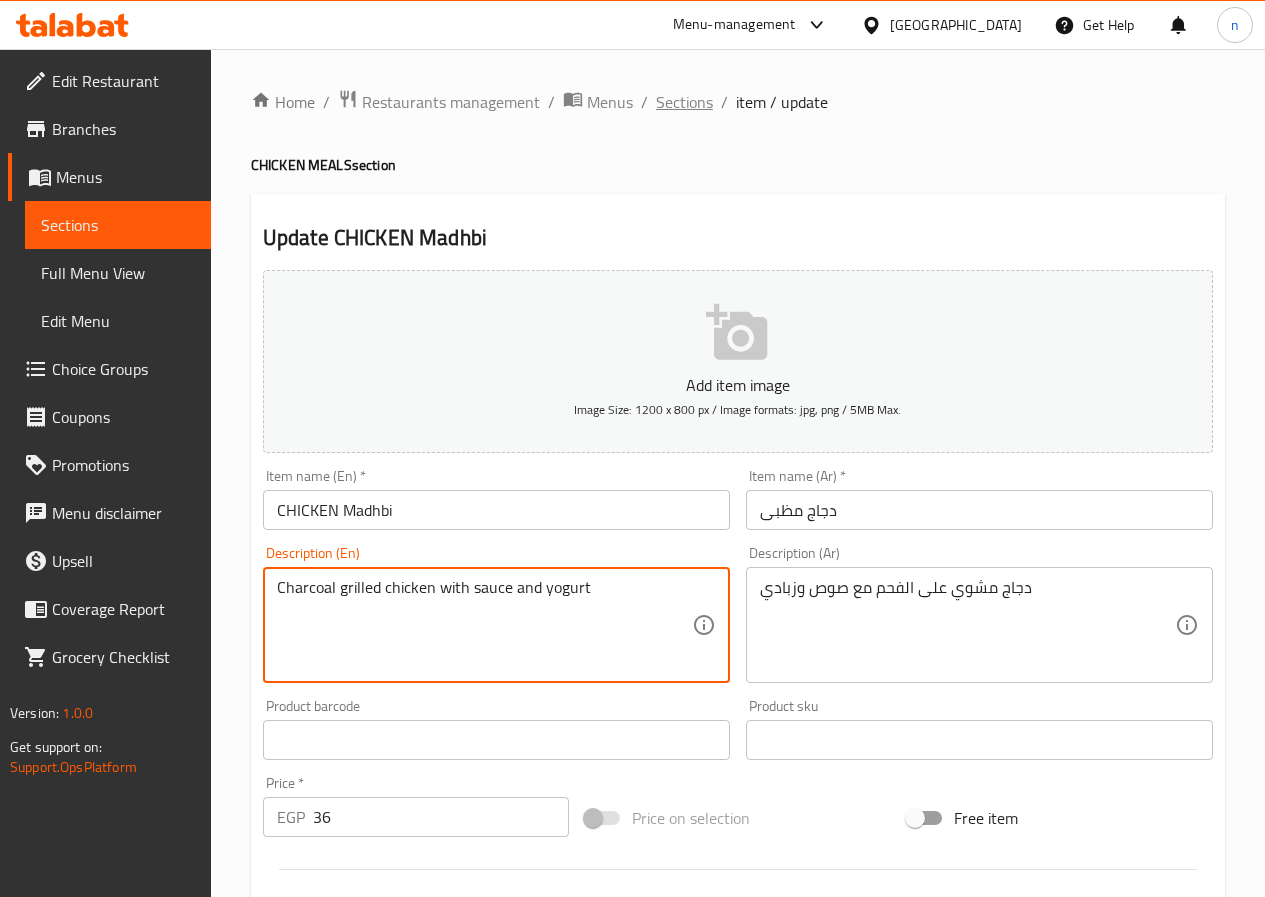 click on "Sections" at bounding box center [684, 102] 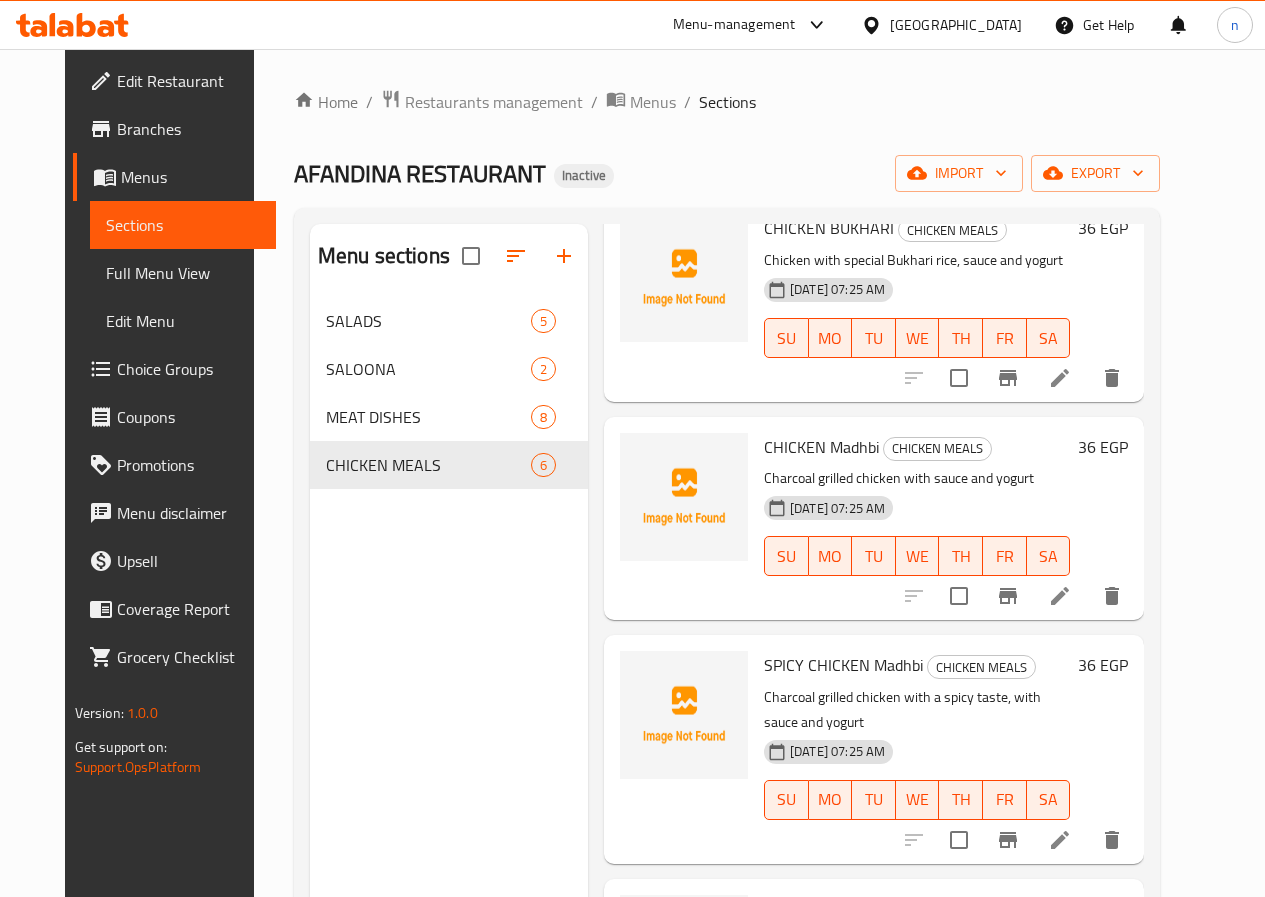 scroll, scrollTop: 400, scrollLeft: 0, axis: vertical 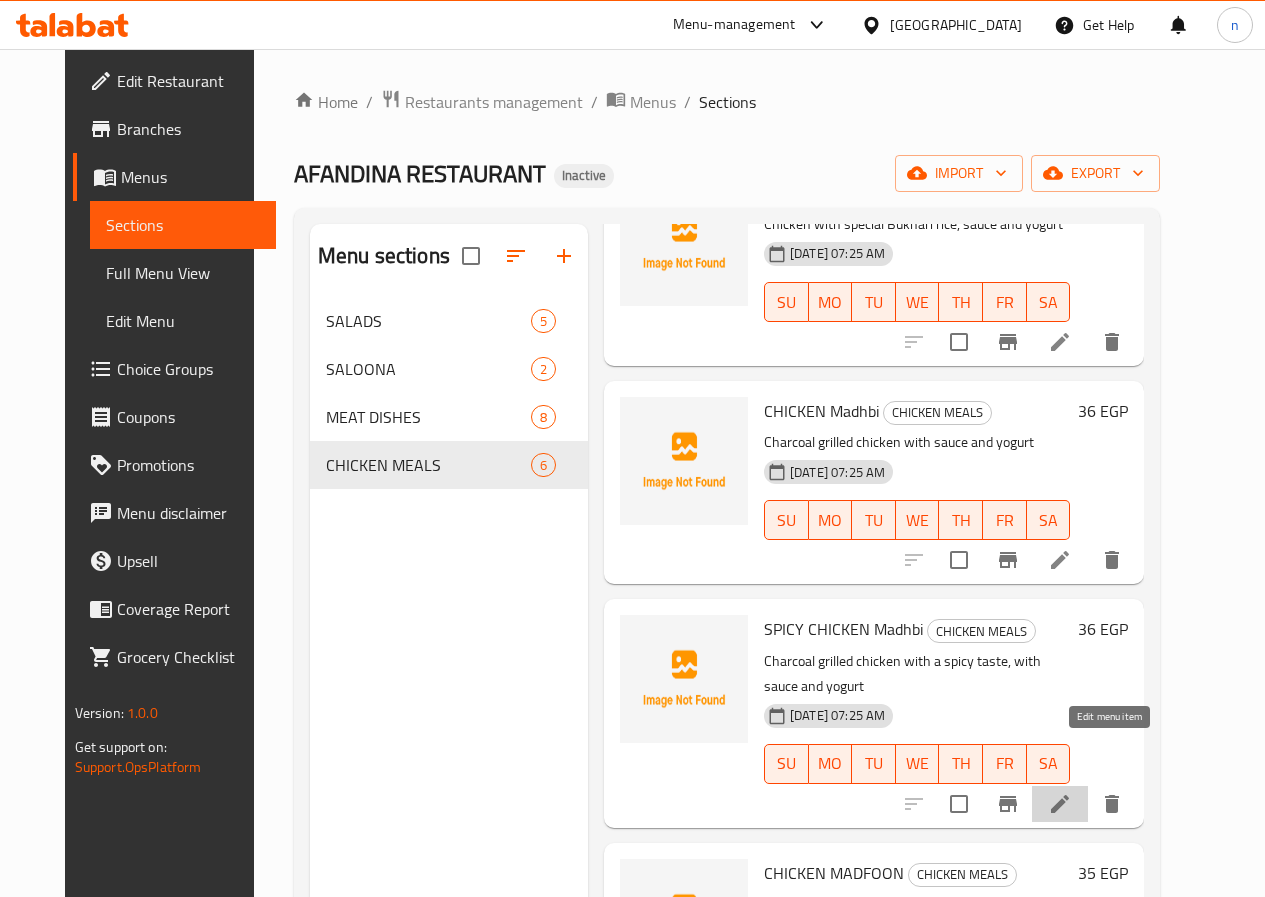 click 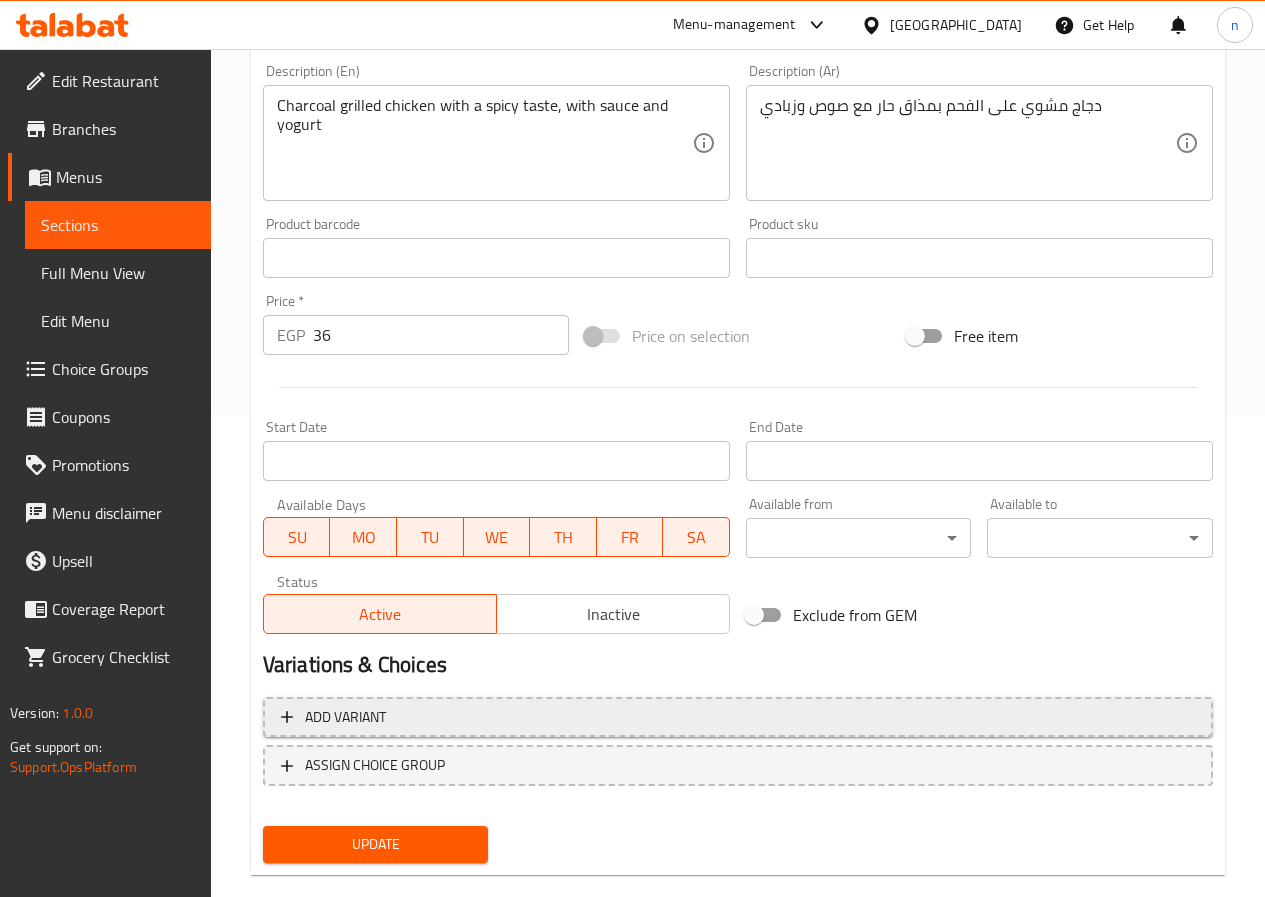 scroll, scrollTop: 500, scrollLeft: 0, axis: vertical 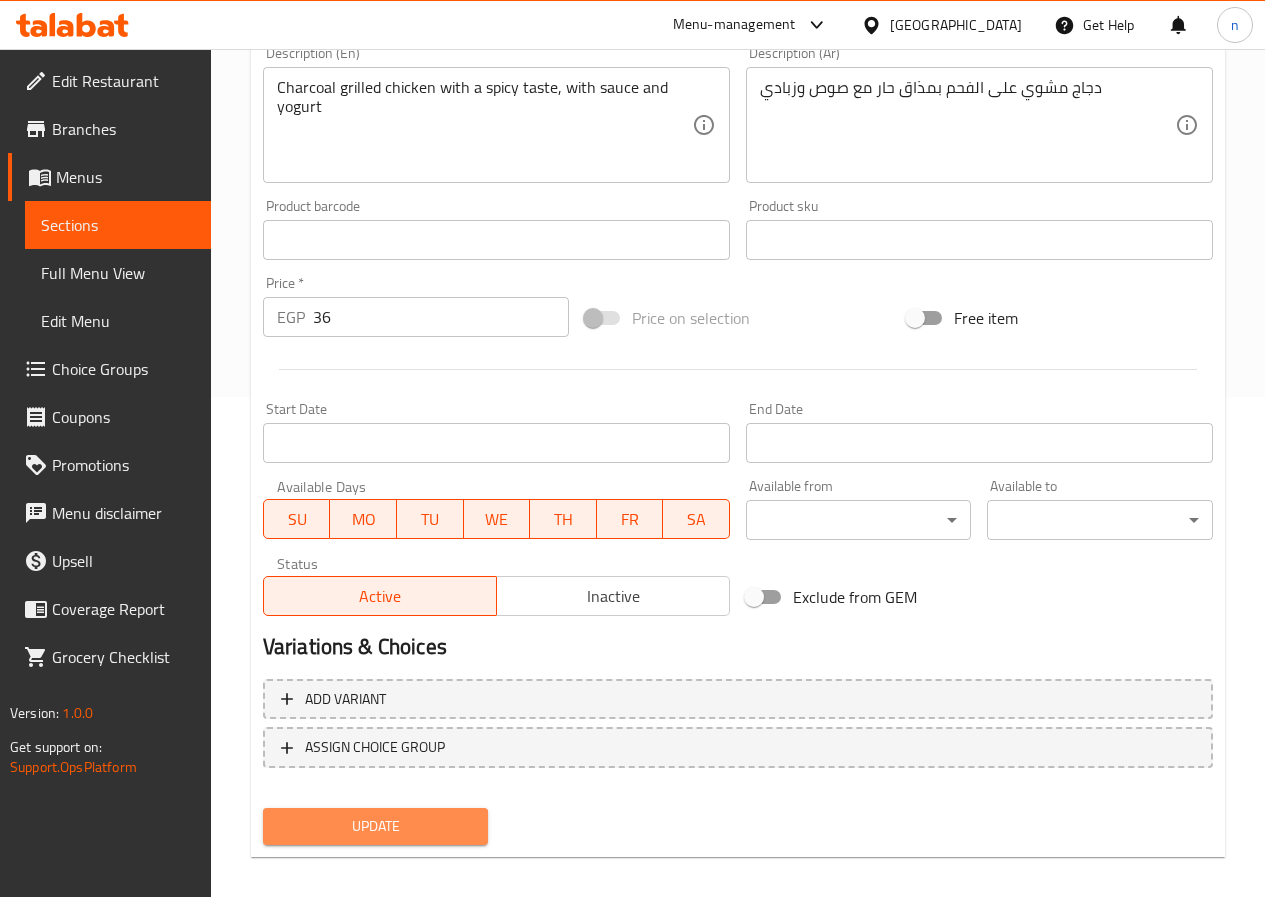 click on "Update" at bounding box center [376, 826] 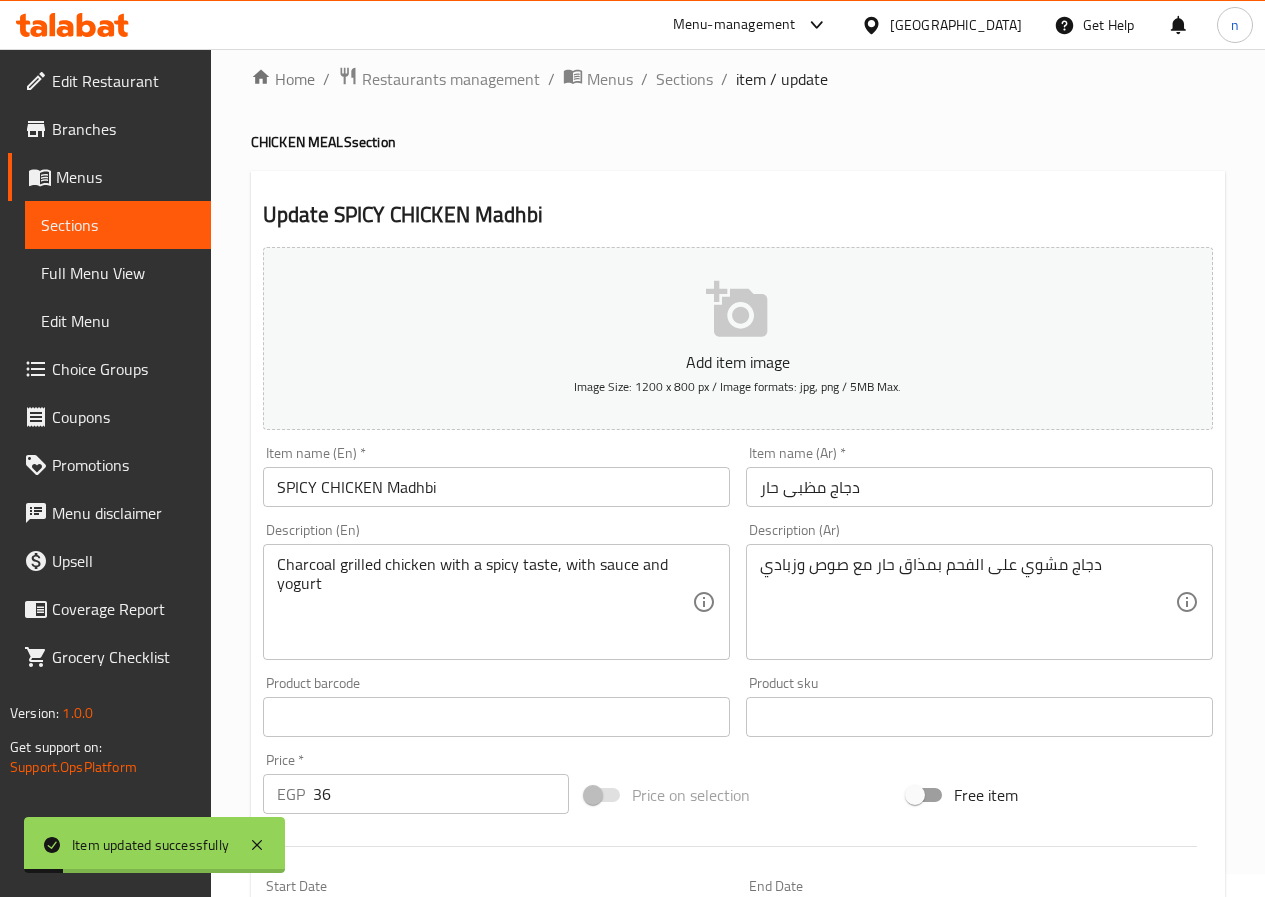 scroll, scrollTop: 0, scrollLeft: 0, axis: both 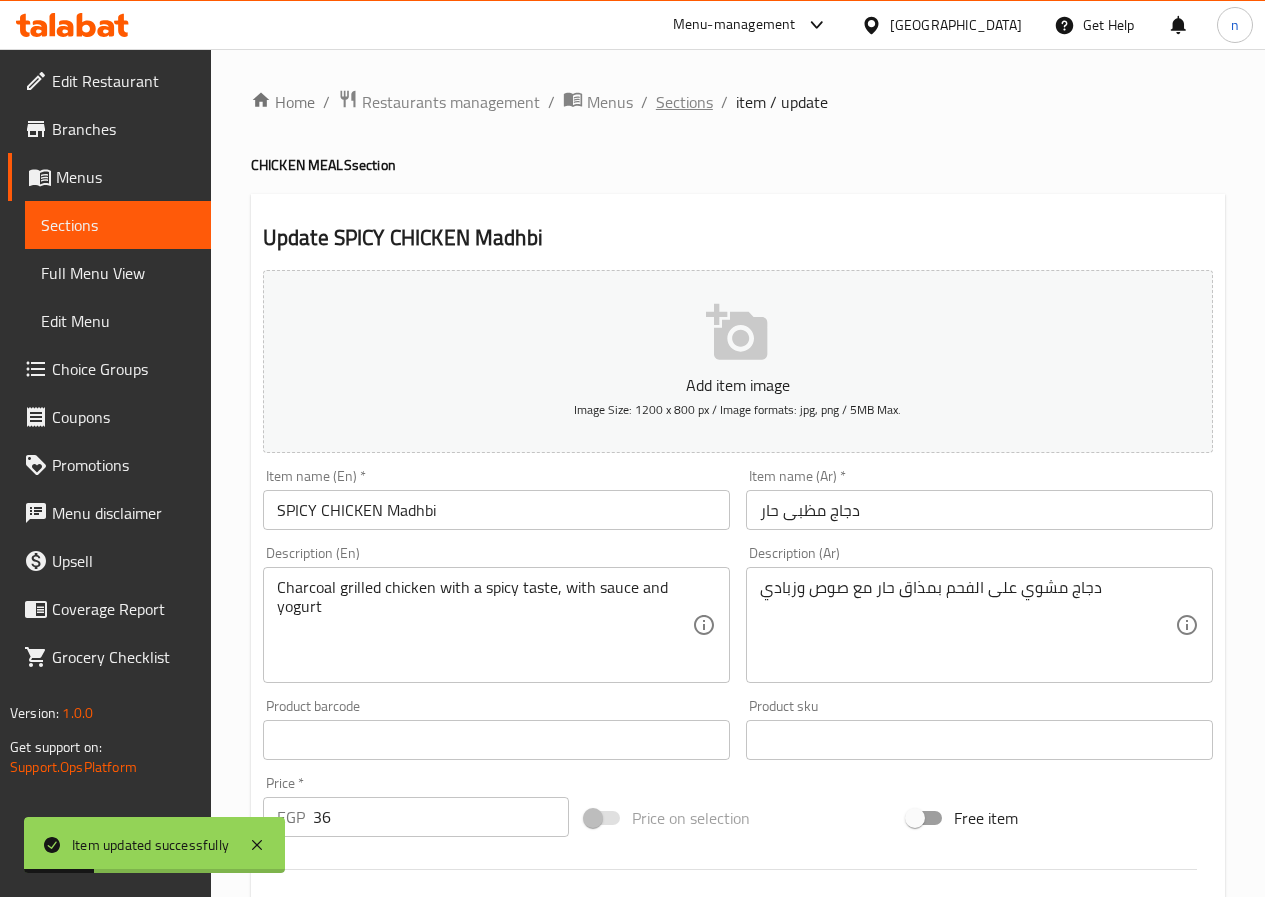 click on "Sections" at bounding box center (684, 102) 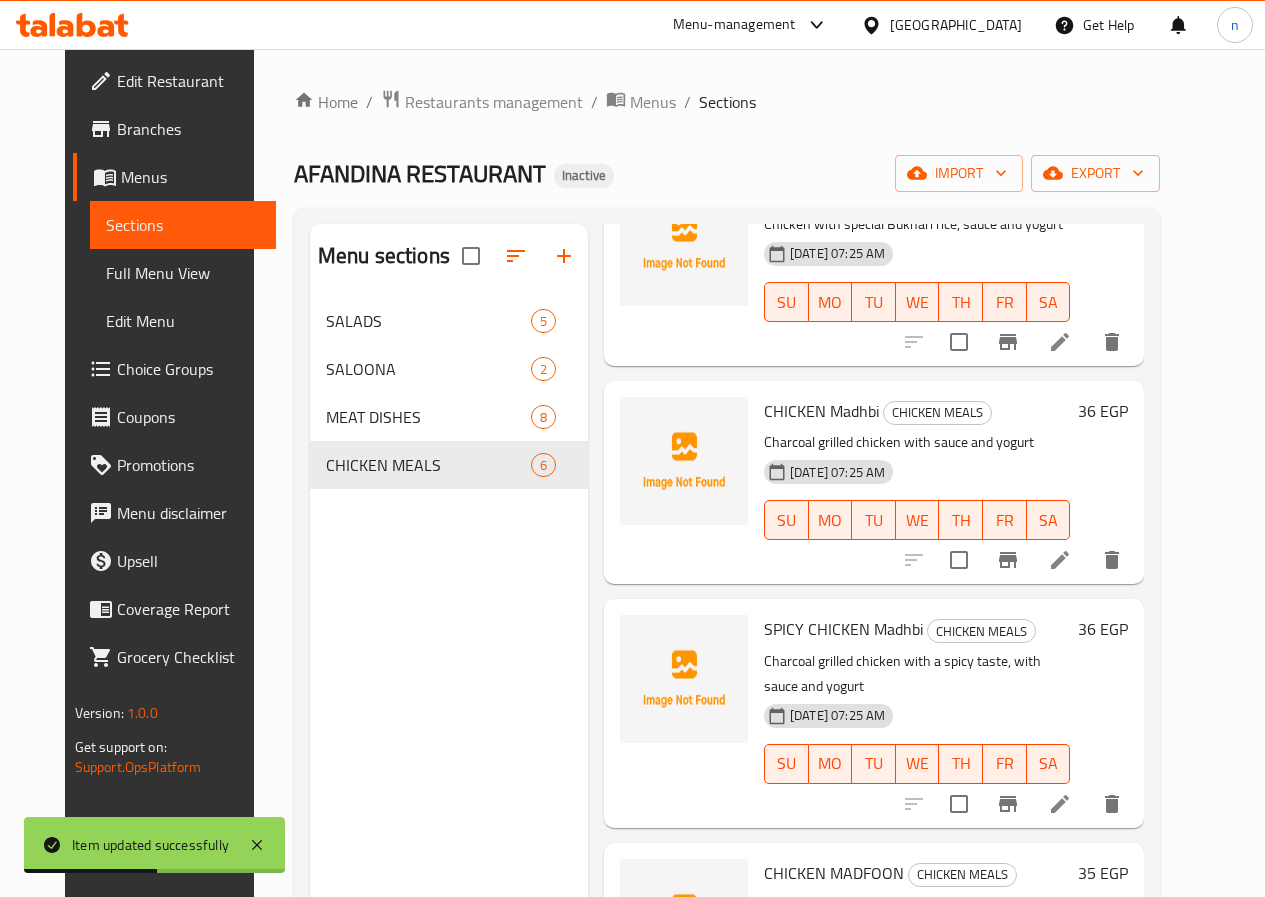 scroll, scrollTop: 494, scrollLeft: 0, axis: vertical 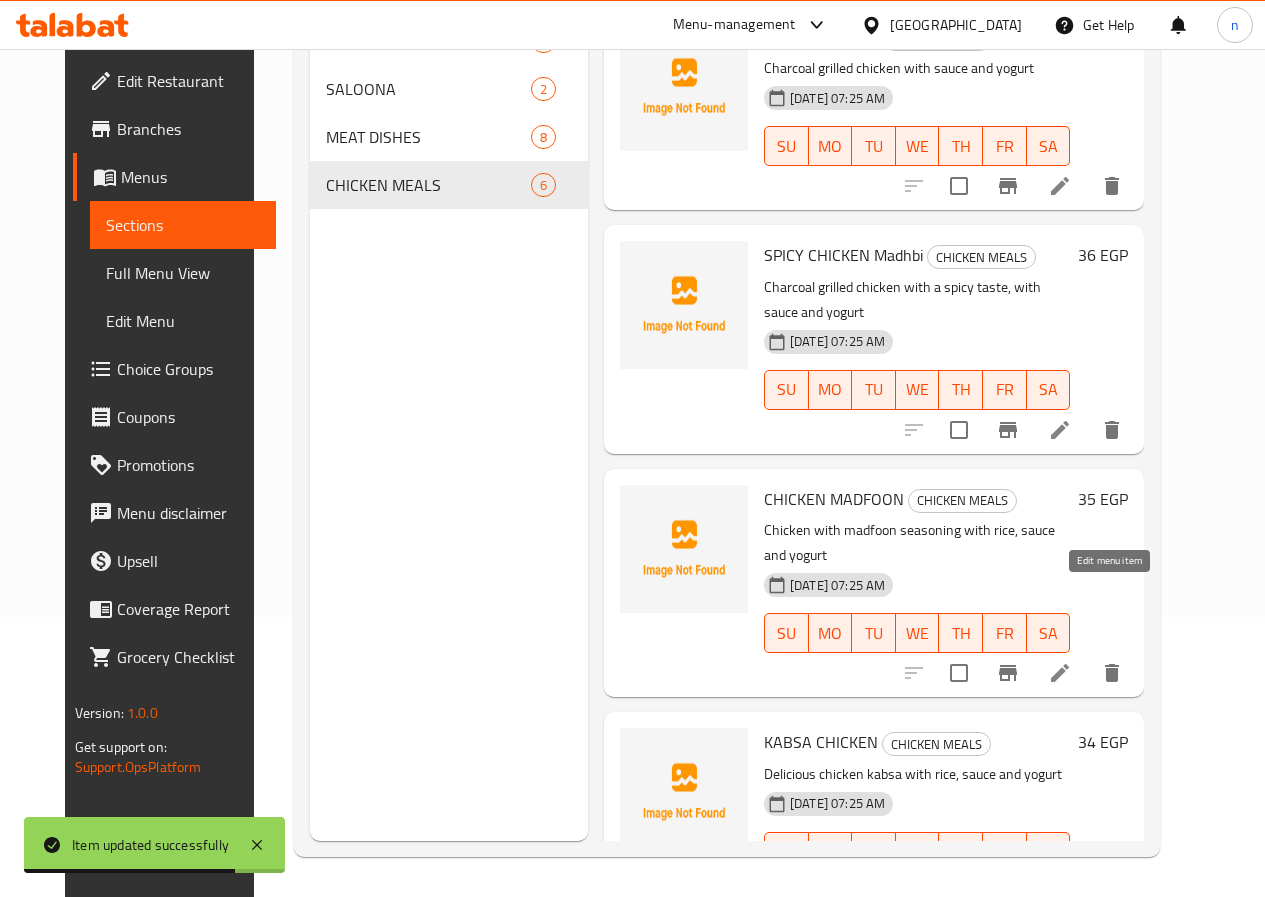 click 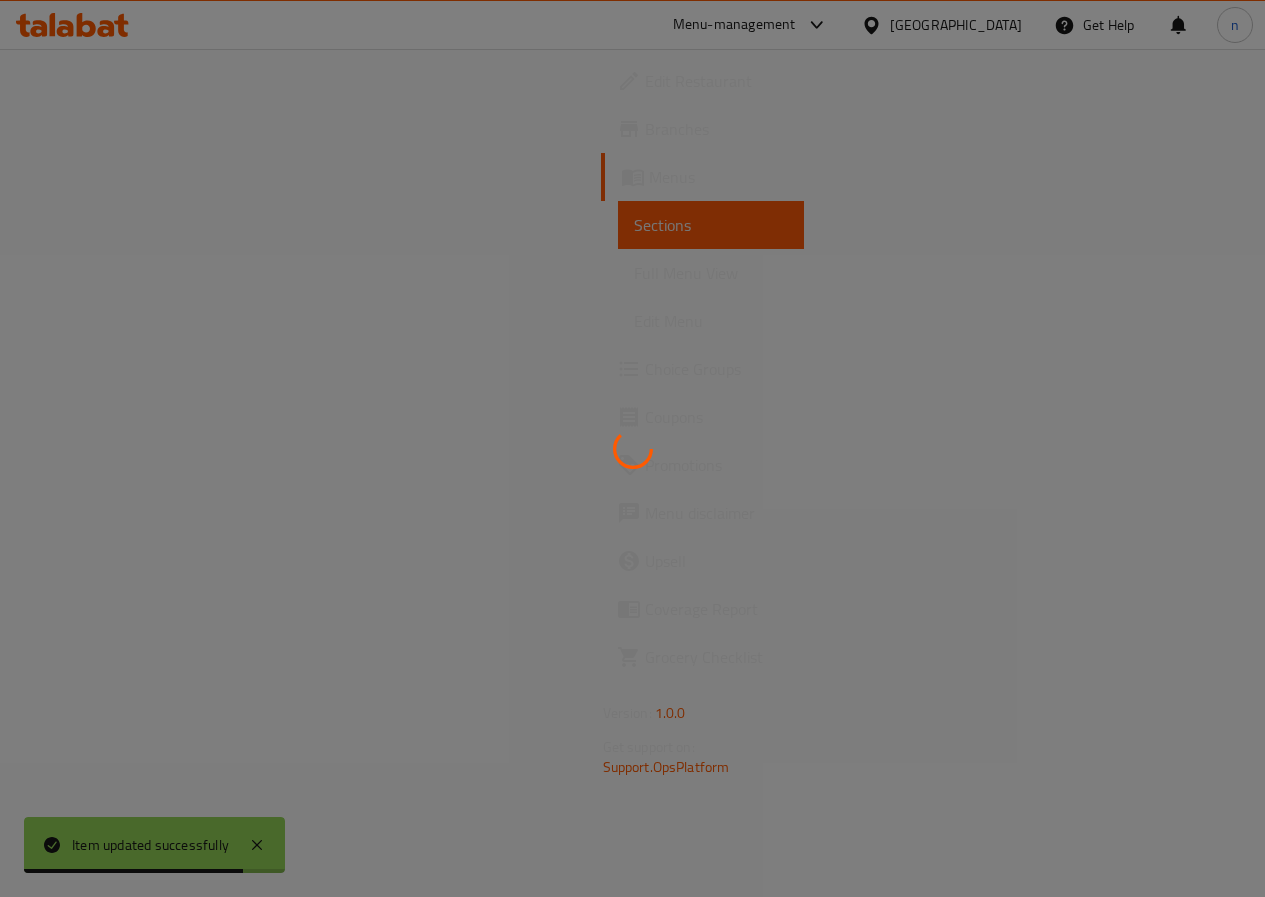 scroll, scrollTop: 0, scrollLeft: 0, axis: both 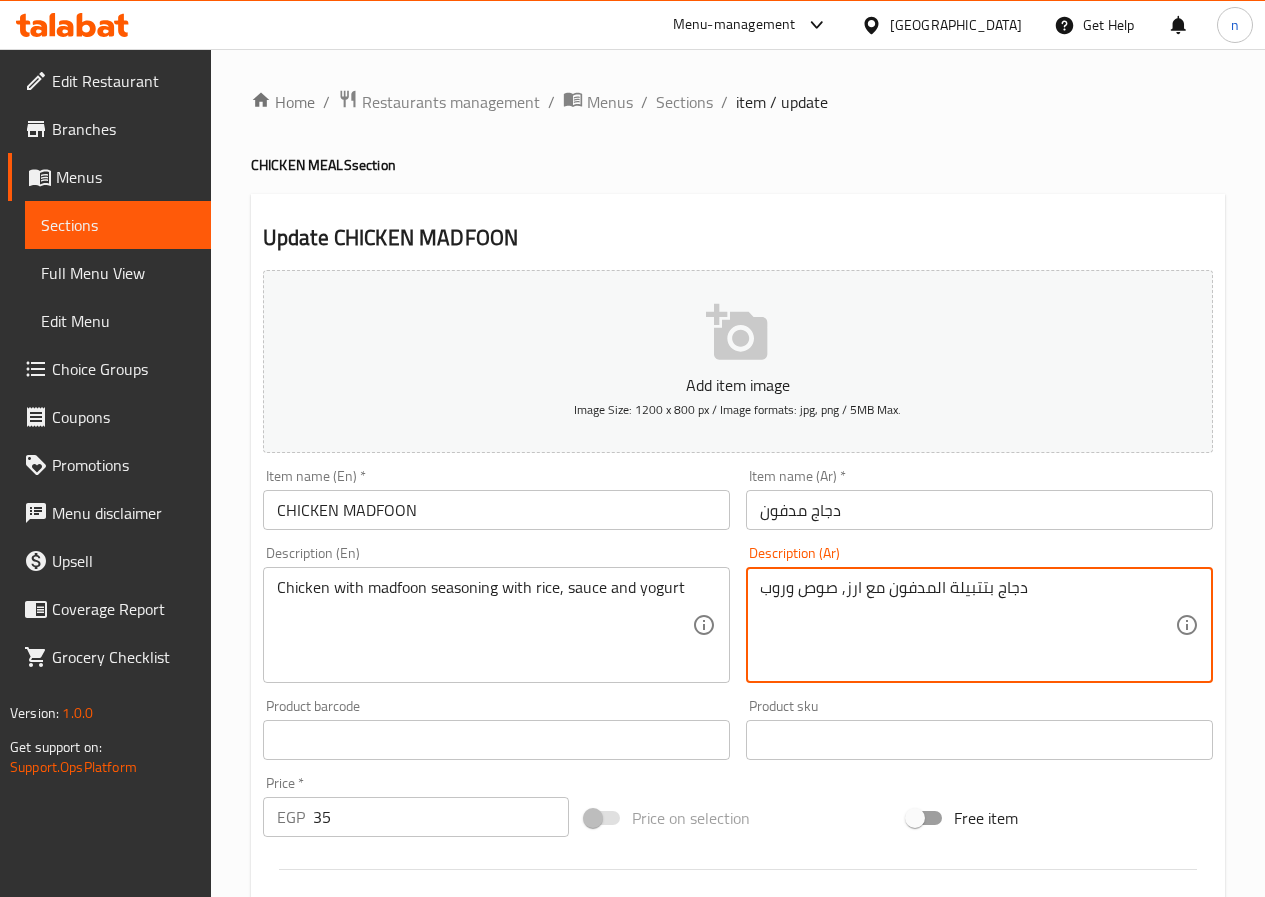 click on "دجاج بتتبيلة المدفون مع ارز, صوص وروب" at bounding box center (967, 625) 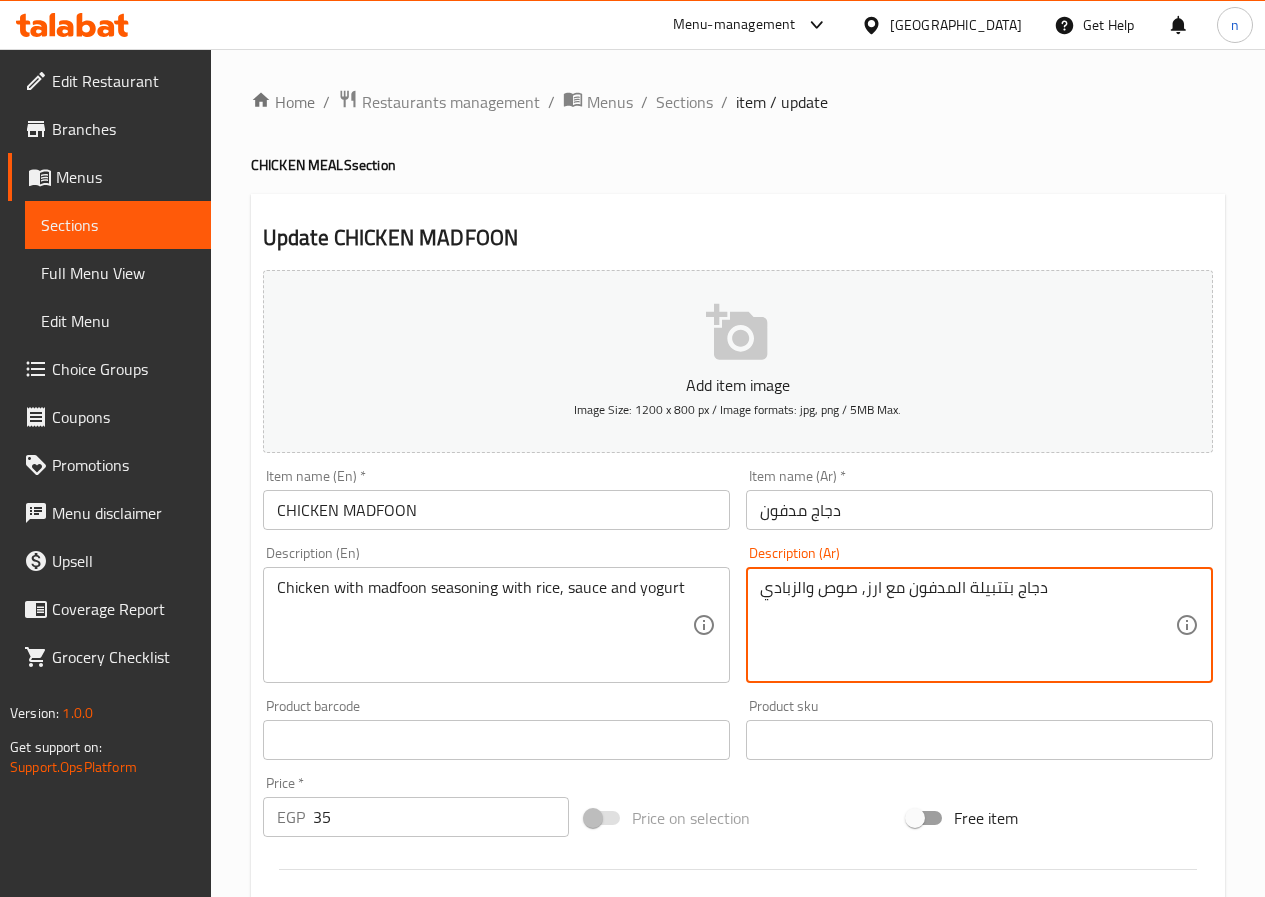 type on "دجاج بتتبيلة المدفون مع ارز, صوص والزبادي" 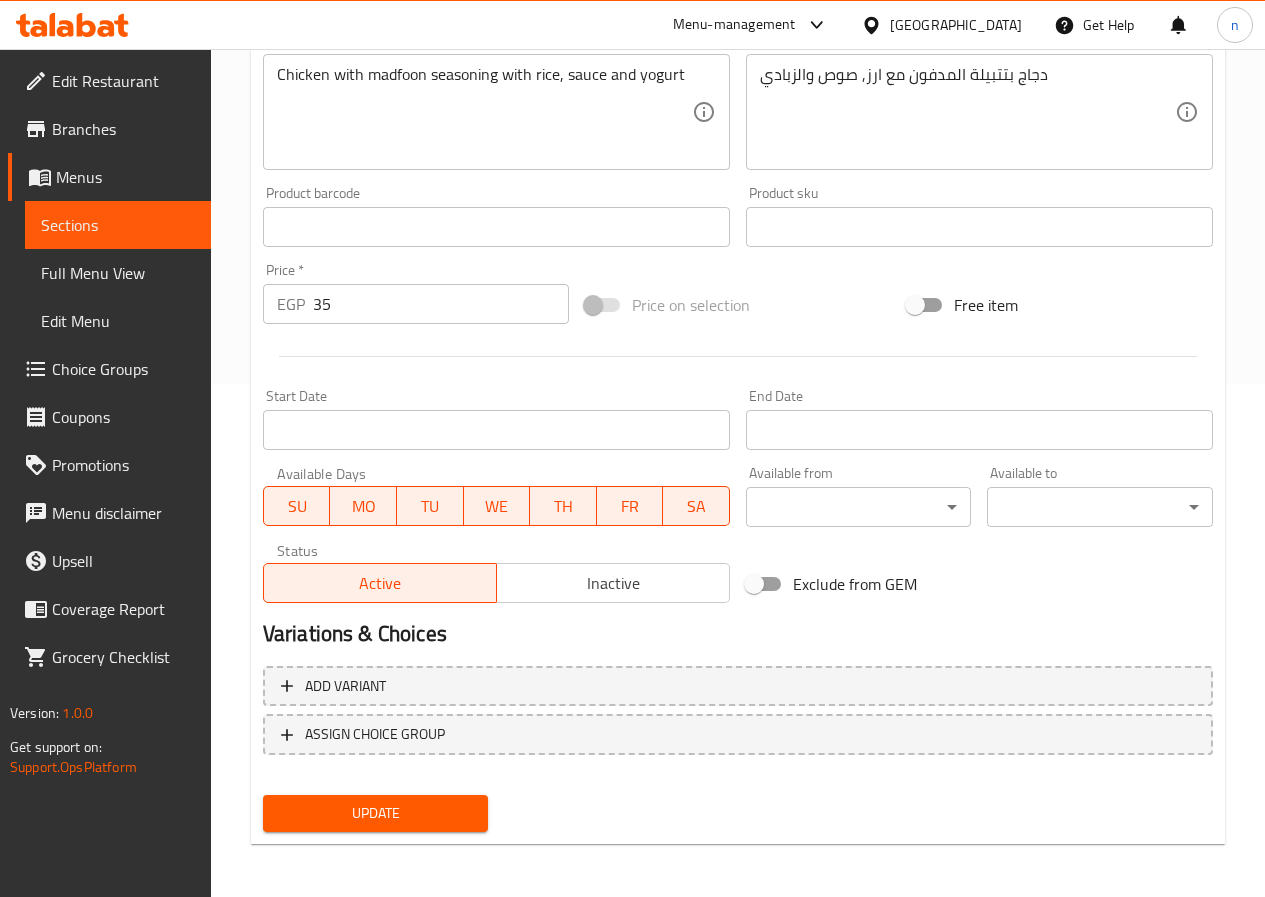 scroll, scrollTop: 516, scrollLeft: 0, axis: vertical 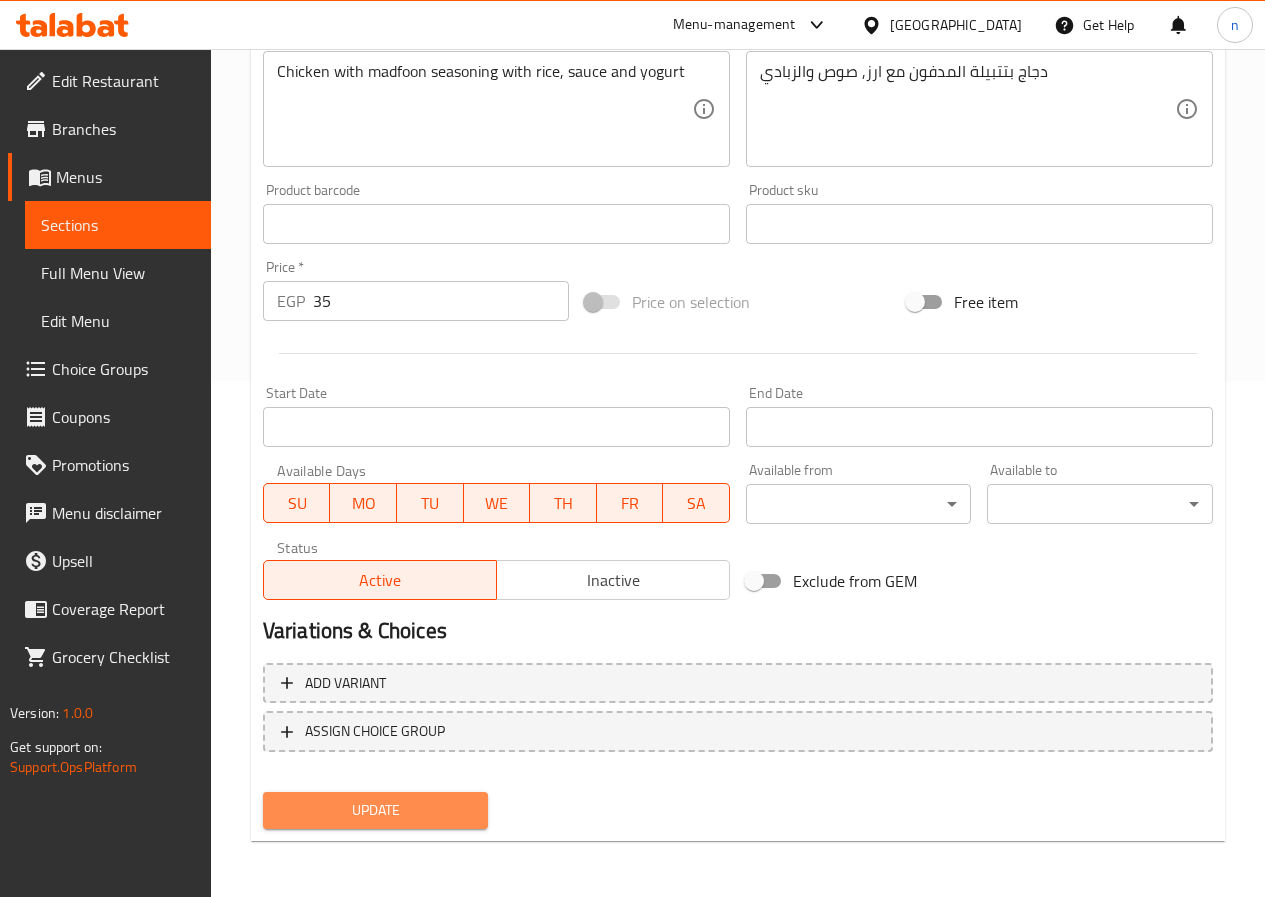 click on "Update" at bounding box center (376, 810) 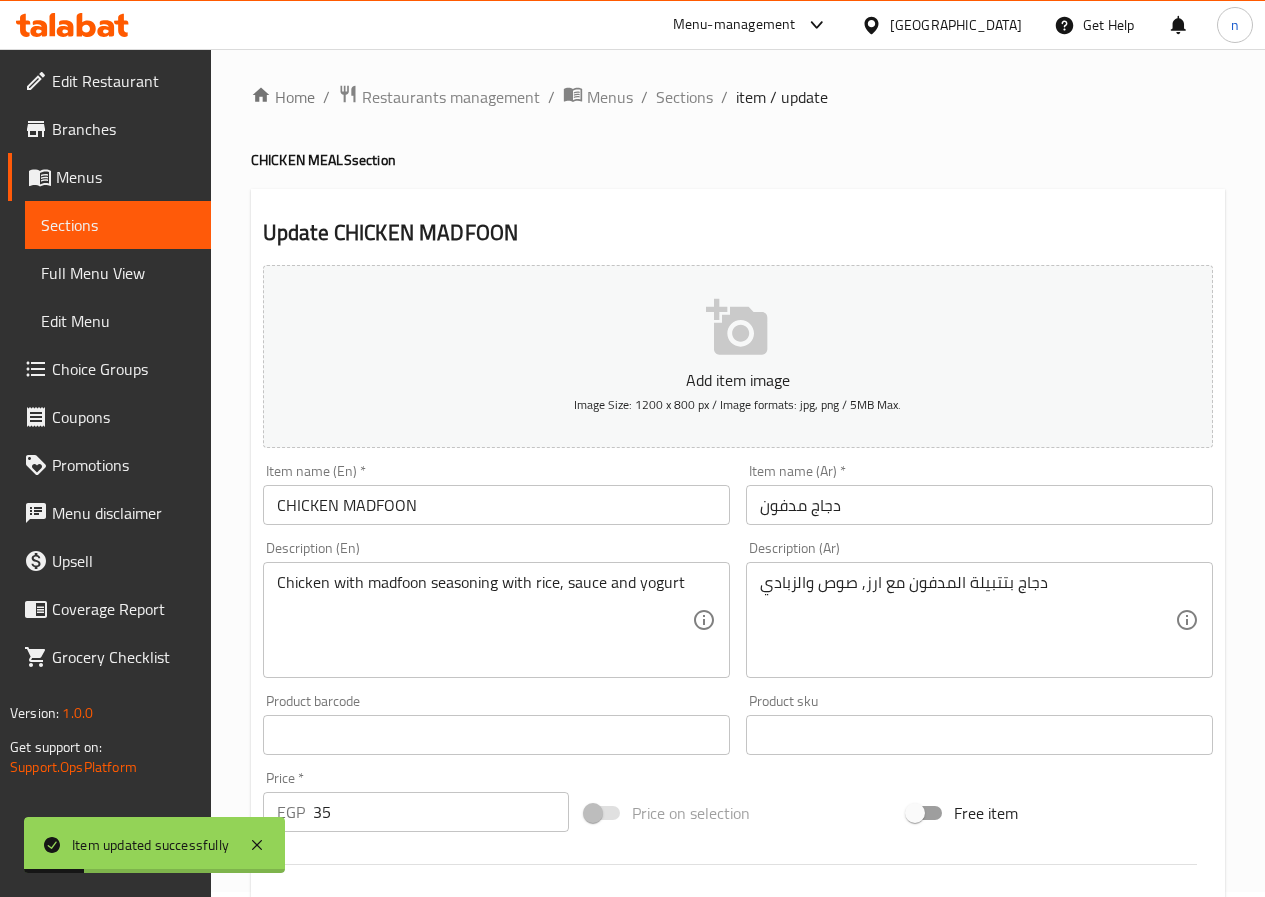 scroll, scrollTop: 0, scrollLeft: 0, axis: both 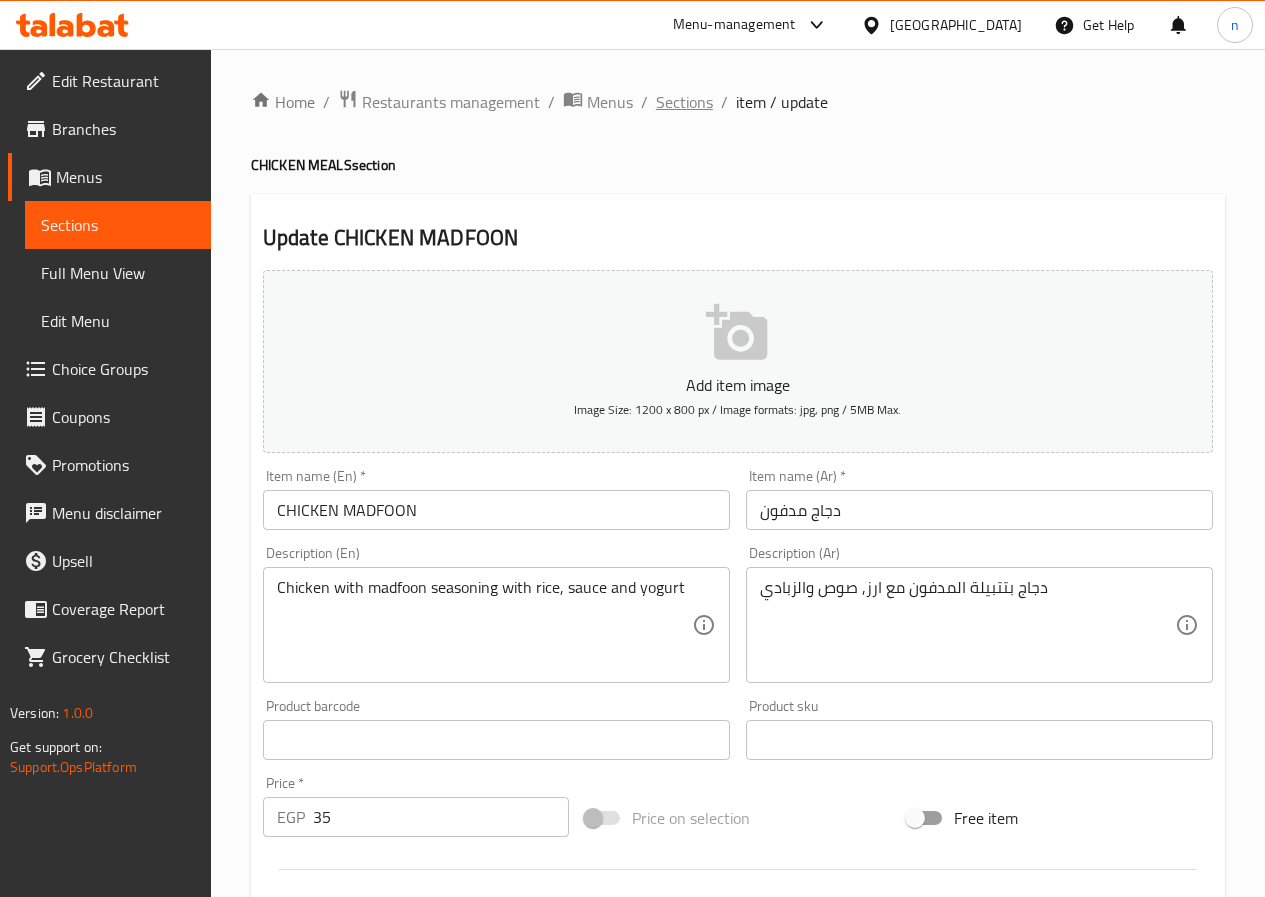 click on "Sections" at bounding box center (684, 102) 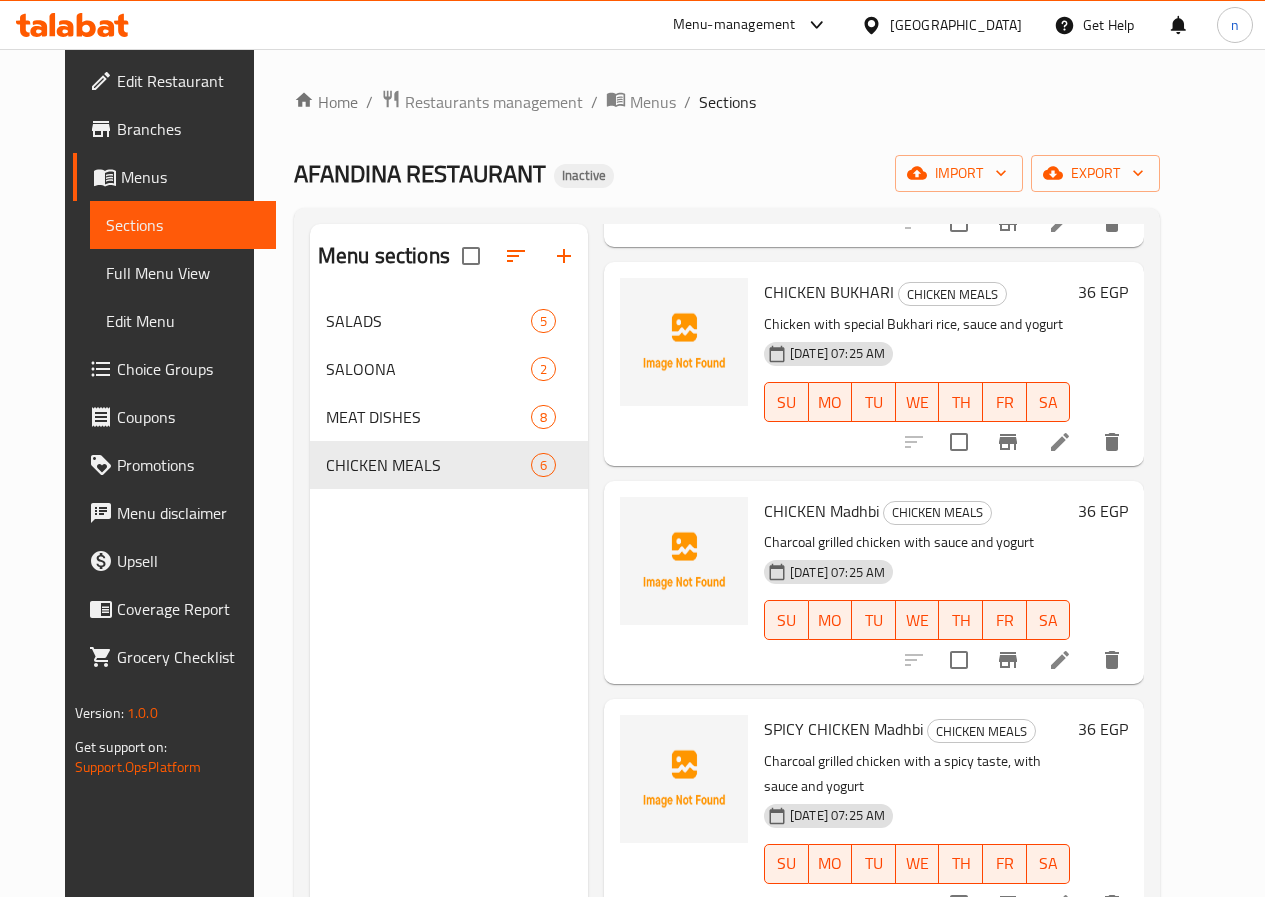 scroll, scrollTop: 494, scrollLeft: 0, axis: vertical 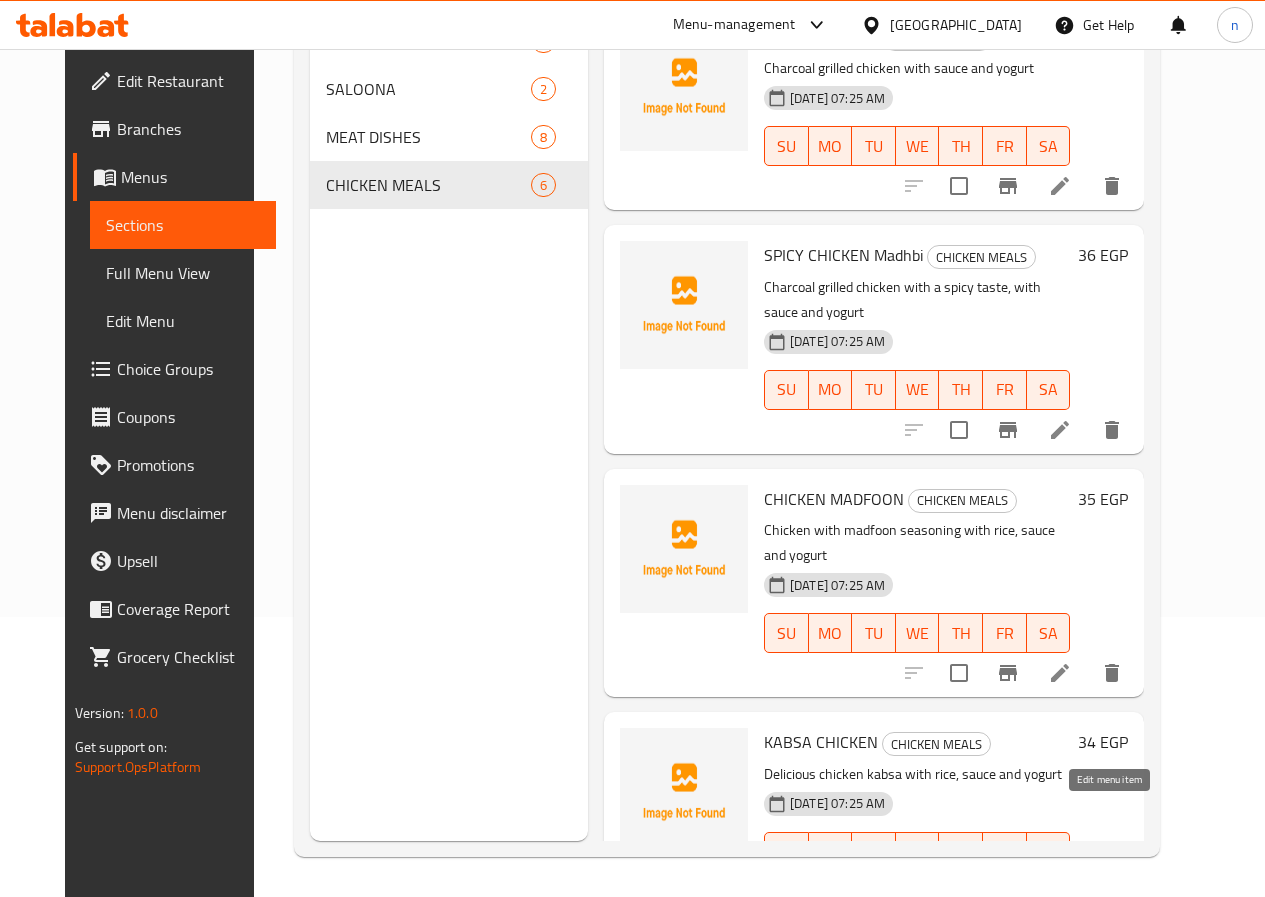 click 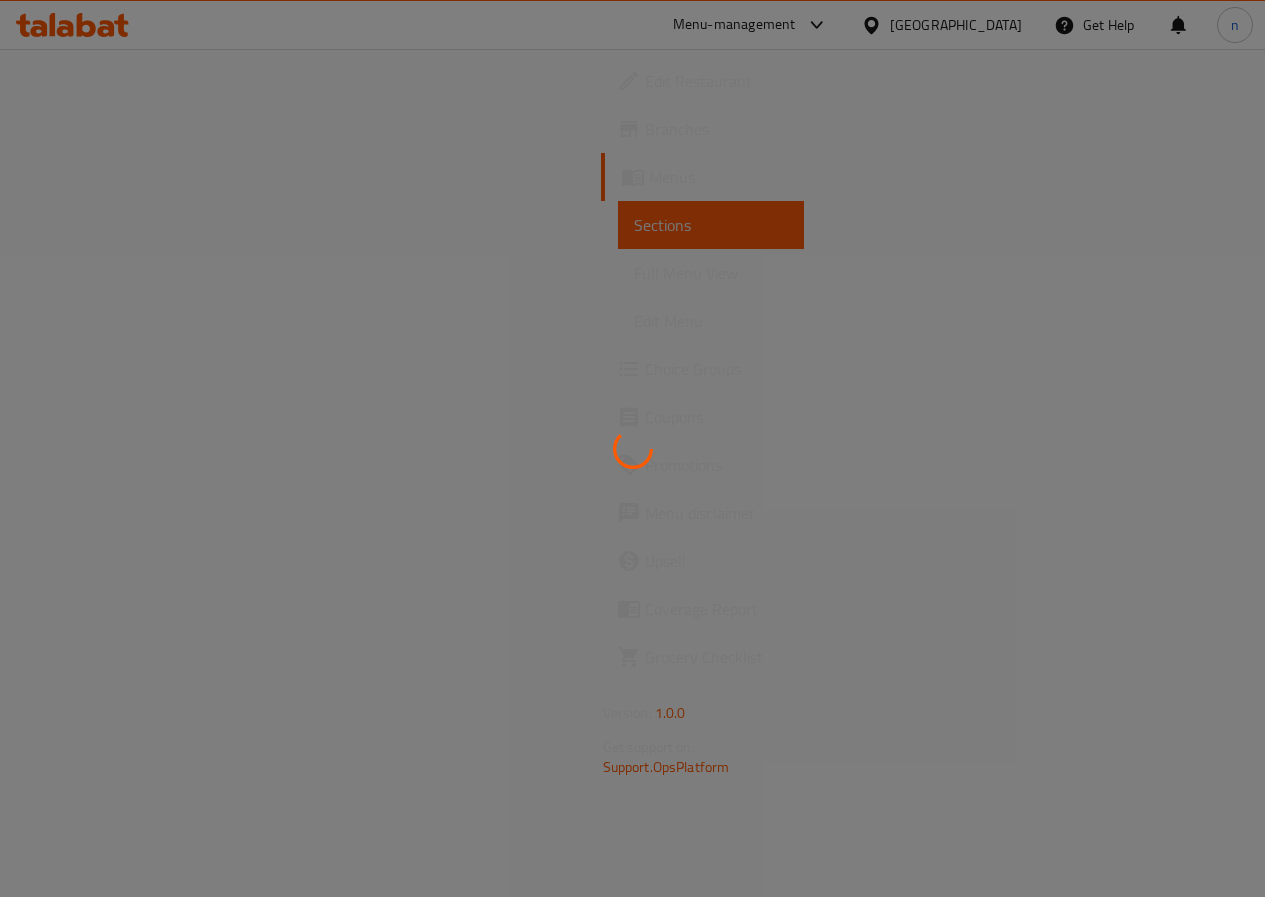 scroll, scrollTop: 0, scrollLeft: 0, axis: both 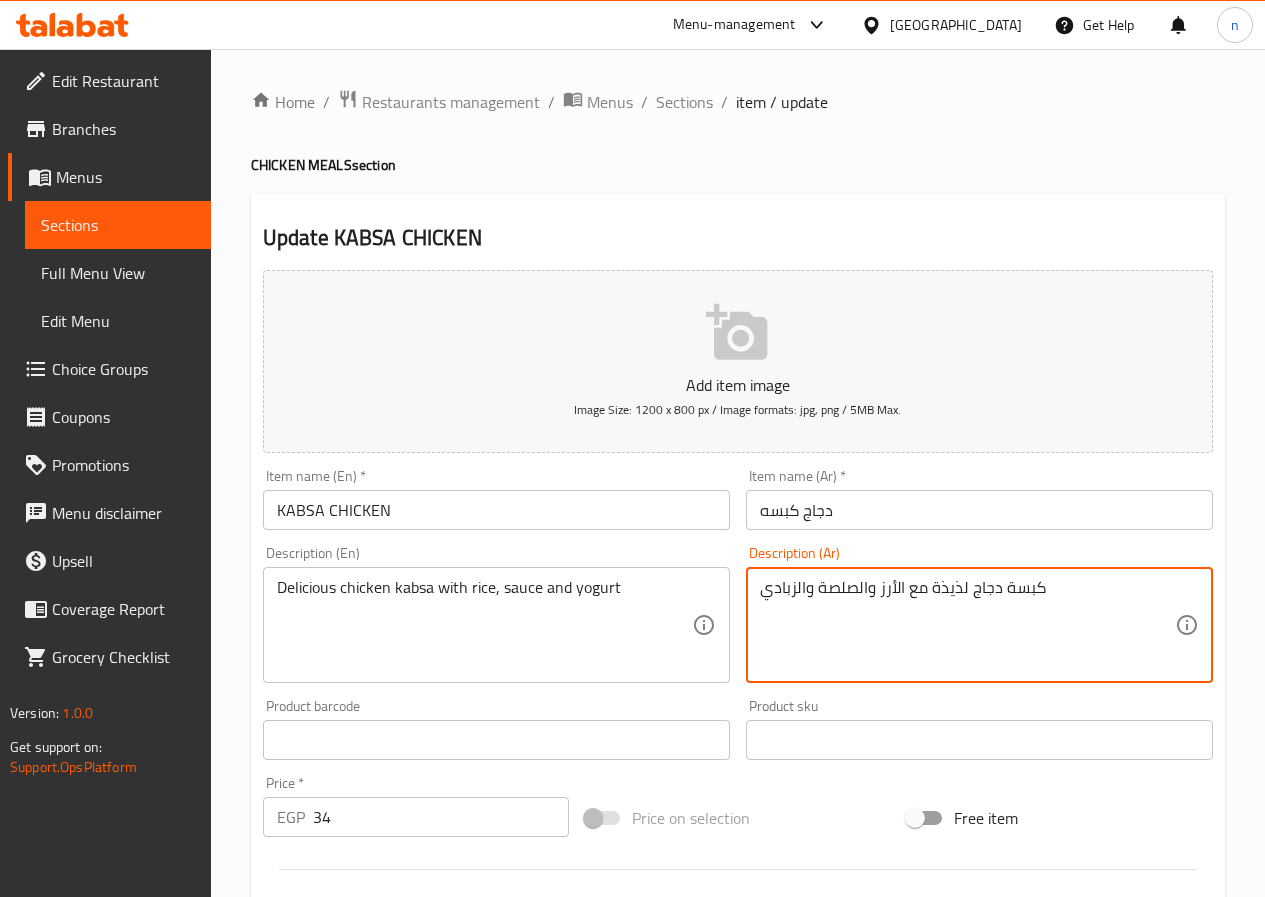 click on "كبسة دجاج لذيذة مع الأرز والصلصة والزبادي" at bounding box center [967, 625] 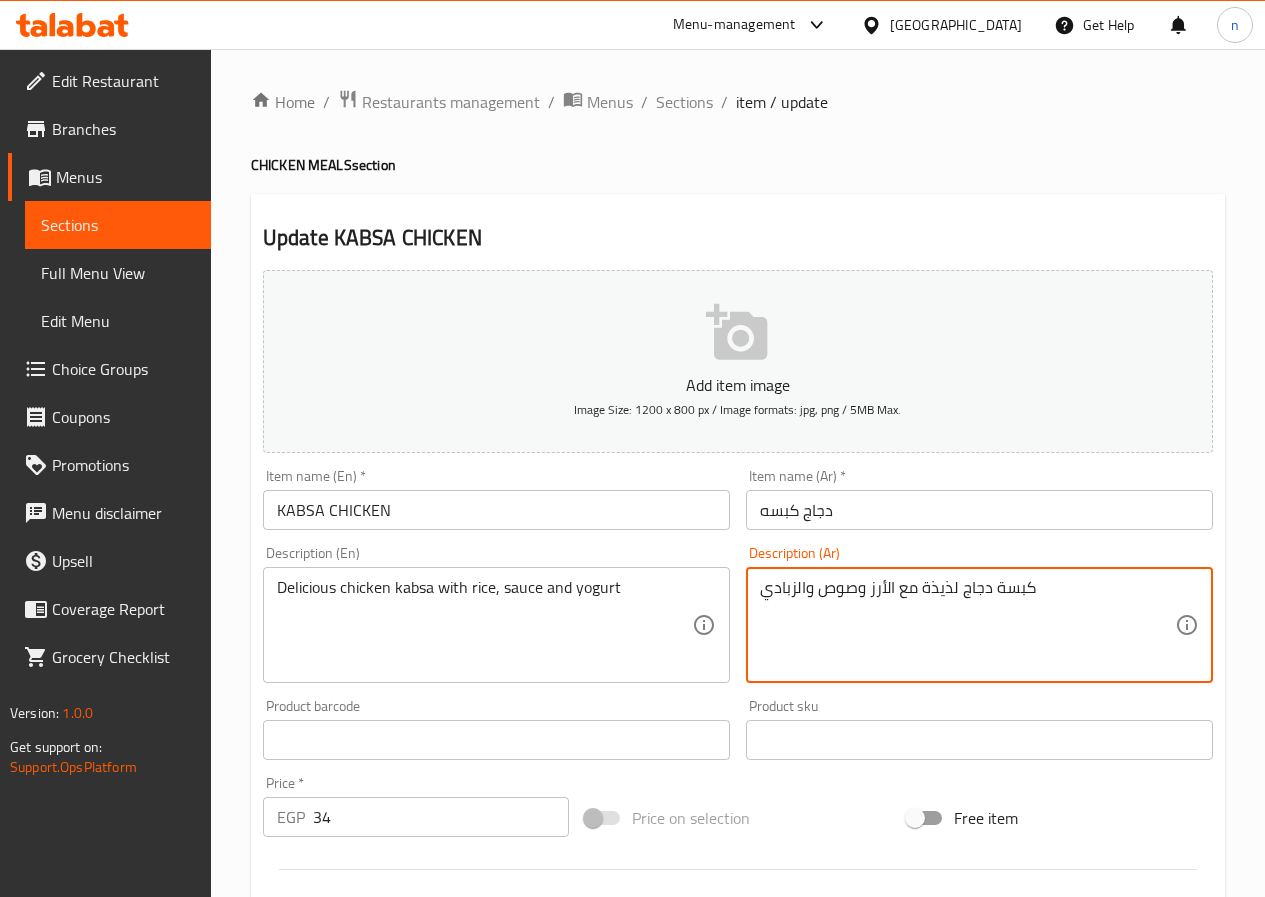 type on "كبسة دجاج لذيذة مع الأرز وصوص والزبادي" 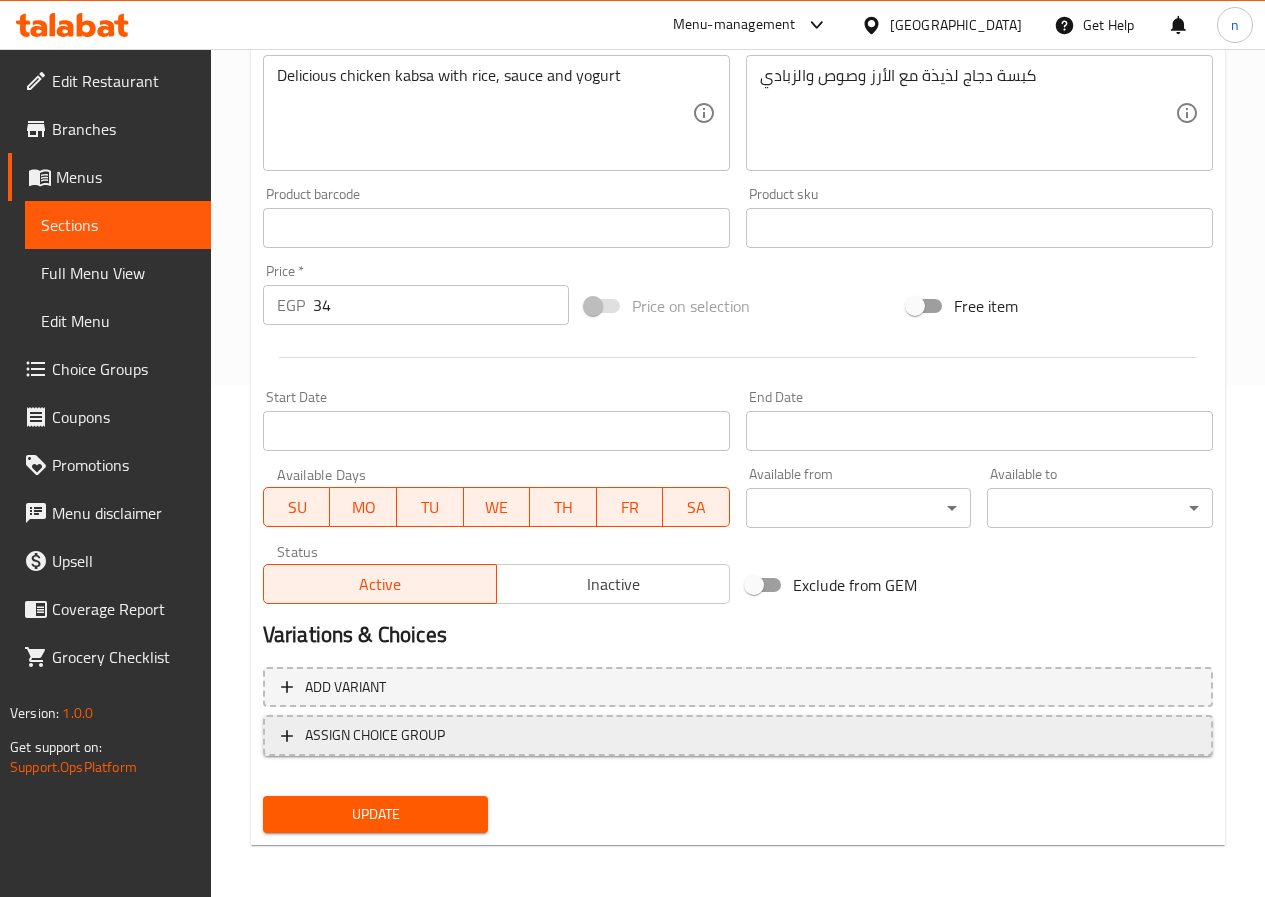 scroll, scrollTop: 516, scrollLeft: 0, axis: vertical 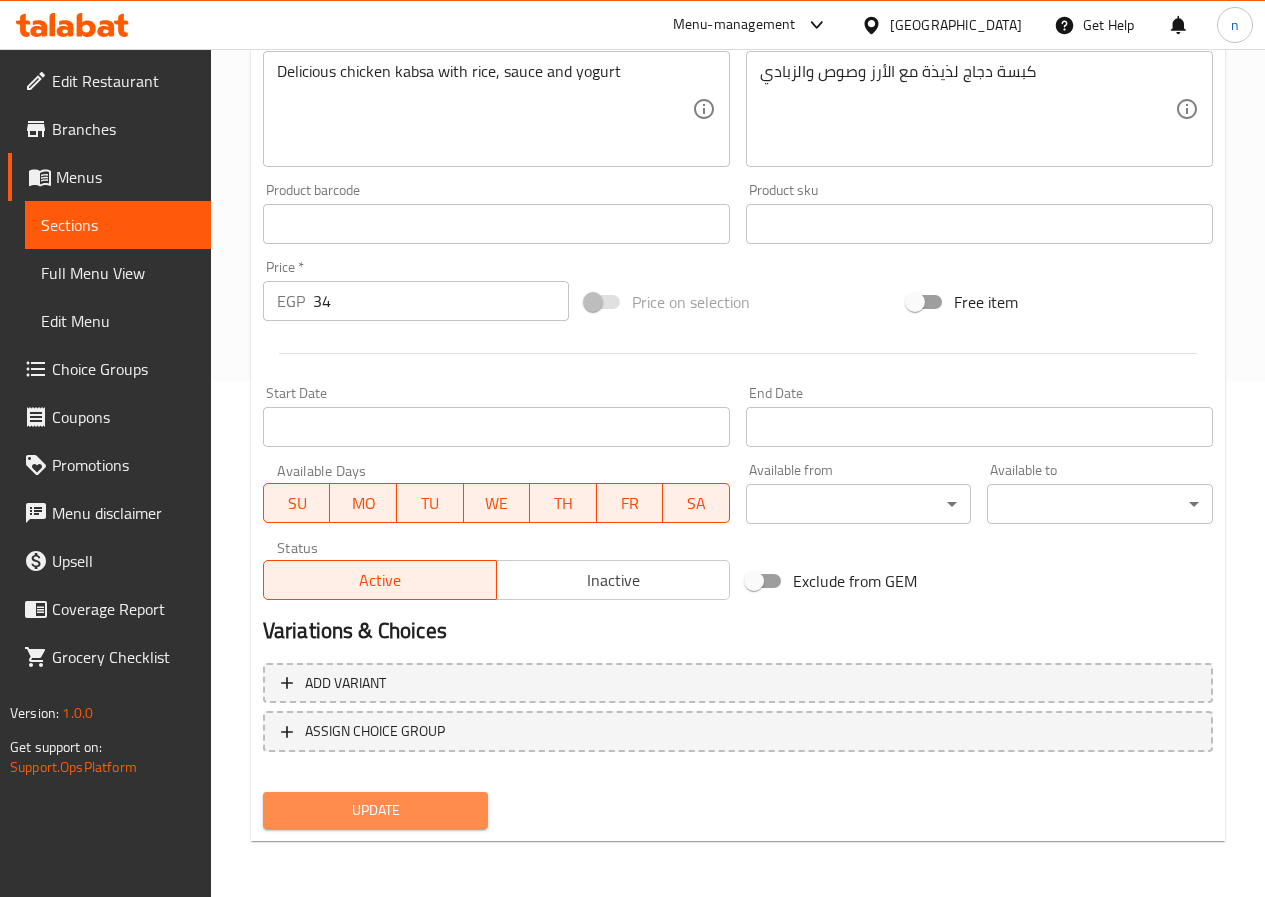 click on "Update" at bounding box center [376, 810] 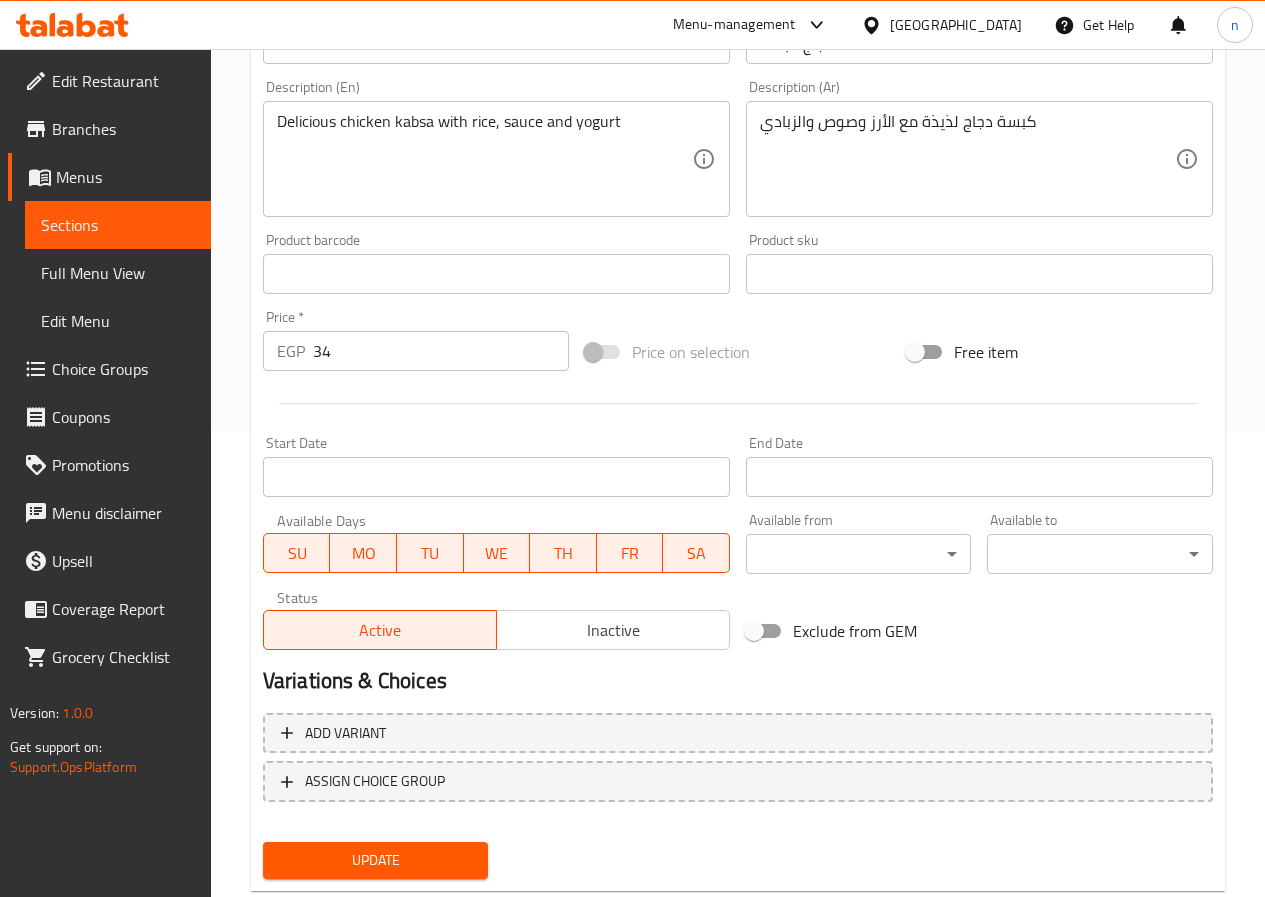 scroll, scrollTop: 516, scrollLeft: 0, axis: vertical 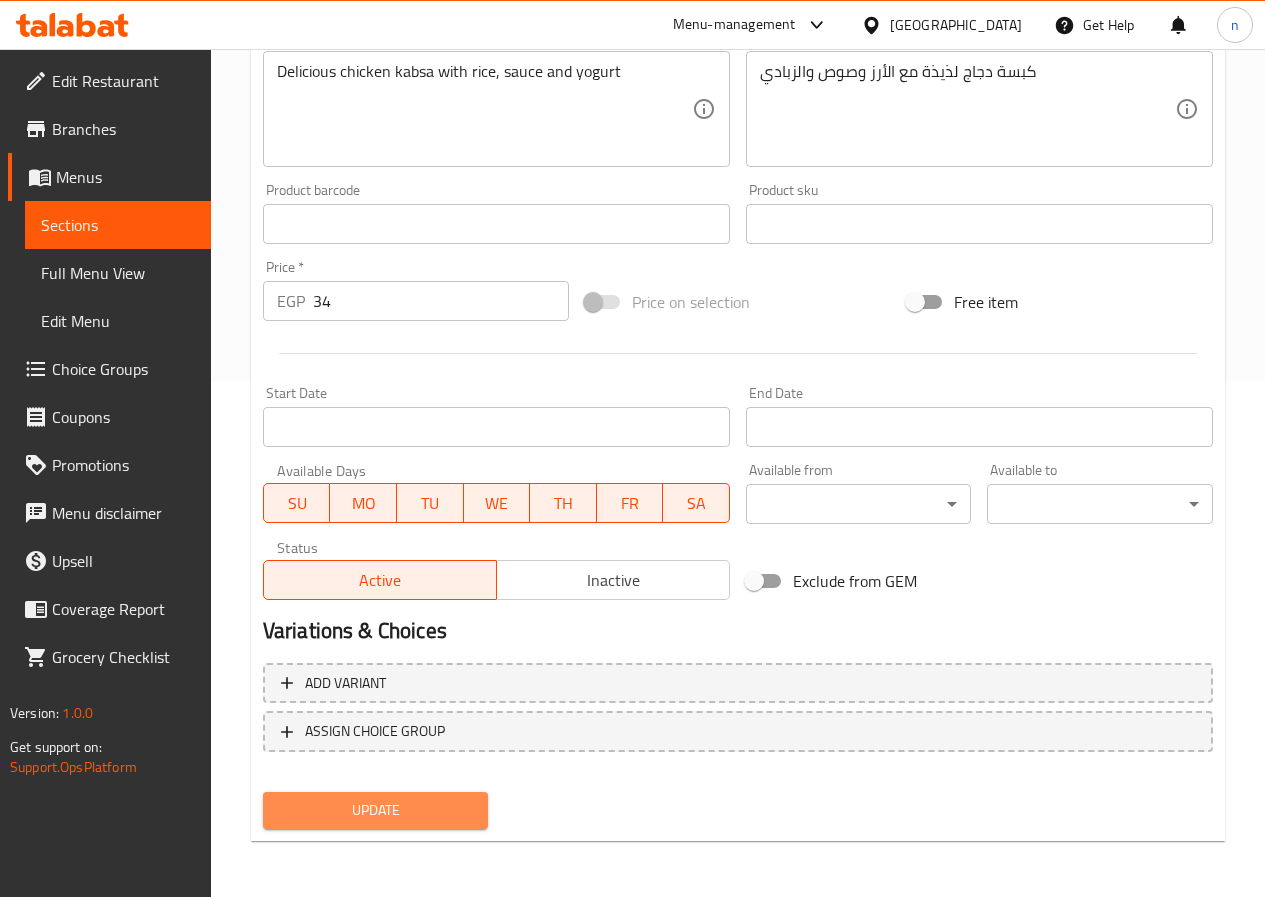 click on "Update" at bounding box center (376, 810) 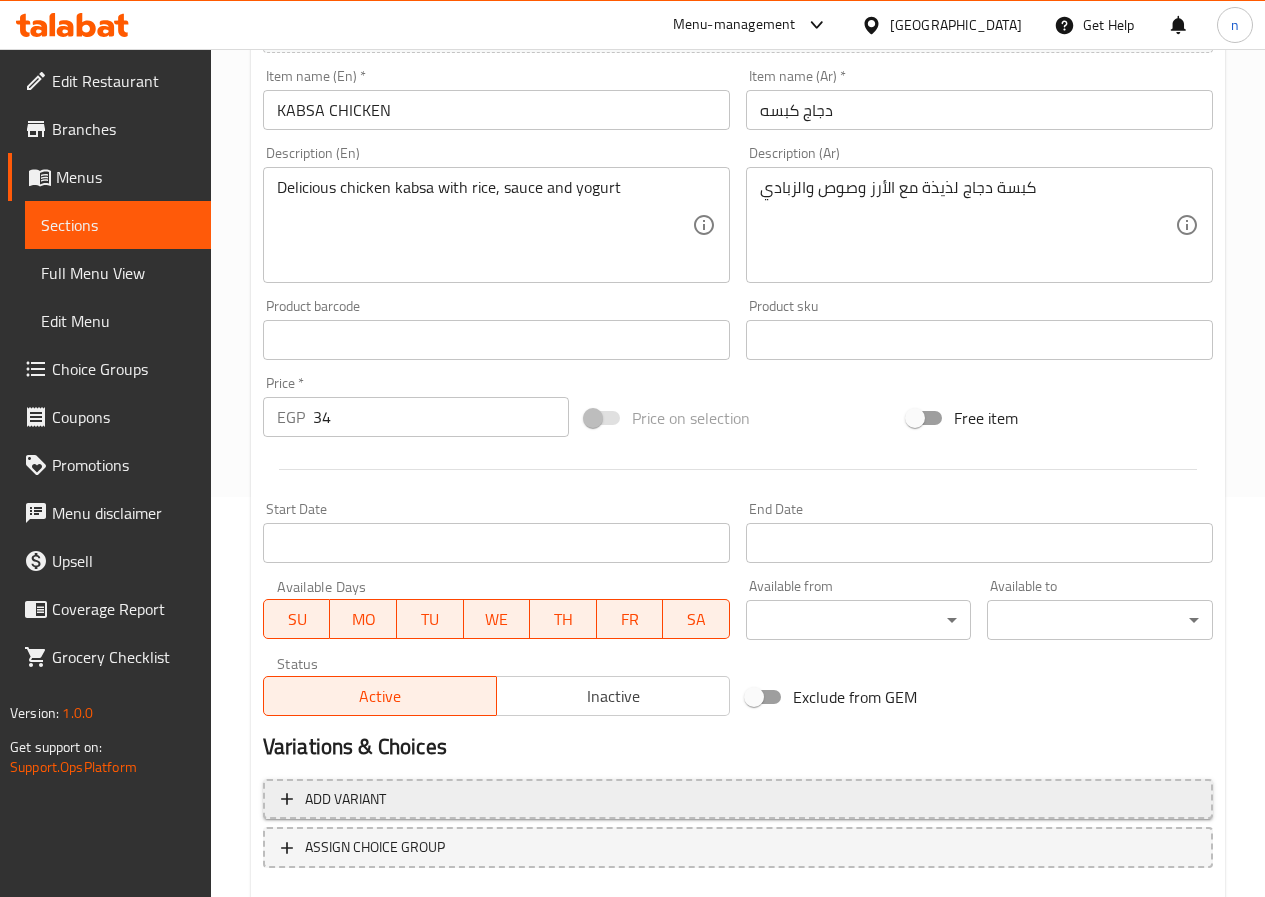 scroll, scrollTop: 516, scrollLeft: 0, axis: vertical 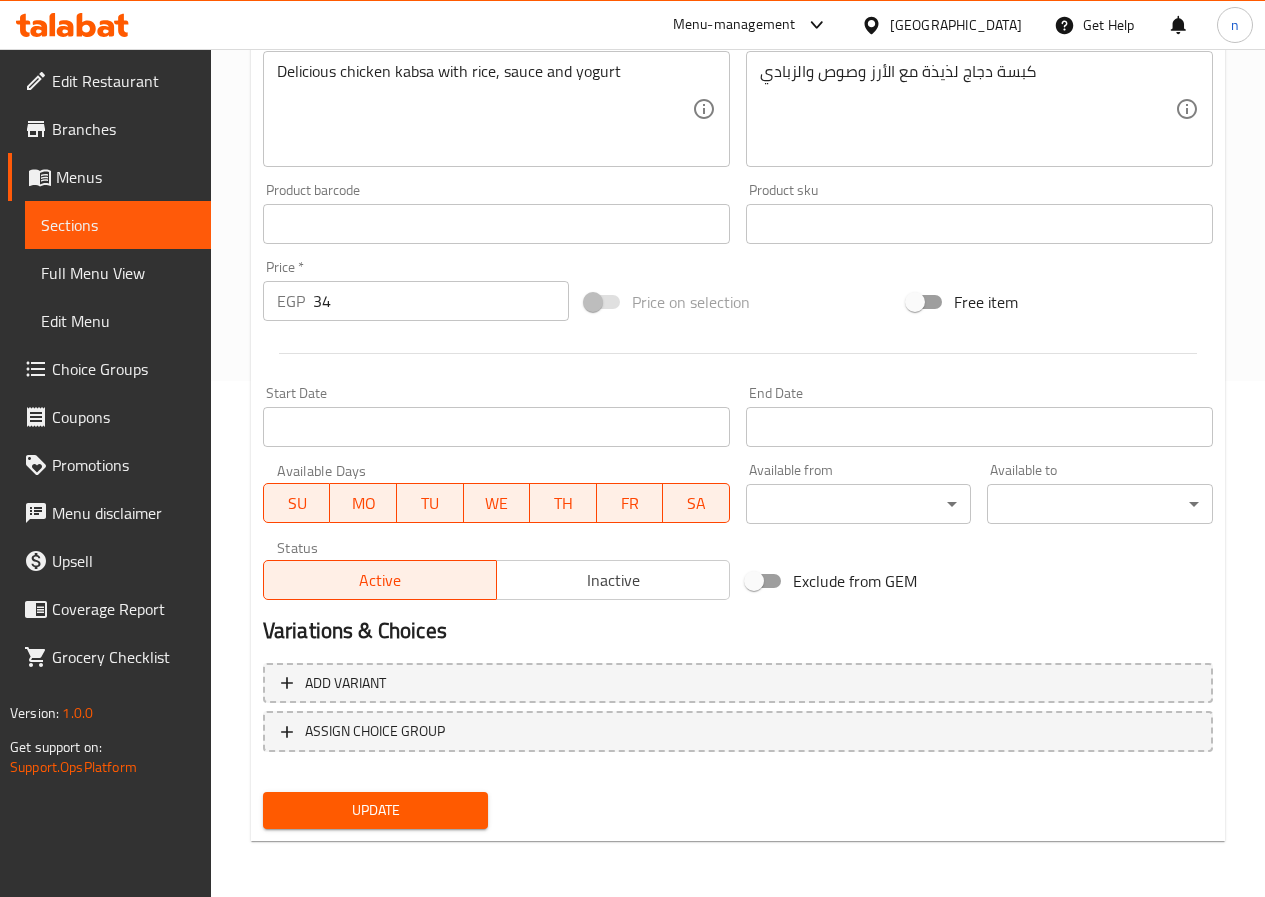 click on "Update" at bounding box center (376, 810) 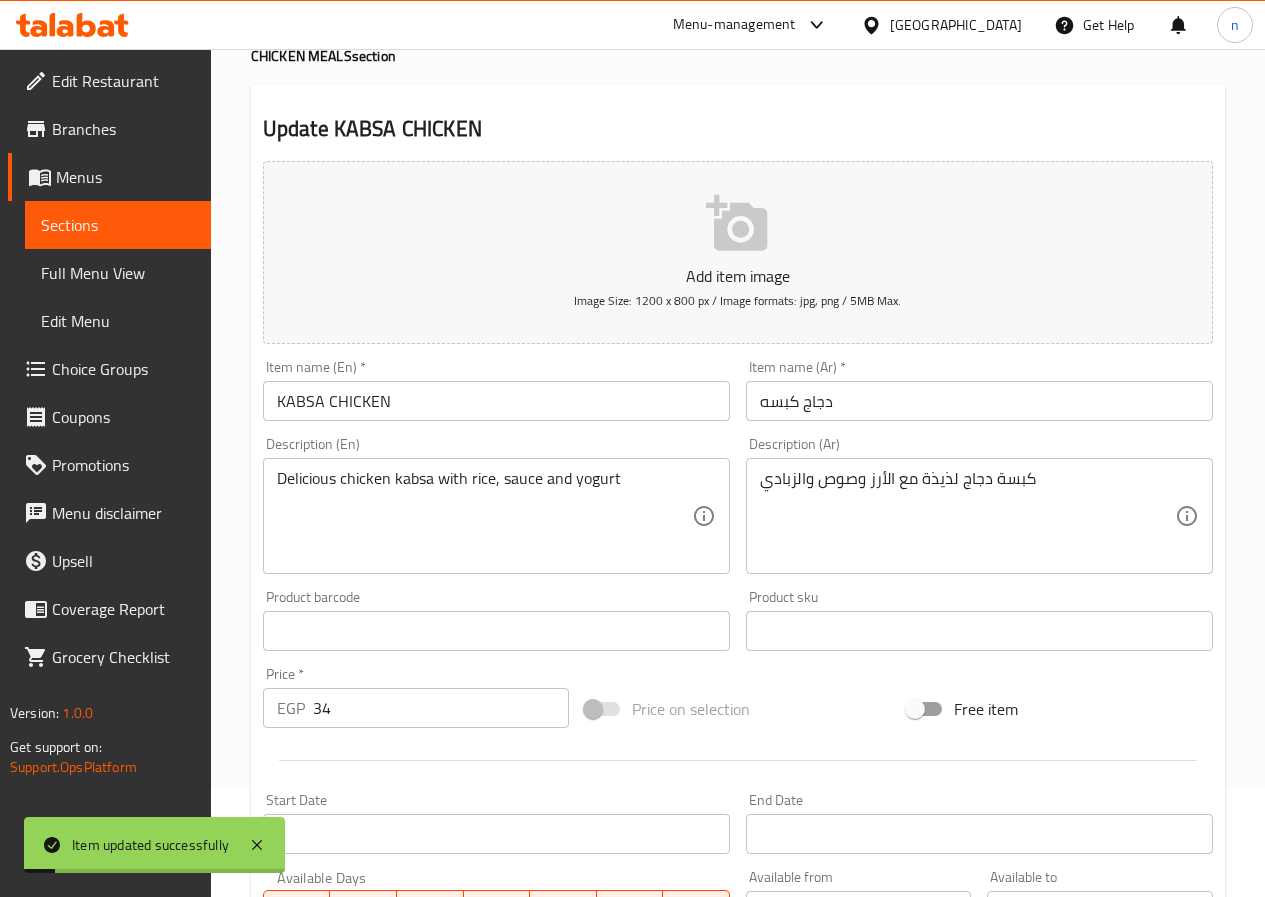 scroll, scrollTop: 0, scrollLeft: 0, axis: both 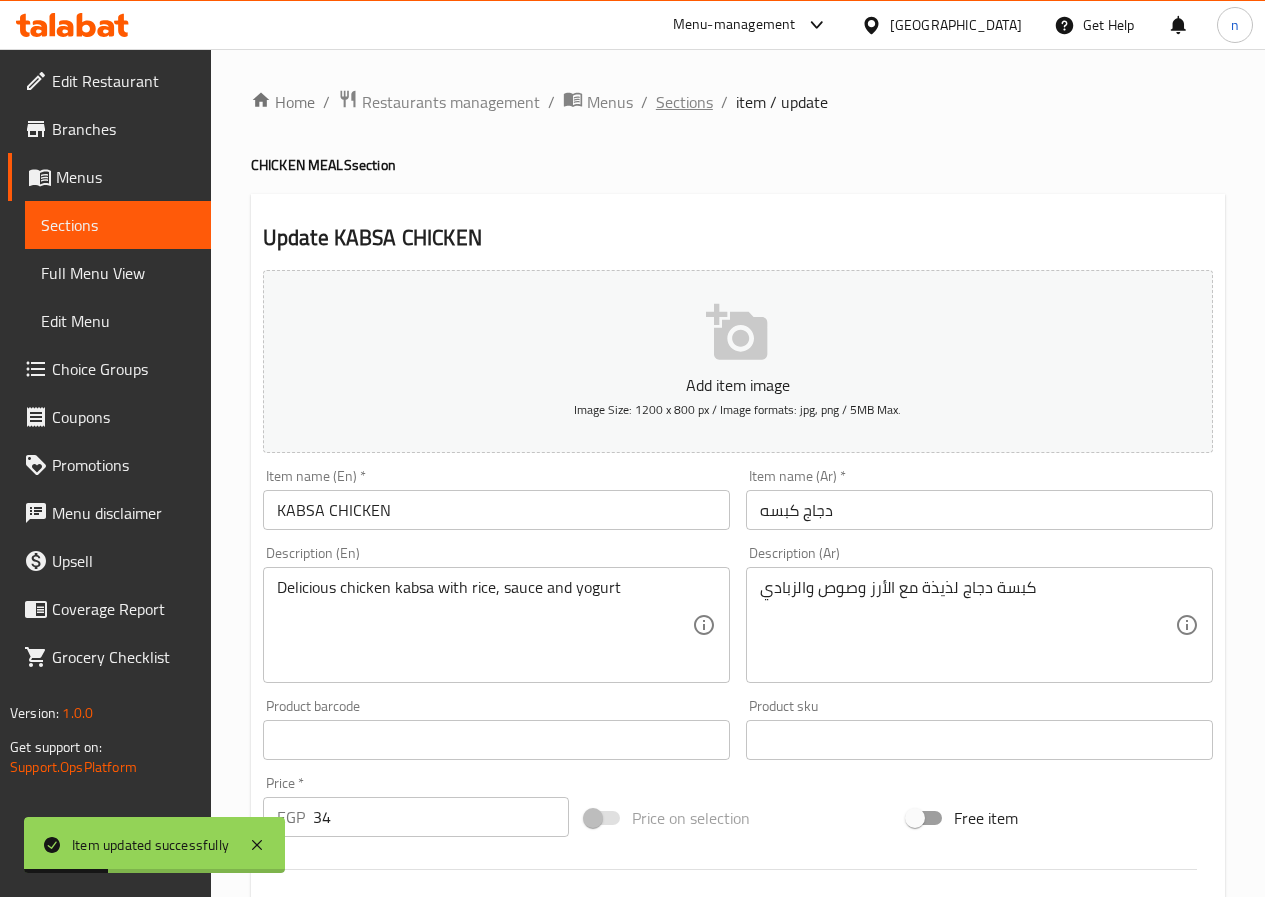 click on "Sections" at bounding box center [684, 102] 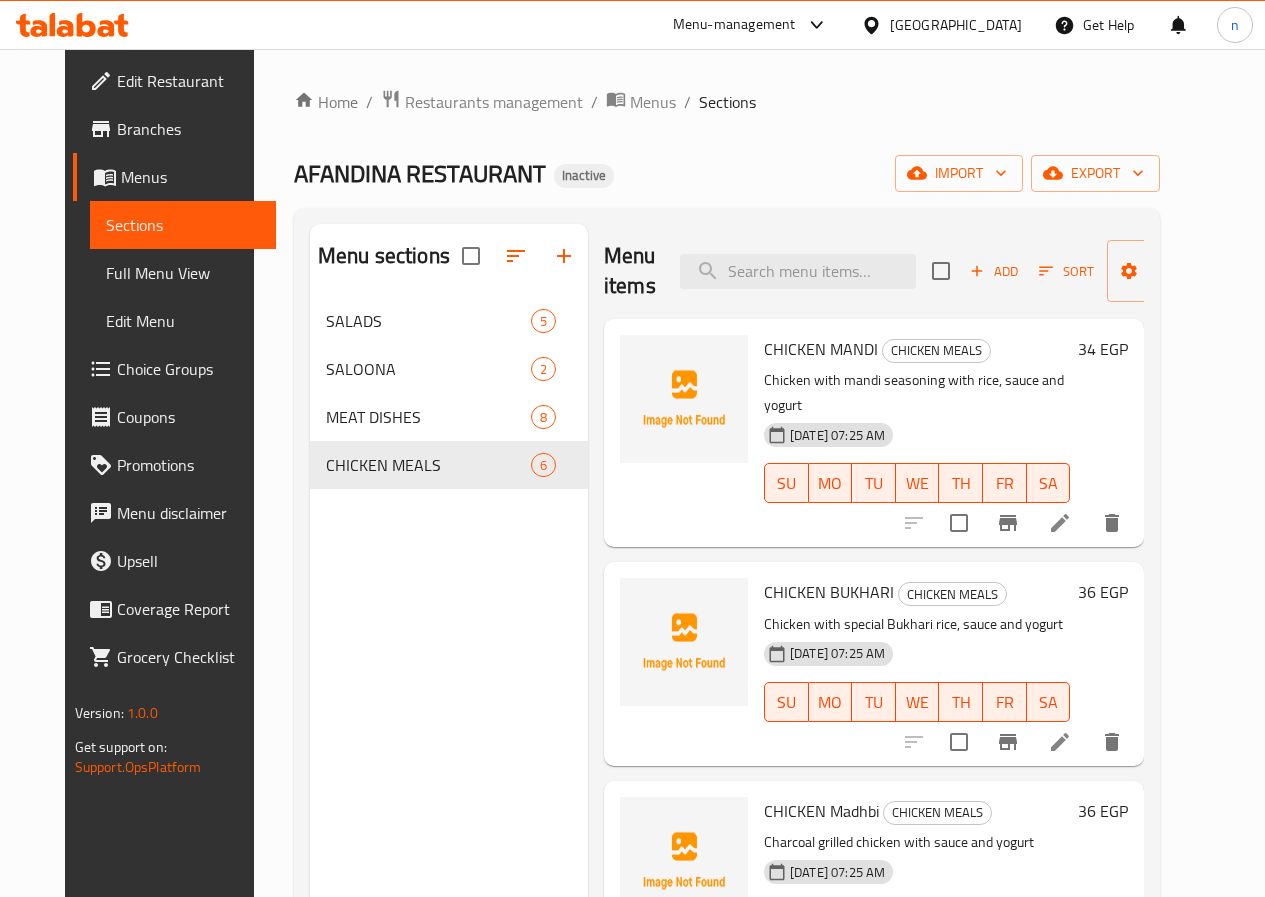 drag, startPoint x: 812, startPoint y: 479, endPoint x: 392, endPoint y: 593, distance: 435.1965 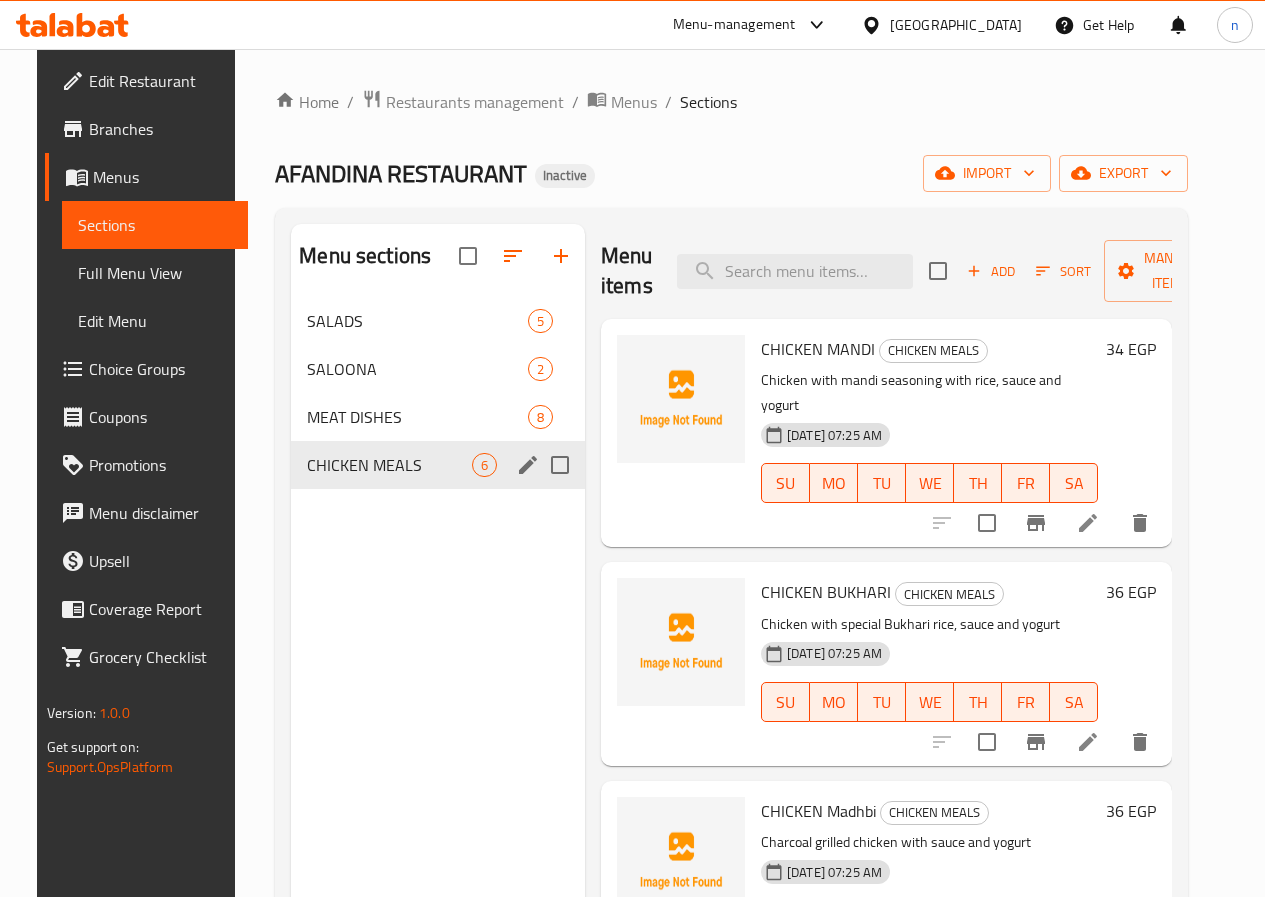 click on "CHICKEN MEALS 6" at bounding box center [438, 465] 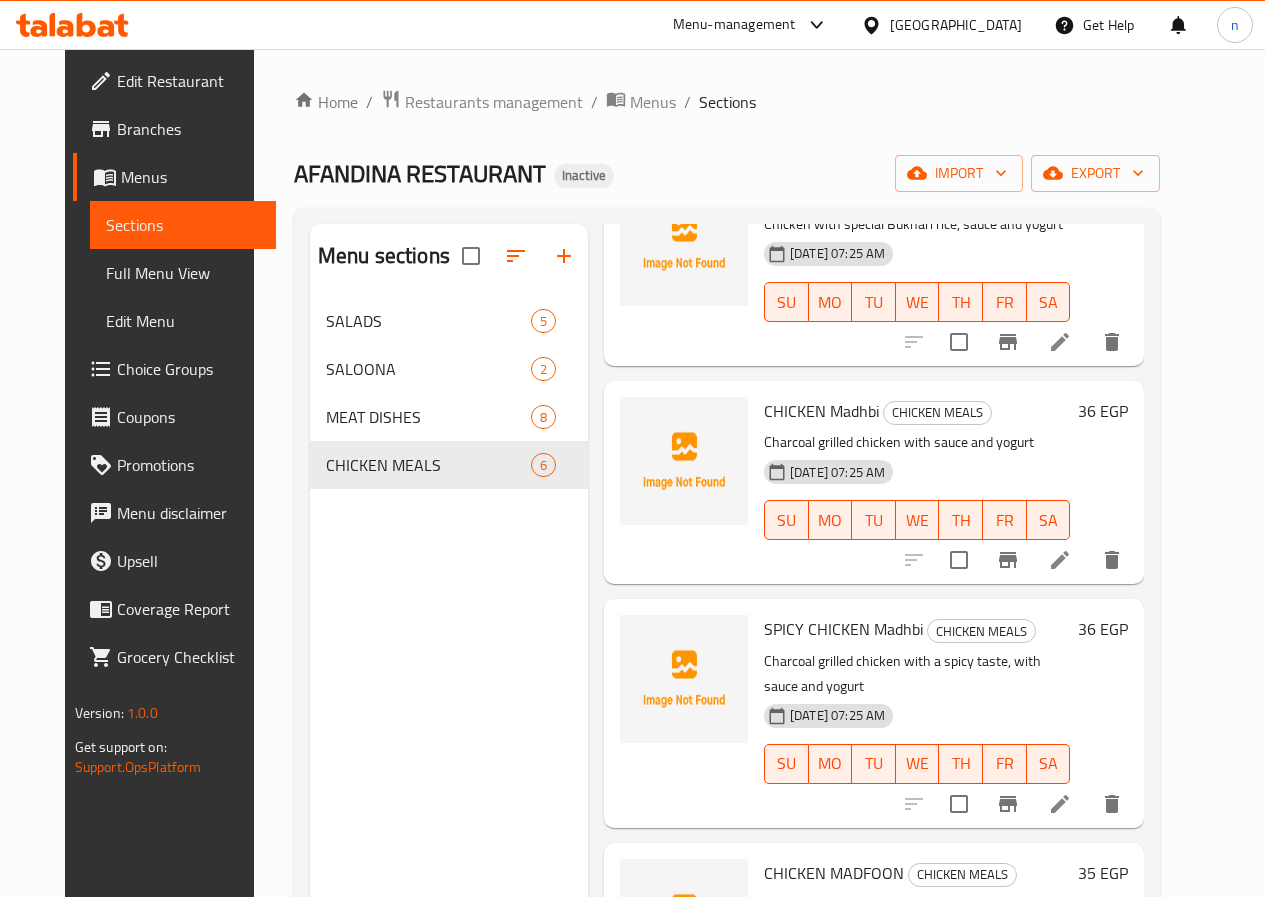 scroll, scrollTop: 494, scrollLeft: 0, axis: vertical 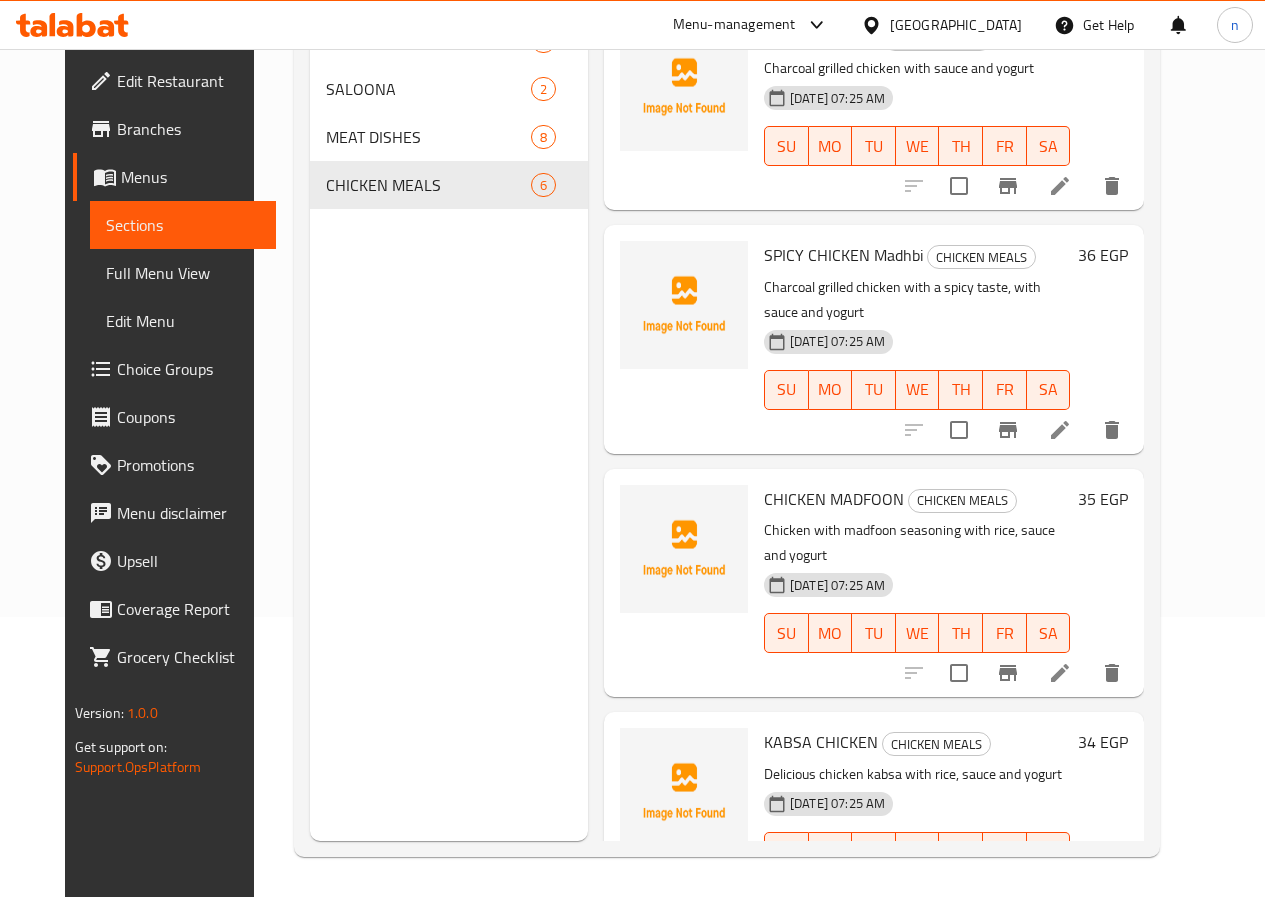 click at bounding box center (1060, 673) 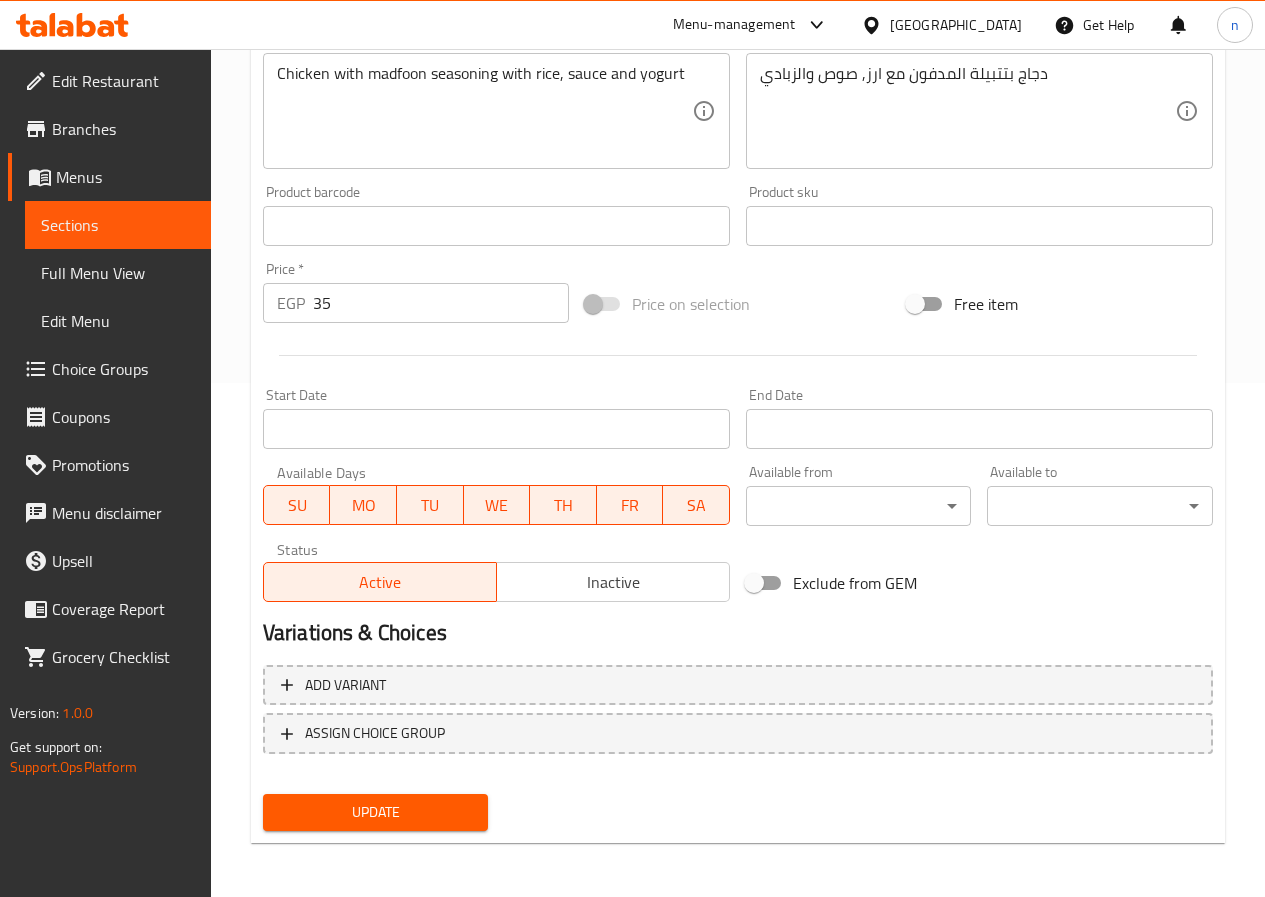 scroll, scrollTop: 516, scrollLeft: 0, axis: vertical 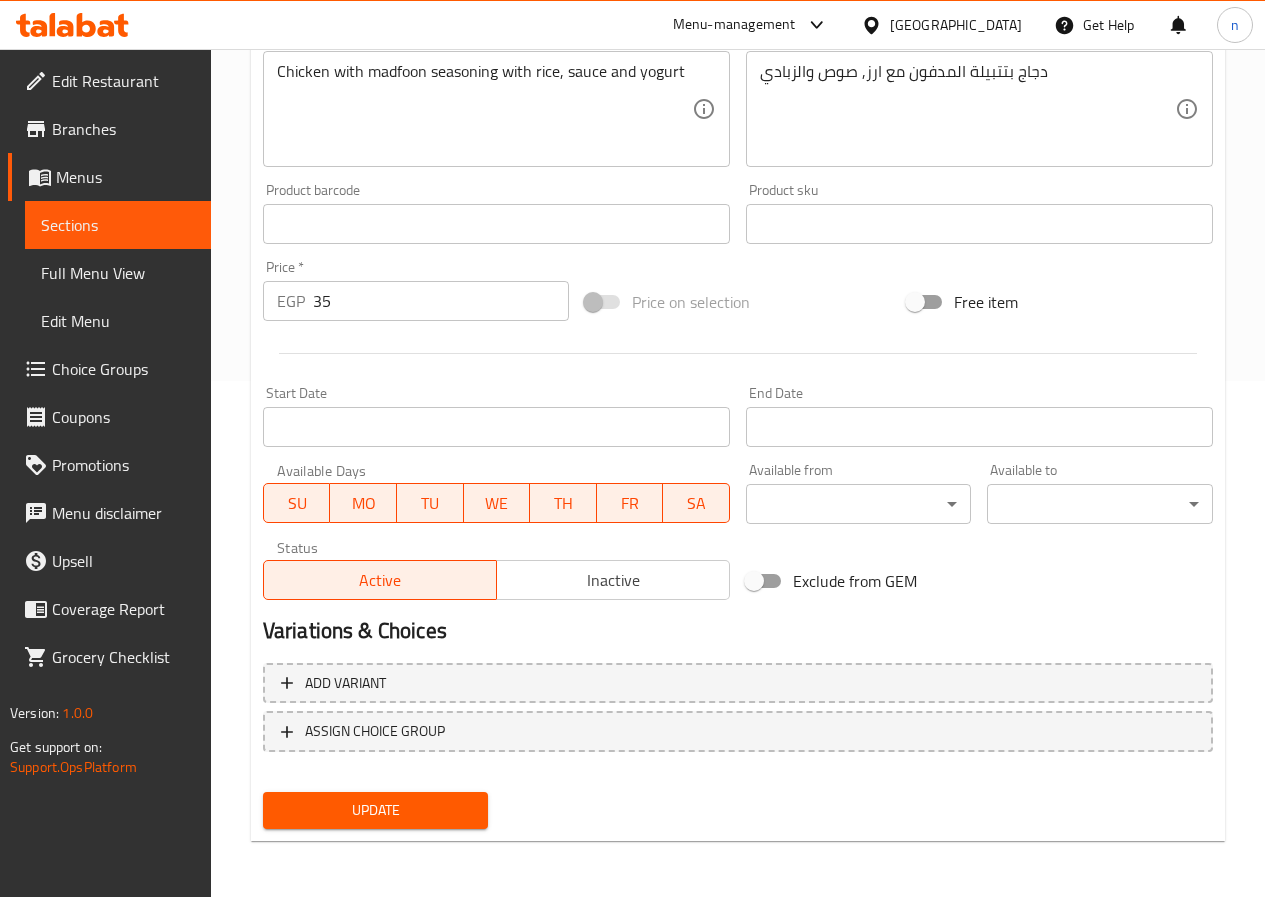 click on "Update" at bounding box center (376, 810) 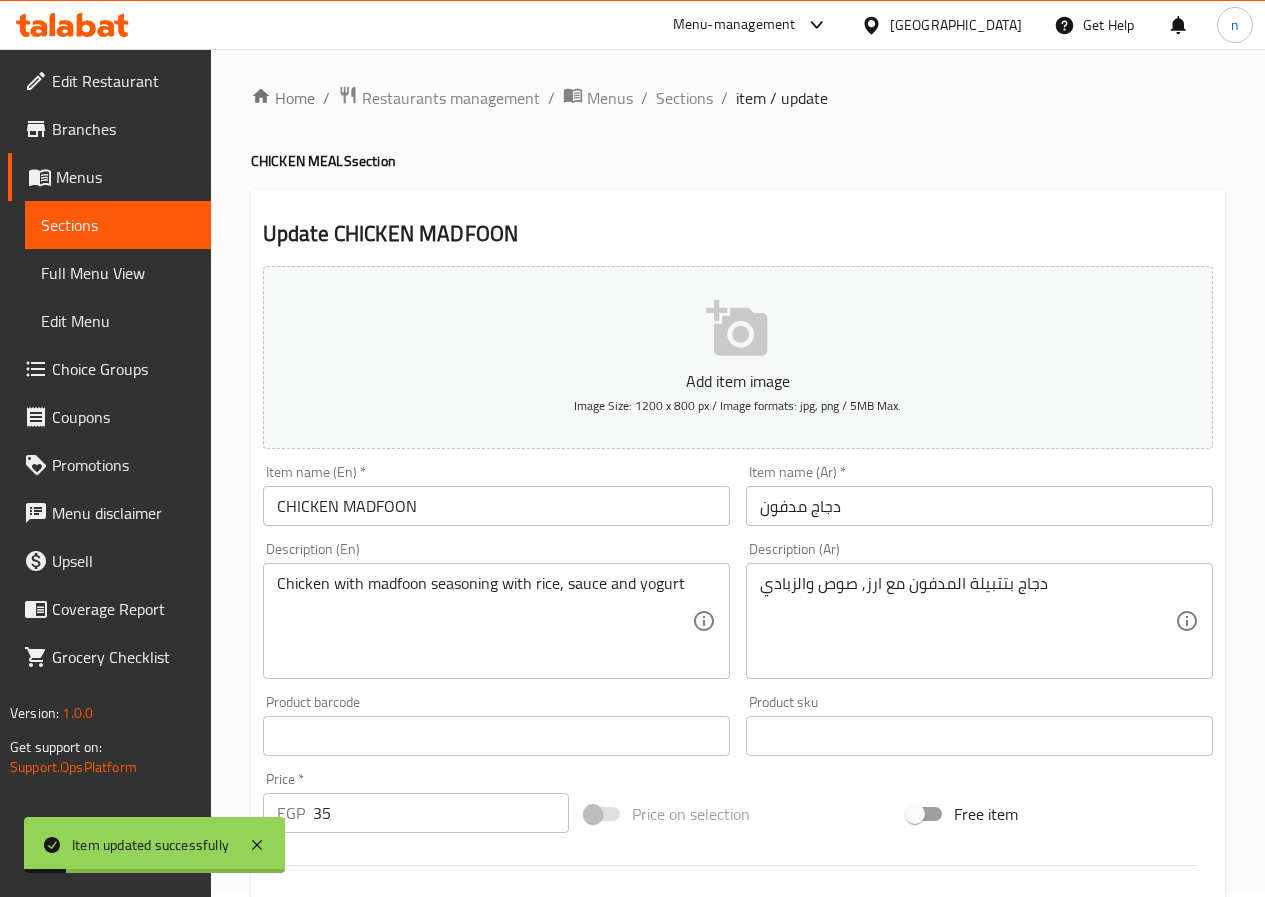 scroll, scrollTop: 0, scrollLeft: 0, axis: both 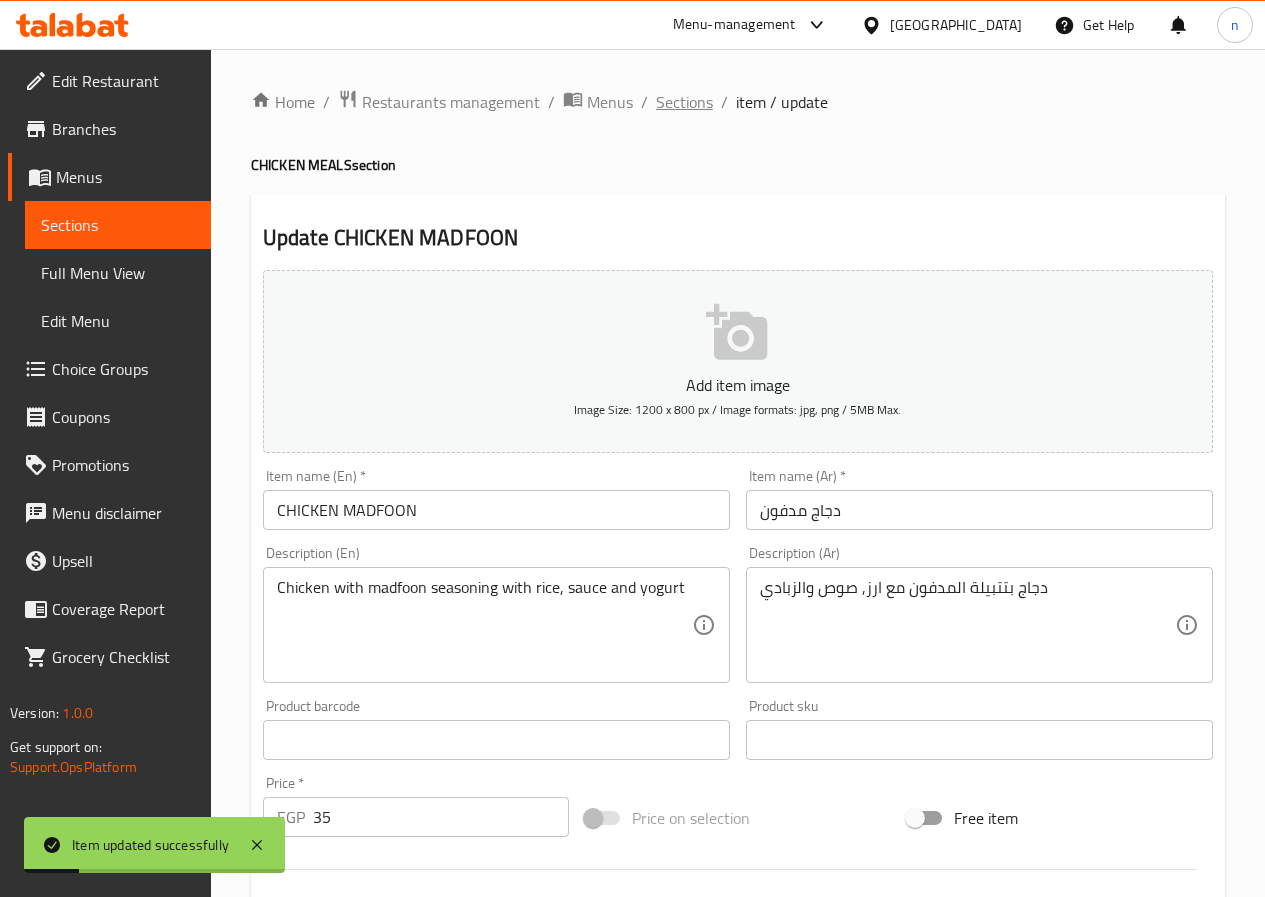 click on "Sections" at bounding box center (684, 102) 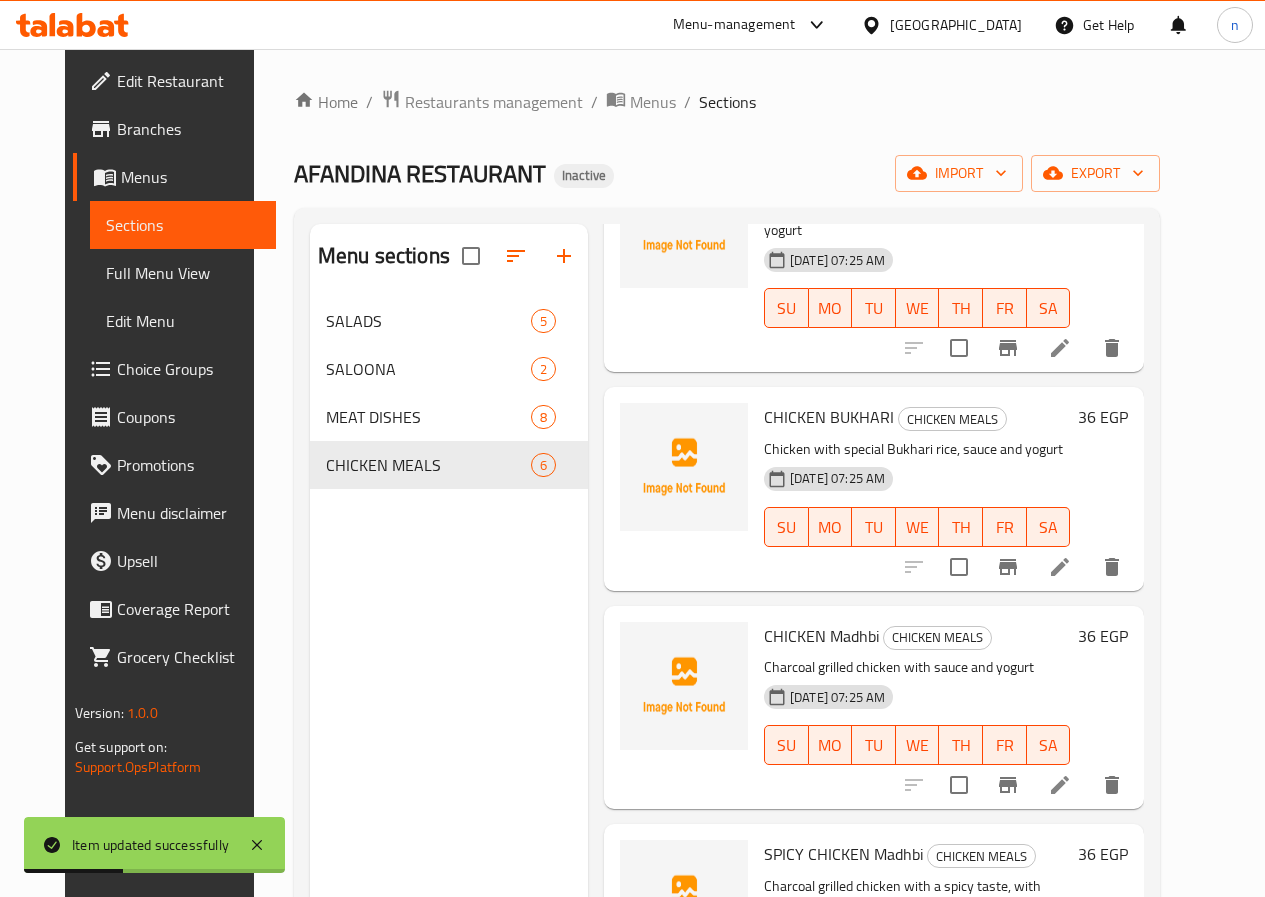scroll, scrollTop: 494, scrollLeft: 0, axis: vertical 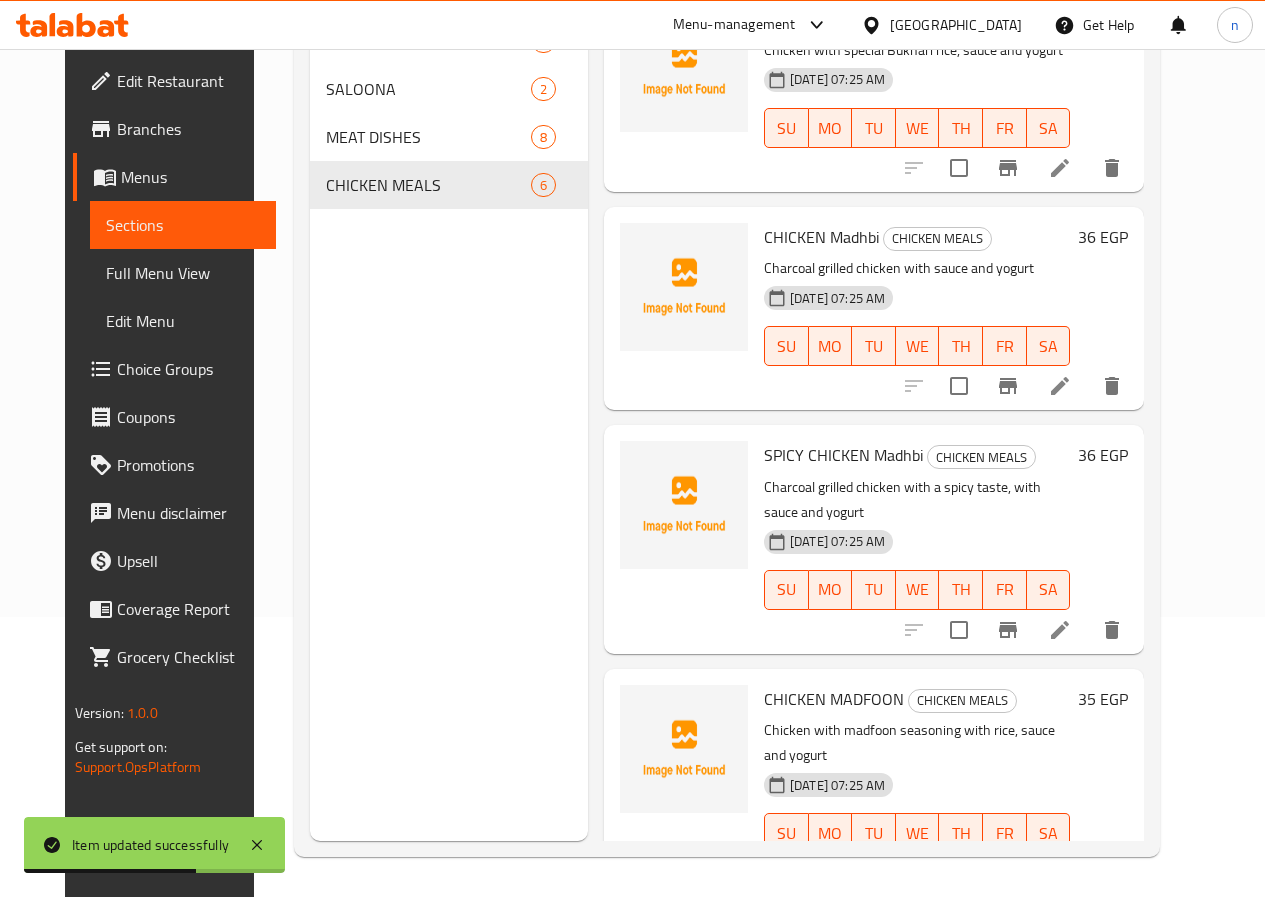 click at bounding box center (1060, 630) 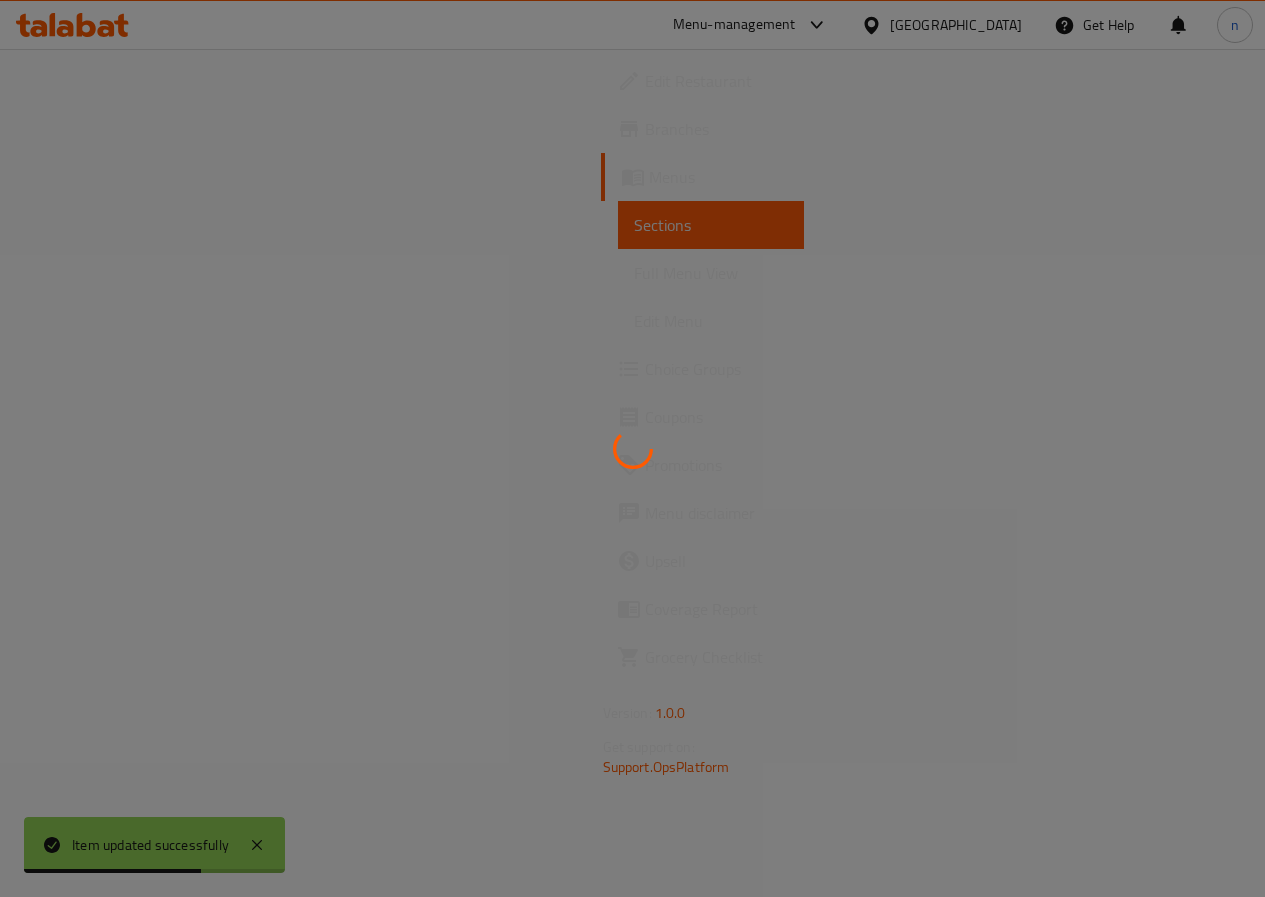 scroll, scrollTop: 0, scrollLeft: 0, axis: both 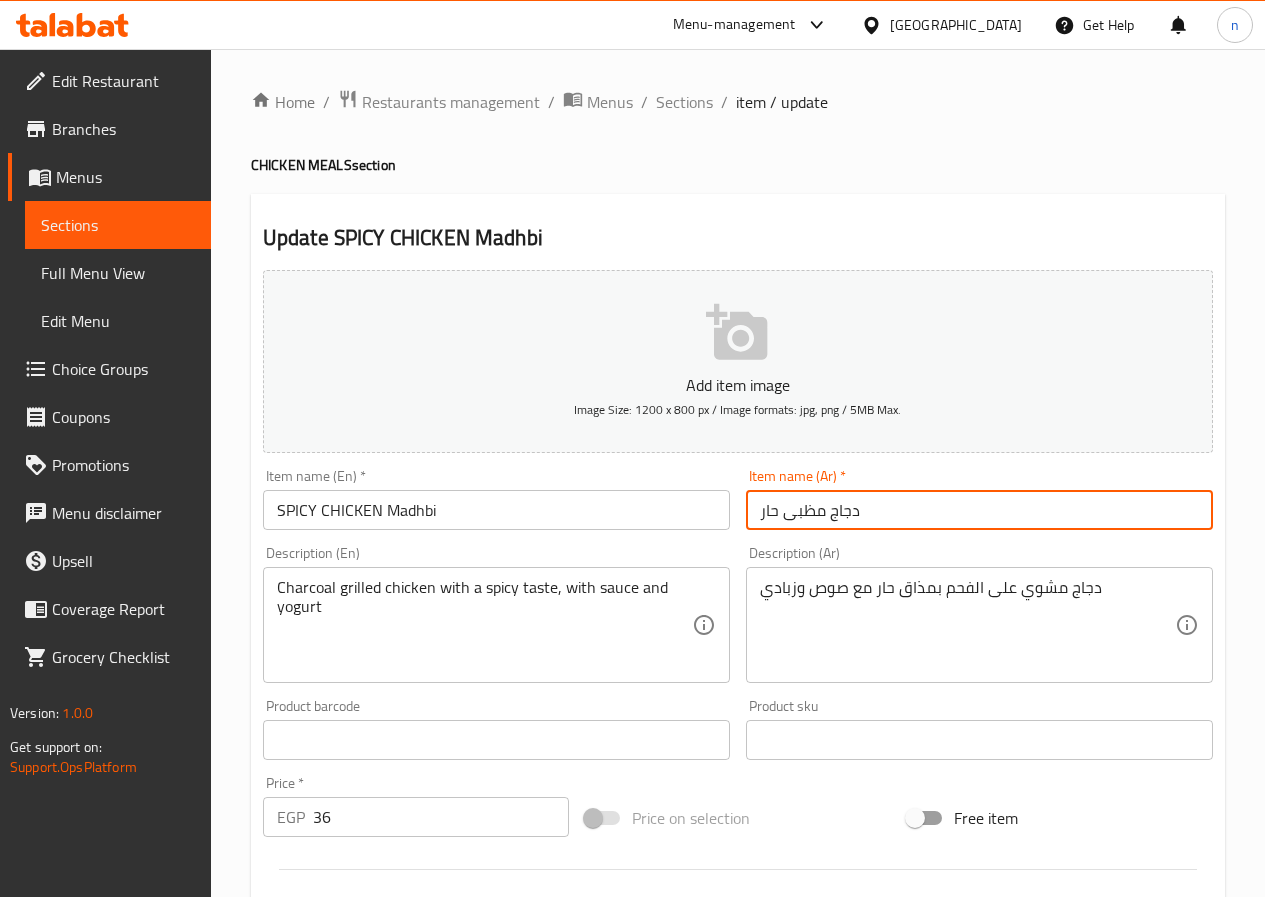 click on "دجاج مظبى حار" at bounding box center [979, 510] 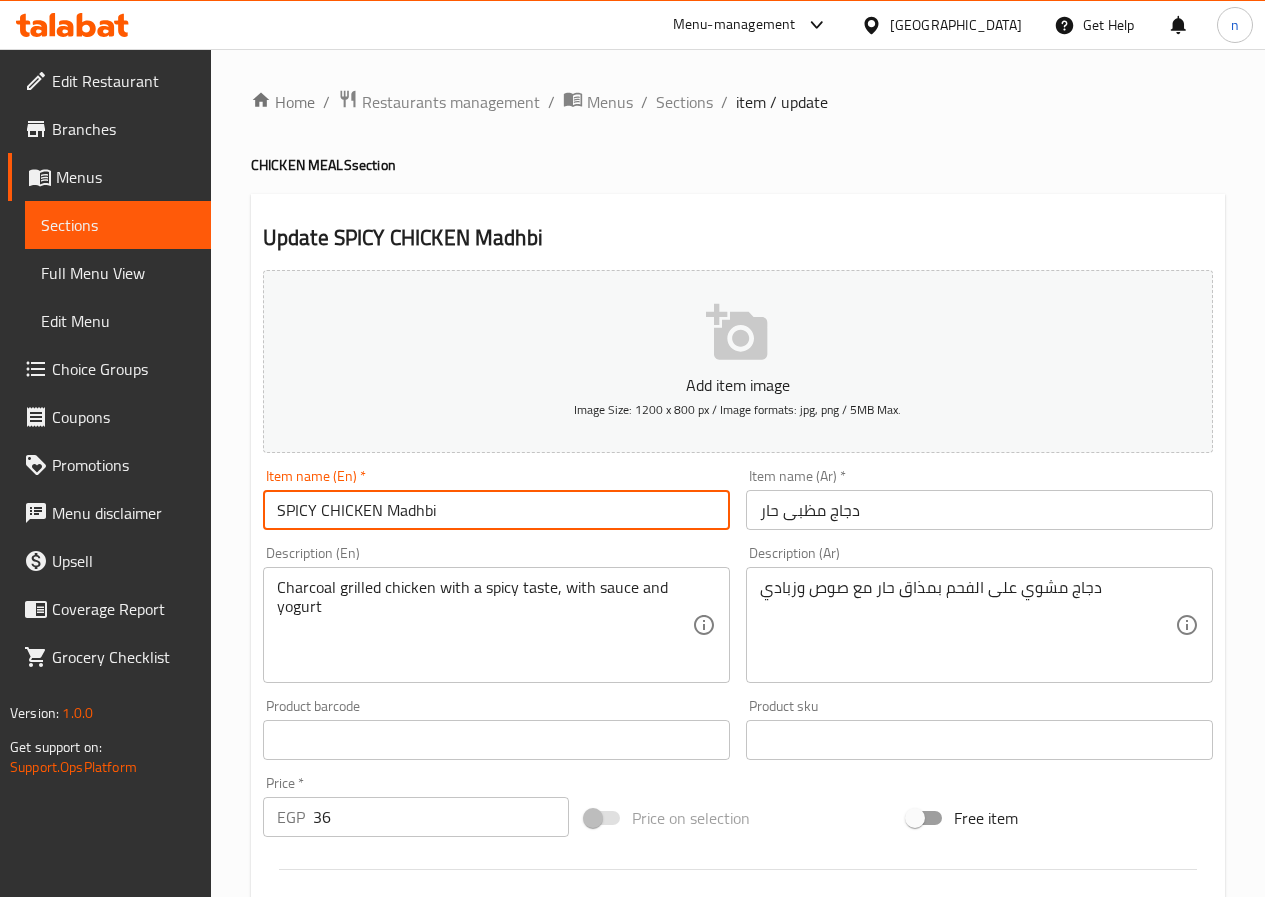 click on "SPICY CHICKEN Madhbi" at bounding box center (496, 510) 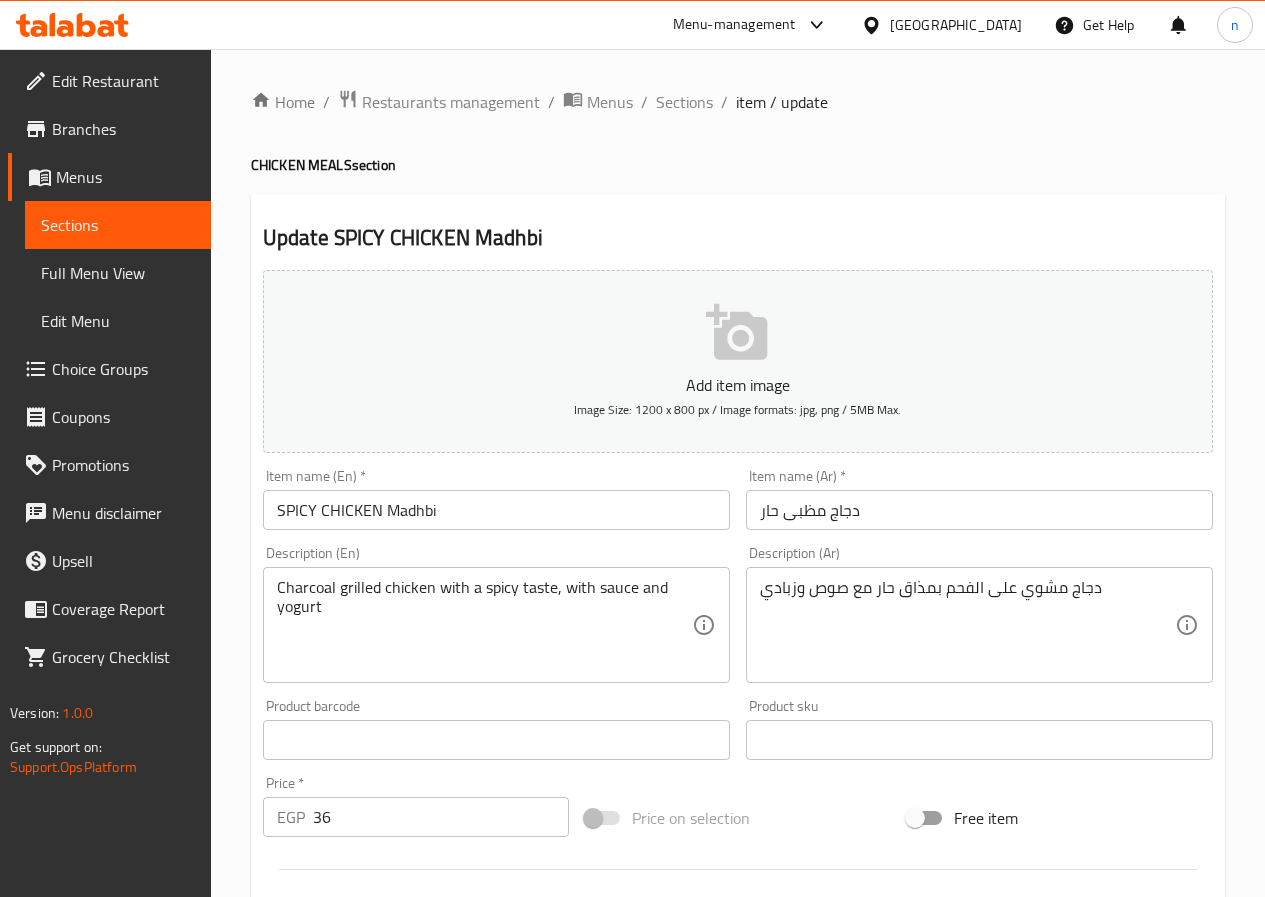 click on "SPICY CHICKEN Madhbi" at bounding box center [496, 510] 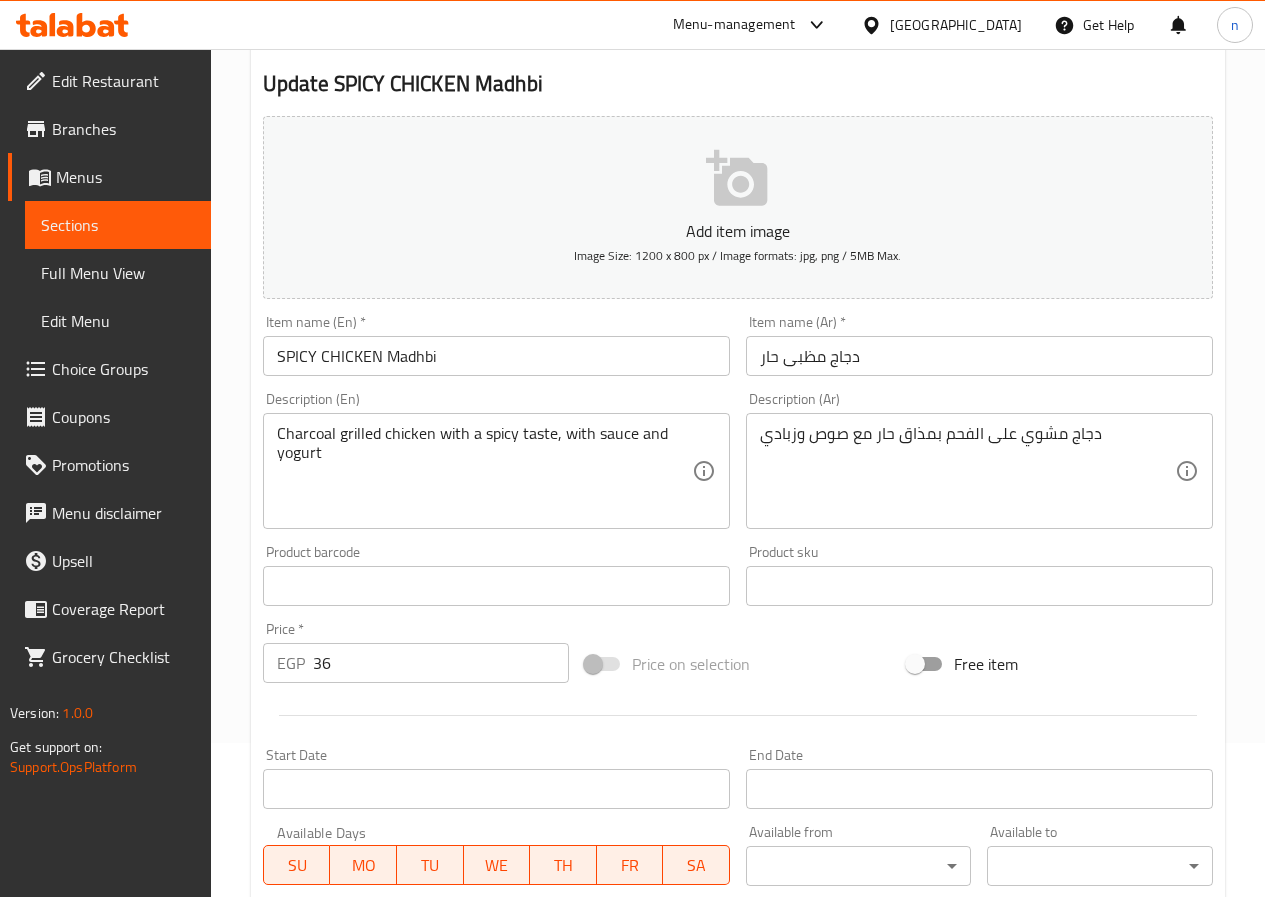 scroll, scrollTop: 500, scrollLeft: 0, axis: vertical 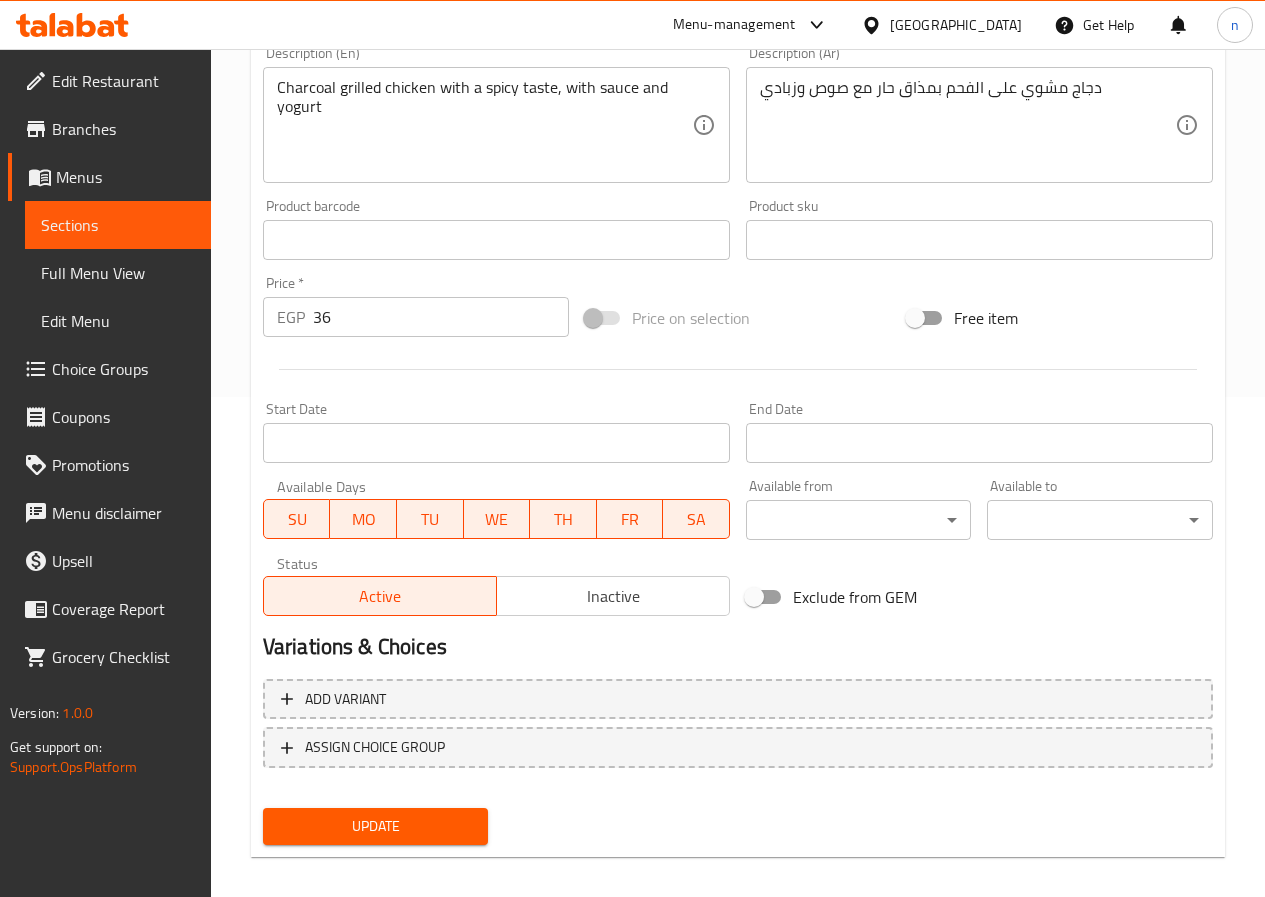 click on "Update" at bounding box center [376, 826] 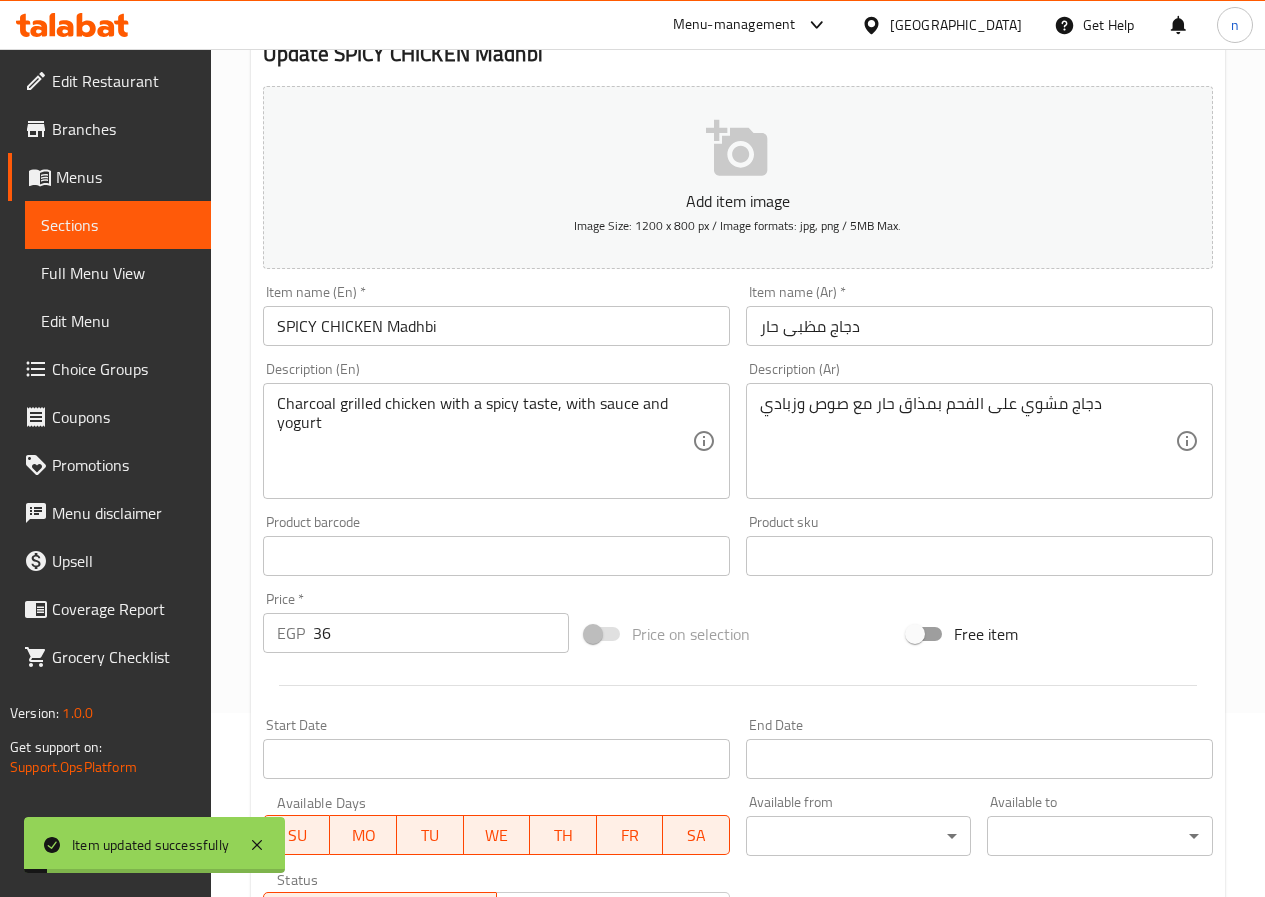 scroll, scrollTop: 0, scrollLeft: 0, axis: both 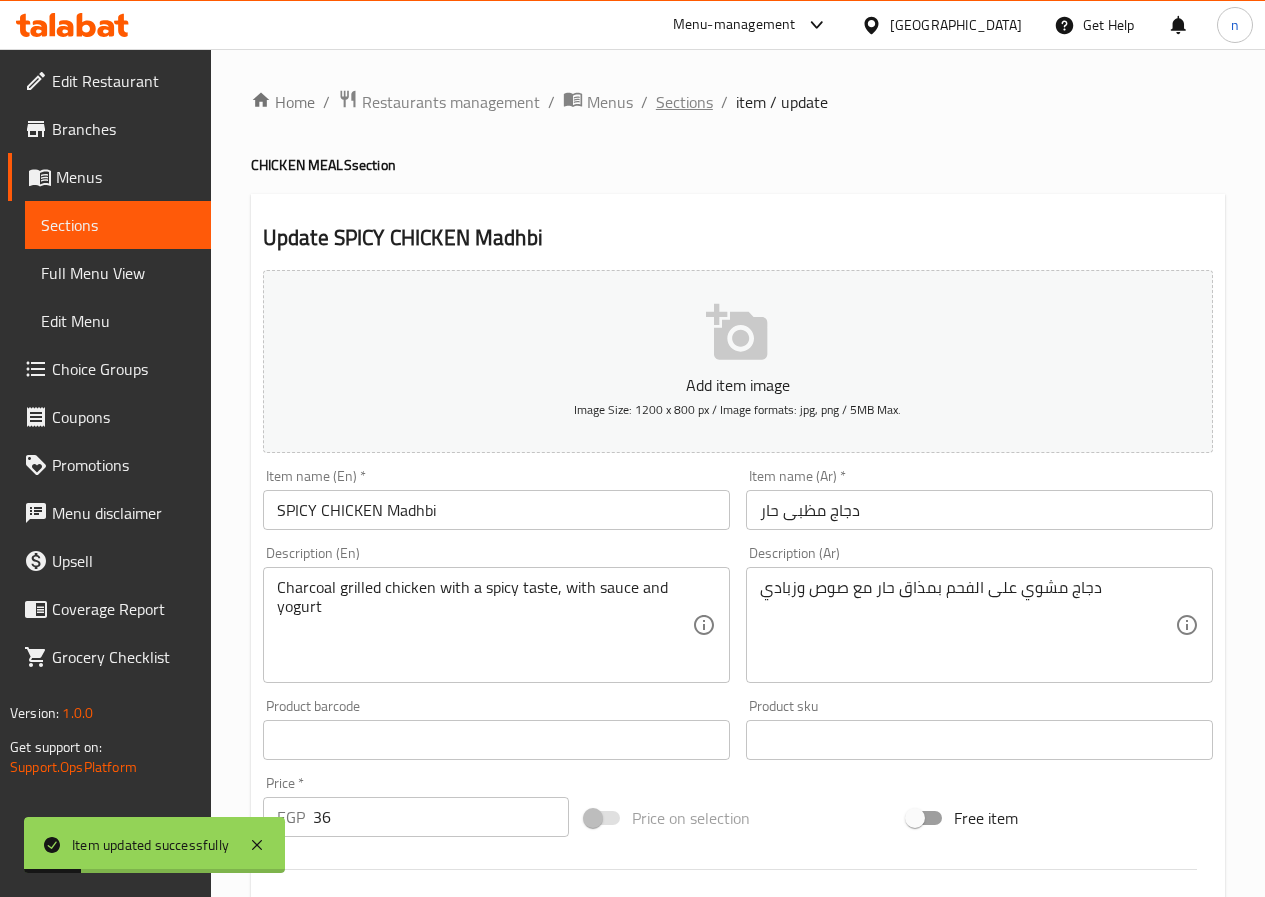 click on "Sections" at bounding box center [684, 102] 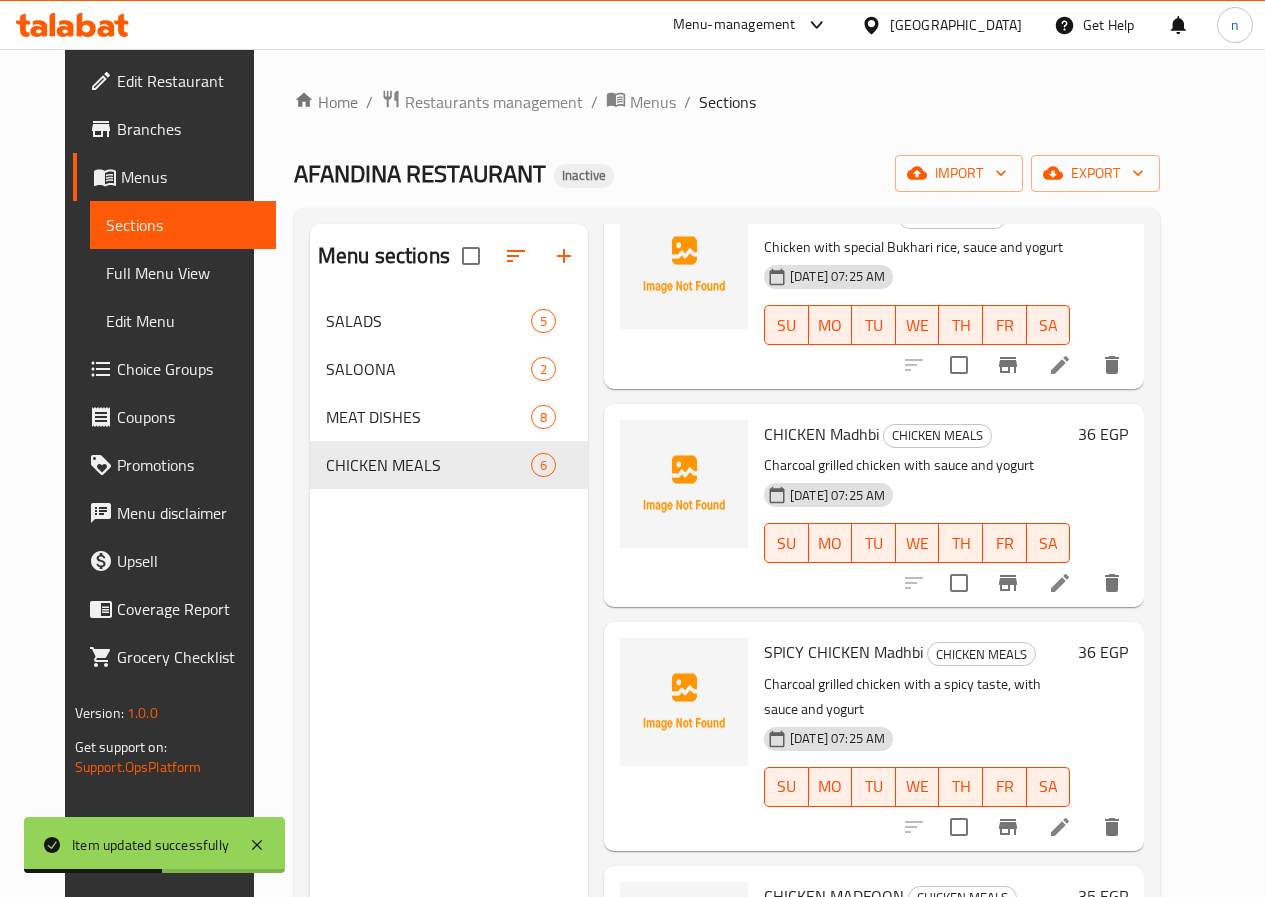 scroll, scrollTop: 400, scrollLeft: 0, axis: vertical 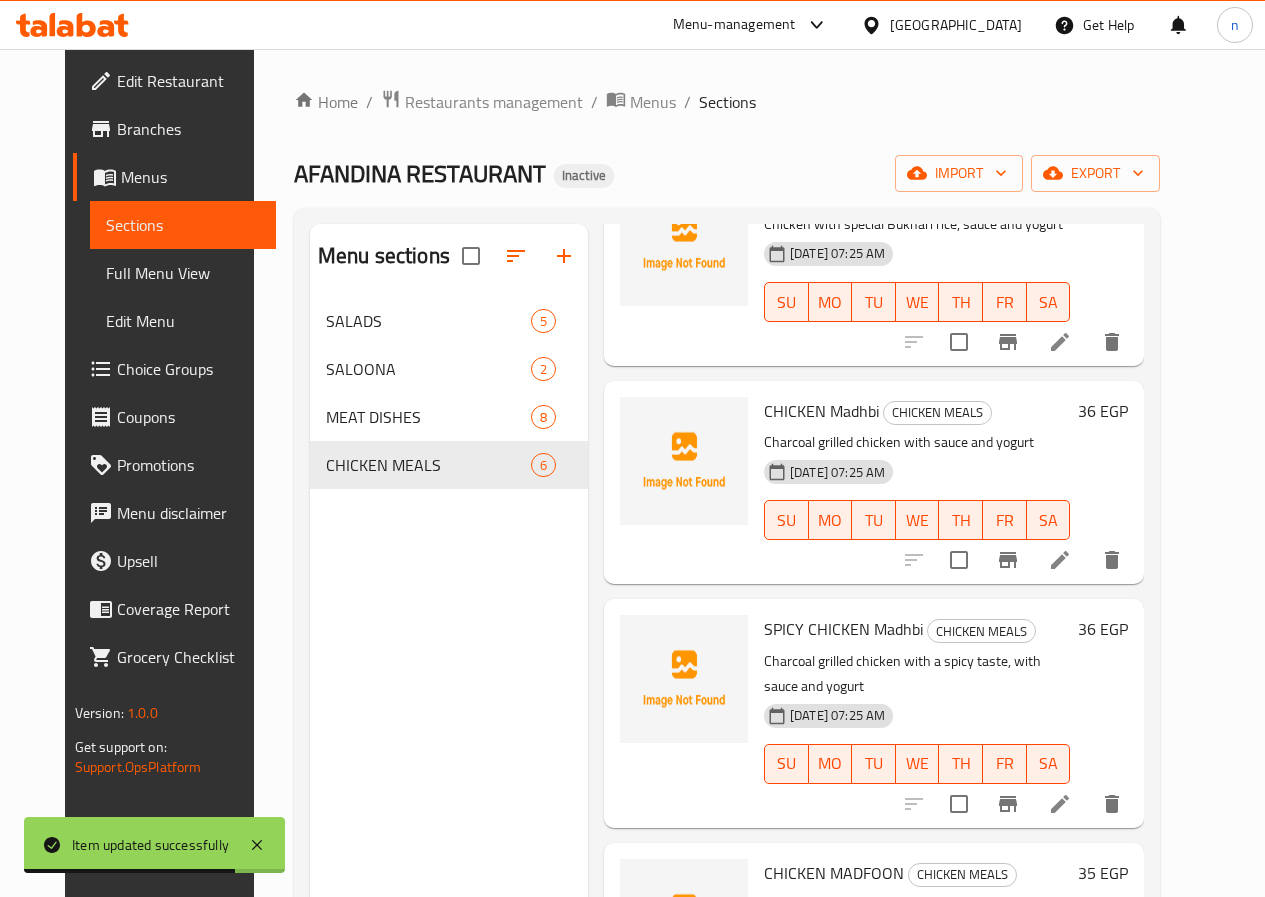 click at bounding box center (1060, 560) 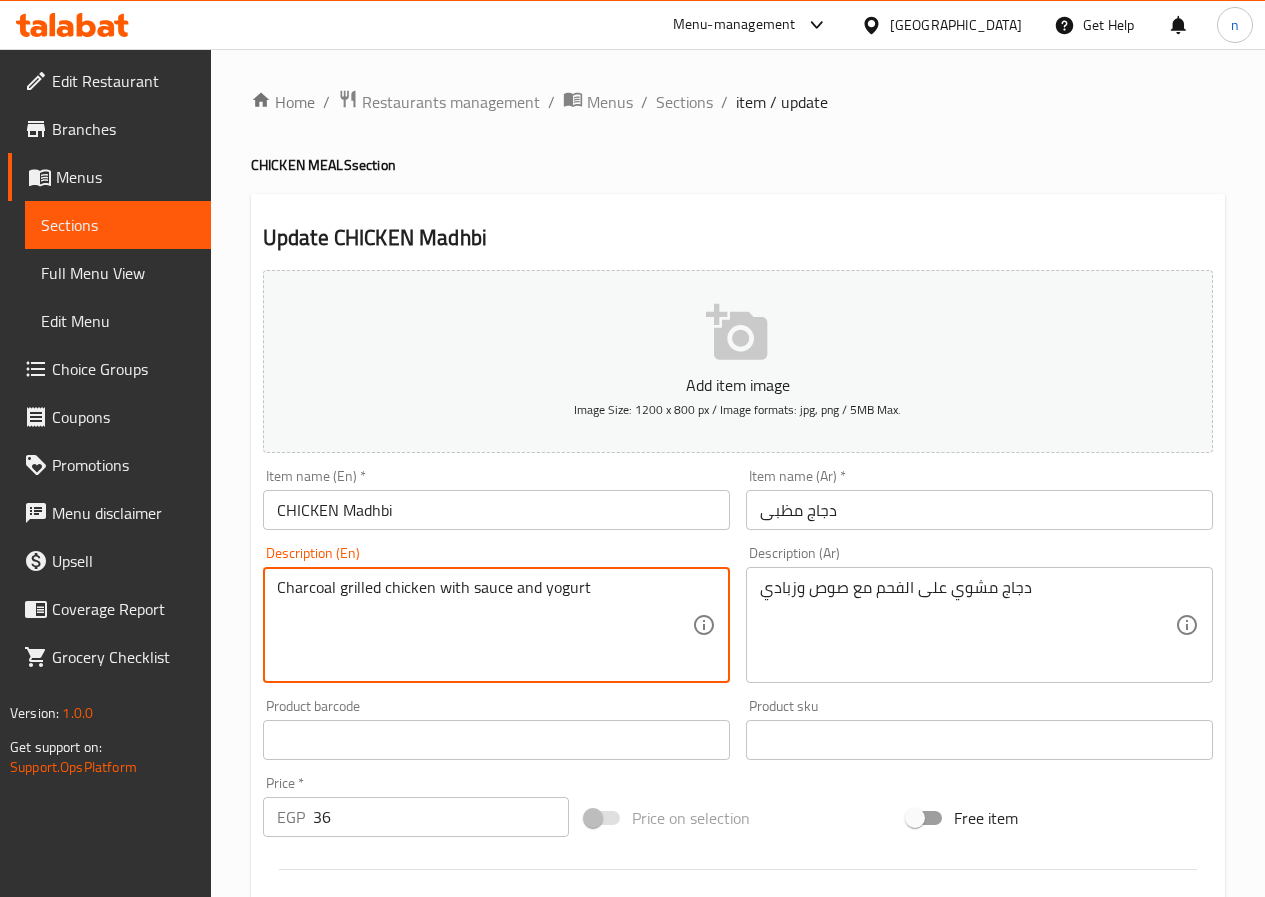 drag, startPoint x: 279, startPoint y: 585, endPoint x: 430, endPoint y: 585, distance: 151 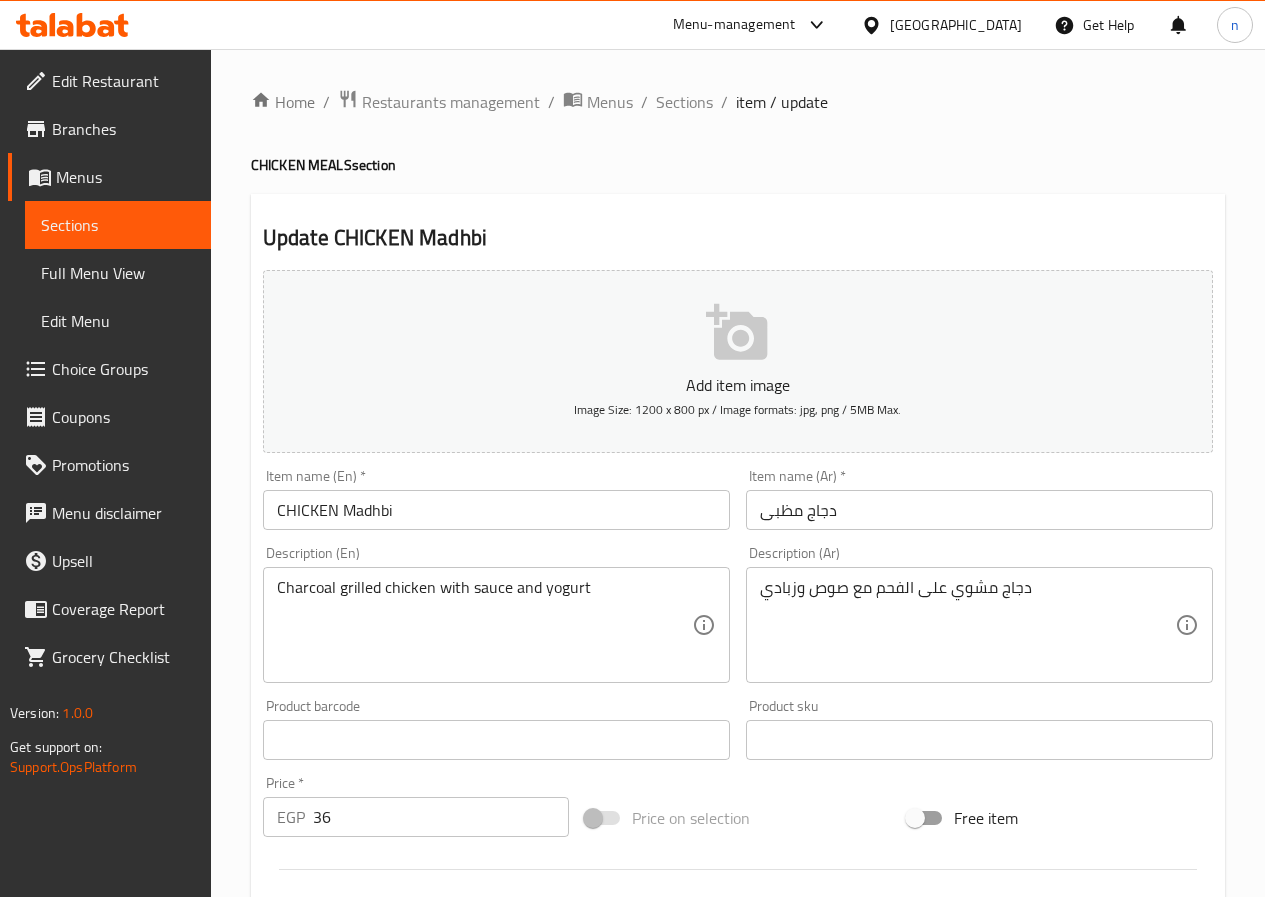 click on "Charcoal grilled chicken with sauce and yogurt Description (En)" at bounding box center (496, 625) 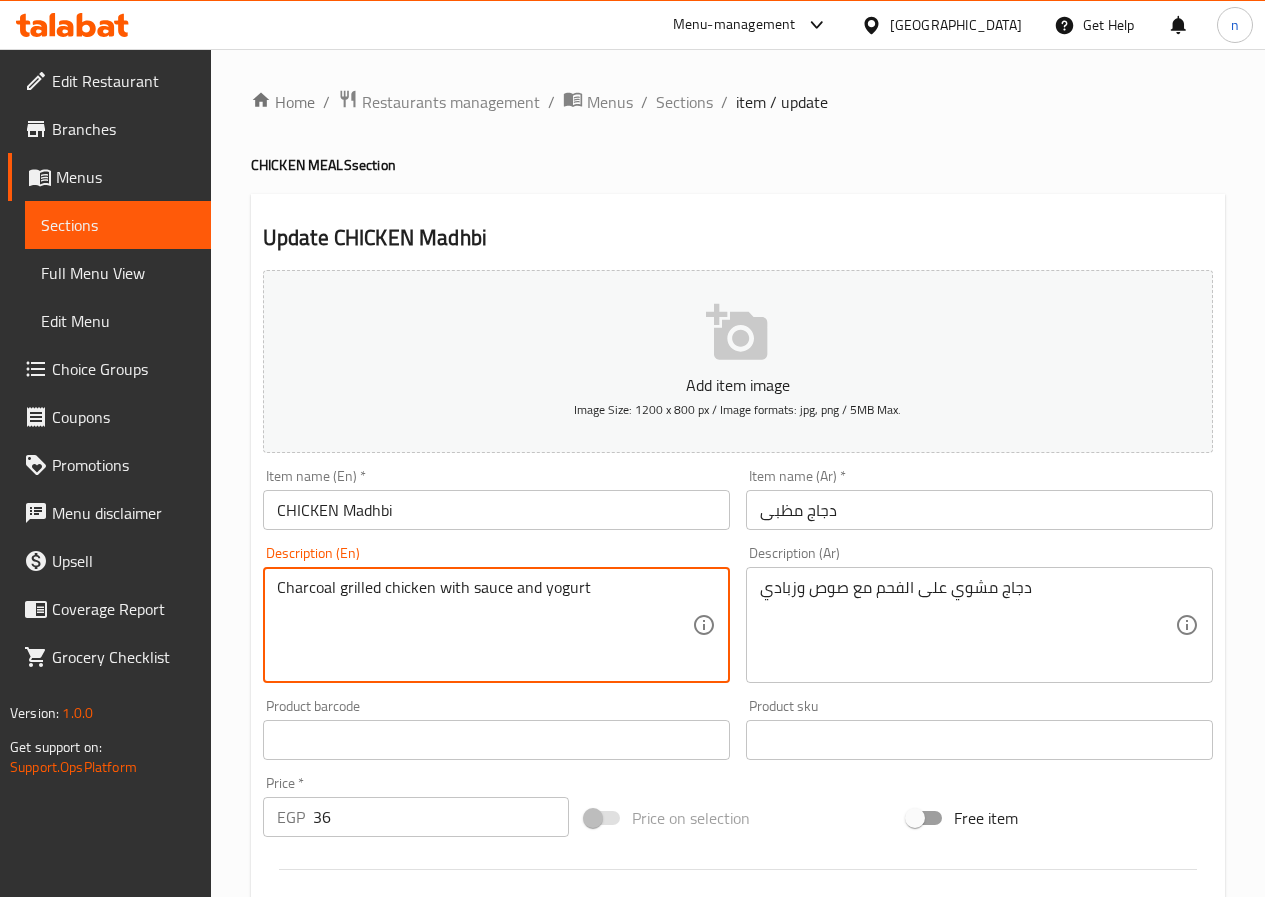 click on "Charcoal grilled chicken with sauce and yogurt" at bounding box center [484, 625] 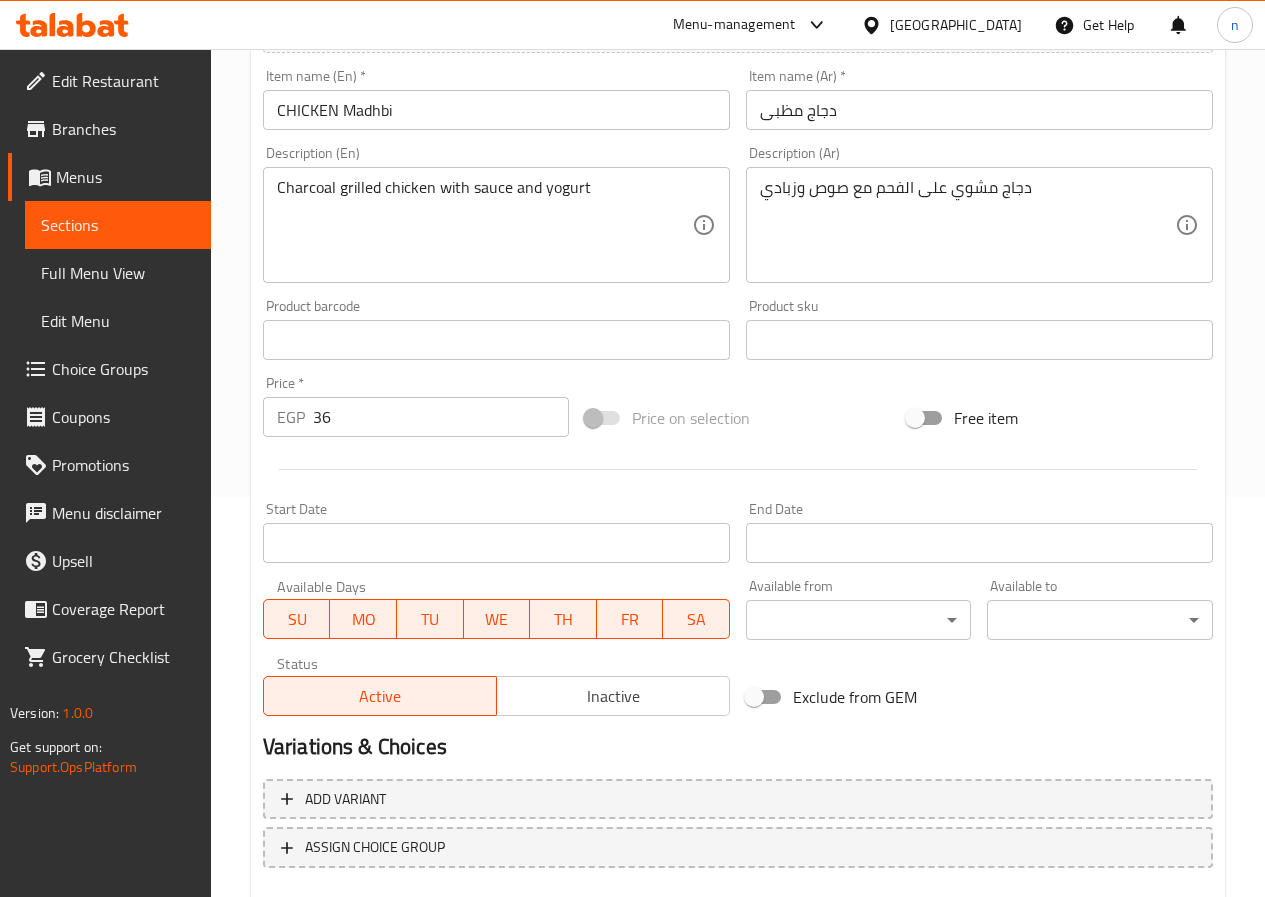 scroll, scrollTop: 516, scrollLeft: 0, axis: vertical 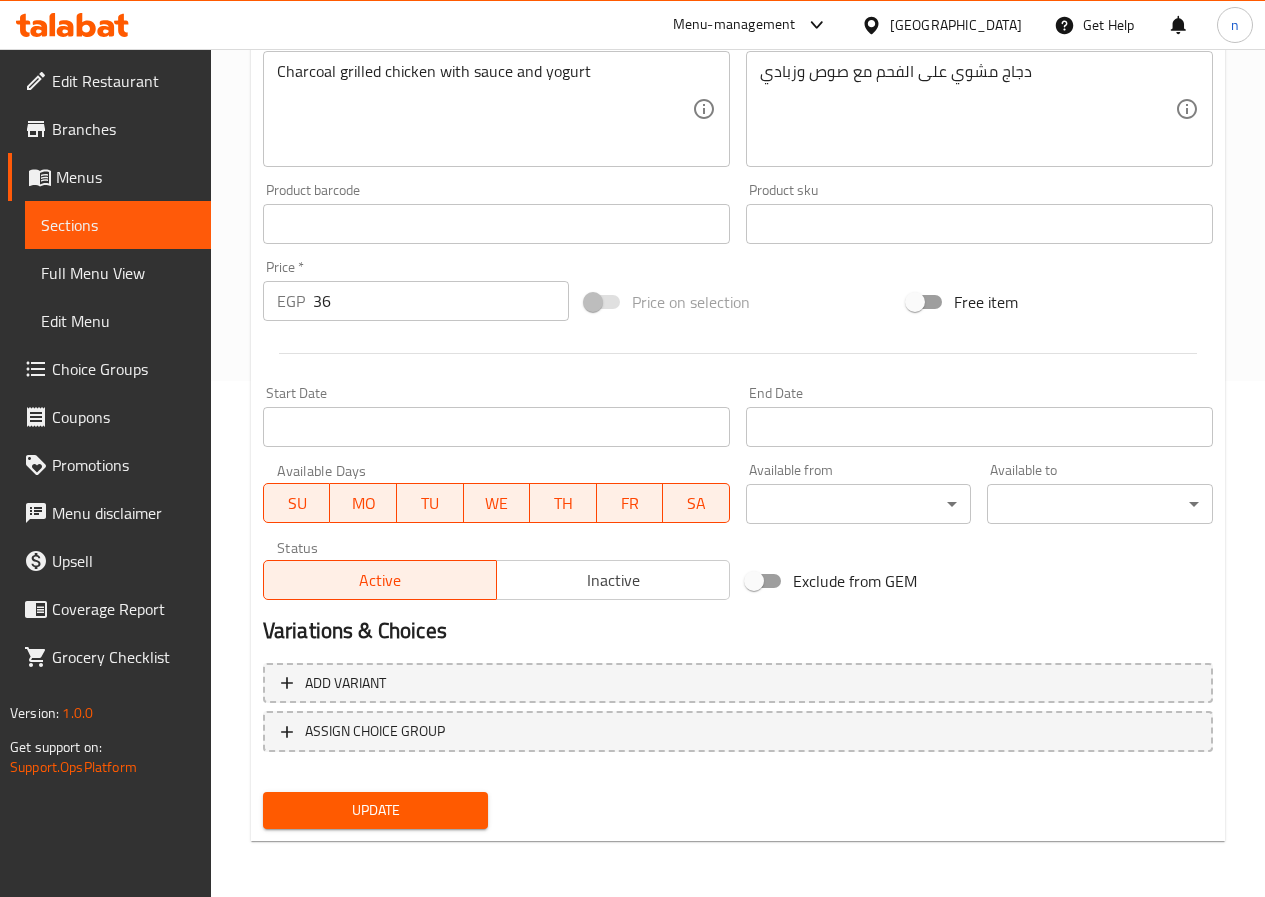 click on "Update" at bounding box center (376, 810) 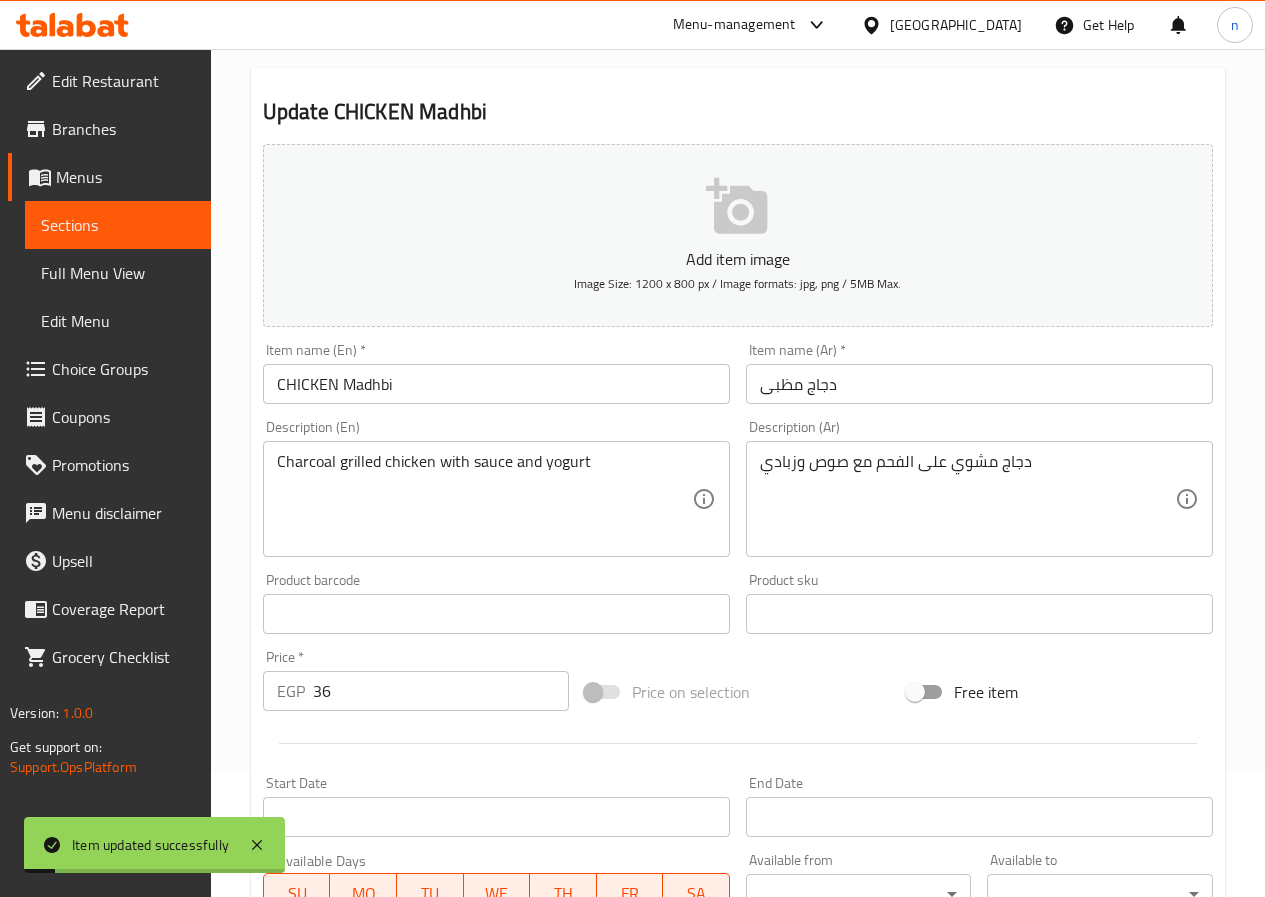 scroll, scrollTop: 0, scrollLeft: 0, axis: both 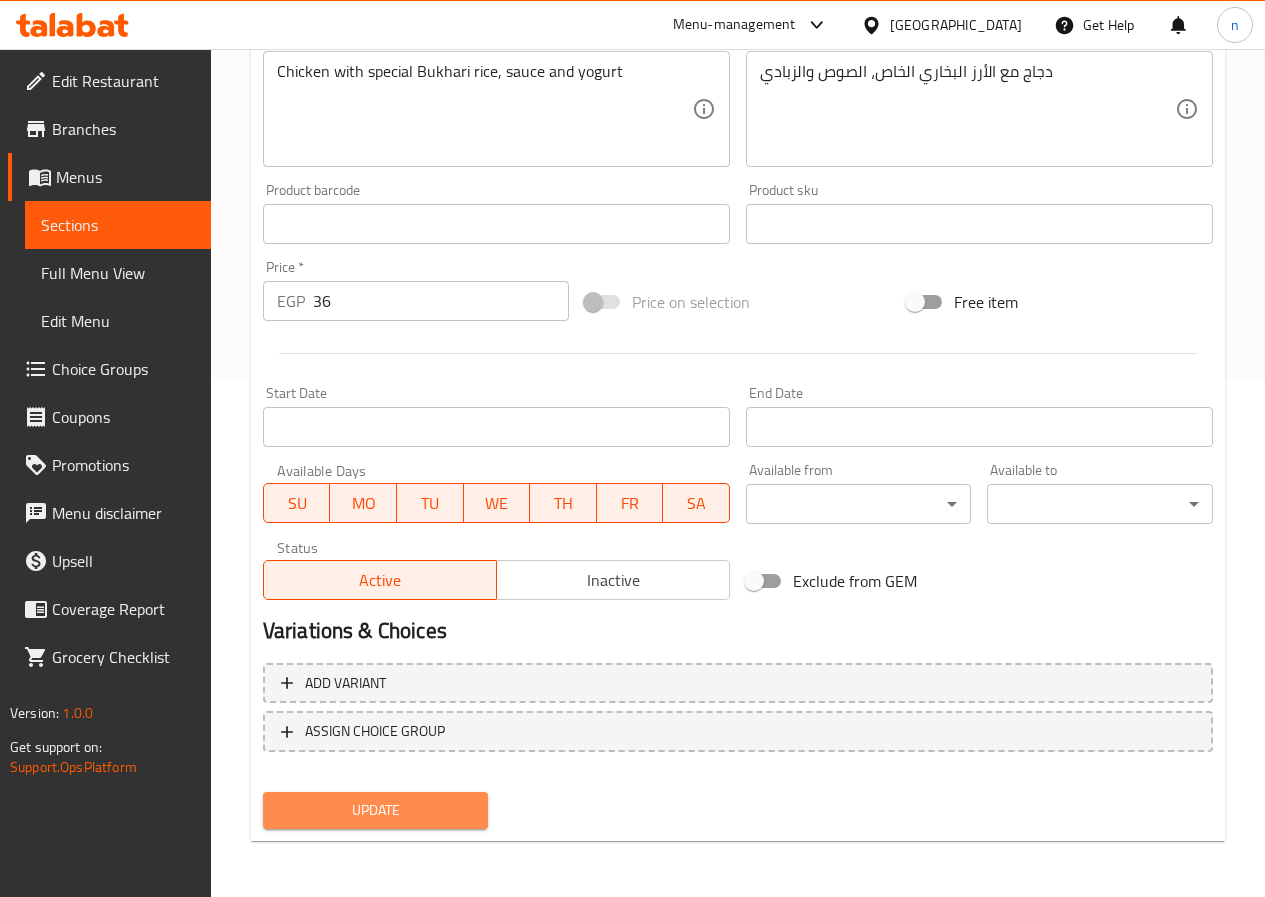 click on "Update" at bounding box center (376, 810) 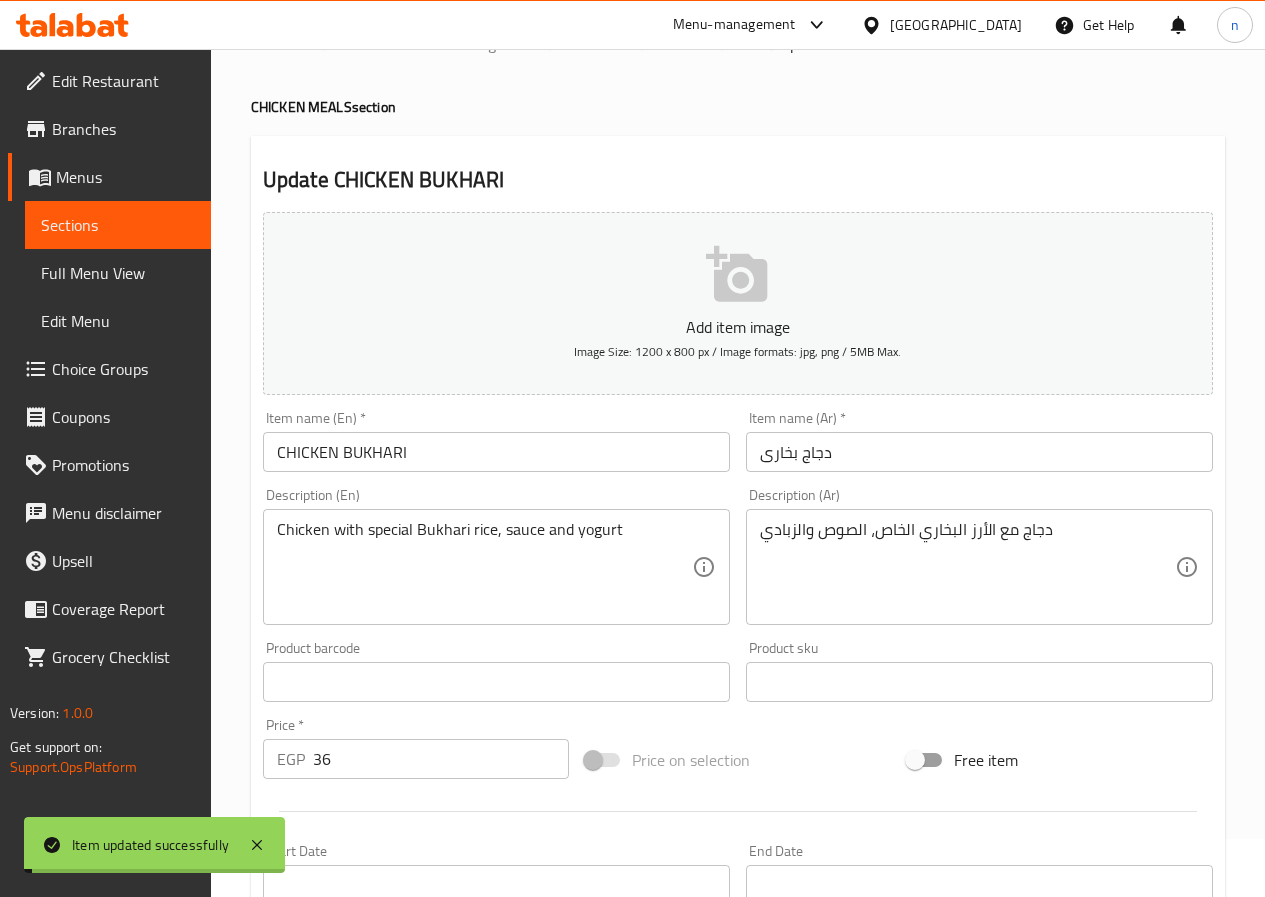 scroll, scrollTop: 16, scrollLeft: 0, axis: vertical 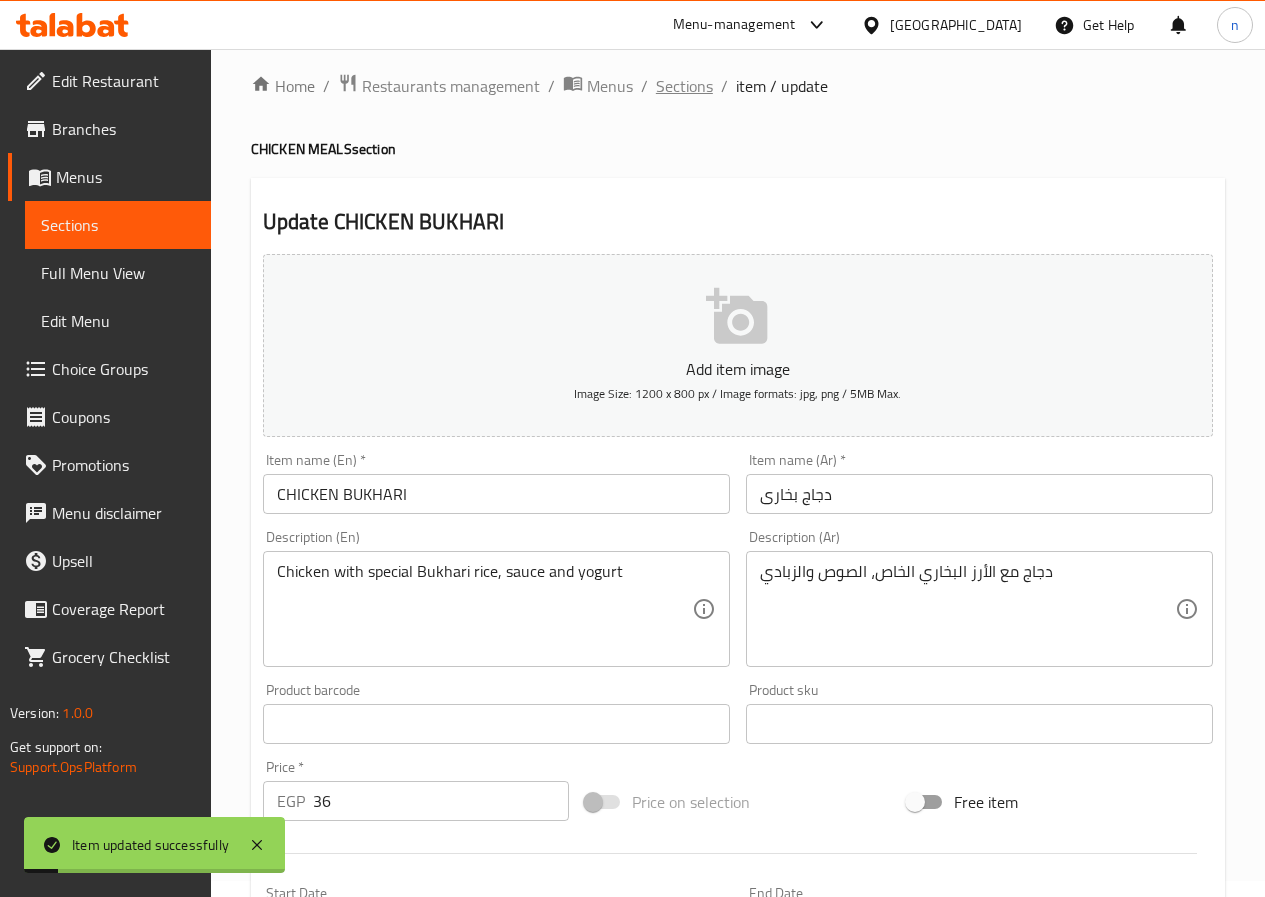 click on "Sections" at bounding box center (684, 86) 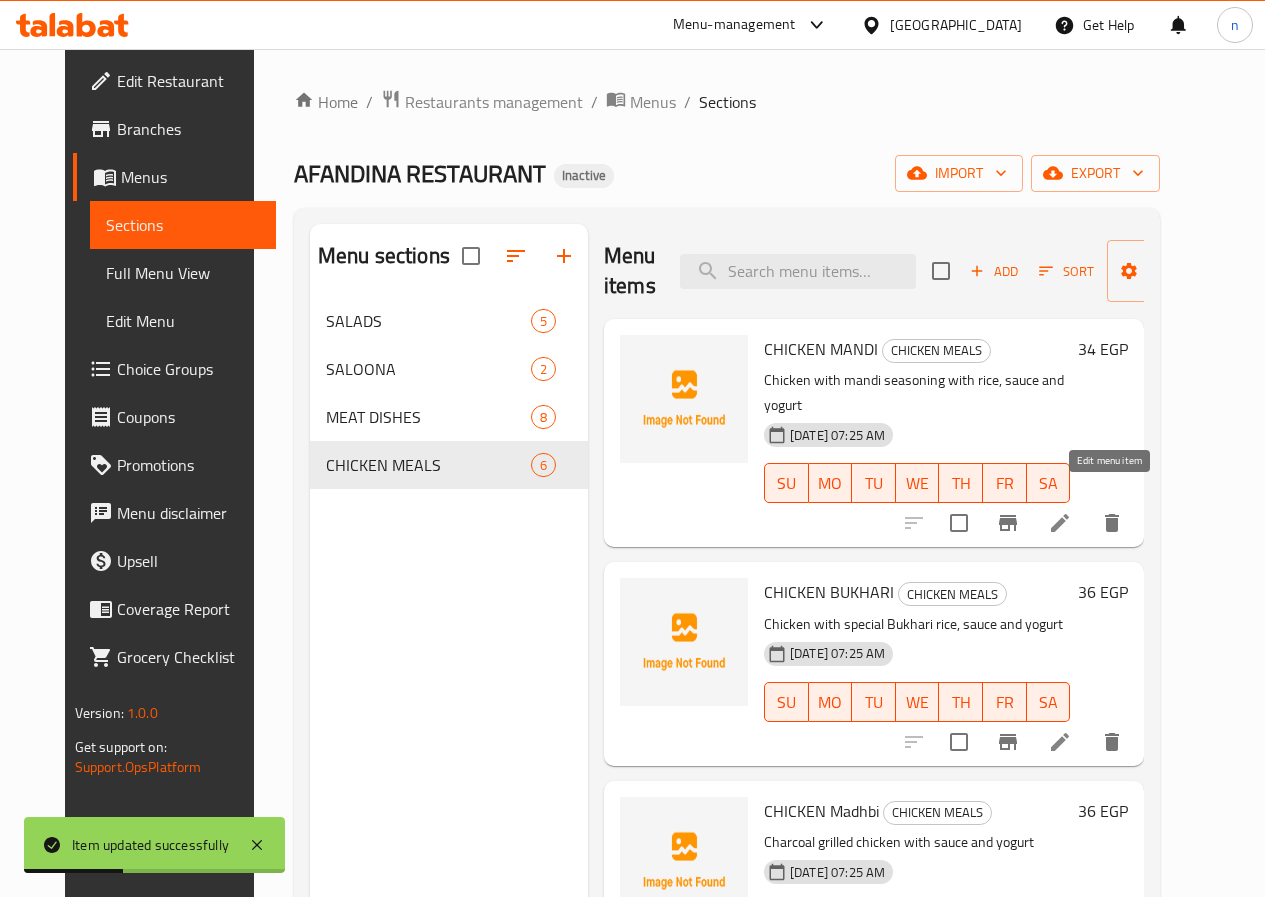 click 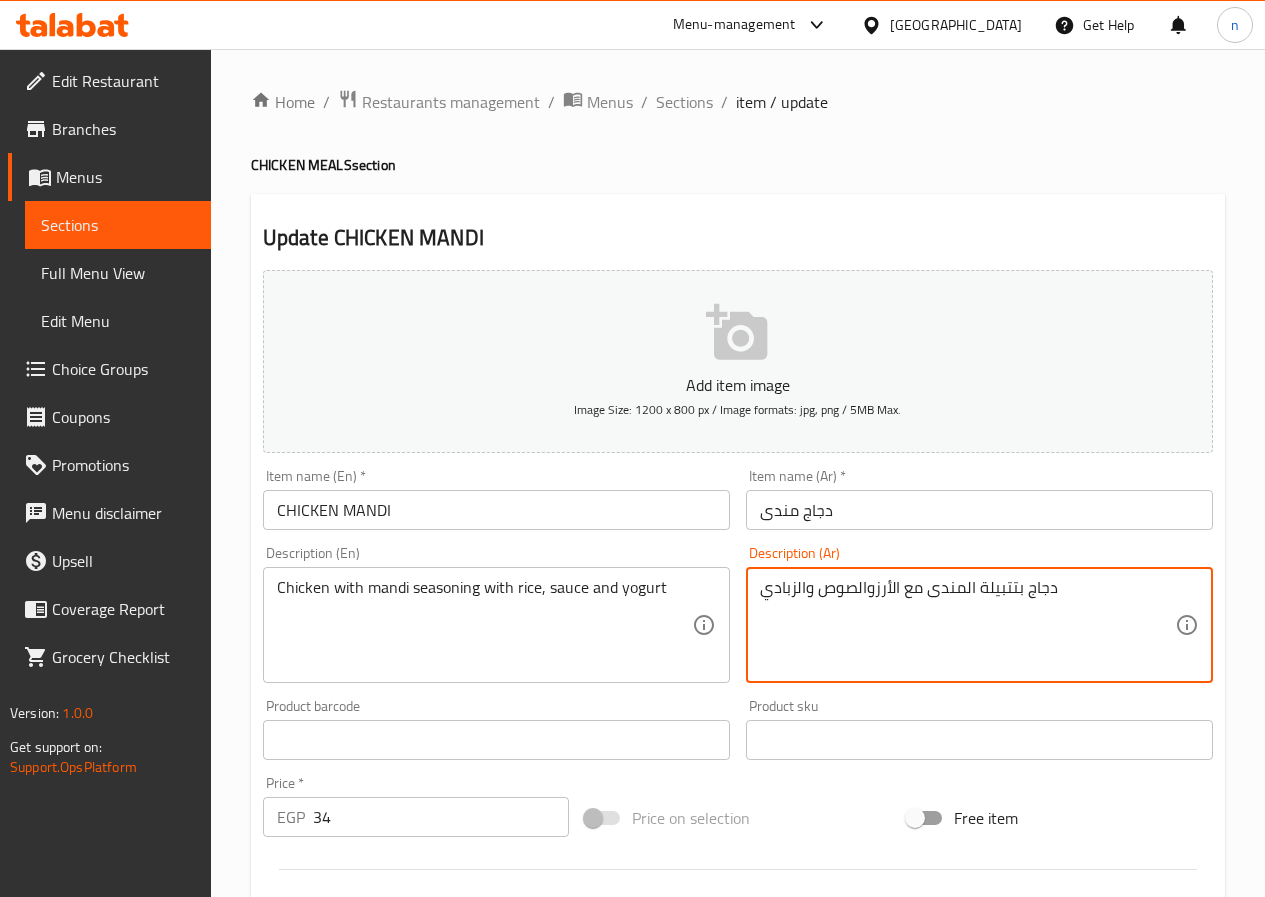 click on "دجاج بتتبيلة المندى مع الأرزوالصوص والزبادي" at bounding box center (967, 625) 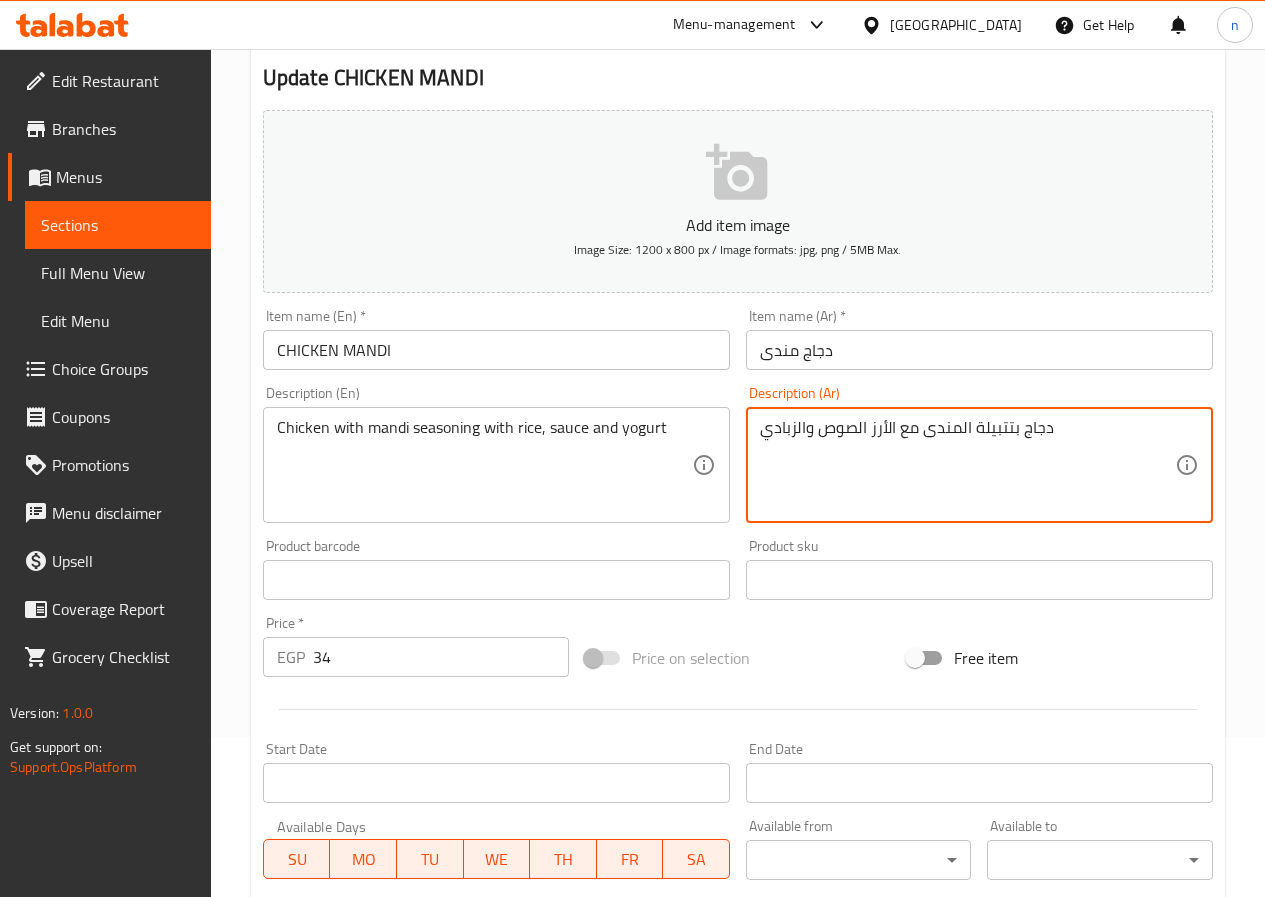 scroll, scrollTop: 516, scrollLeft: 0, axis: vertical 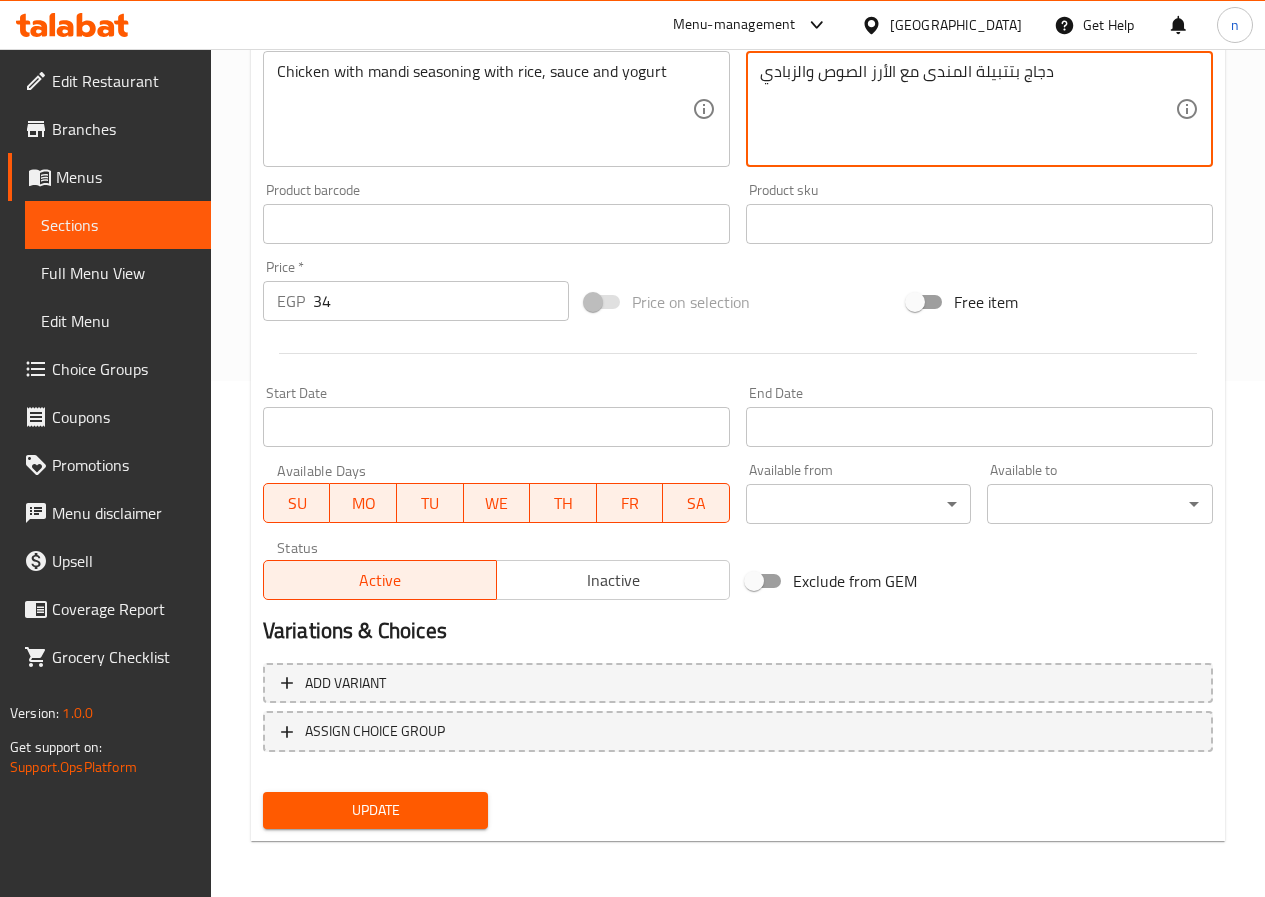 type on "دجاج بتتبيلة المندى مع الأرز الصوص والزبادي" 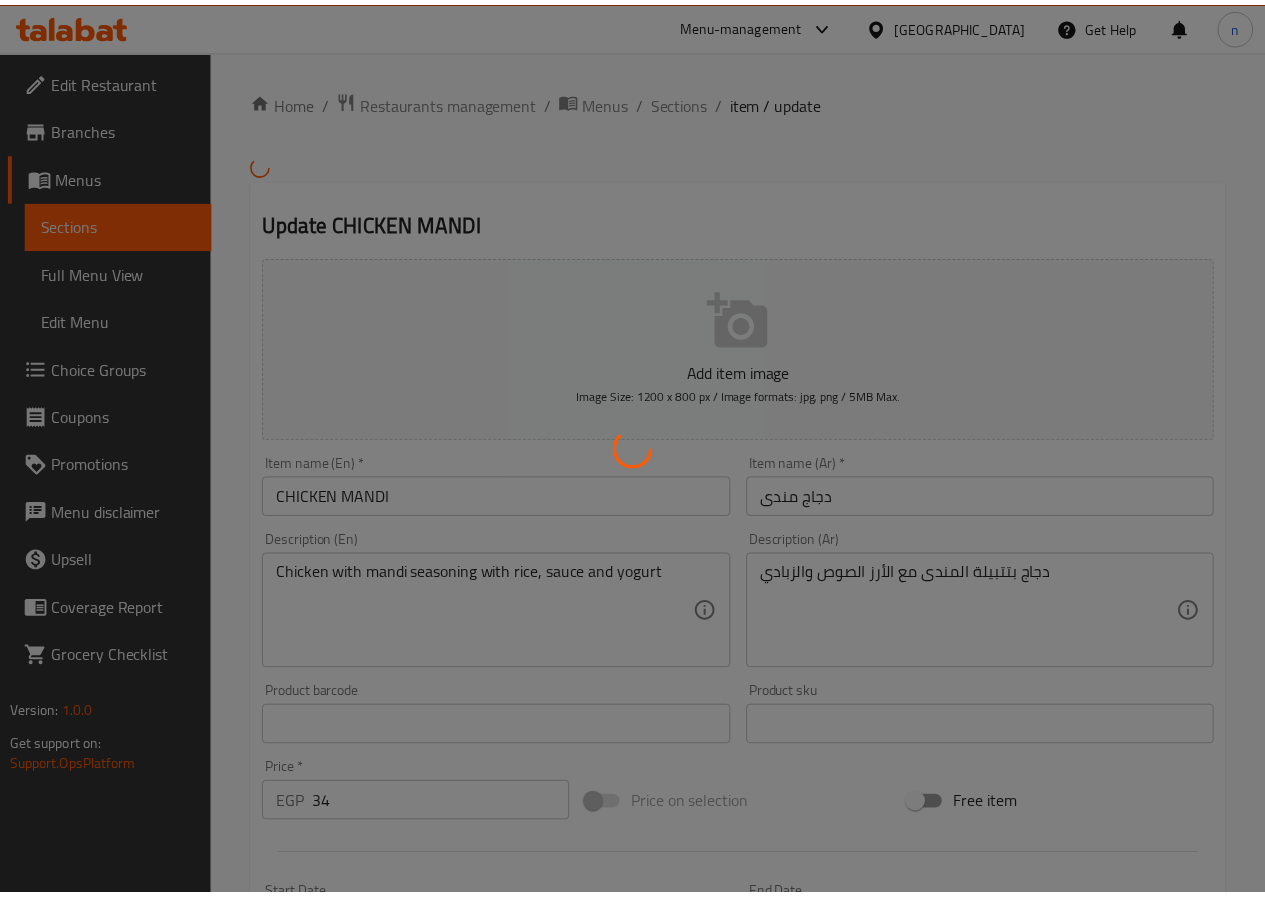 scroll, scrollTop: 0, scrollLeft: 0, axis: both 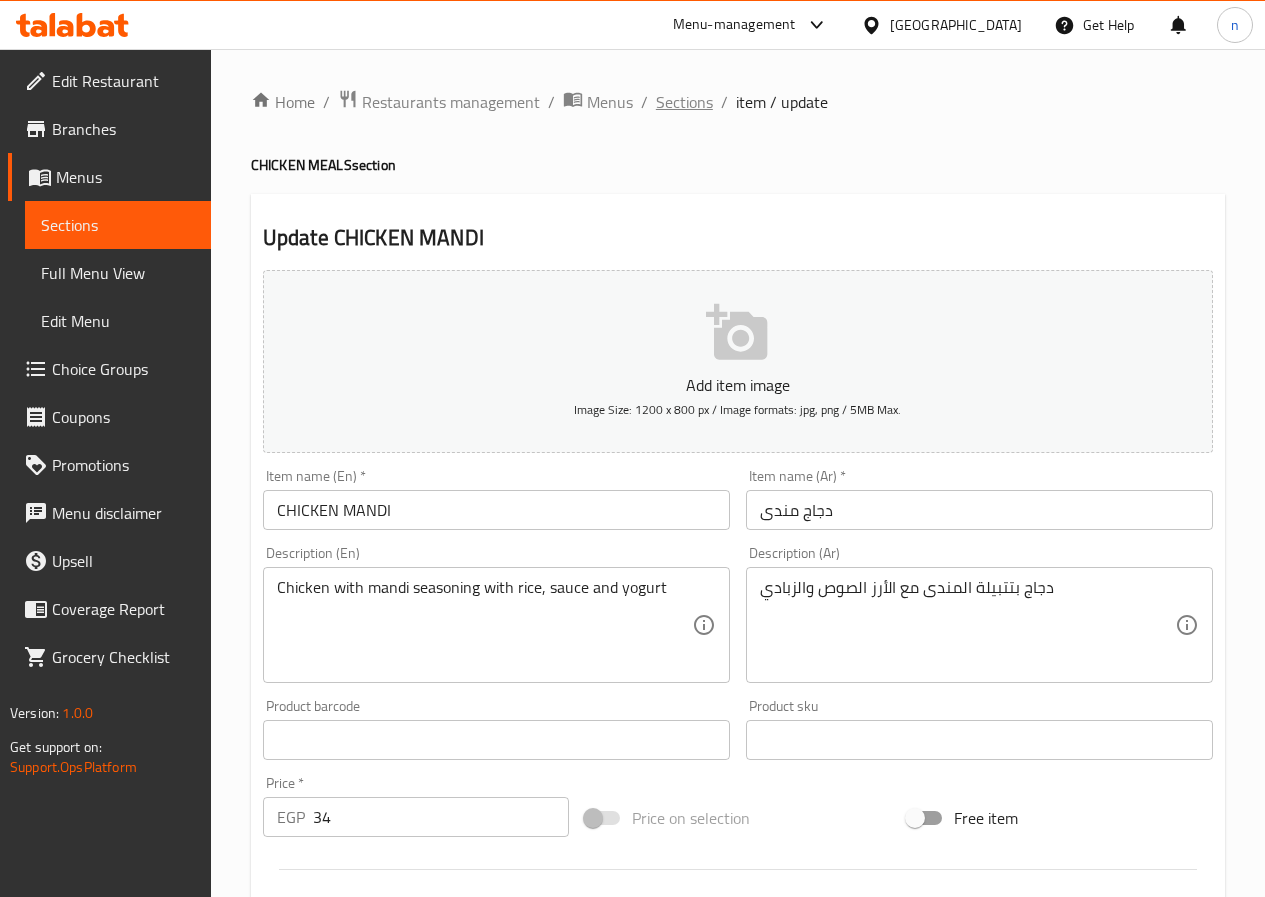 click on "Sections" at bounding box center (684, 102) 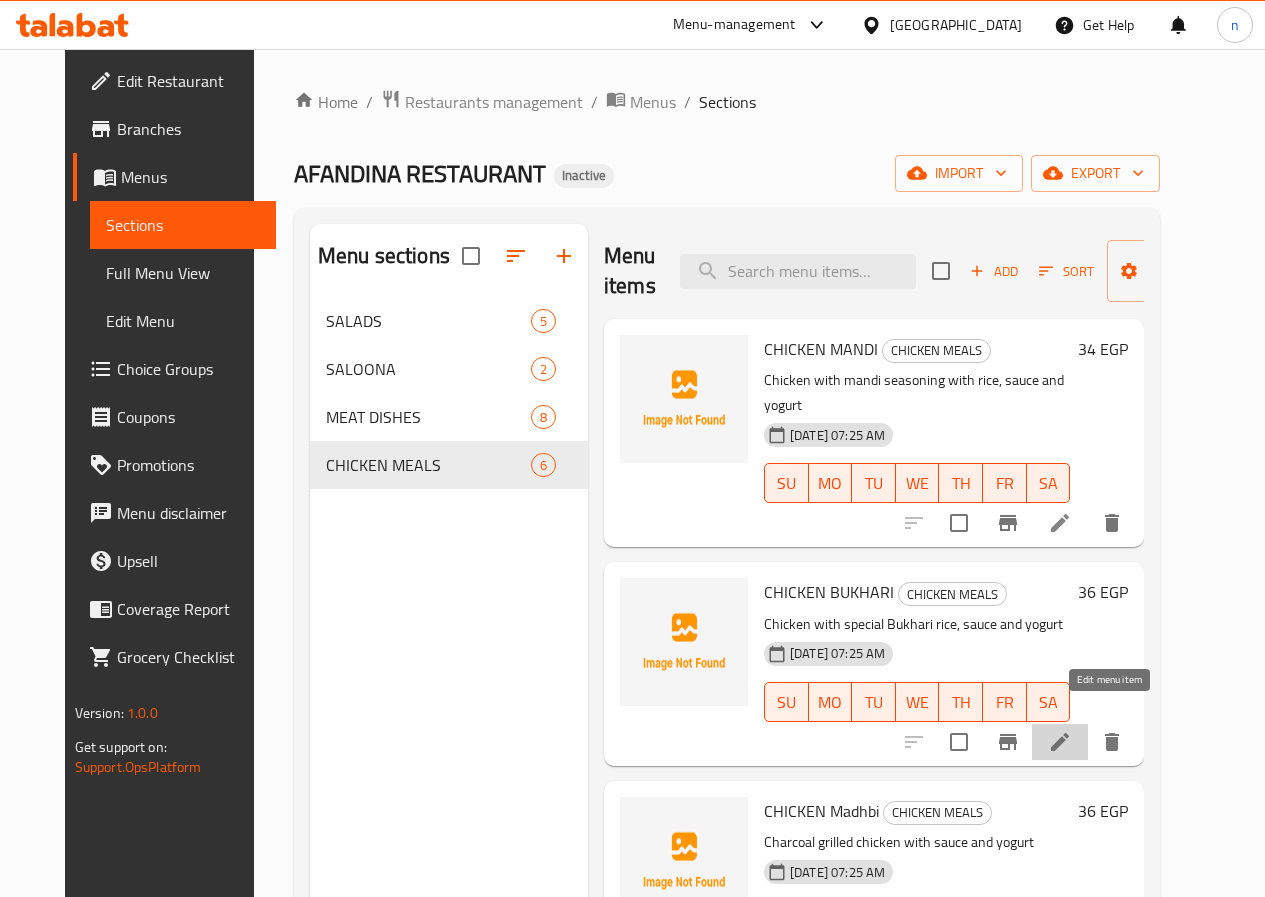 click 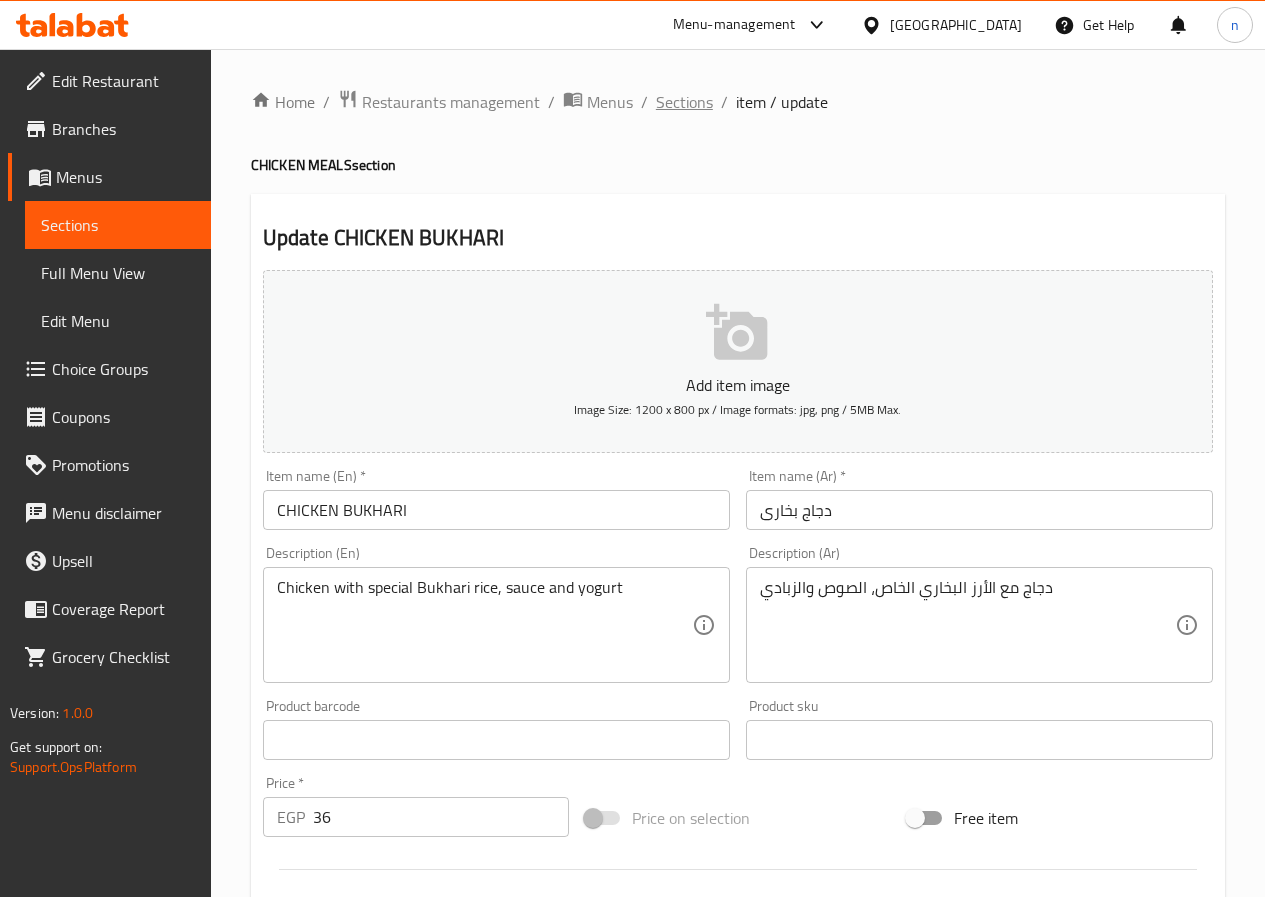 click on "Sections" at bounding box center (684, 102) 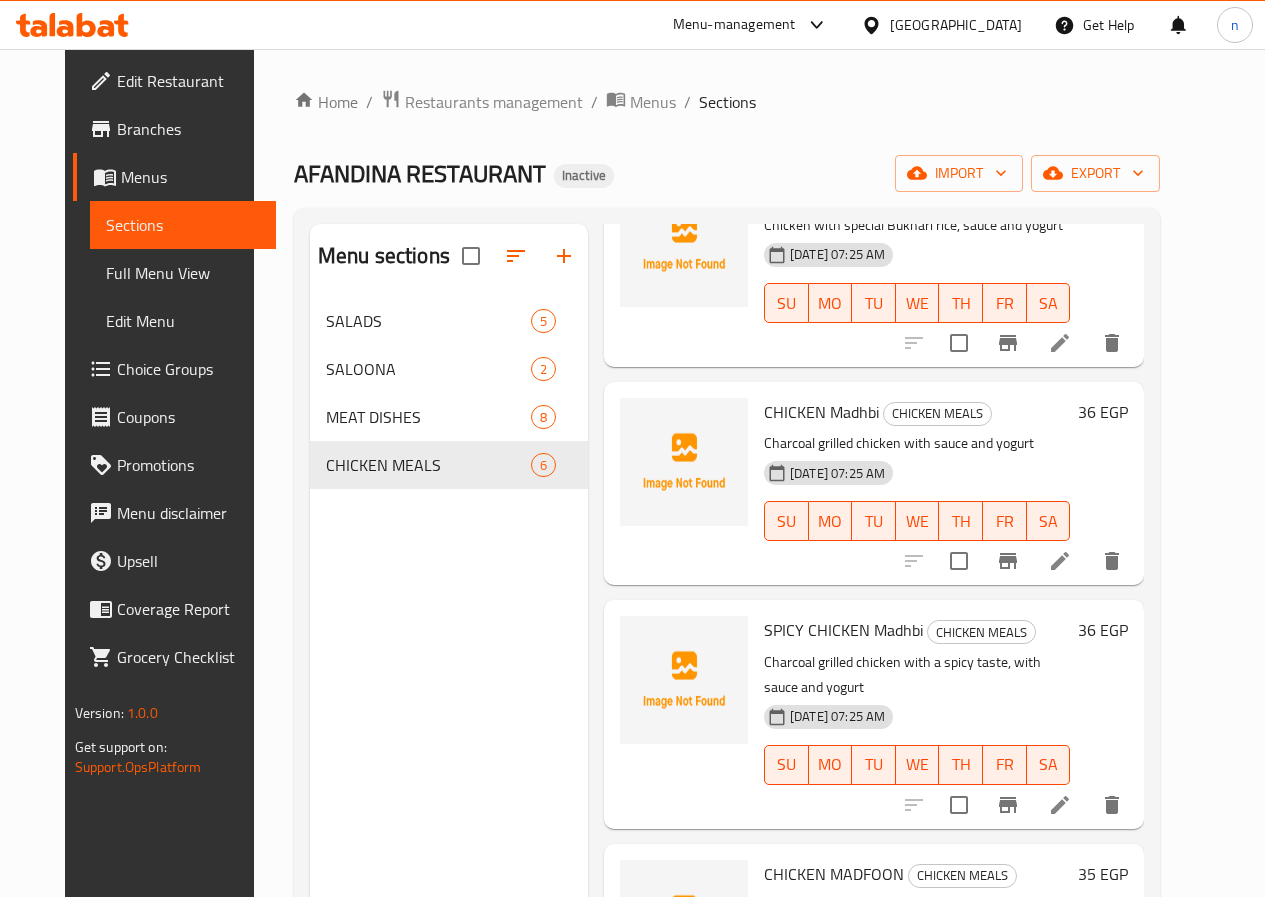 scroll, scrollTop: 400, scrollLeft: 0, axis: vertical 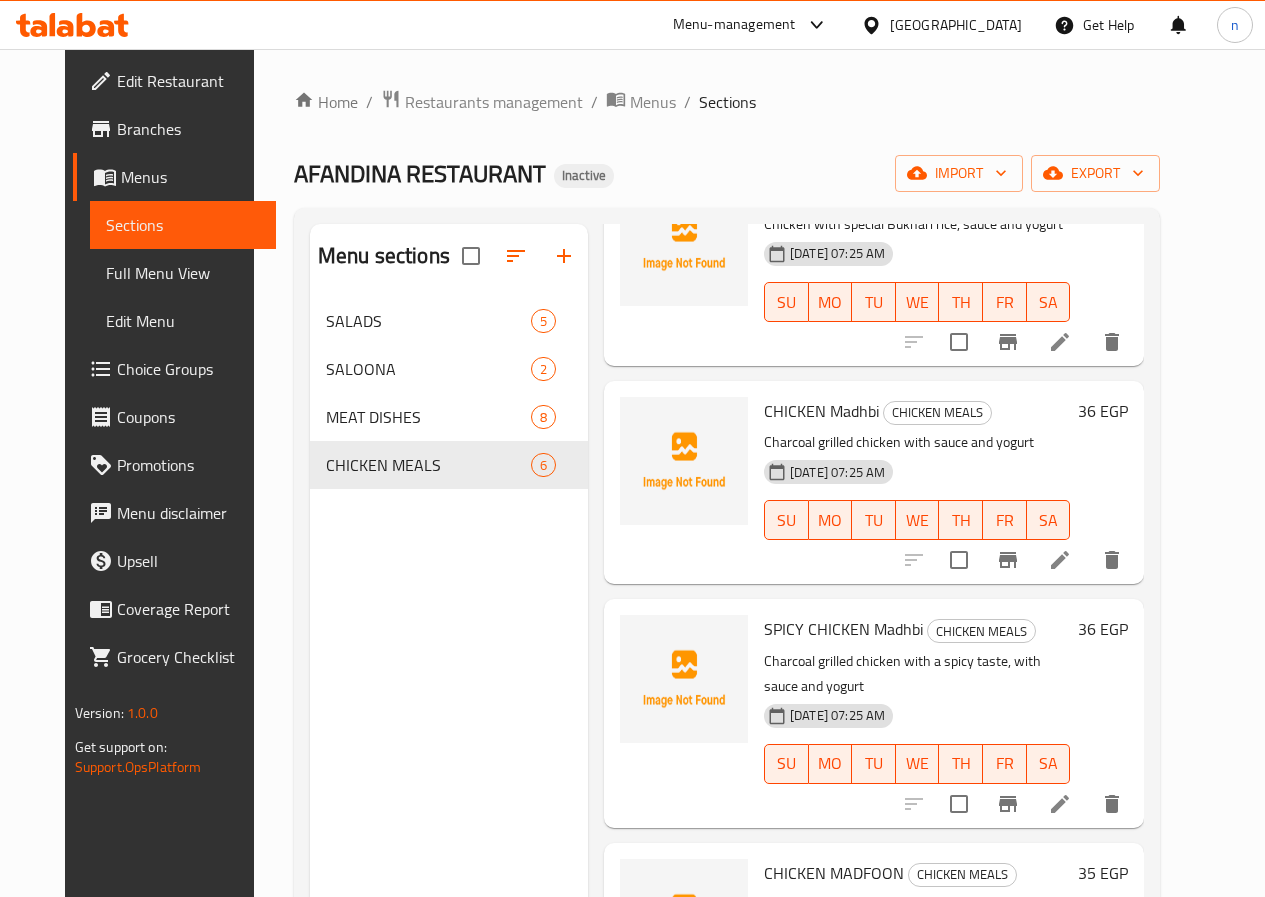 click at bounding box center [1013, 560] 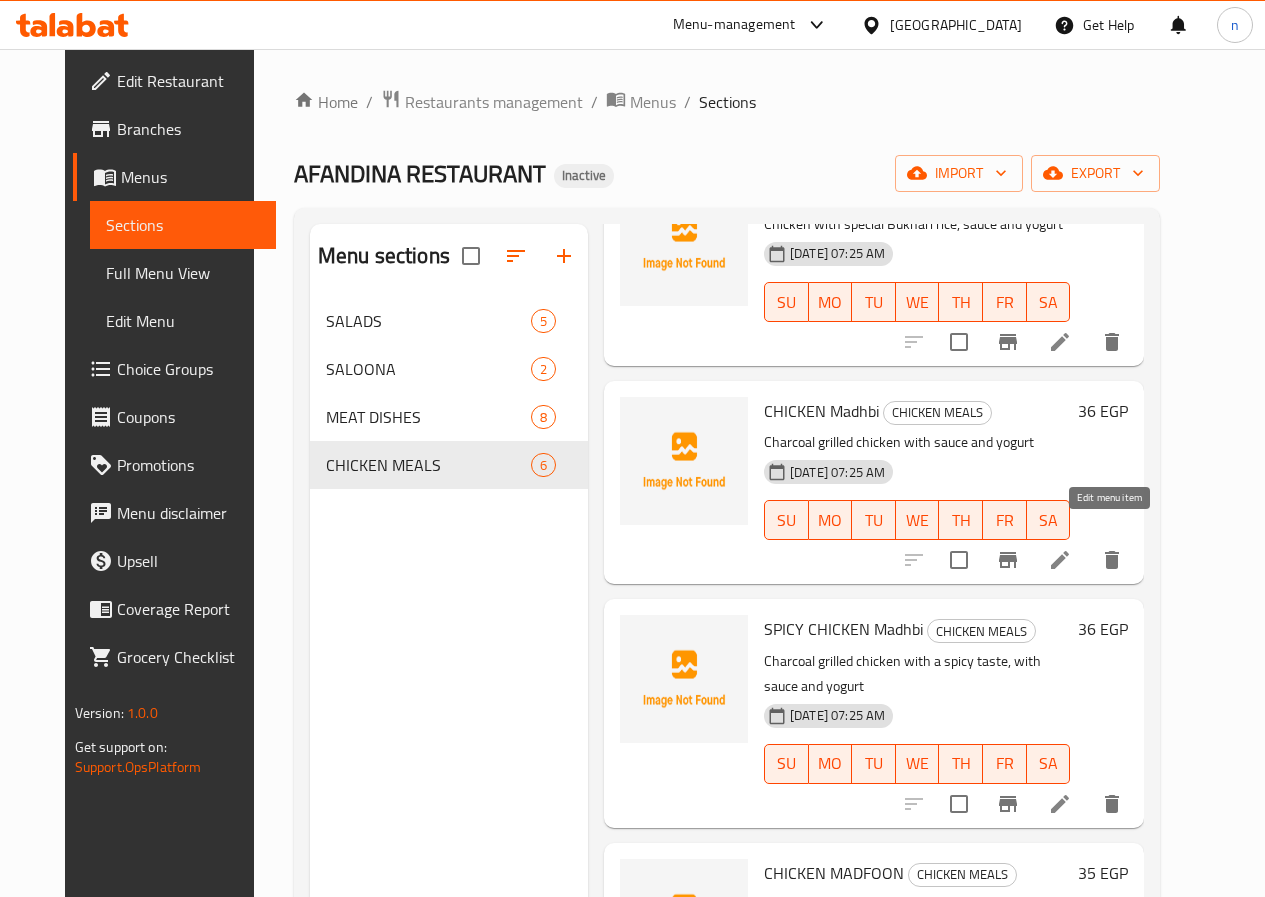 click 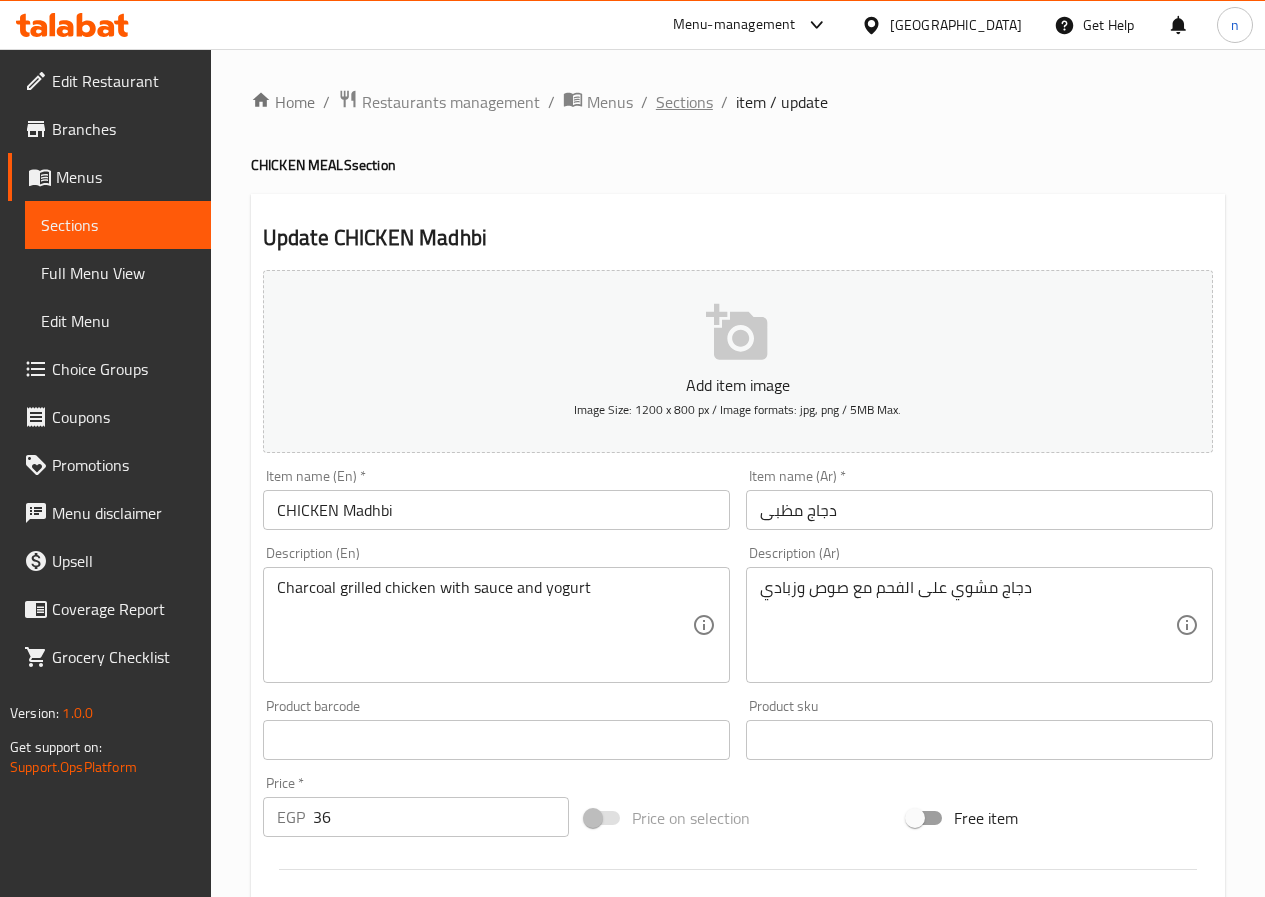 click on "Sections" at bounding box center [684, 102] 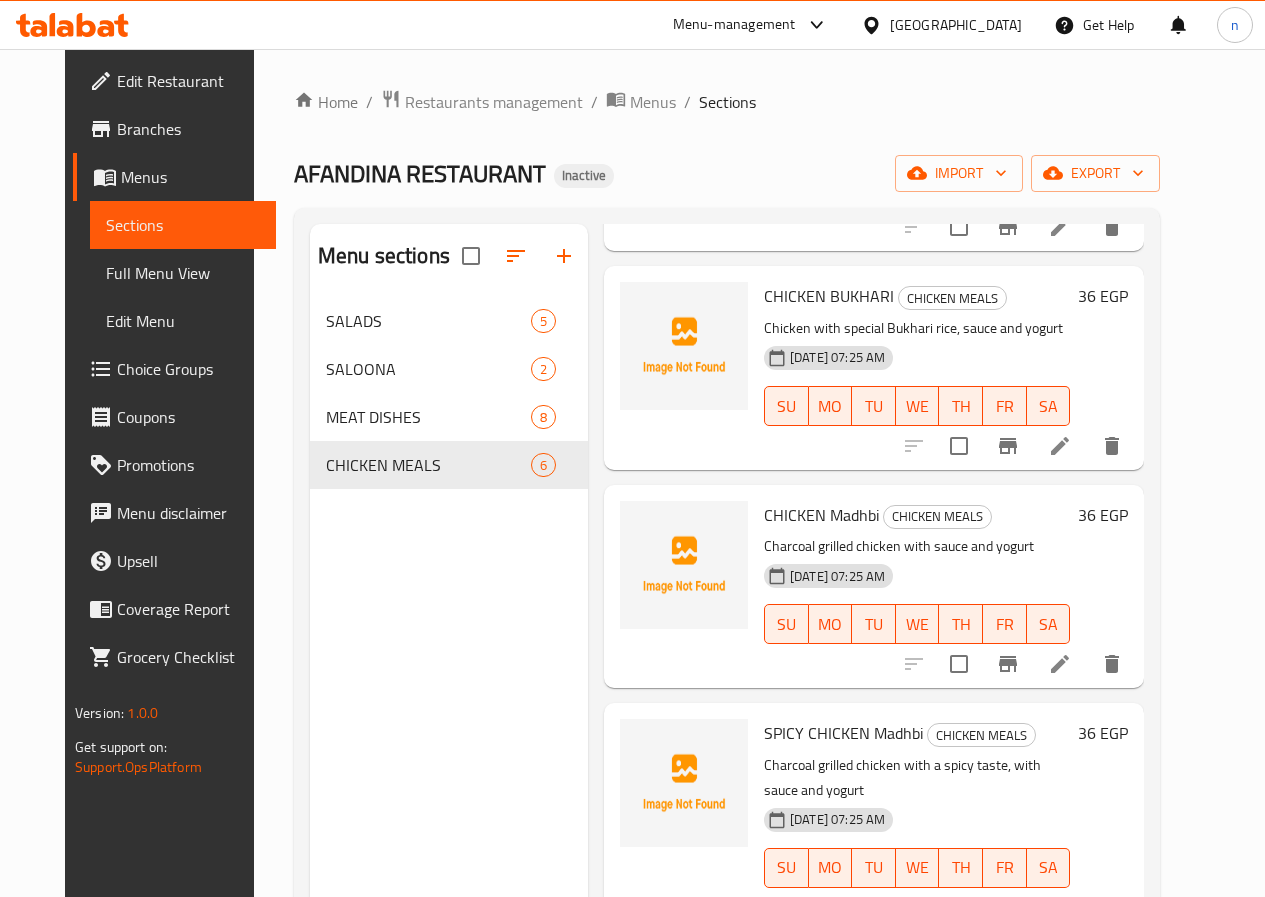 scroll, scrollTop: 400, scrollLeft: 0, axis: vertical 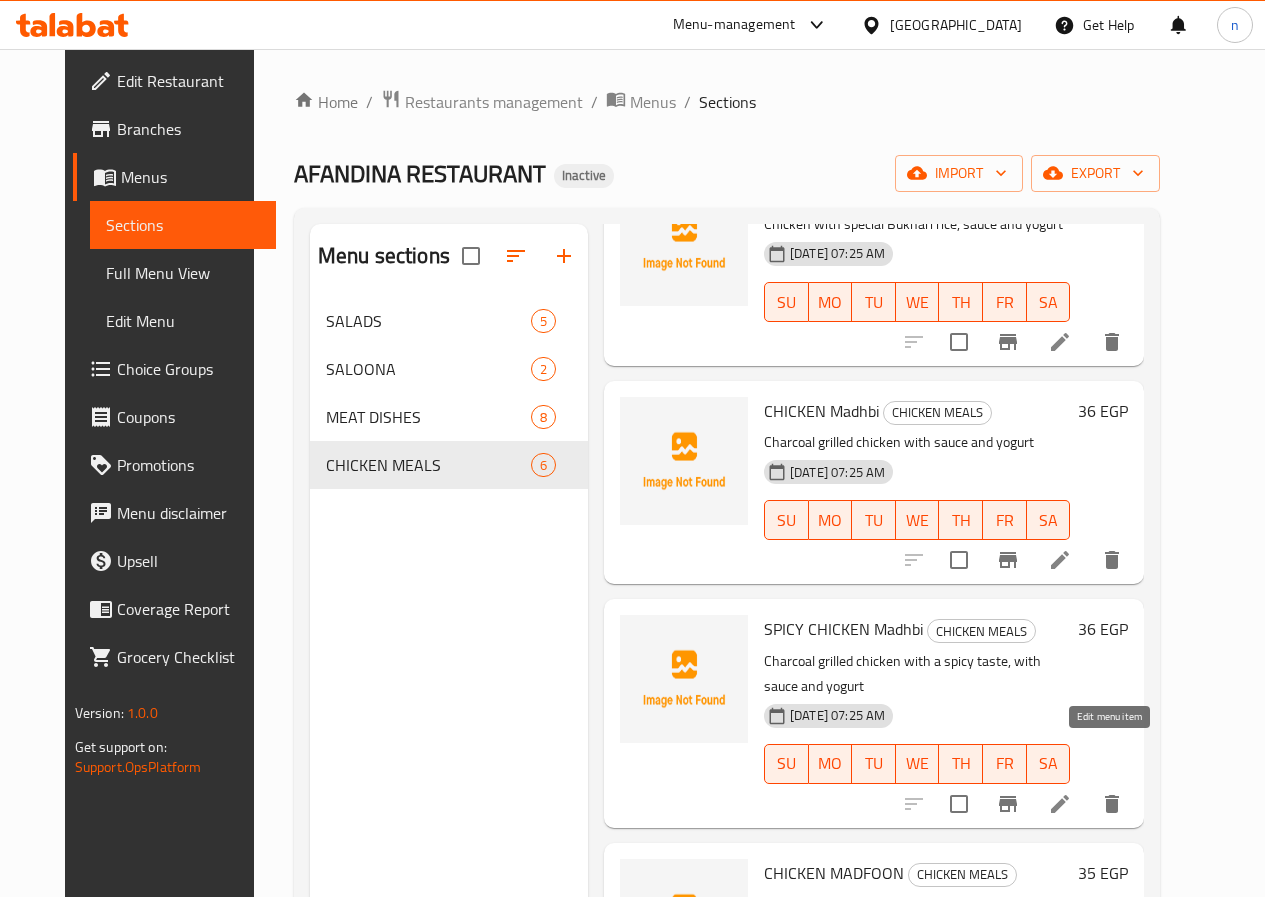 click 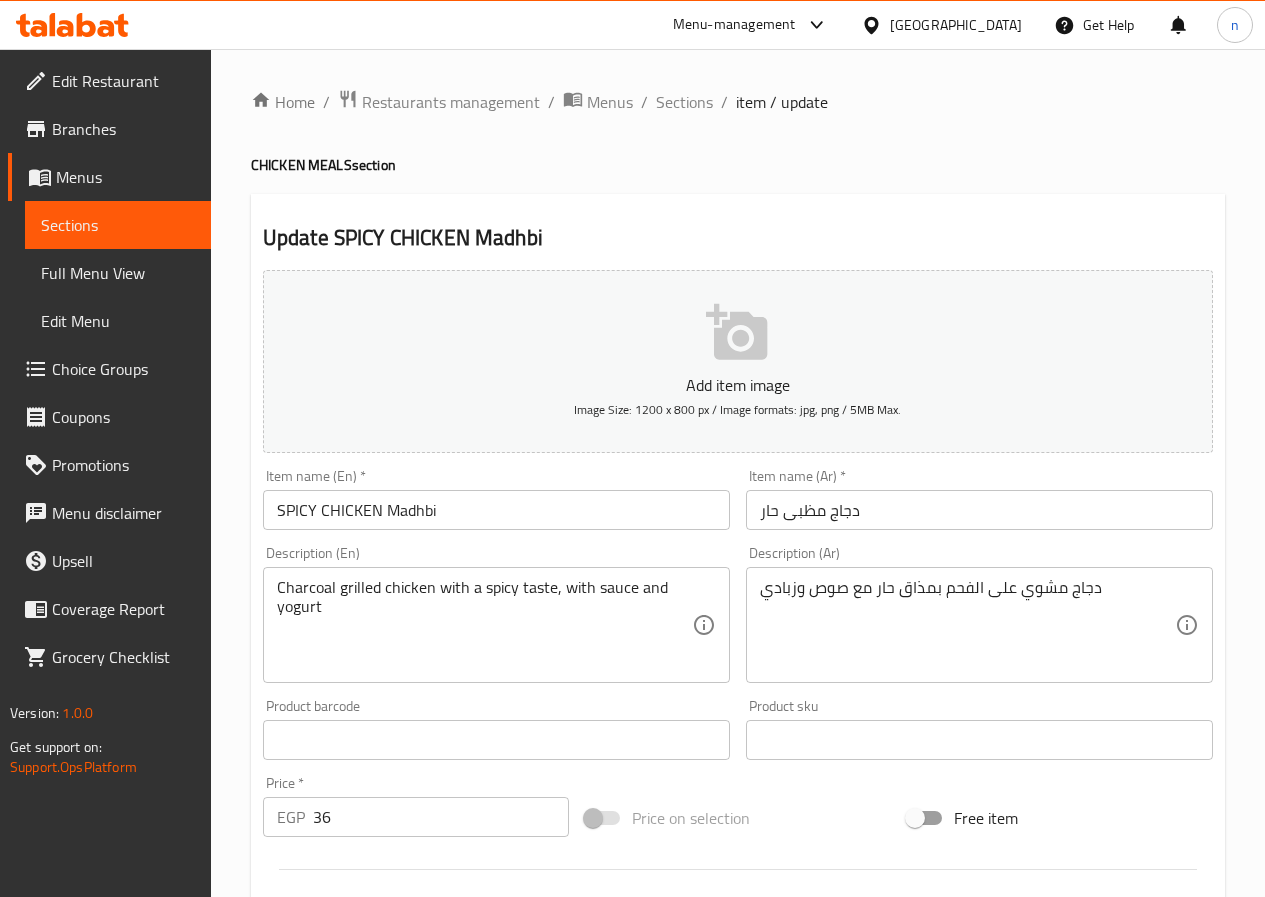 click on "Home / Restaurants management / Menus / Sections / item / update CHICKEN MEALS  section Update SPICY CHICKEN Madhbi Add item image Image Size: 1200 x 800 px / Image formats: jpg, png / 5MB Max. Item name (En)   * SPICY CHICKEN Madhbi Item name (En)  * Item name (Ar)   * دجاج مظبى حار Item name (Ar)  * Description (En) Charcoal grilled chicken with a spicy taste, with sauce and yogurt Description (En) Description (Ar) دجاج مشوي على الفحم بمذاق حار مع صوص وزبادي Description (Ar) Product barcode Product barcode Product sku Product sku Price   * EGP 36 Price  * Price on selection Free item Start Date Start Date End Date End Date Available Days SU MO TU WE TH FR SA Available from ​ ​ Available to ​ ​ Status Active Inactive Exclude from GEM Variations & Choices Add variant ASSIGN CHOICE GROUP Update" at bounding box center (738, 731) 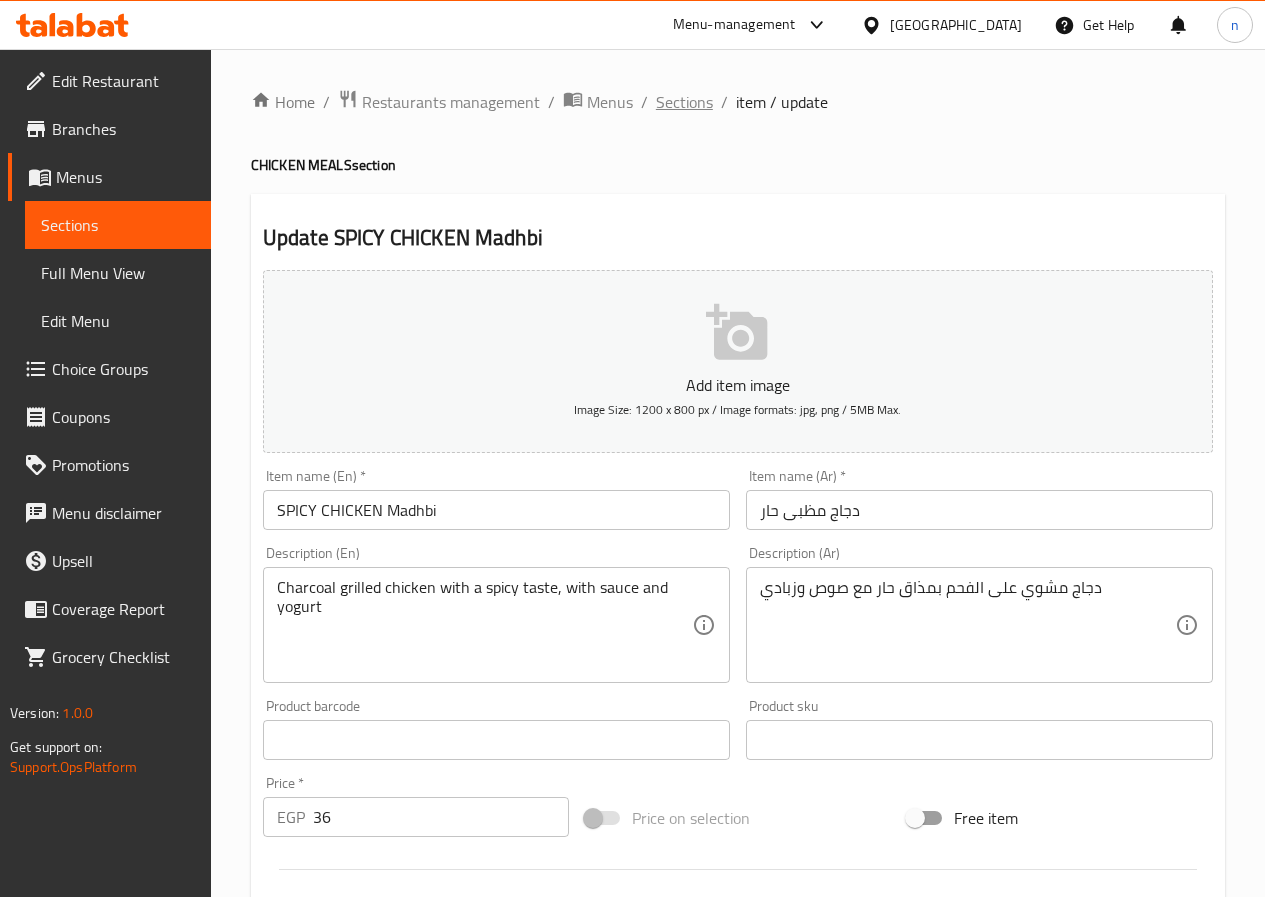click on "Sections" at bounding box center (684, 102) 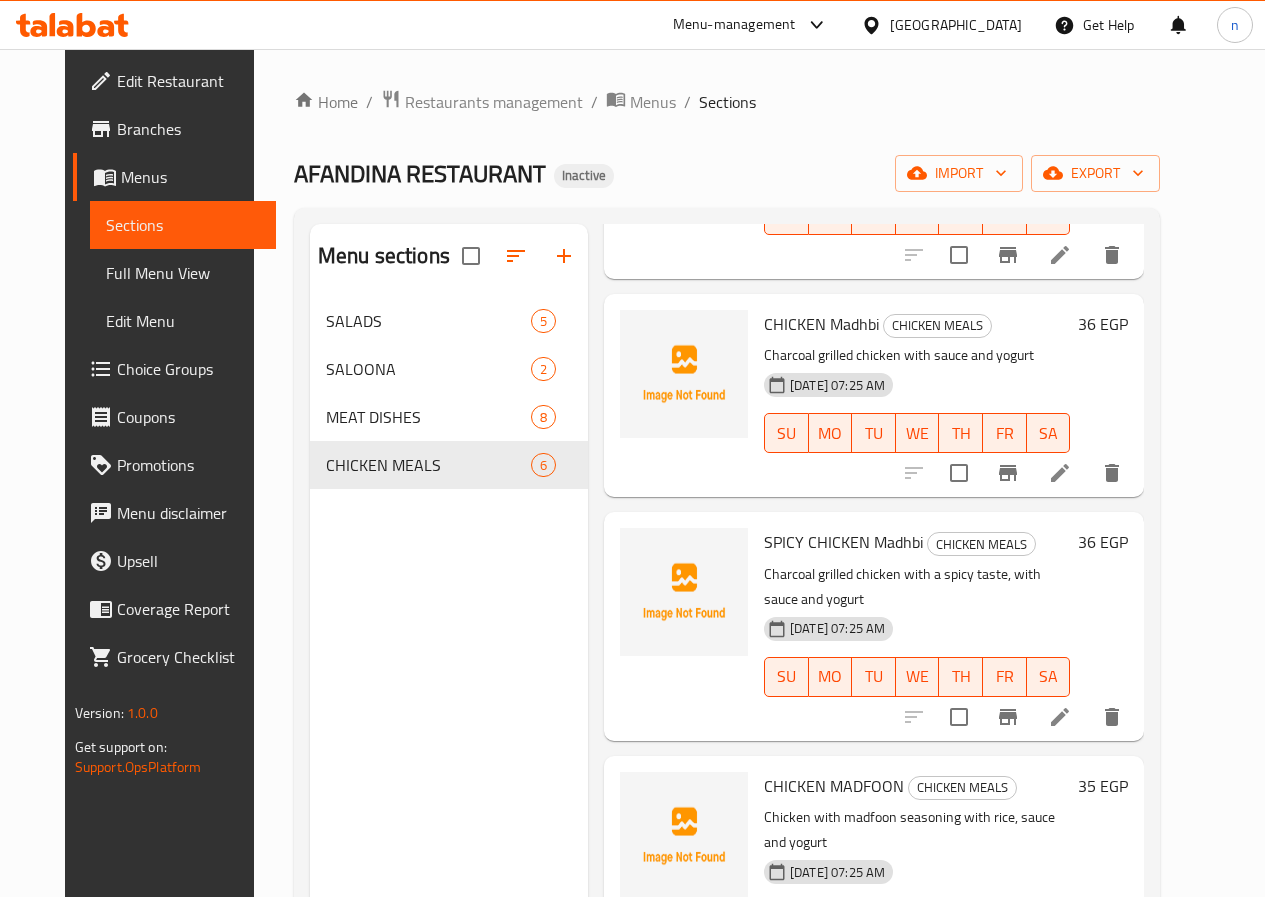 scroll, scrollTop: 494, scrollLeft: 0, axis: vertical 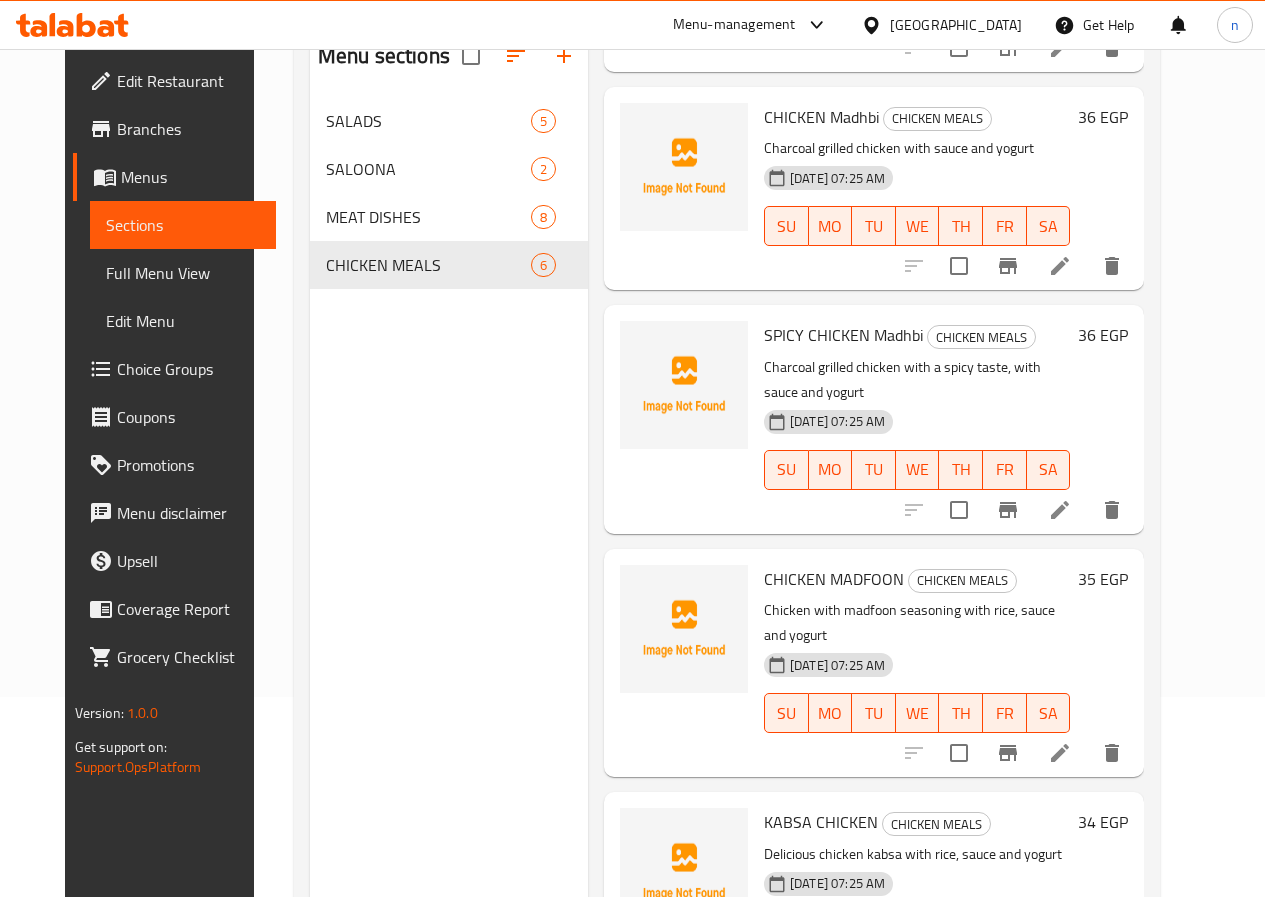 click 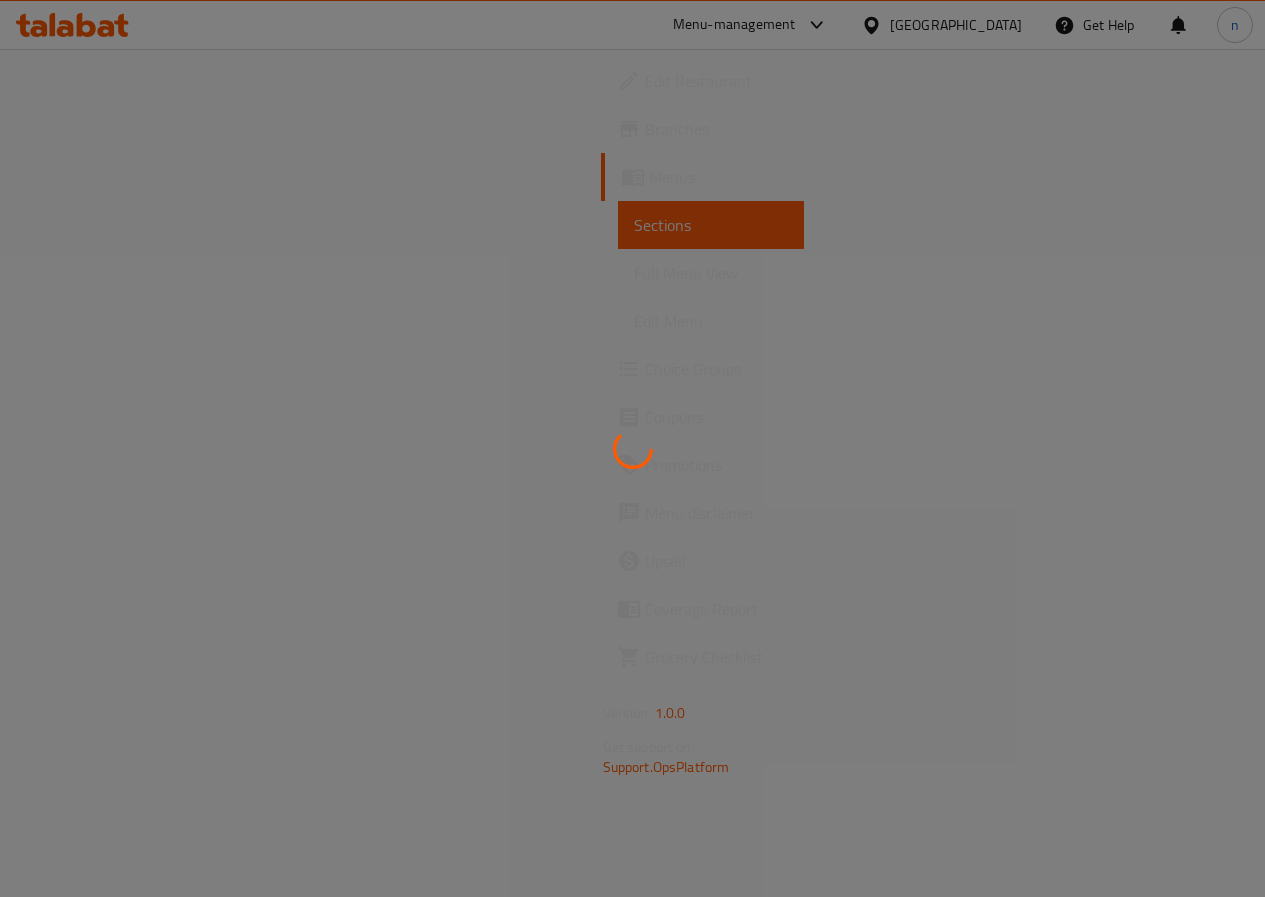 scroll, scrollTop: 0, scrollLeft: 0, axis: both 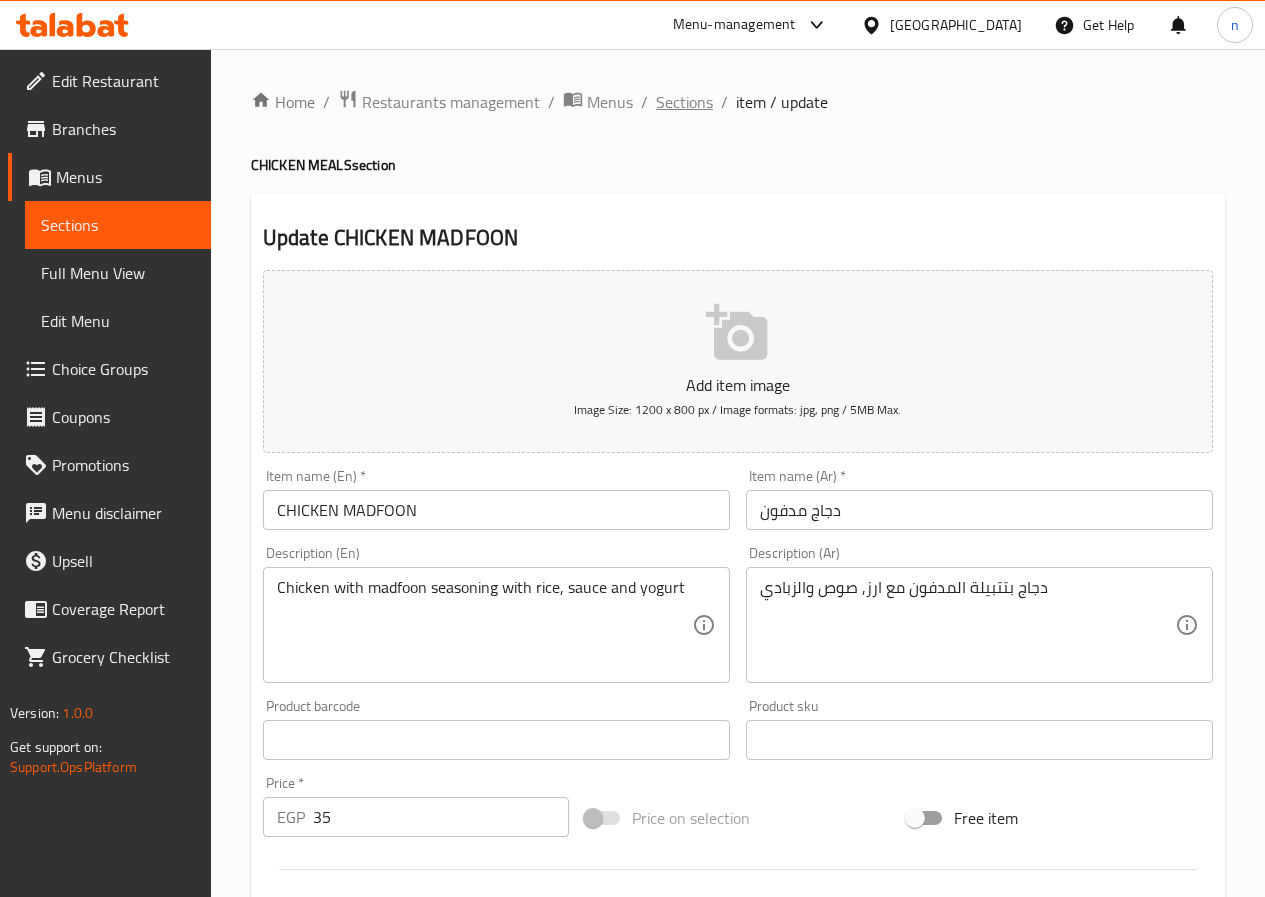 click on "Sections" at bounding box center [684, 102] 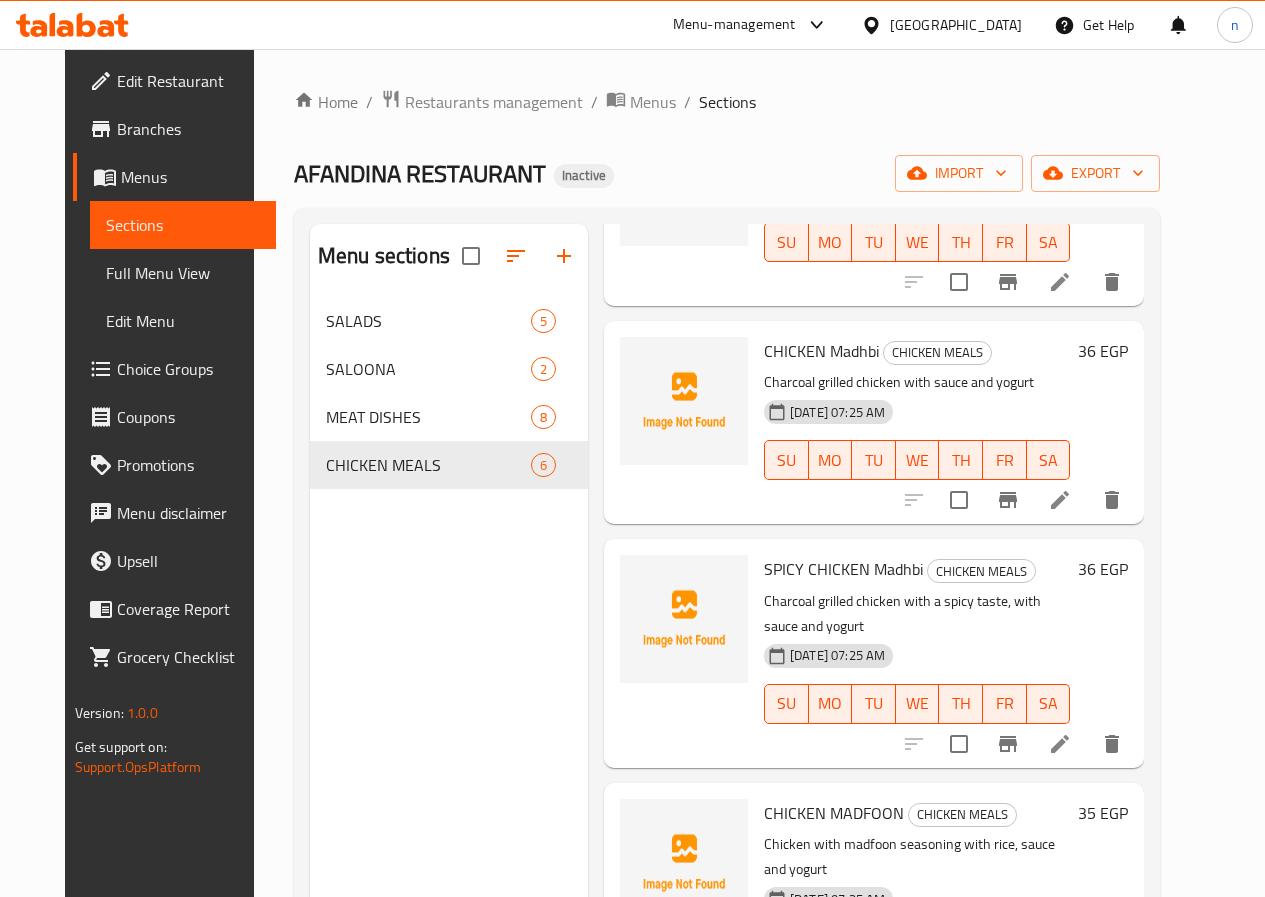 scroll, scrollTop: 494, scrollLeft: 0, axis: vertical 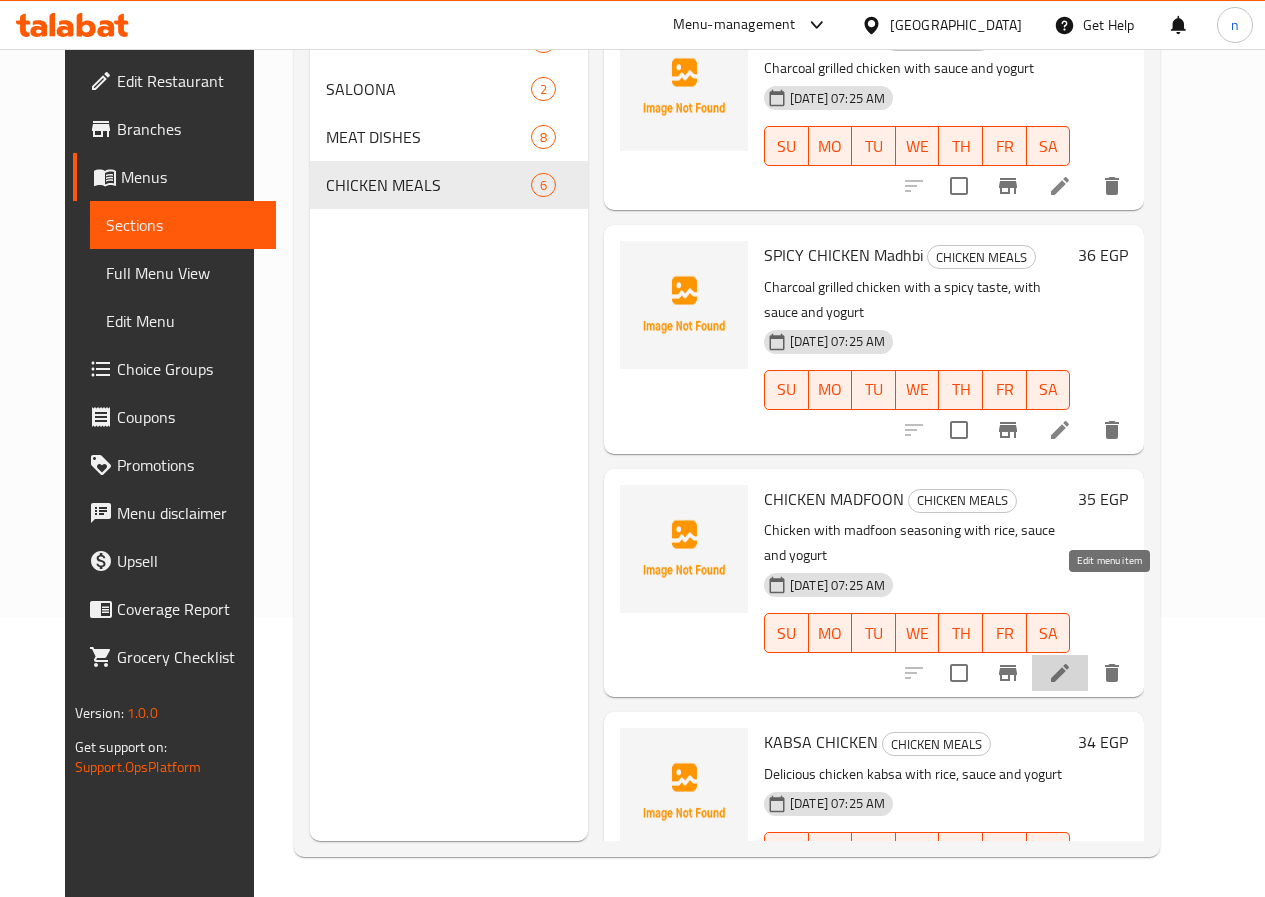 click 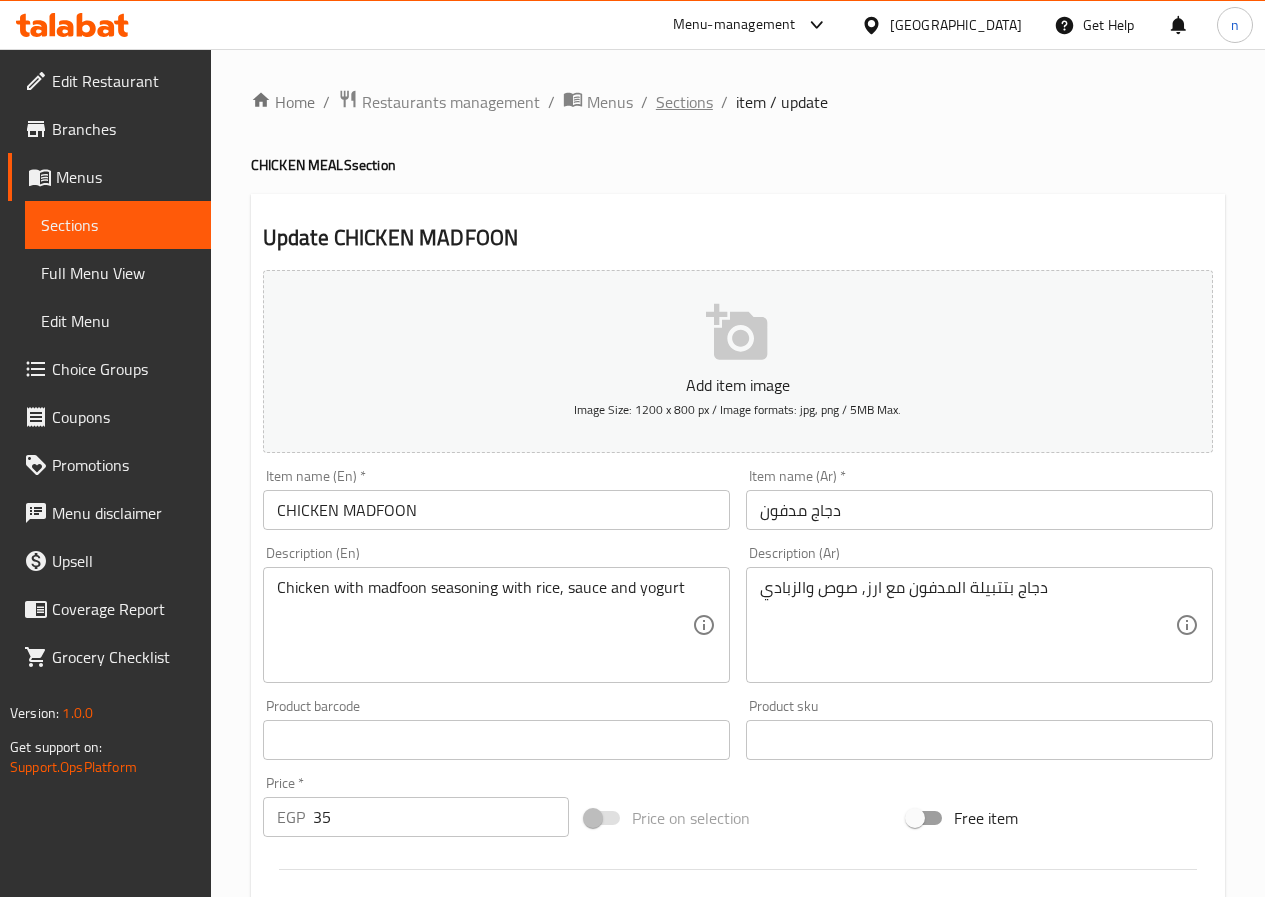 click on "Sections" at bounding box center (684, 102) 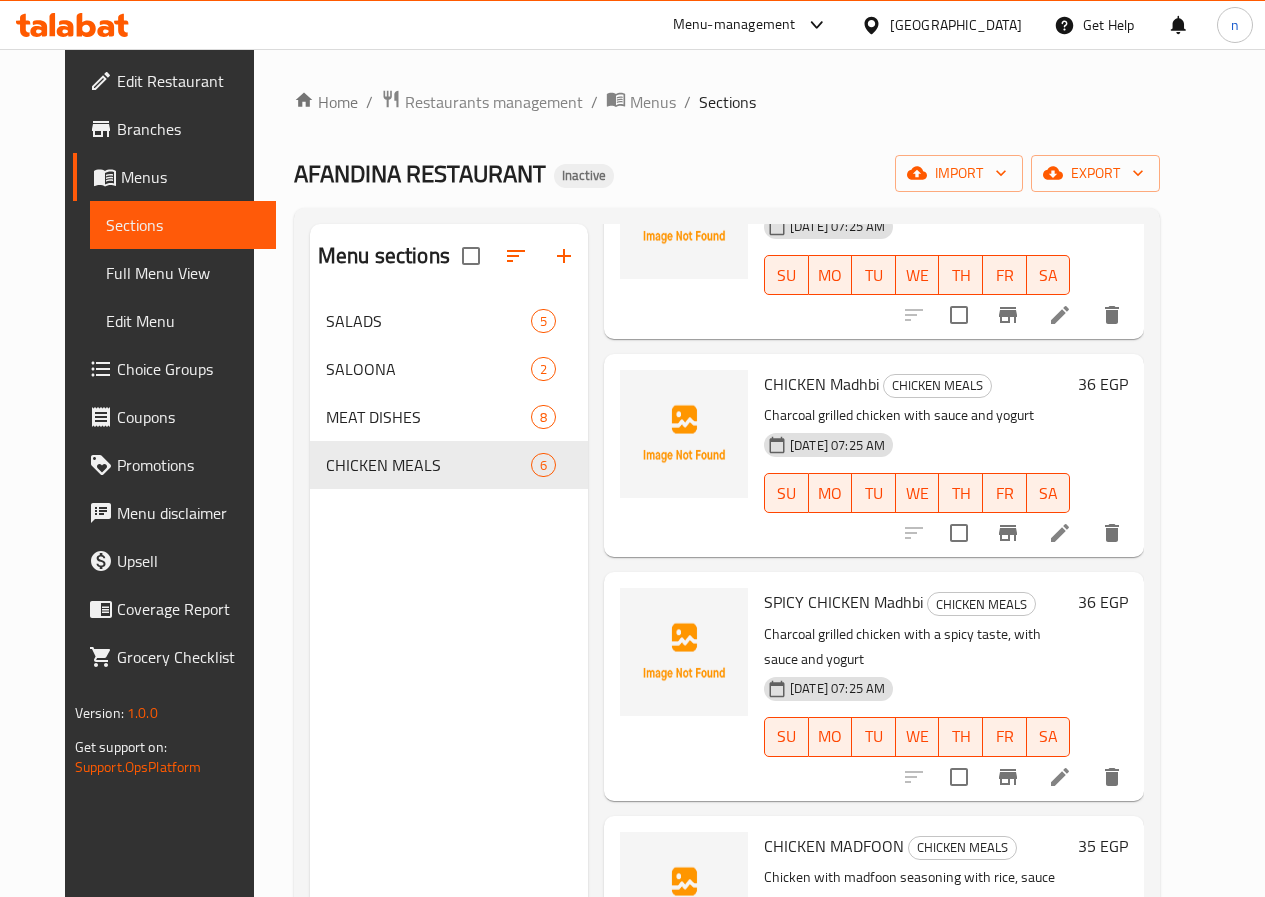 scroll, scrollTop: 494, scrollLeft: 0, axis: vertical 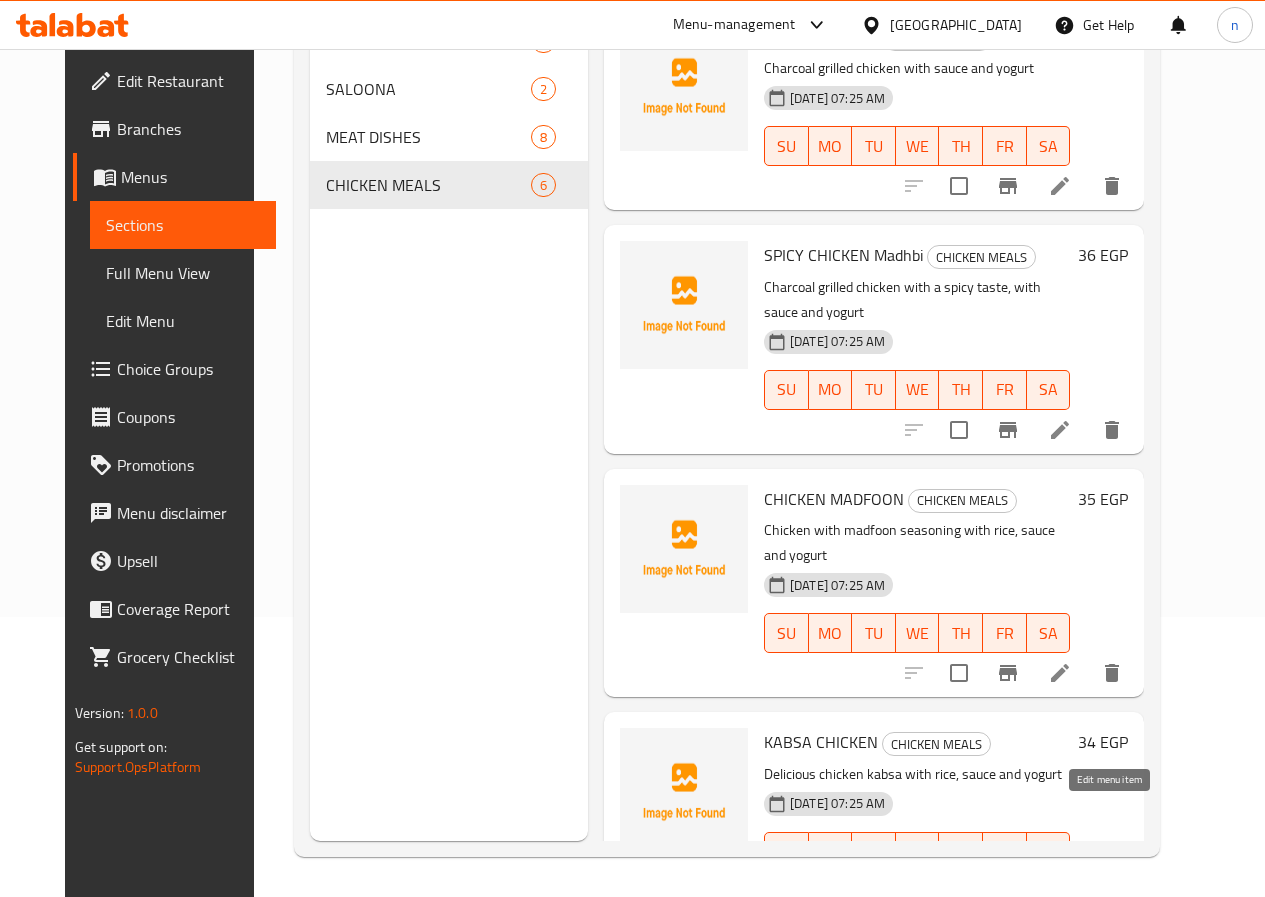 click 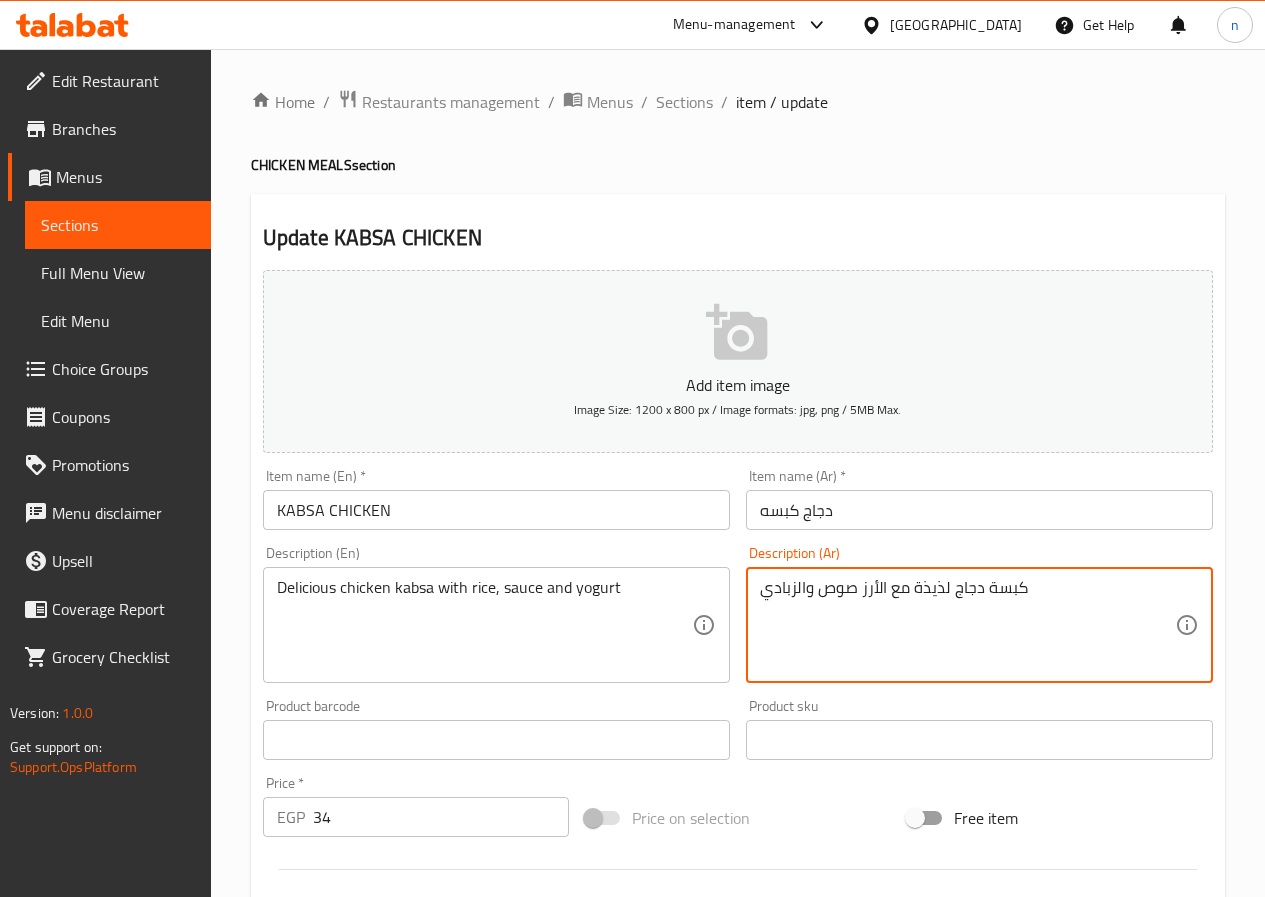 click on "كبسة دجاج لذيذة مع الأرز صوص والزبادي" at bounding box center [967, 625] 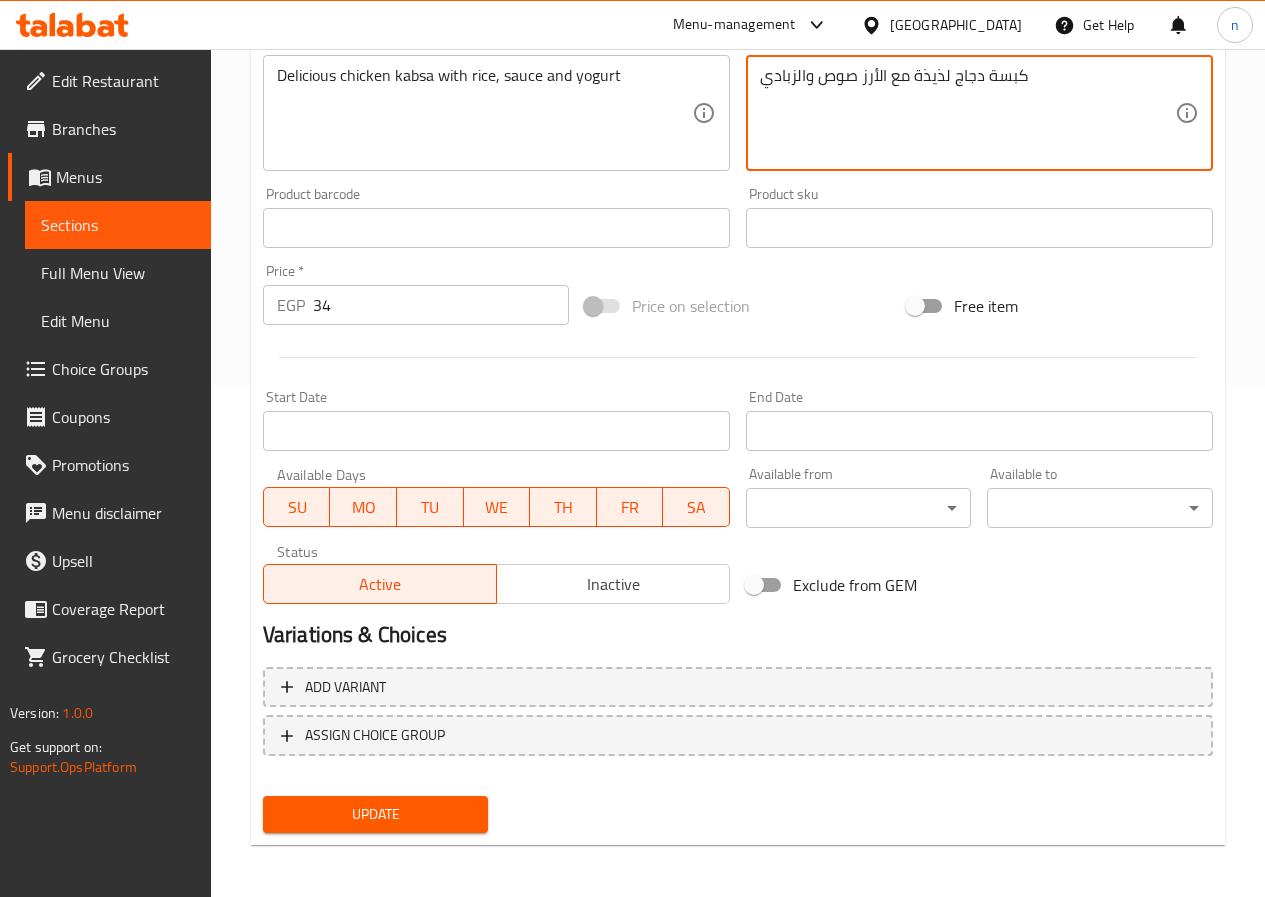 scroll, scrollTop: 516, scrollLeft: 0, axis: vertical 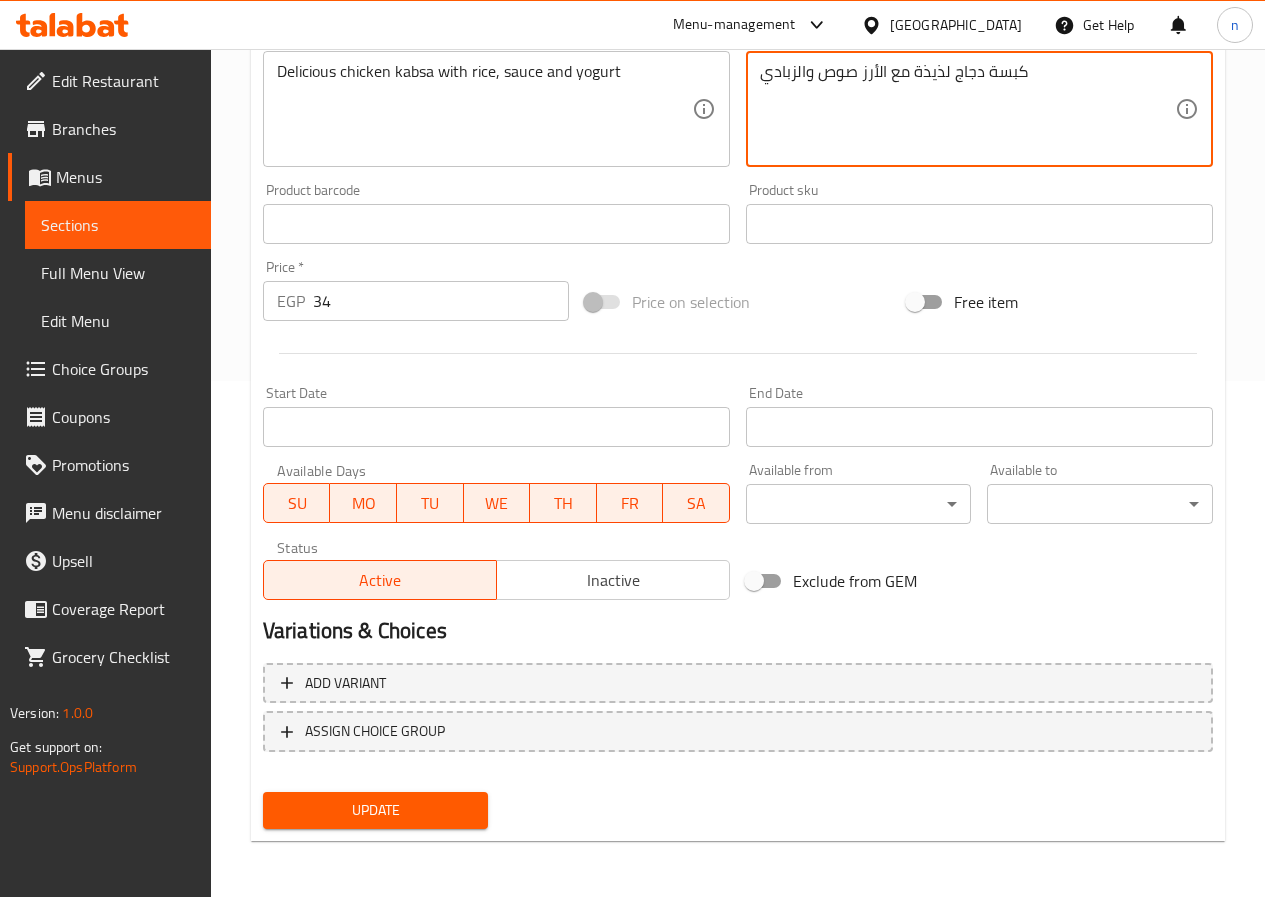 type on "كبسة دجاج لذيذة مع الأرز صوص والزبادي" 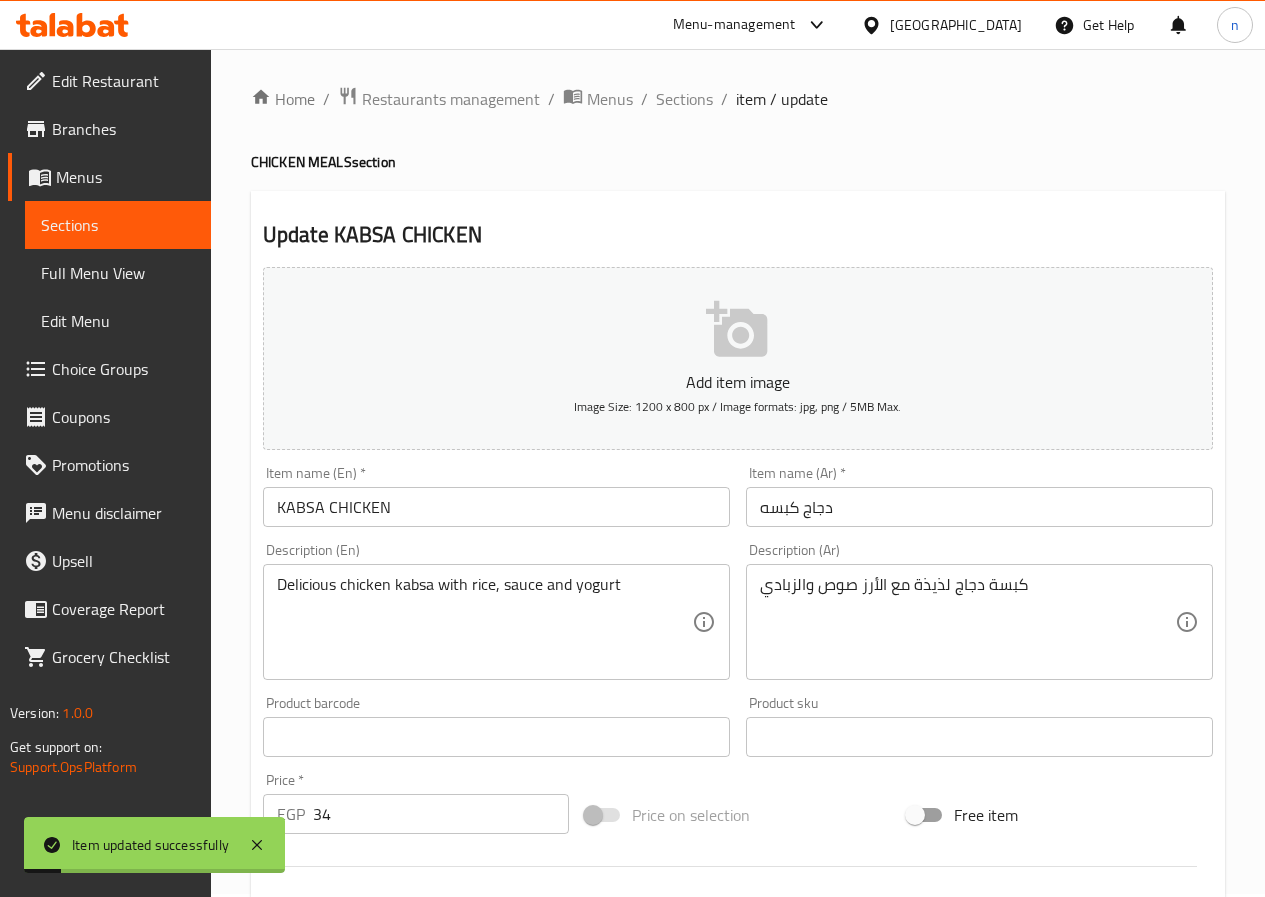 scroll, scrollTop: 0, scrollLeft: 0, axis: both 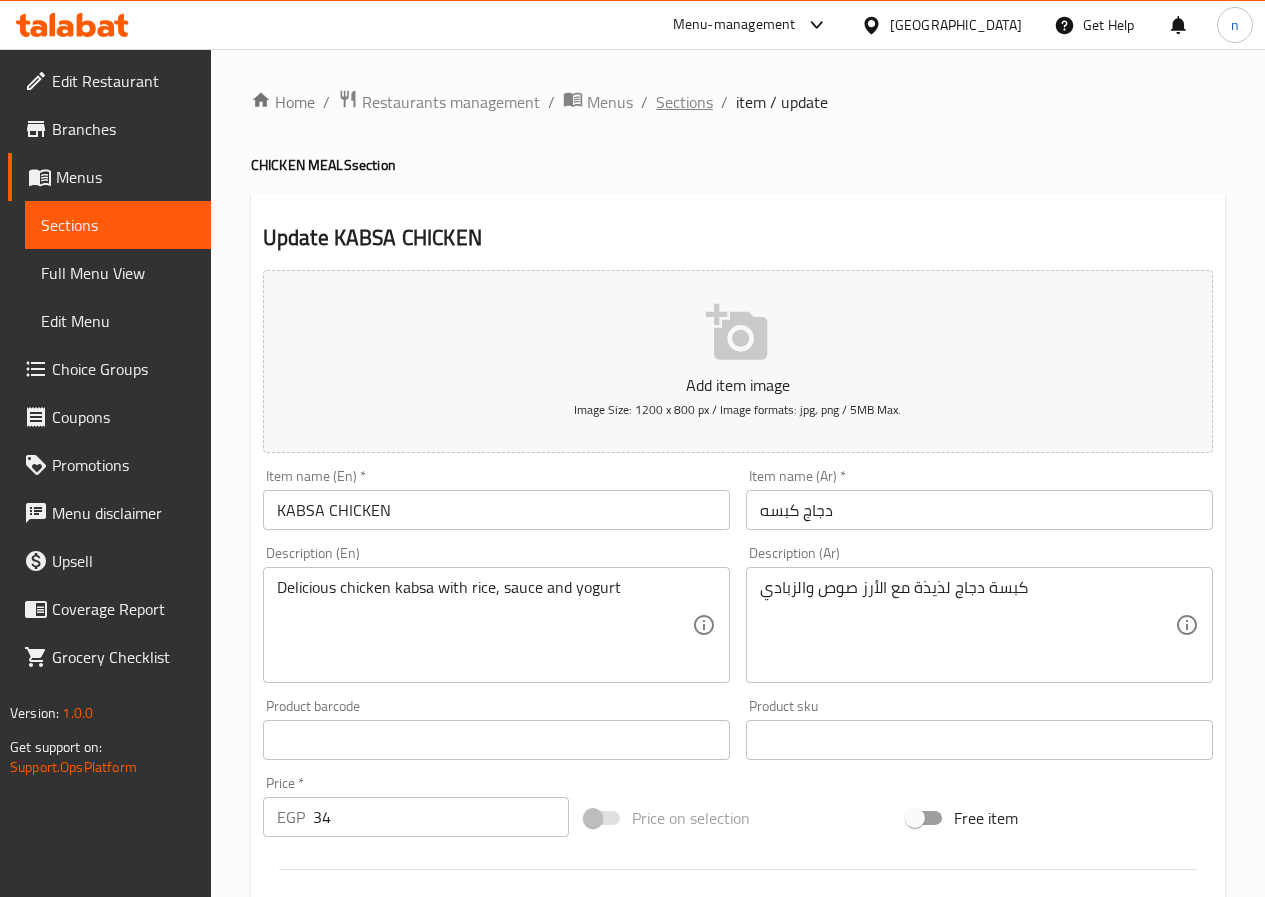 click on "Sections" at bounding box center [684, 102] 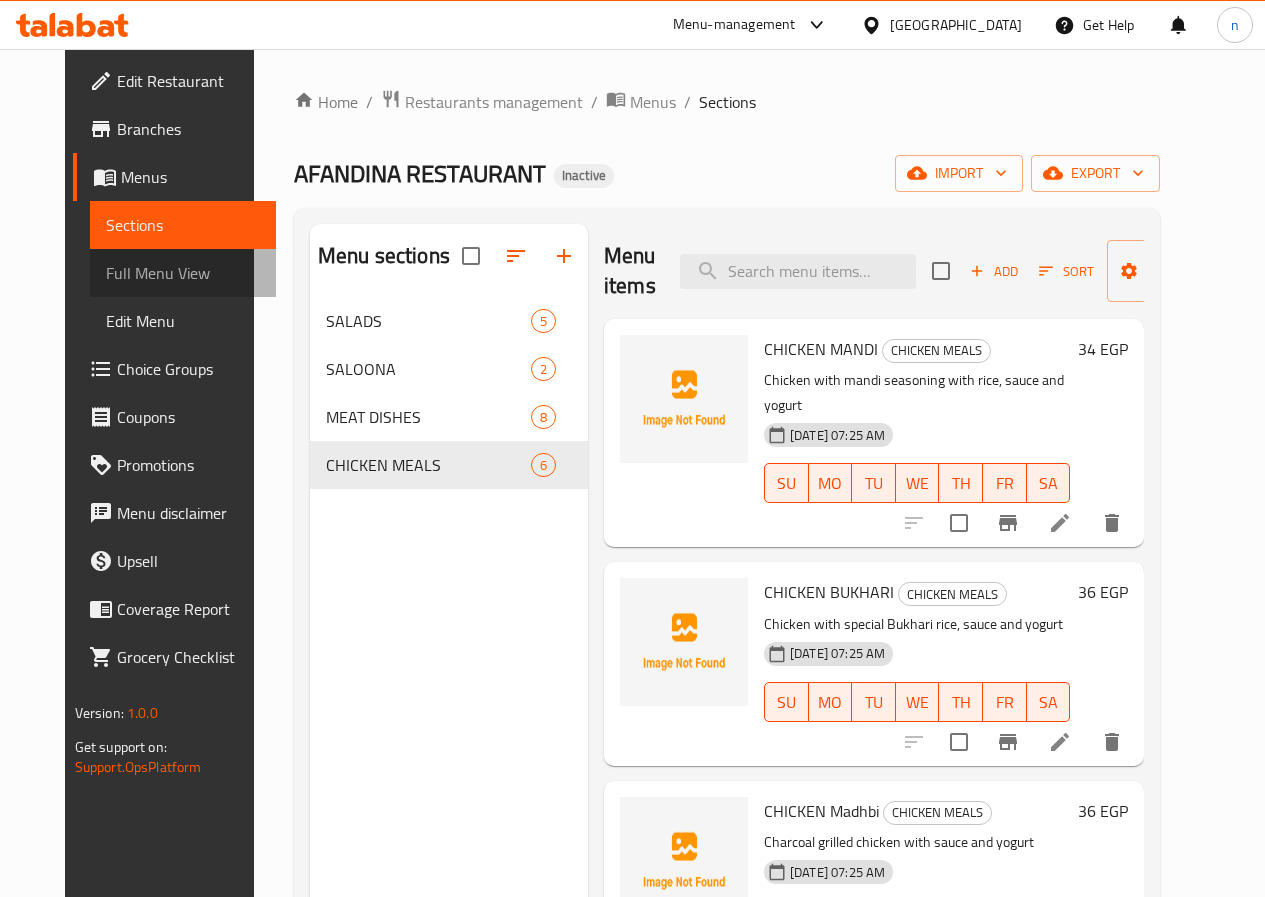 click on "Full Menu View" at bounding box center (183, 273) 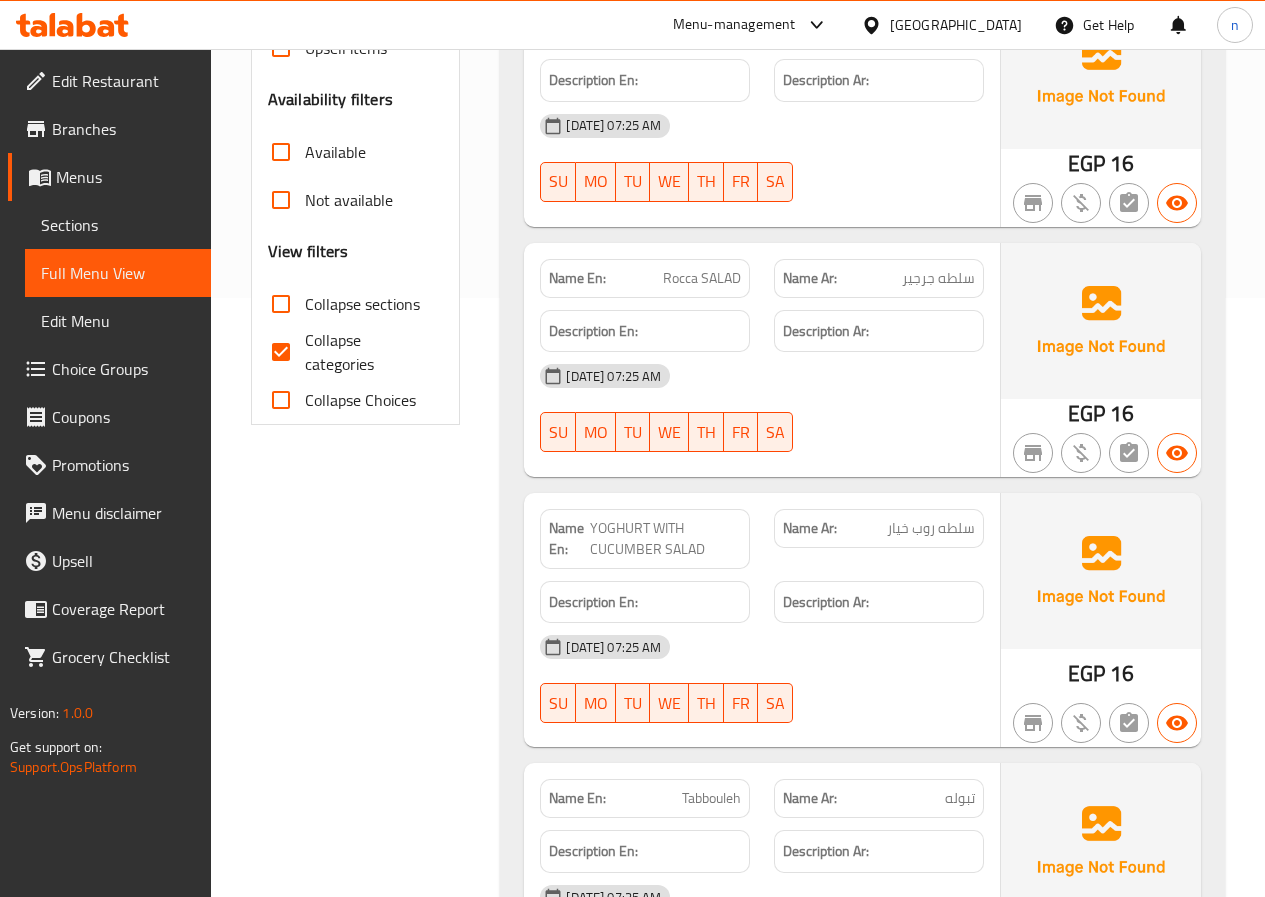 scroll, scrollTop: 600, scrollLeft: 0, axis: vertical 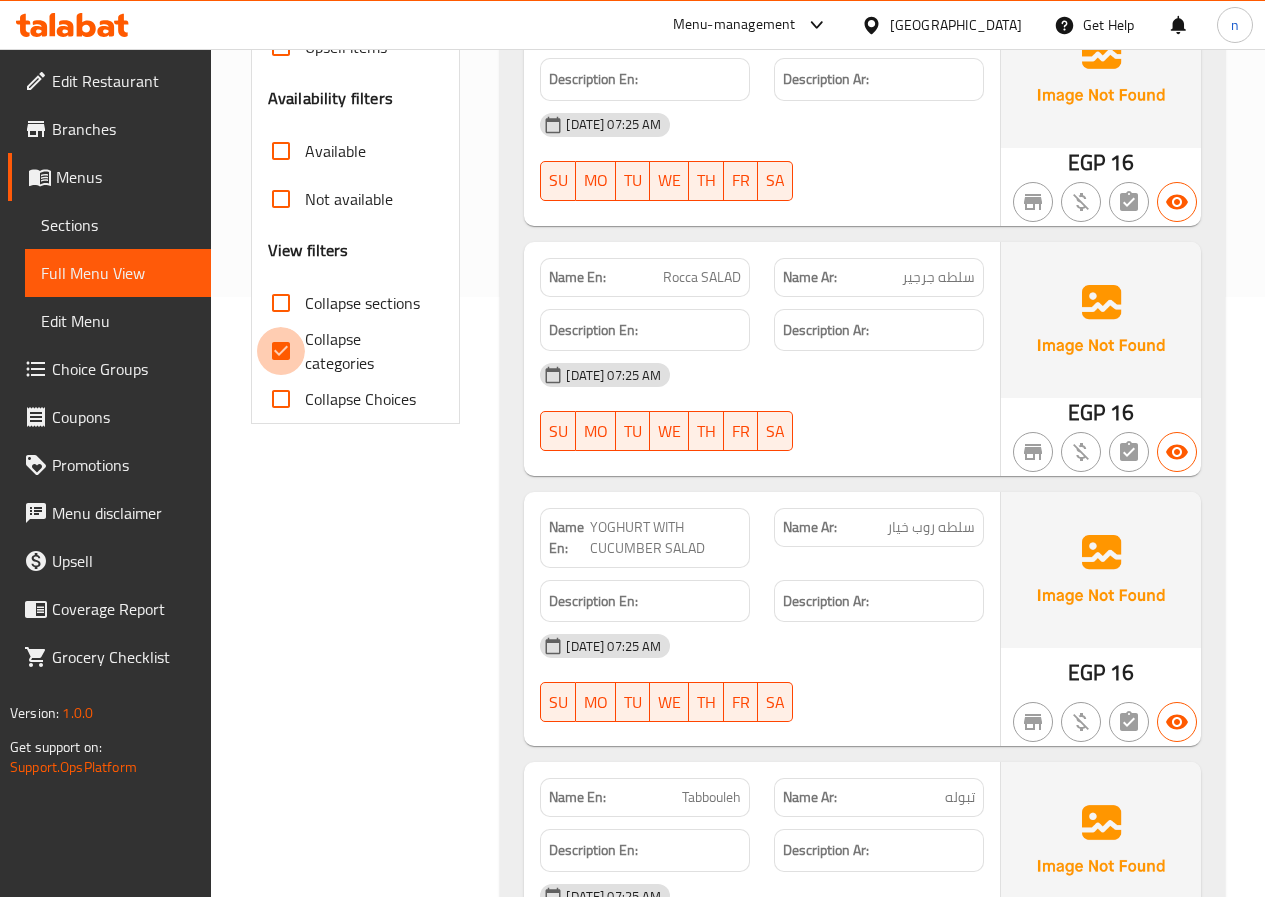 click on "Collapse categories" at bounding box center (281, 351) 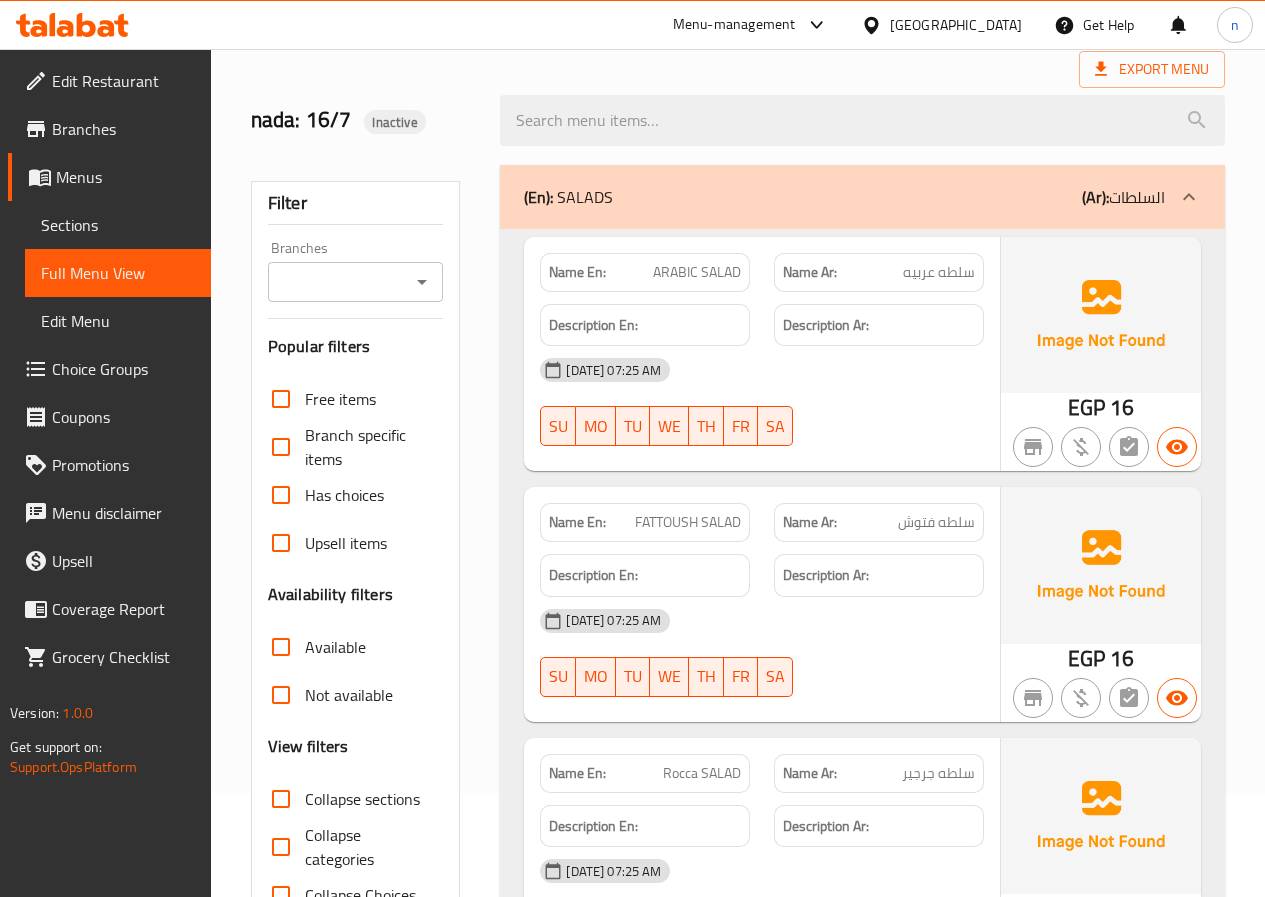 scroll, scrollTop: 100, scrollLeft: 0, axis: vertical 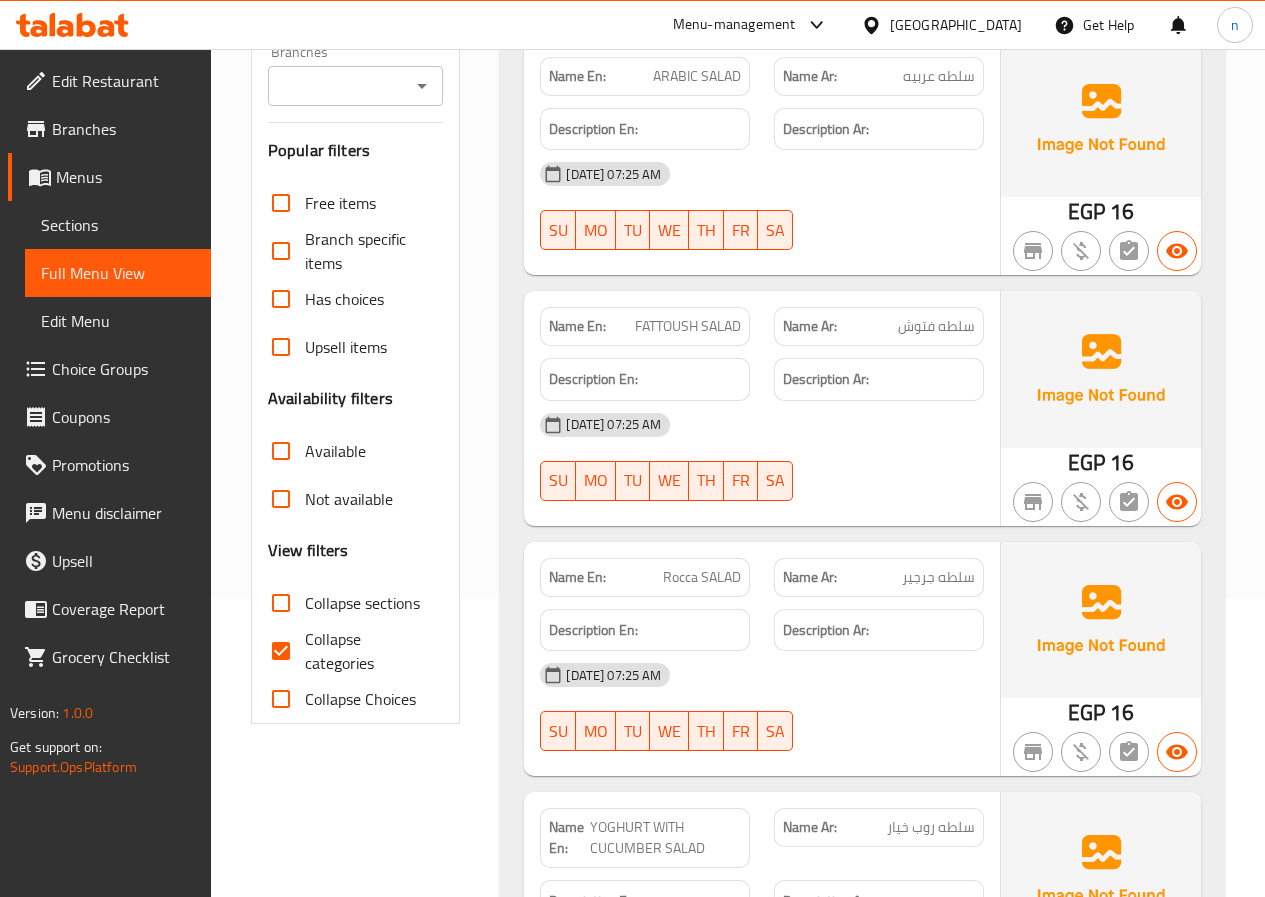 click on "Collapse categories" at bounding box center [281, 651] 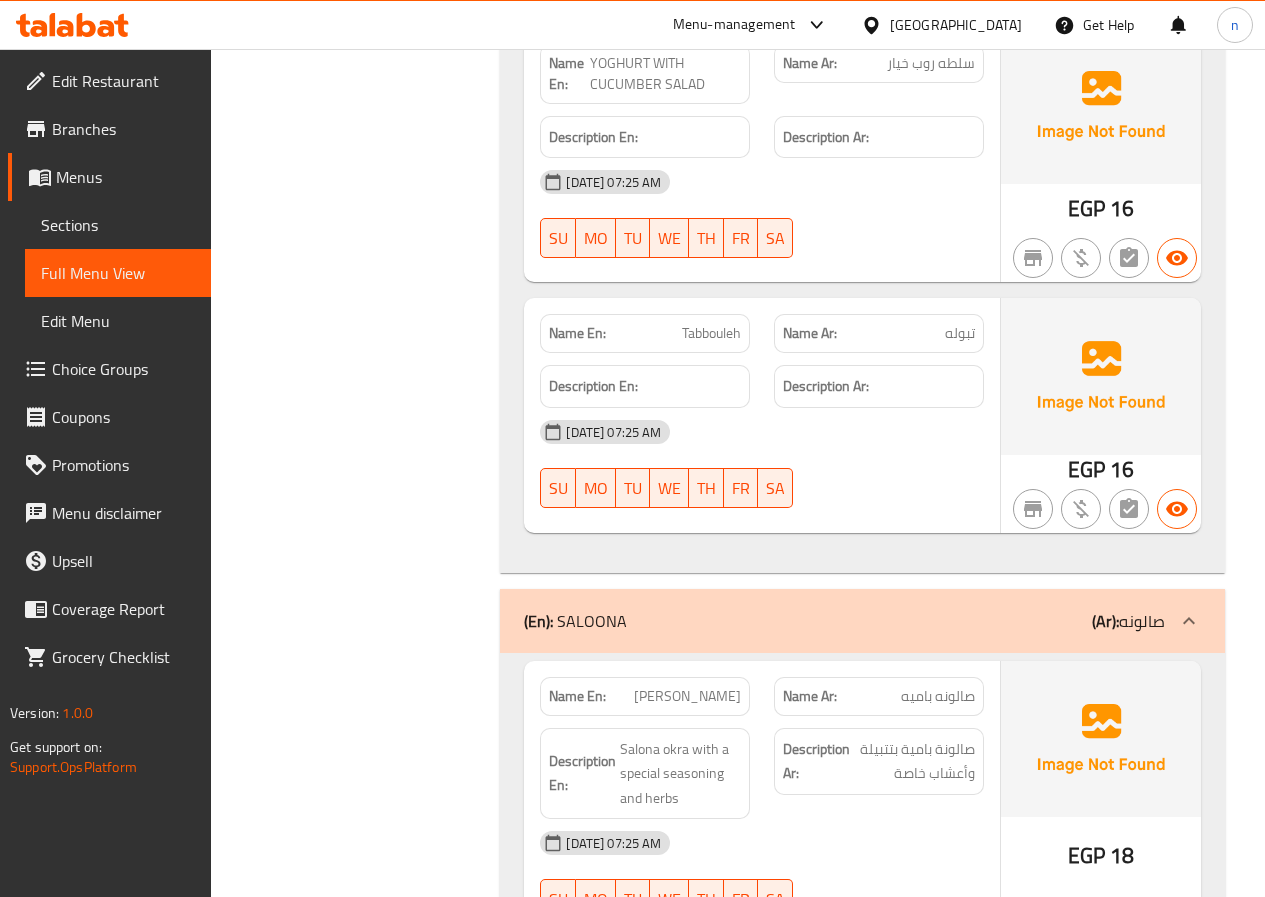 scroll, scrollTop: 1100, scrollLeft: 0, axis: vertical 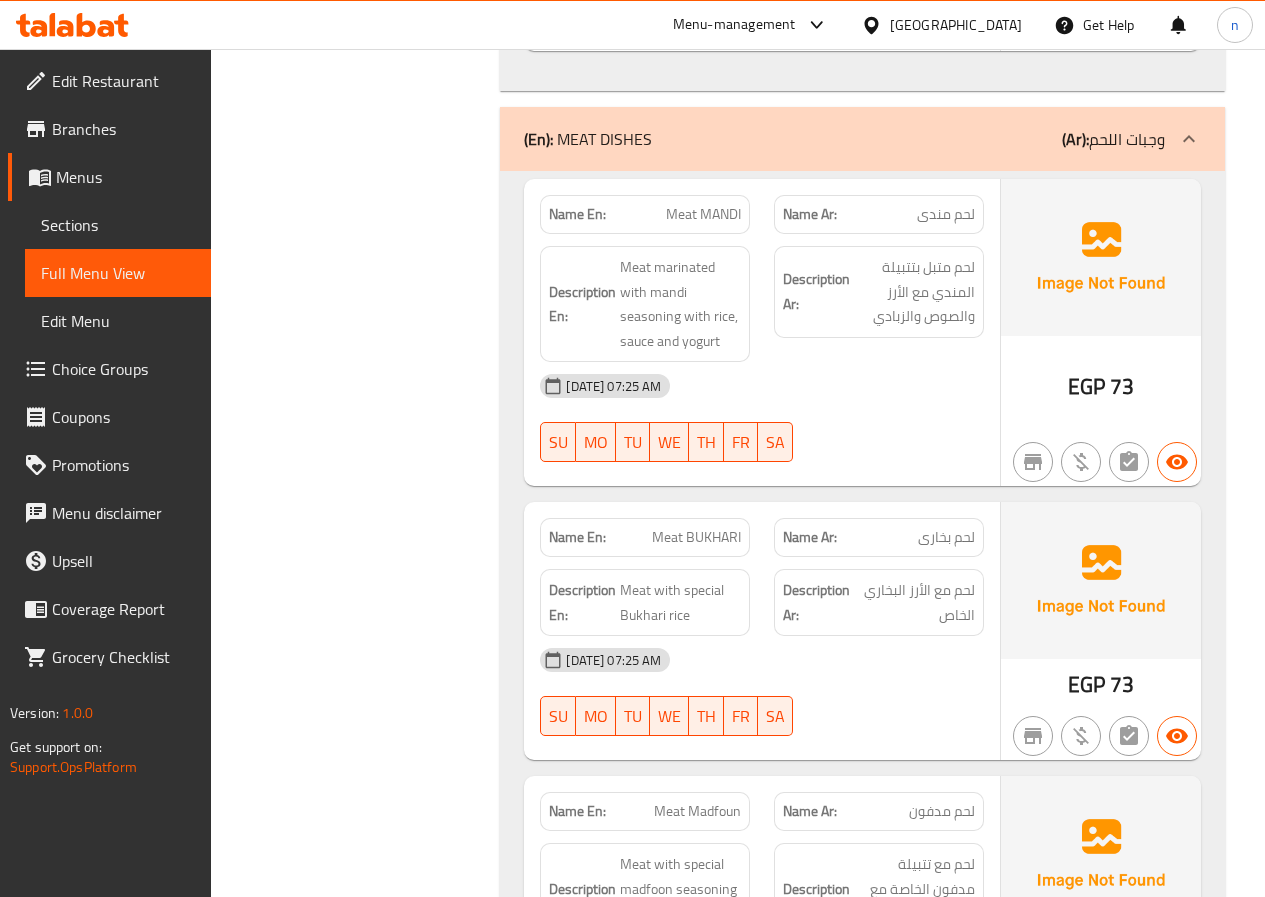 click on "Full Menu View" at bounding box center (118, 273) 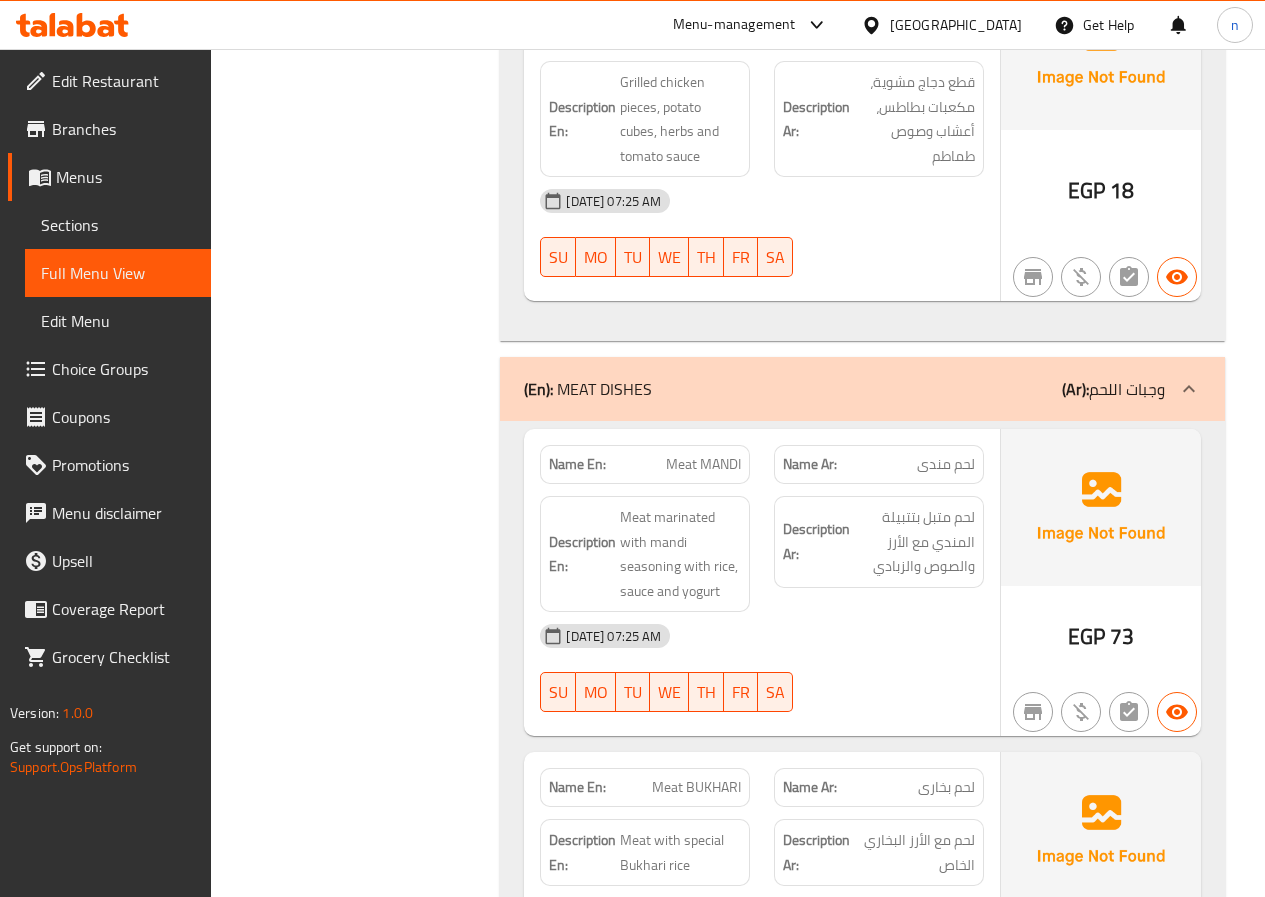 scroll, scrollTop: 2100, scrollLeft: 0, axis: vertical 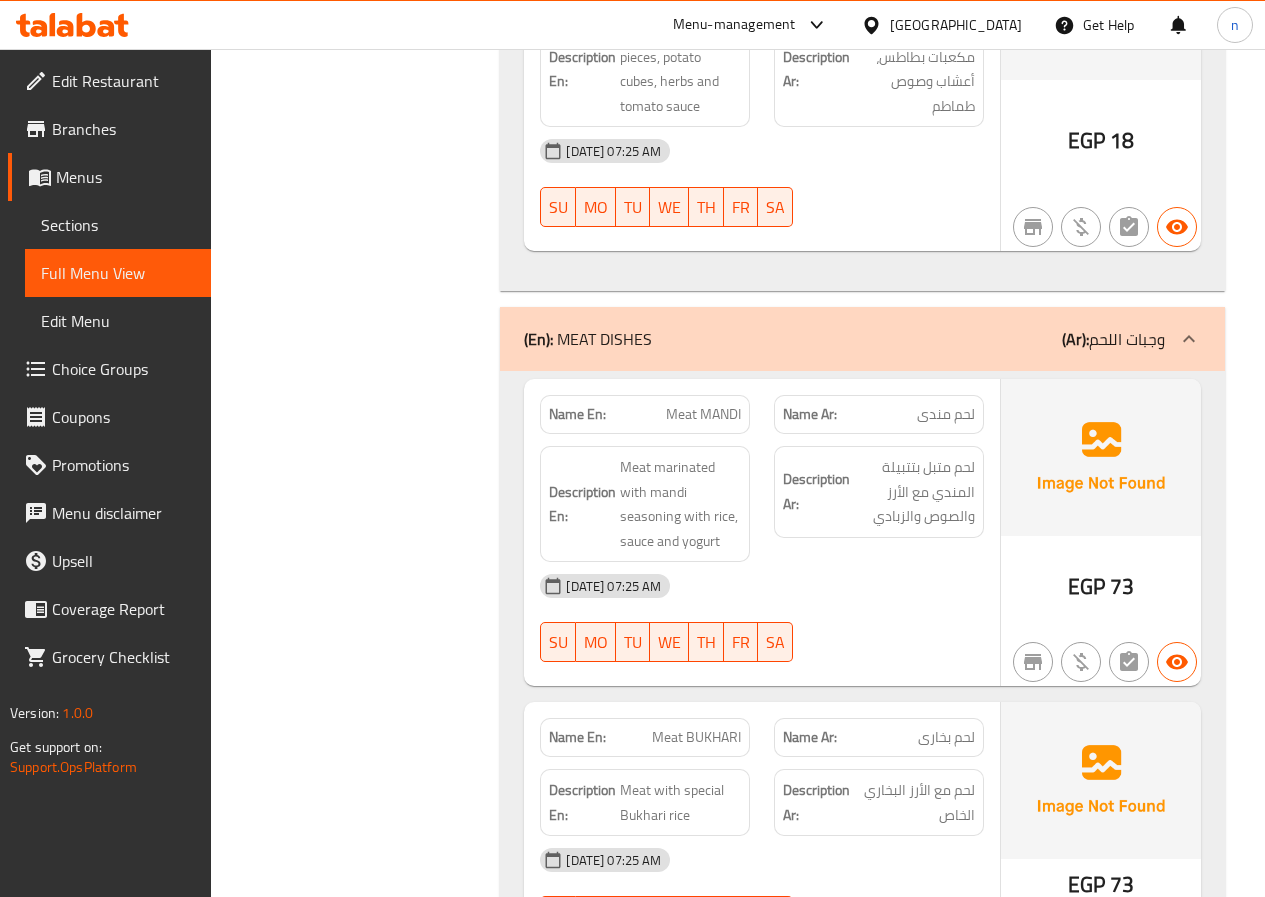 click on "(Ar): وجبات اللحم" at bounding box center (1123, -1799) 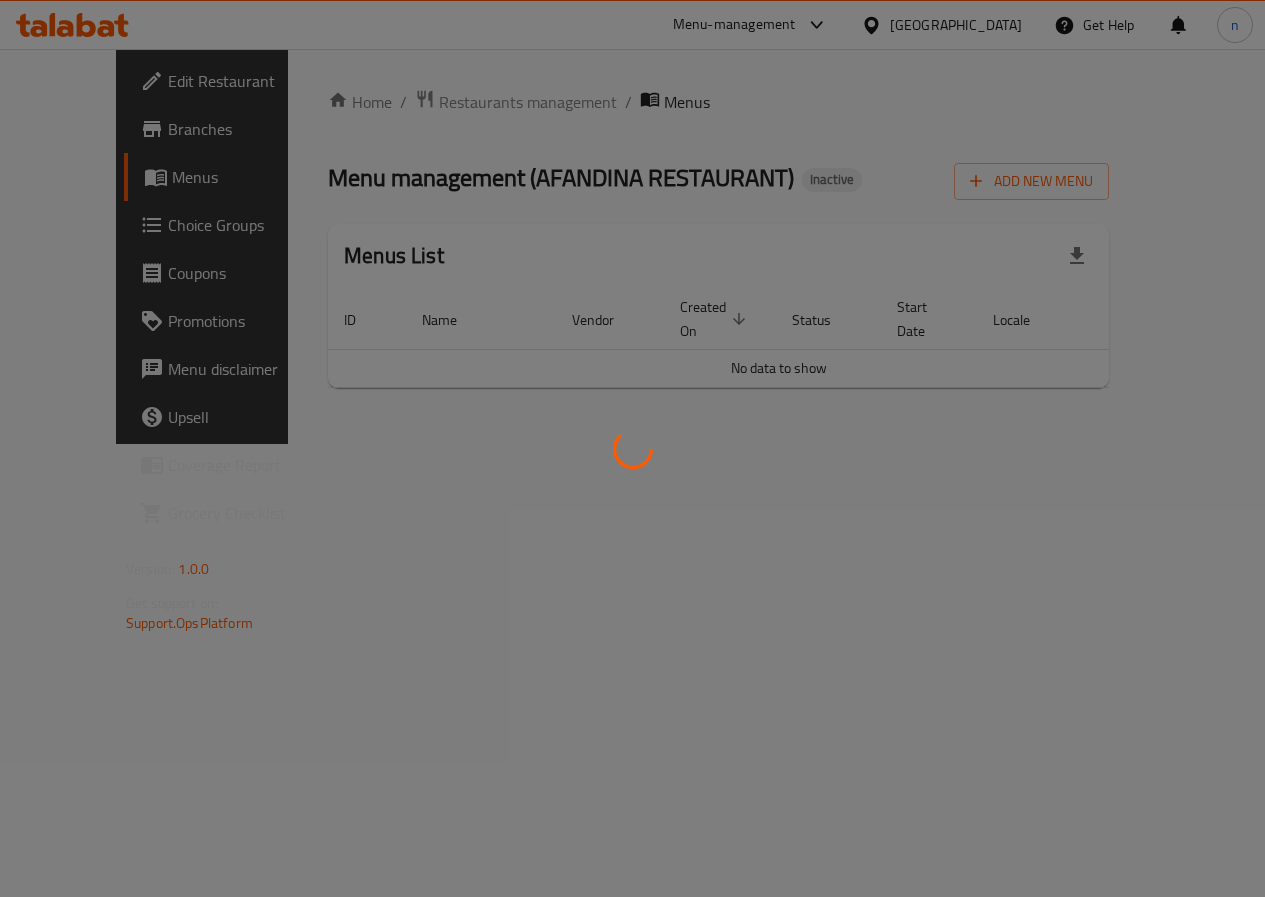 scroll, scrollTop: 0, scrollLeft: 0, axis: both 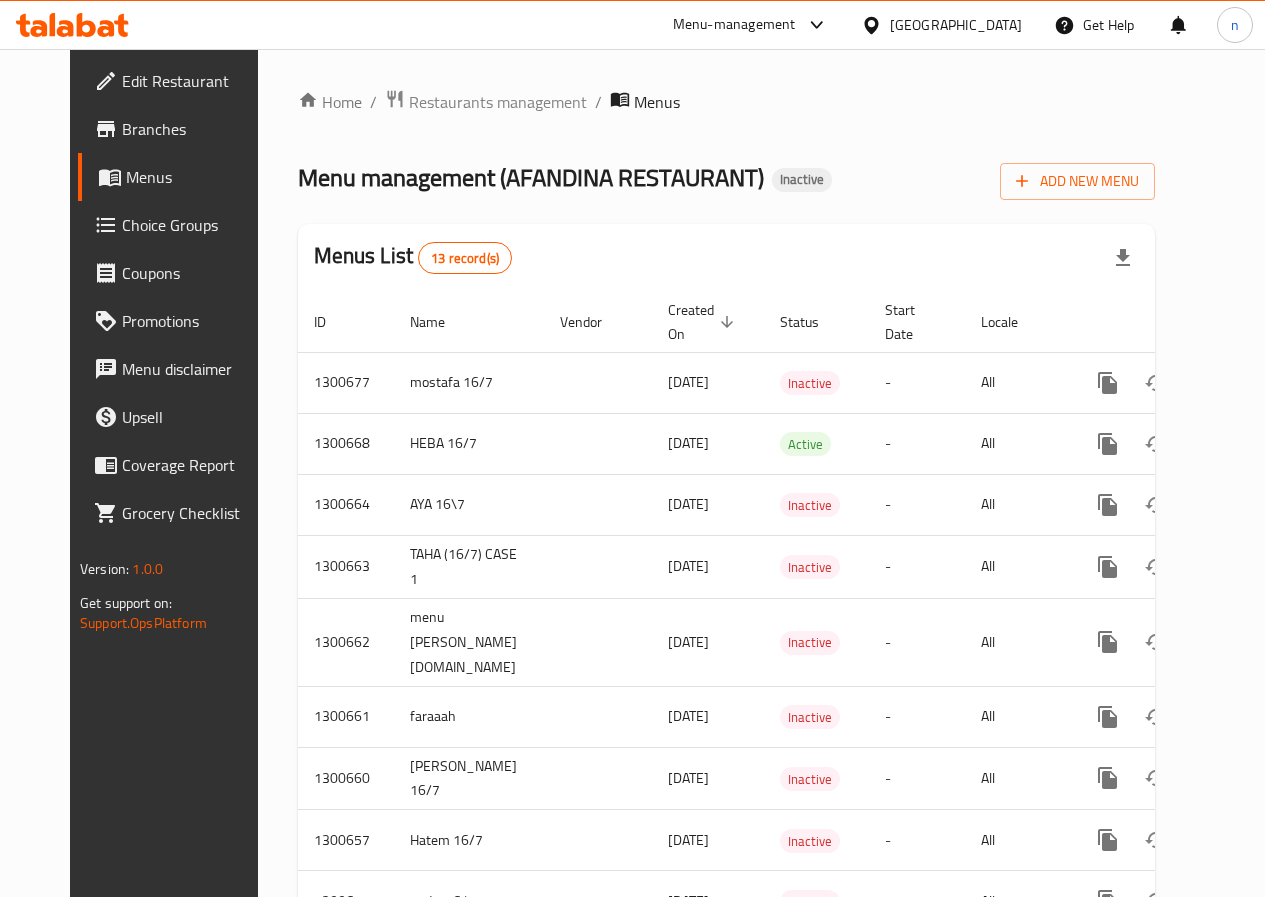 click on "Menus" at bounding box center (195, 177) 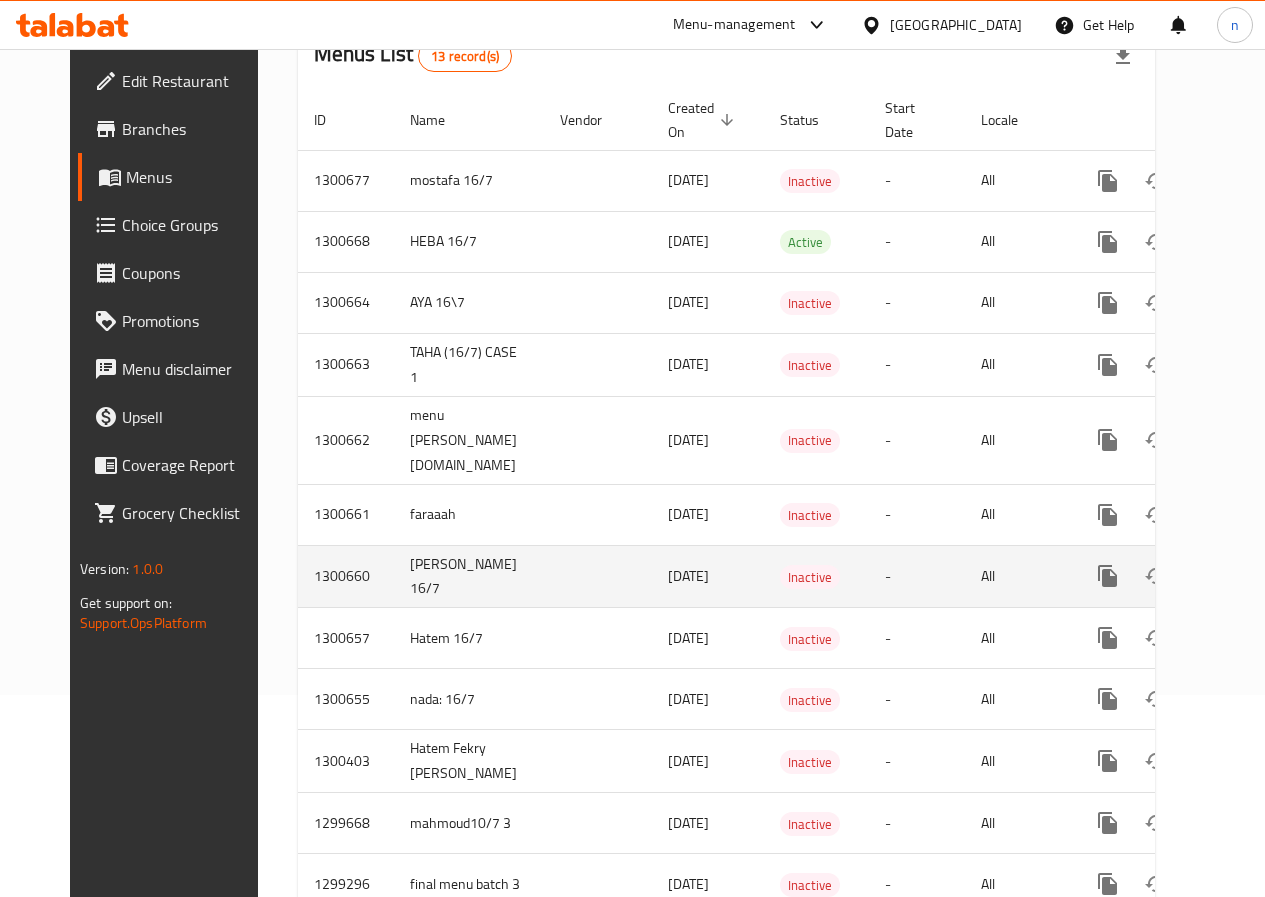 scroll, scrollTop: 300, scrollLeft: 0, axis: vertical 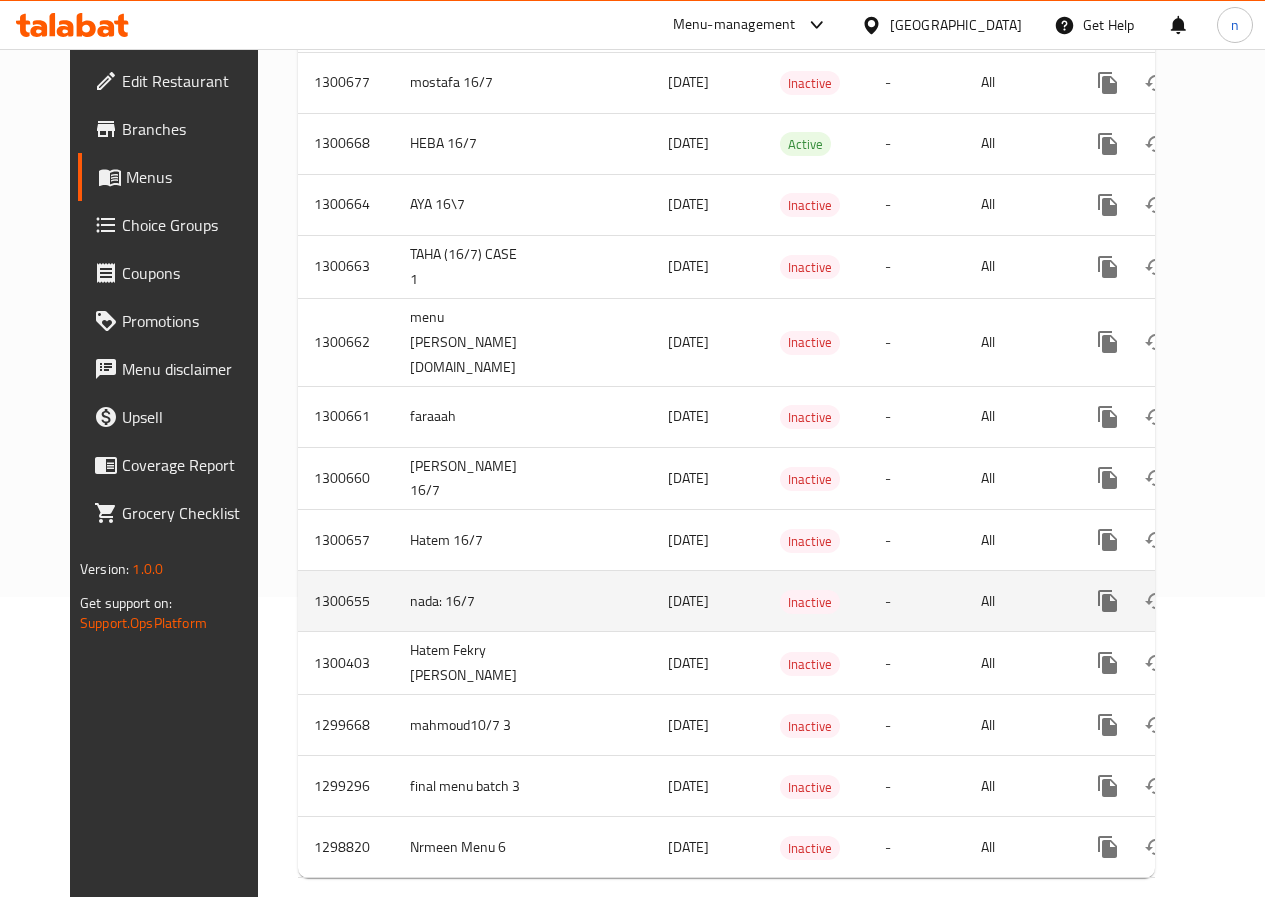 click at bounding box center [598, 601] 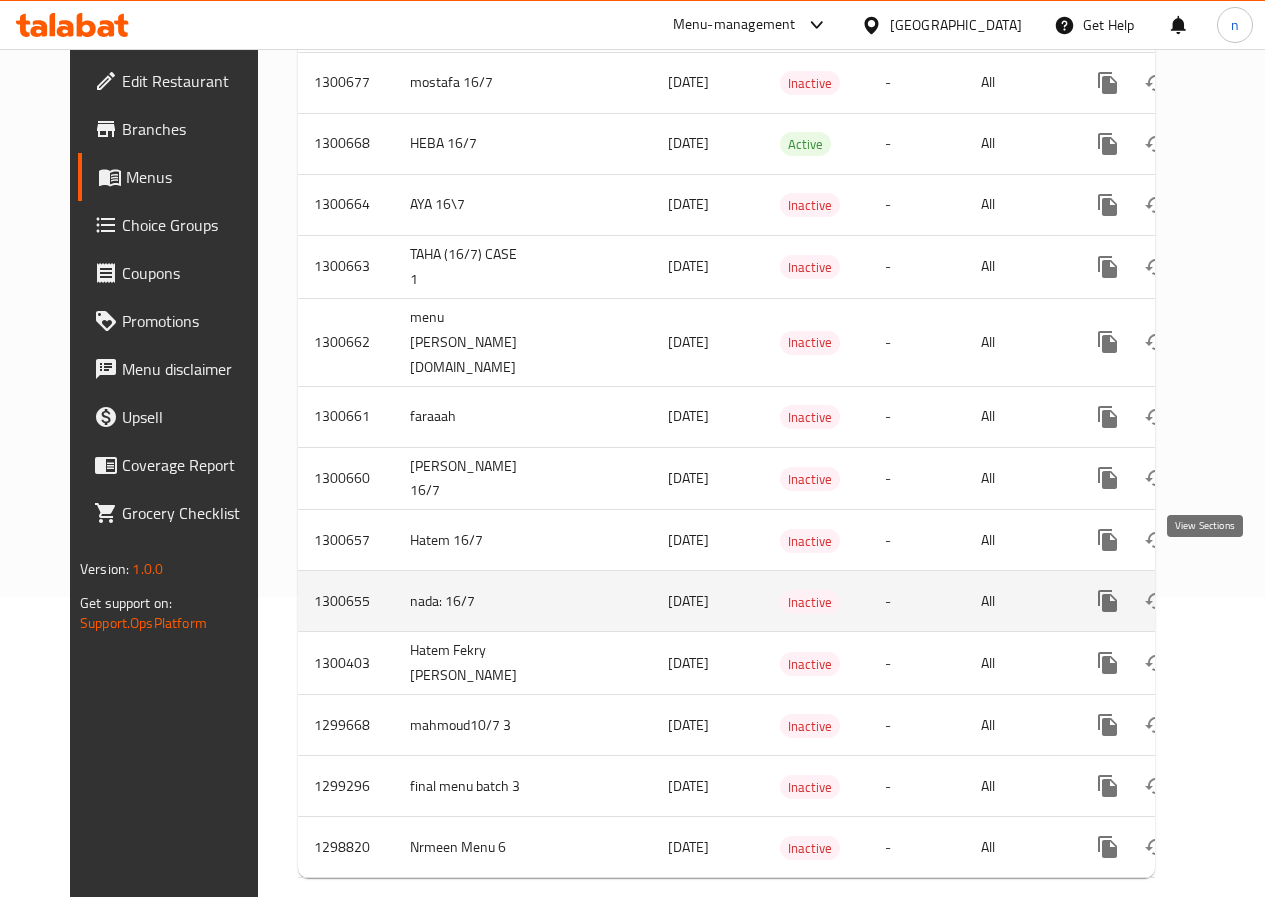 click 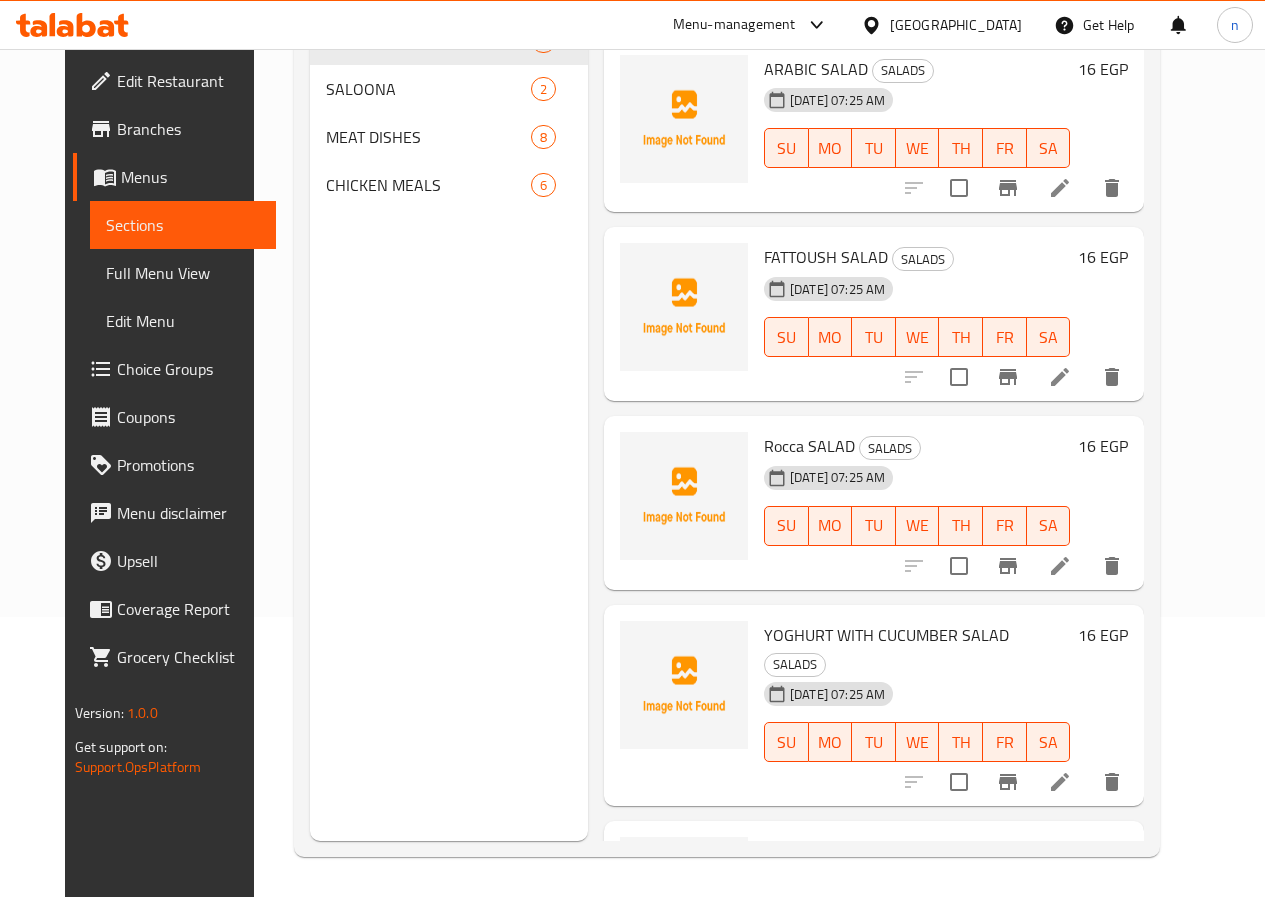 scroll, scrollTop: 280, scrollLeft: 0, axis: vertical 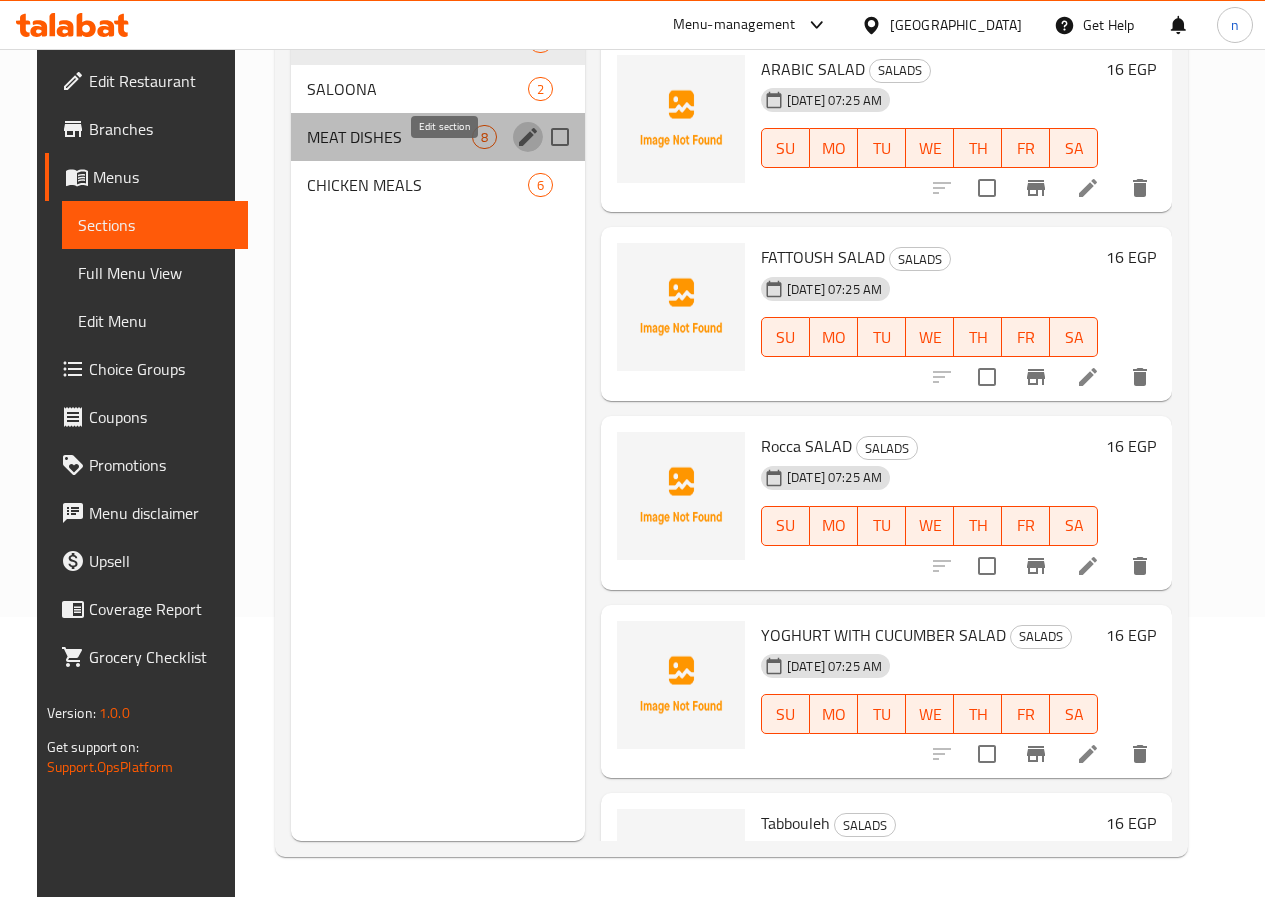click 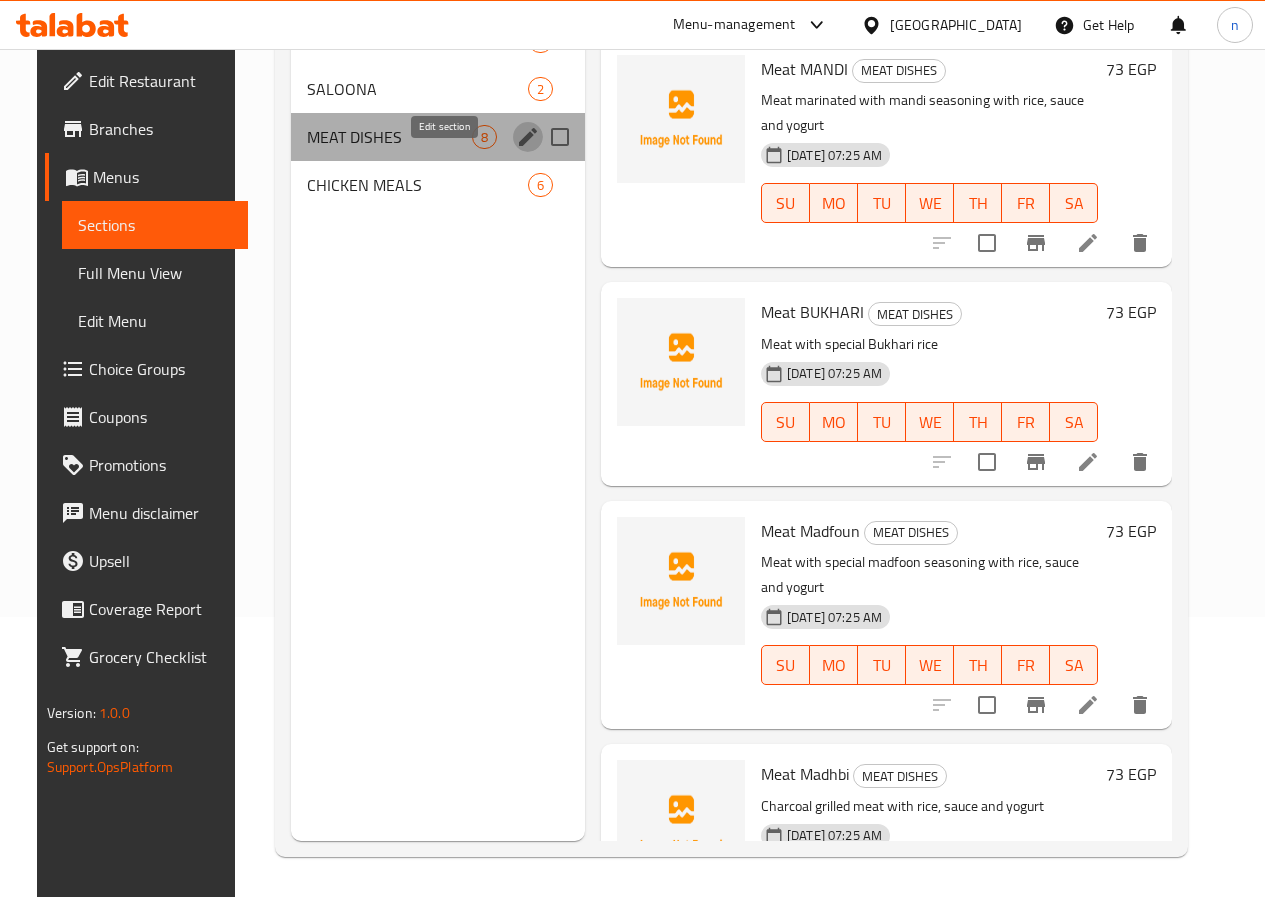 click 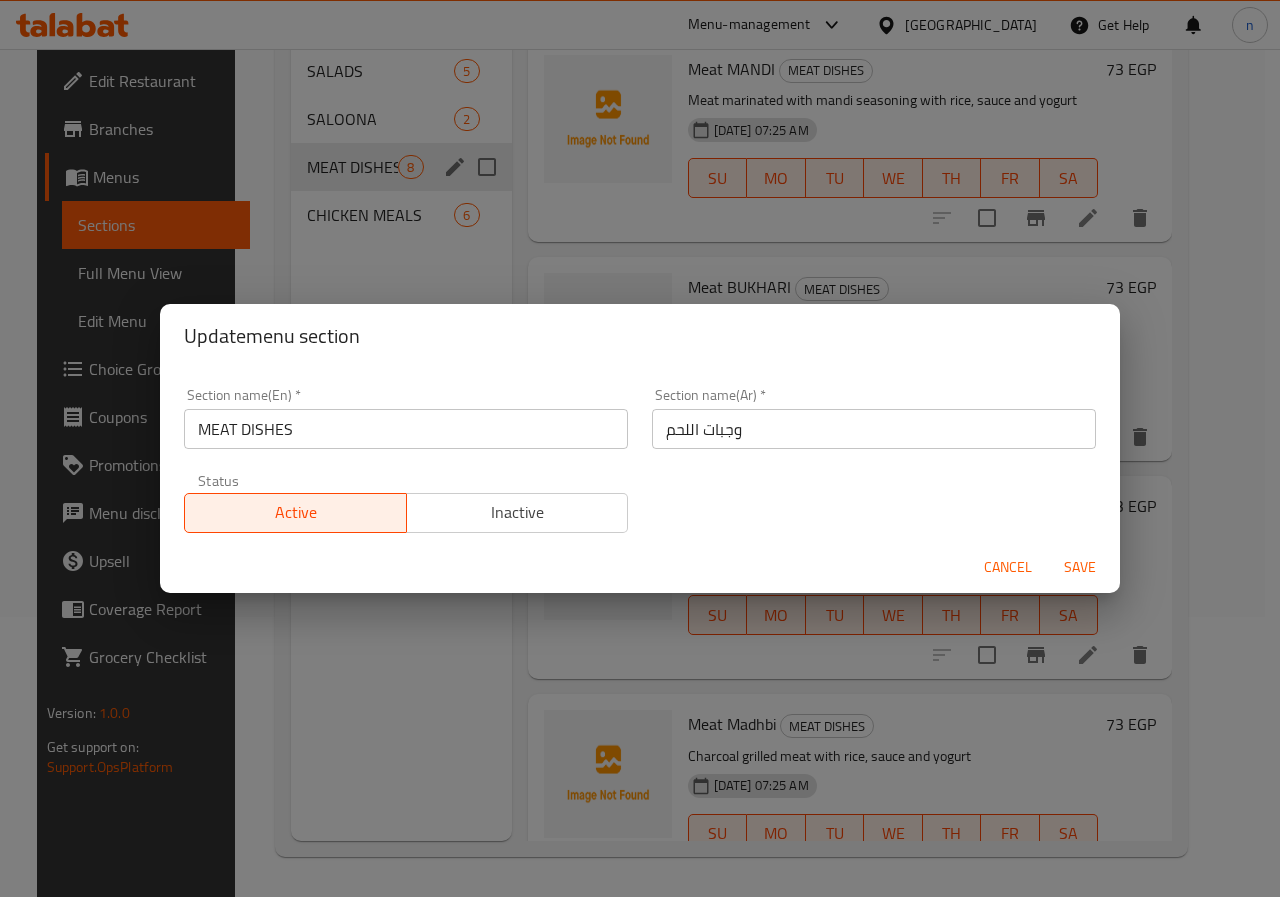 click on "وجبات اللحم" at bounding box center (874, 429) 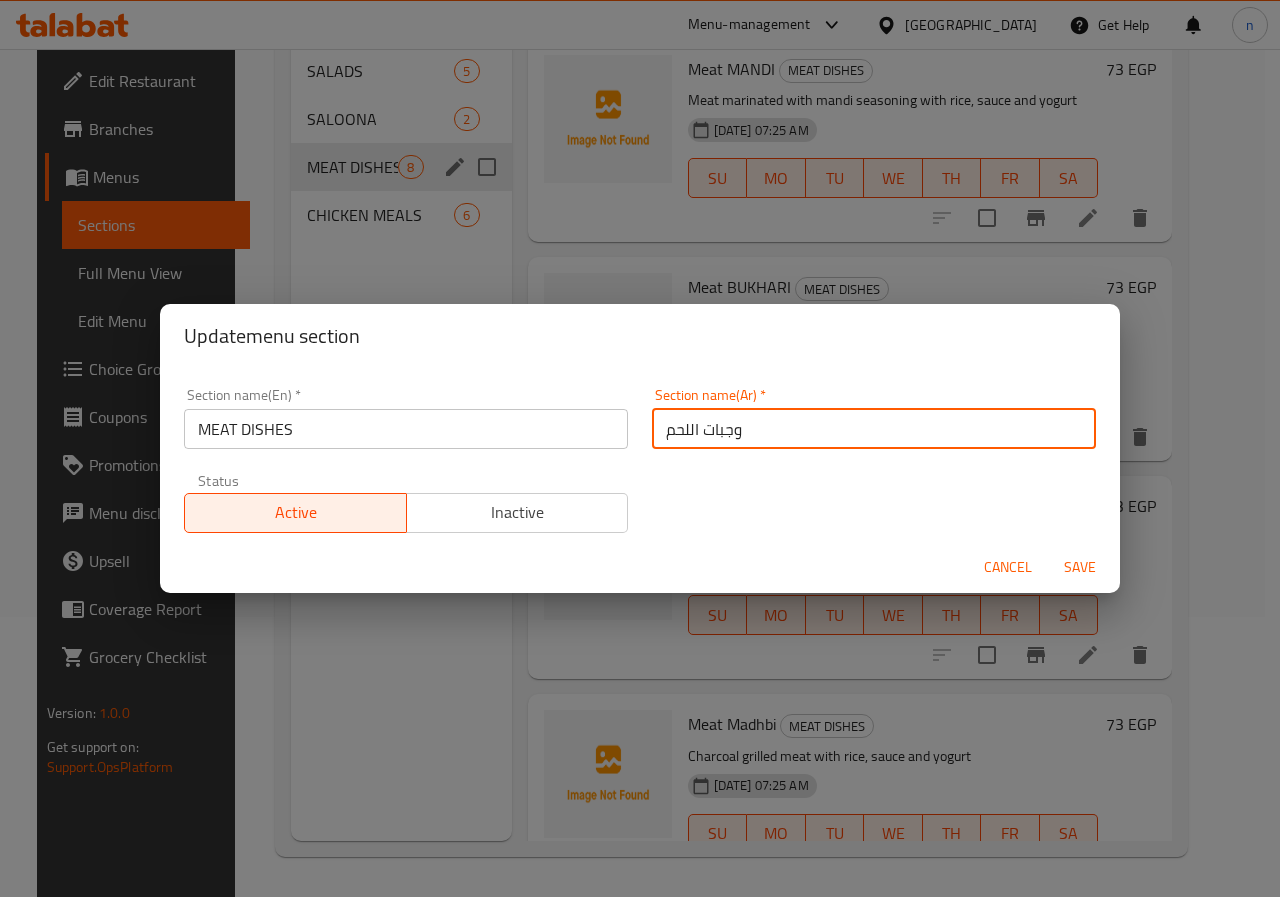 click on "وجبات اللحم" at bounding box center [874, 429] 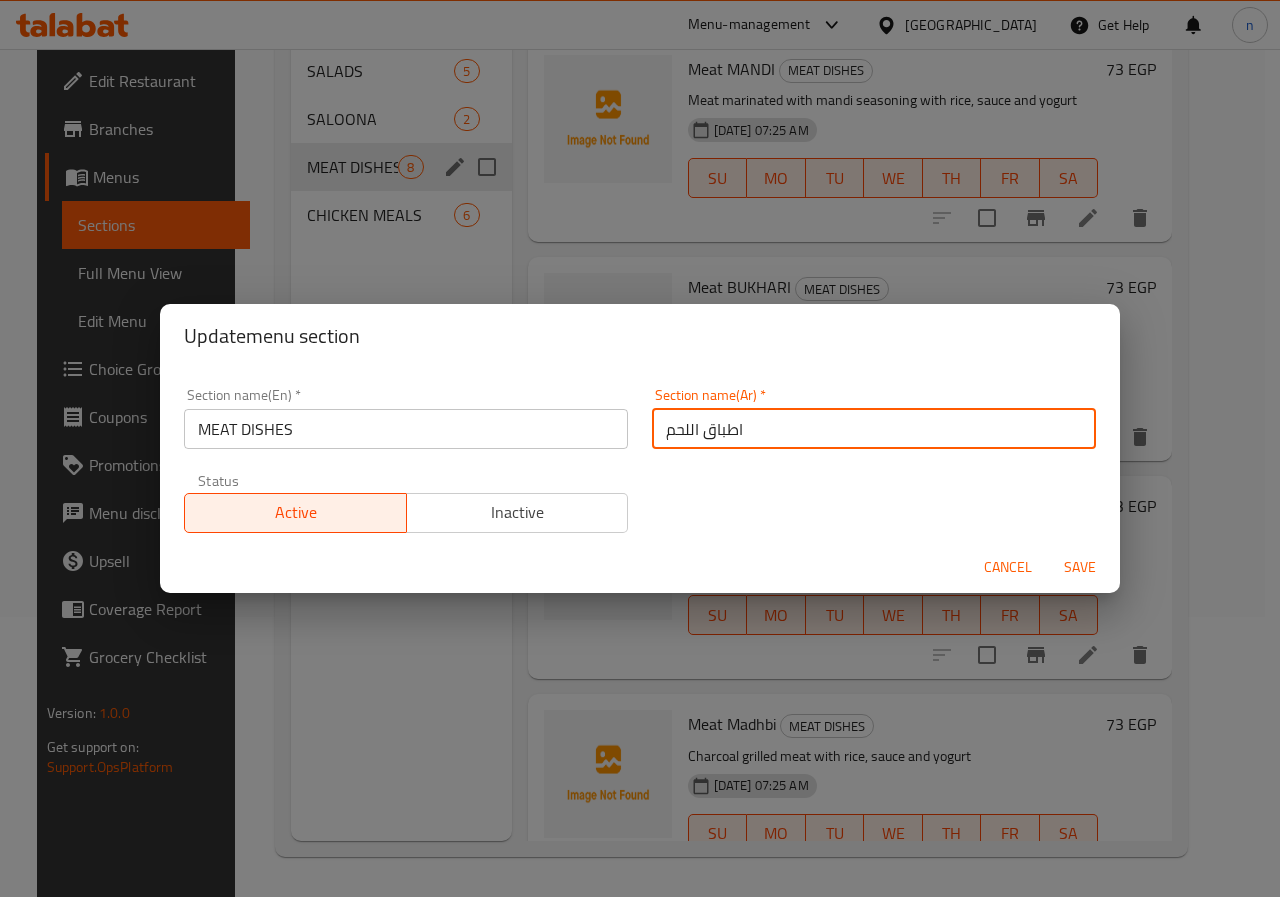 type on "اطباق اللحم" 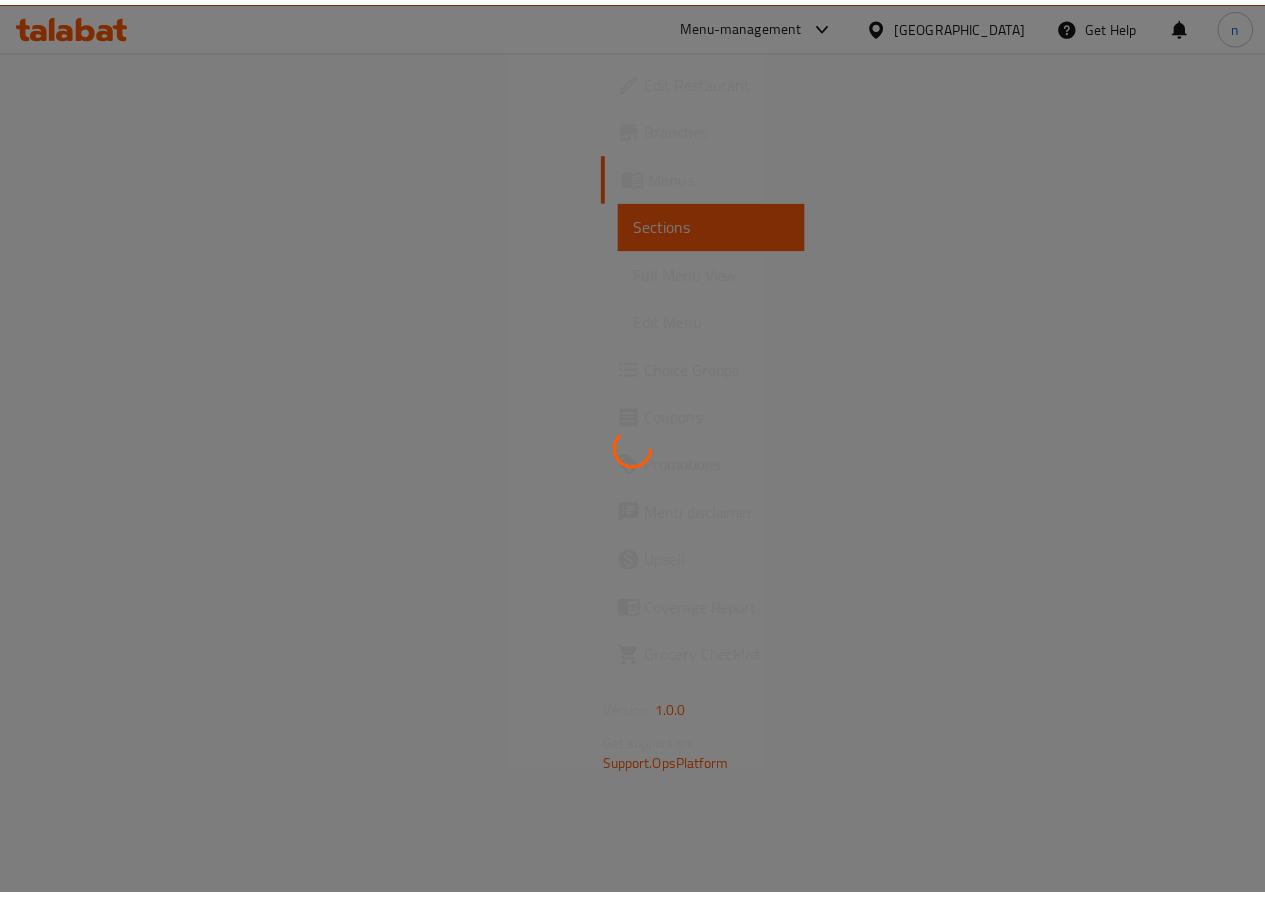 scroll, scrollTop: 0, scrollLeft: 0, axis: both 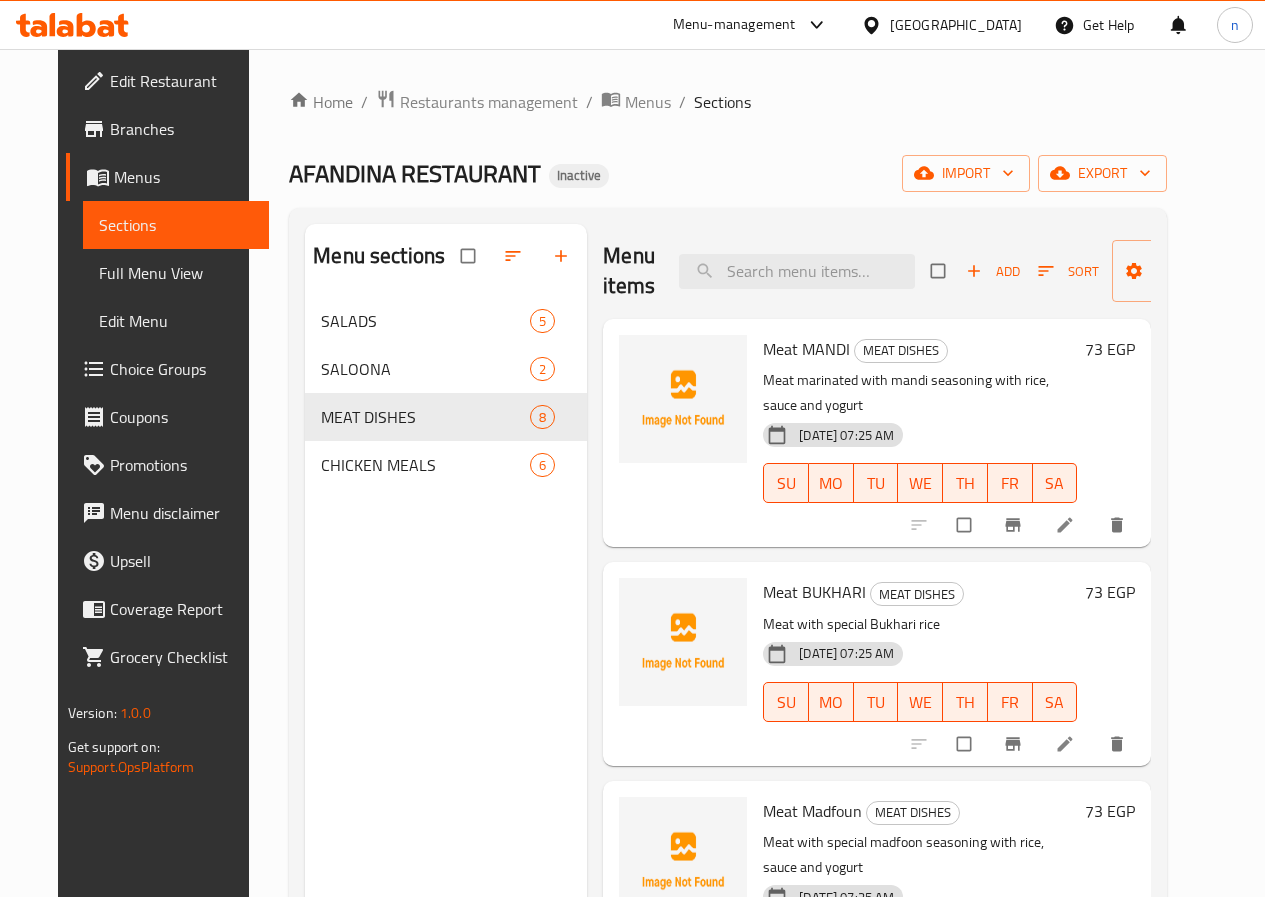 click on "Full Menu View" at bounding box center [176, 273] 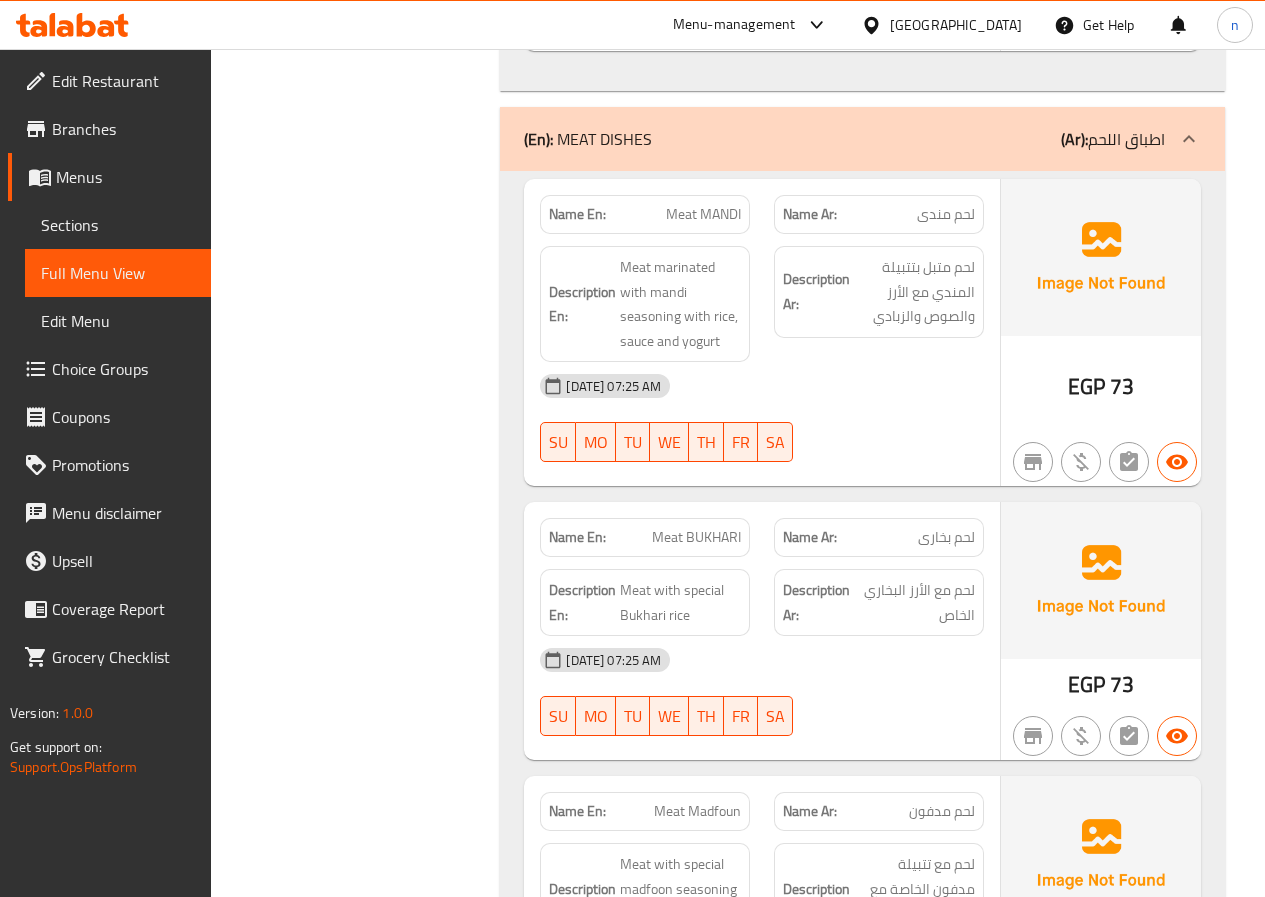 scroll, scrollTop: 2400, scrollLeft: 0, axis: vertical 